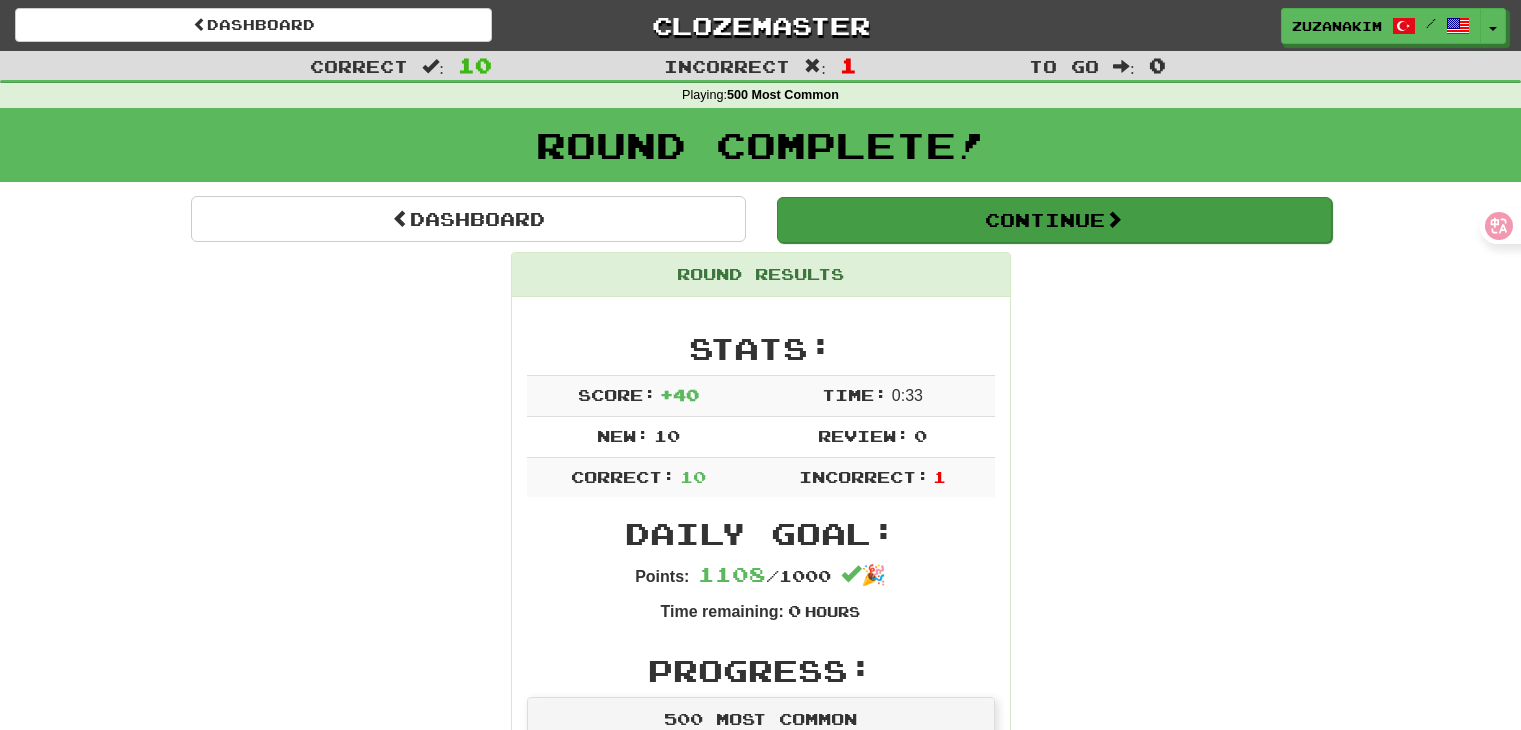 scroll, scrollTop: 0, scrollLeft: 0, axis: both 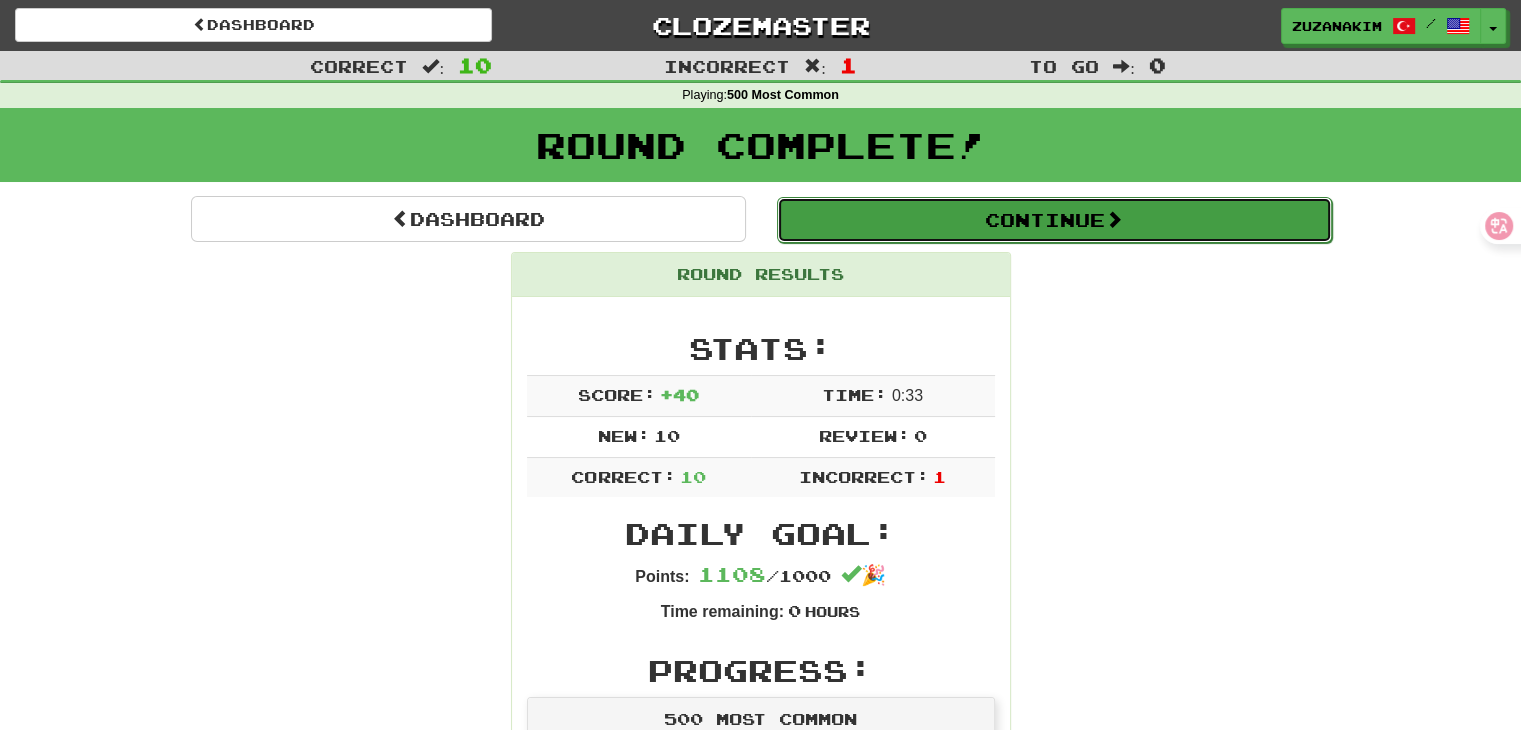 click on "Continue" at bounding box center [1054, 220] 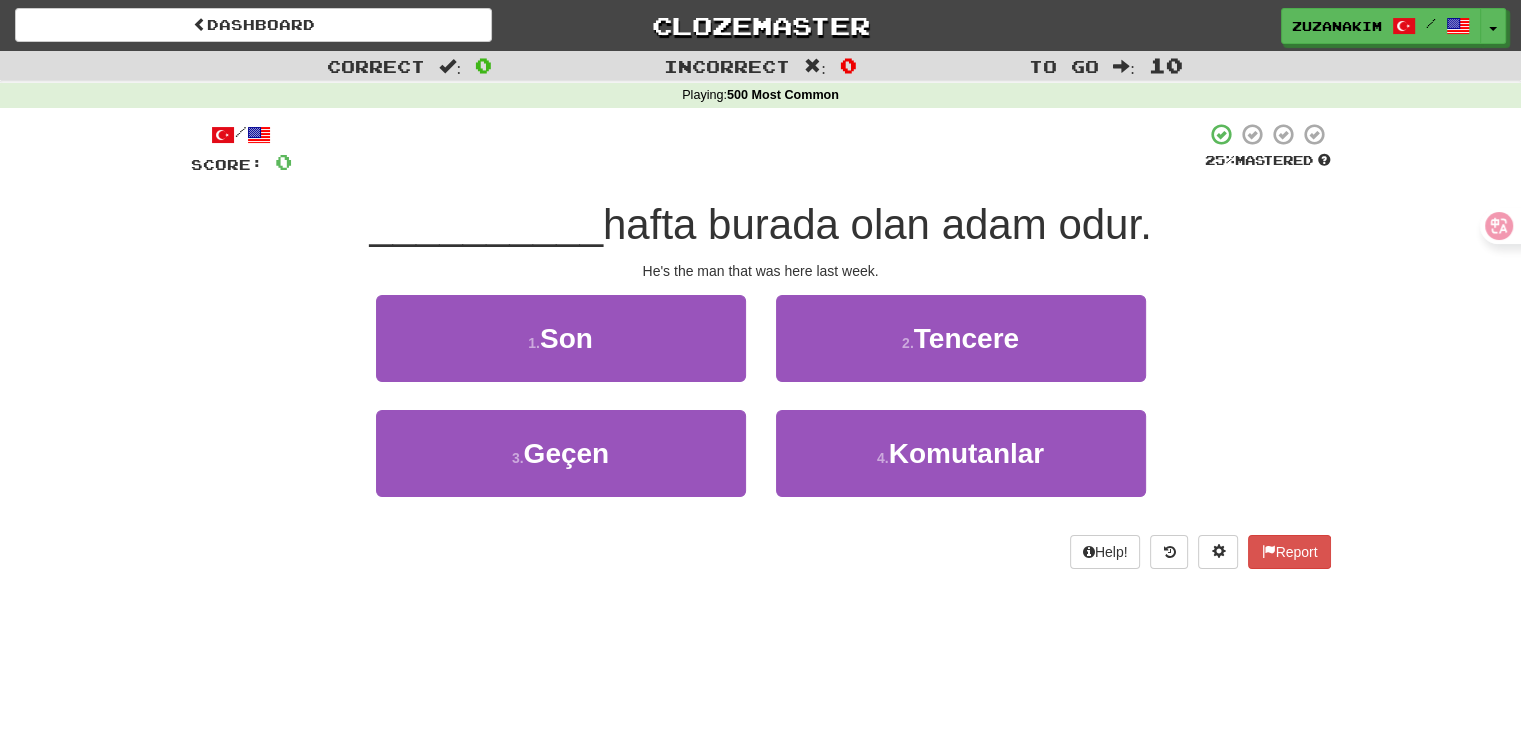 drag, startPoint x: 604, startPoint y: 284, endPoint x: 788, endPoint y: 281, distance: 184.02446 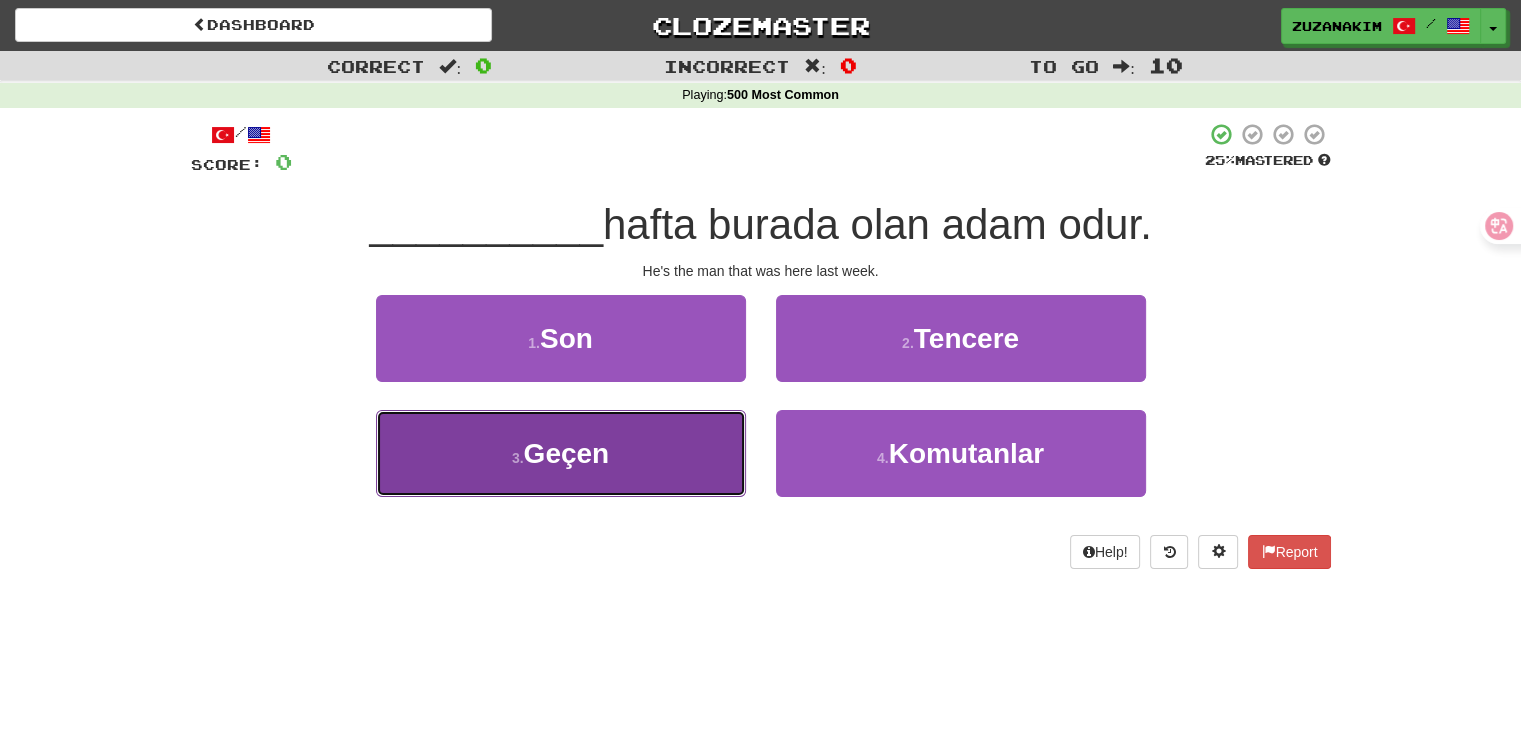 click on "3 .  Geçen" at bounding box center (561, 453) 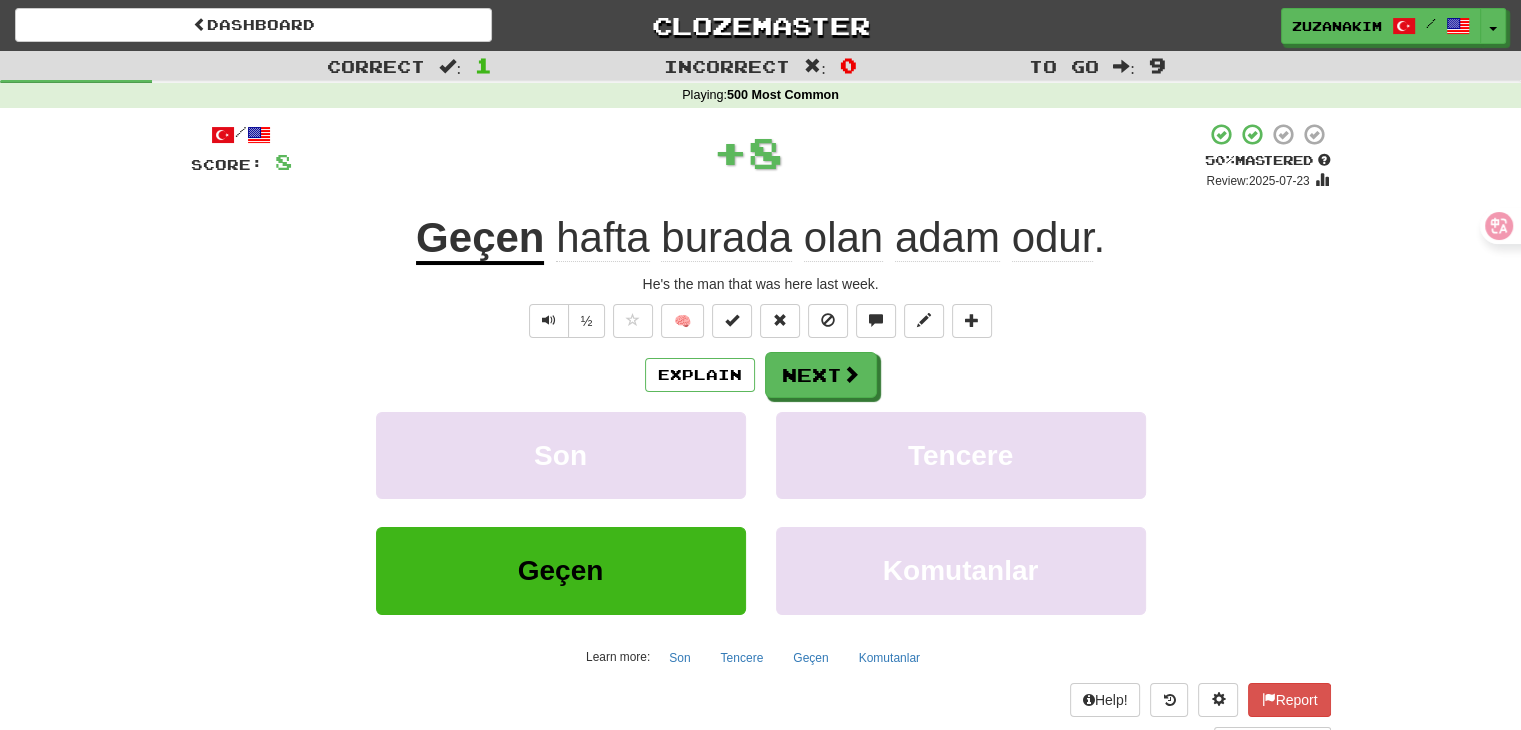 click on "Geçen" at bounding box center (480, 239) 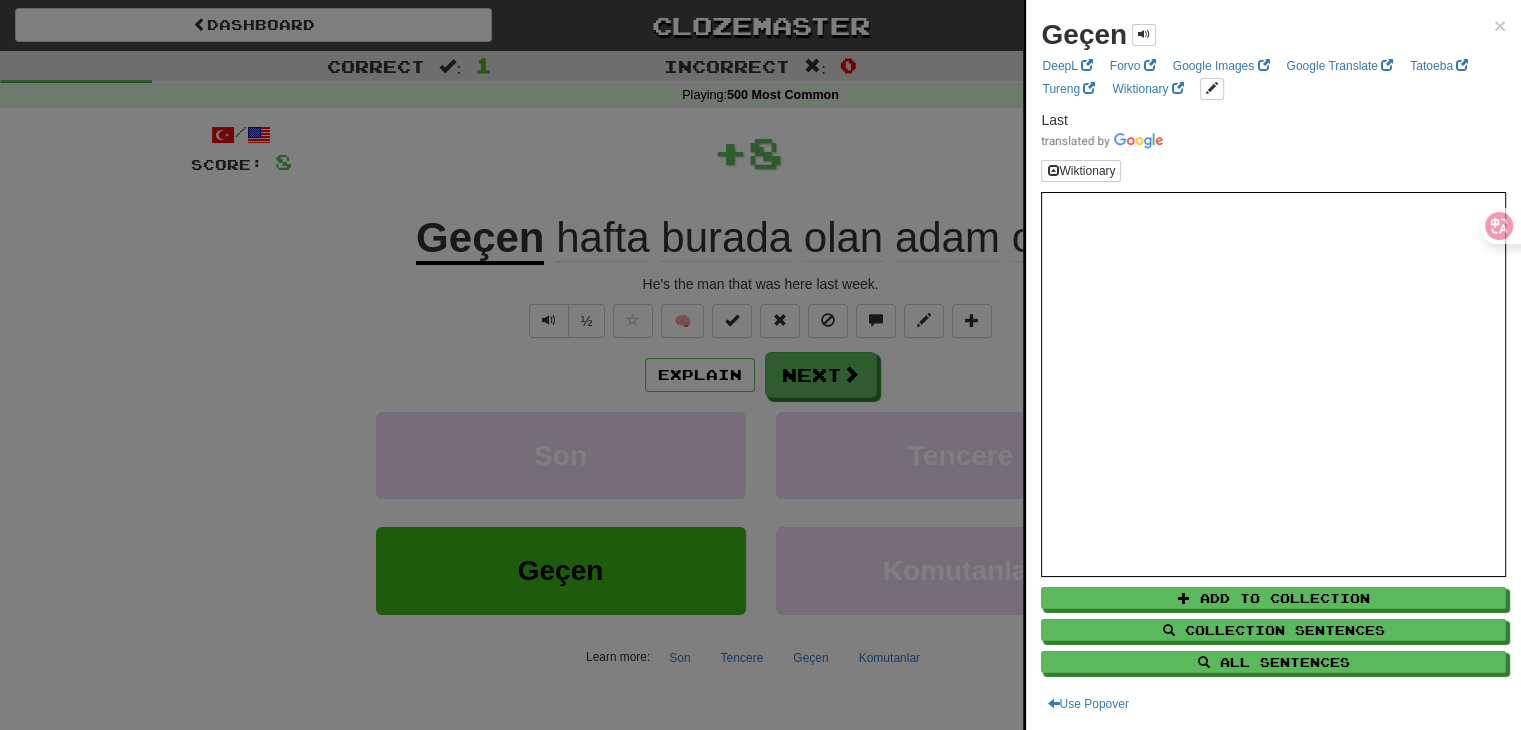 click at bounding box center [760, 365] 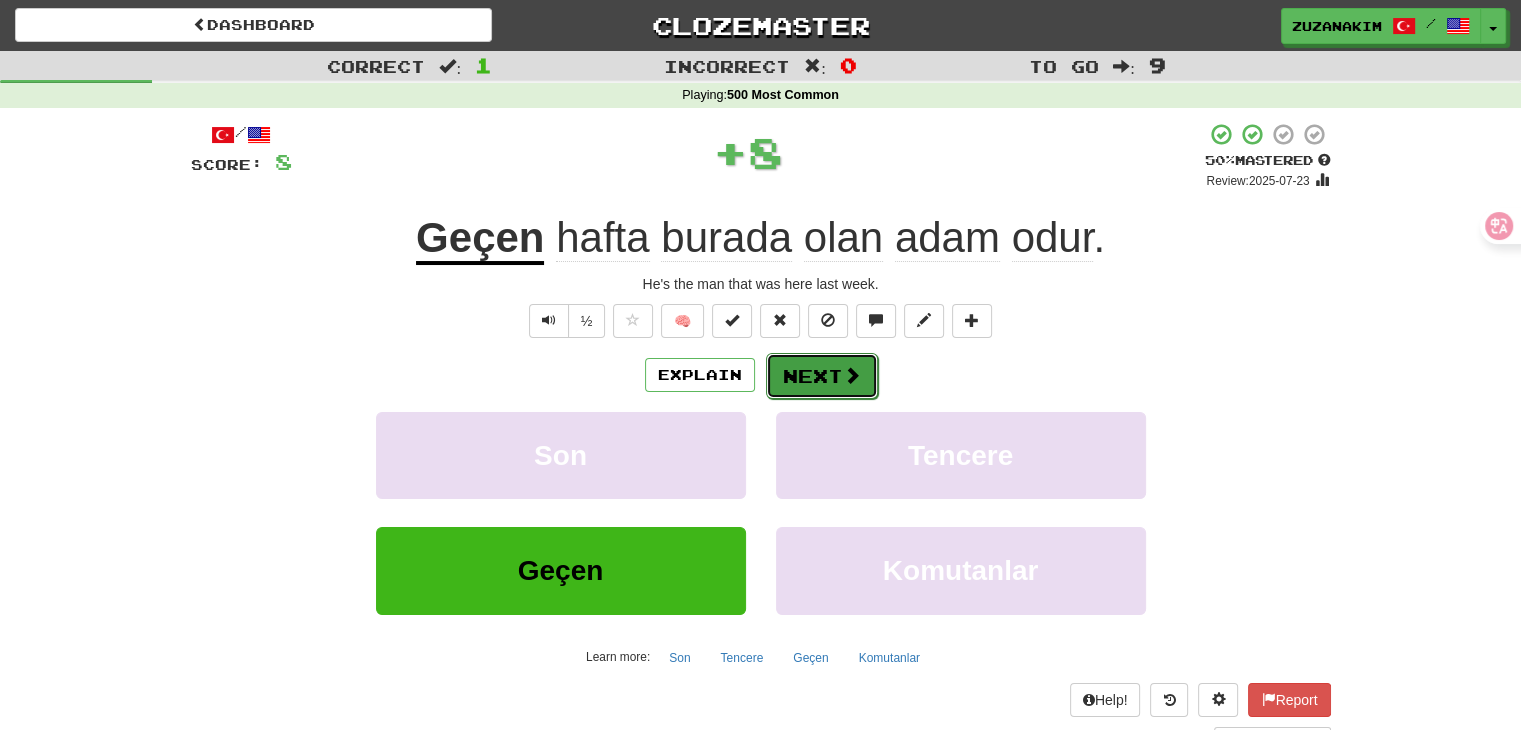 click on "Next" at bounding box center (822, 376) 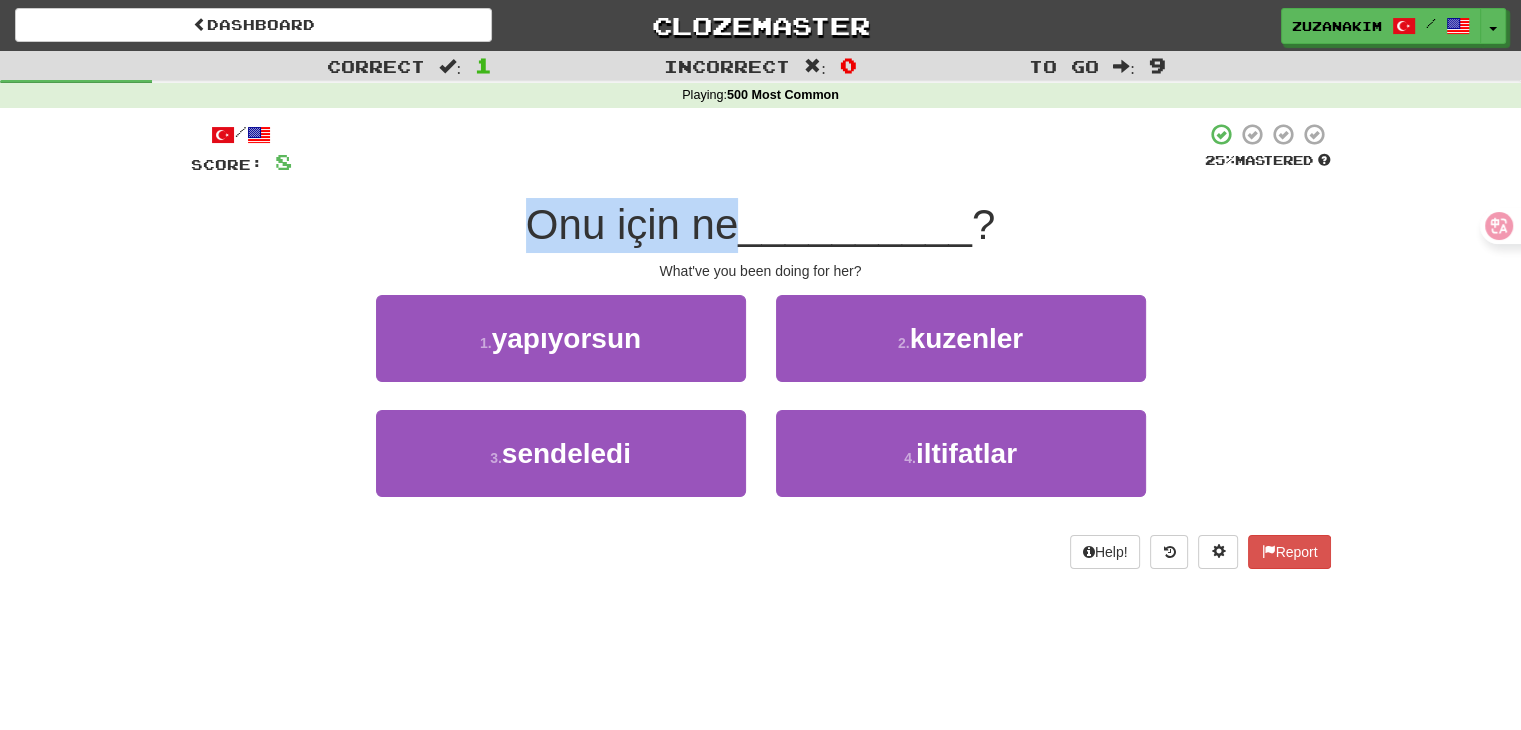 drag, startPoint x: 536, startPoint y: 234, endPoint x: 734, endPoint y: 234, distance: 198 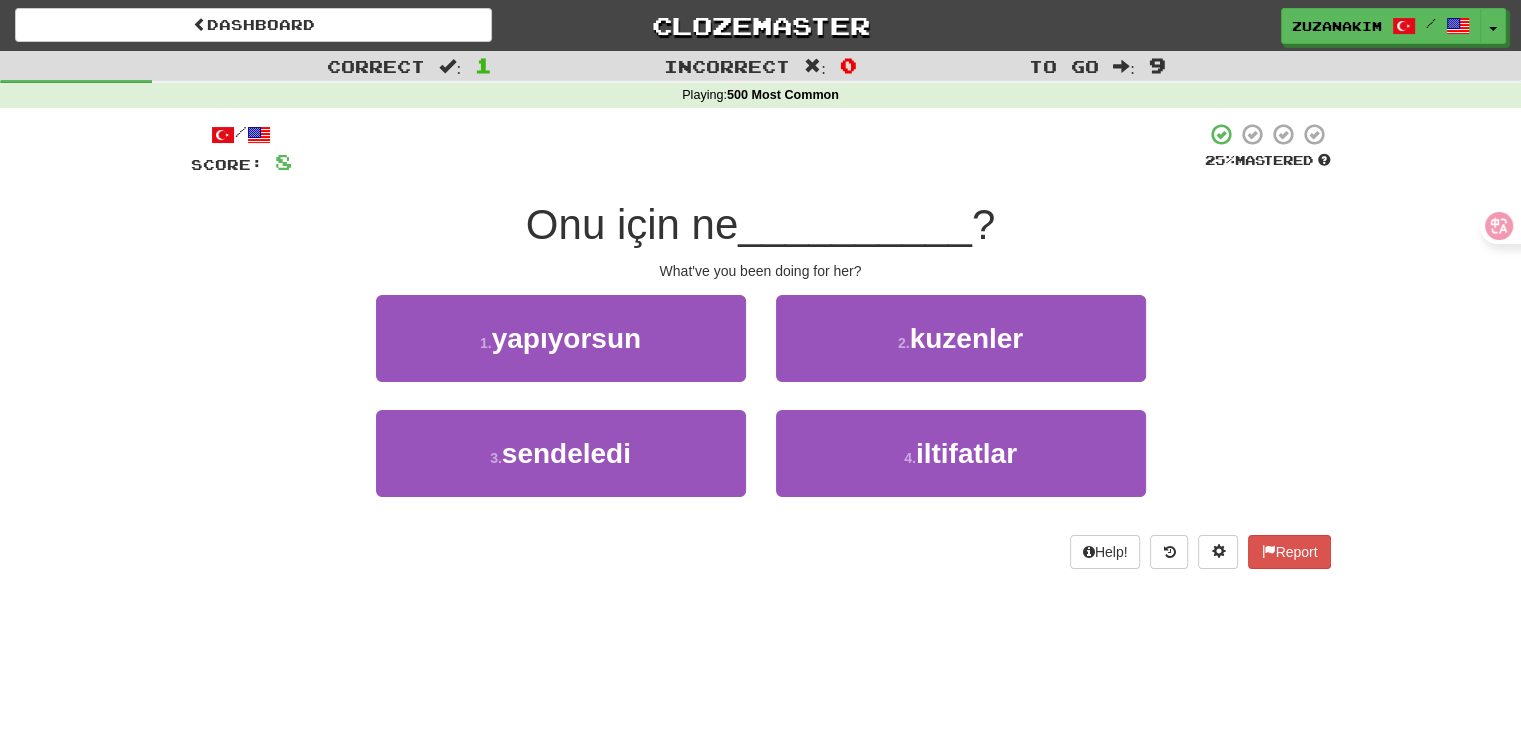 click on "/  Score:   8 25 %  Mastered Onu için ne  __________ ? What've you been doing for her? 1 .  yapıyorsun 2 .  kuzenler 3 .  sendeledi 4 .  iltifatlar  Help!  Report" at bounding box center (761, 345) 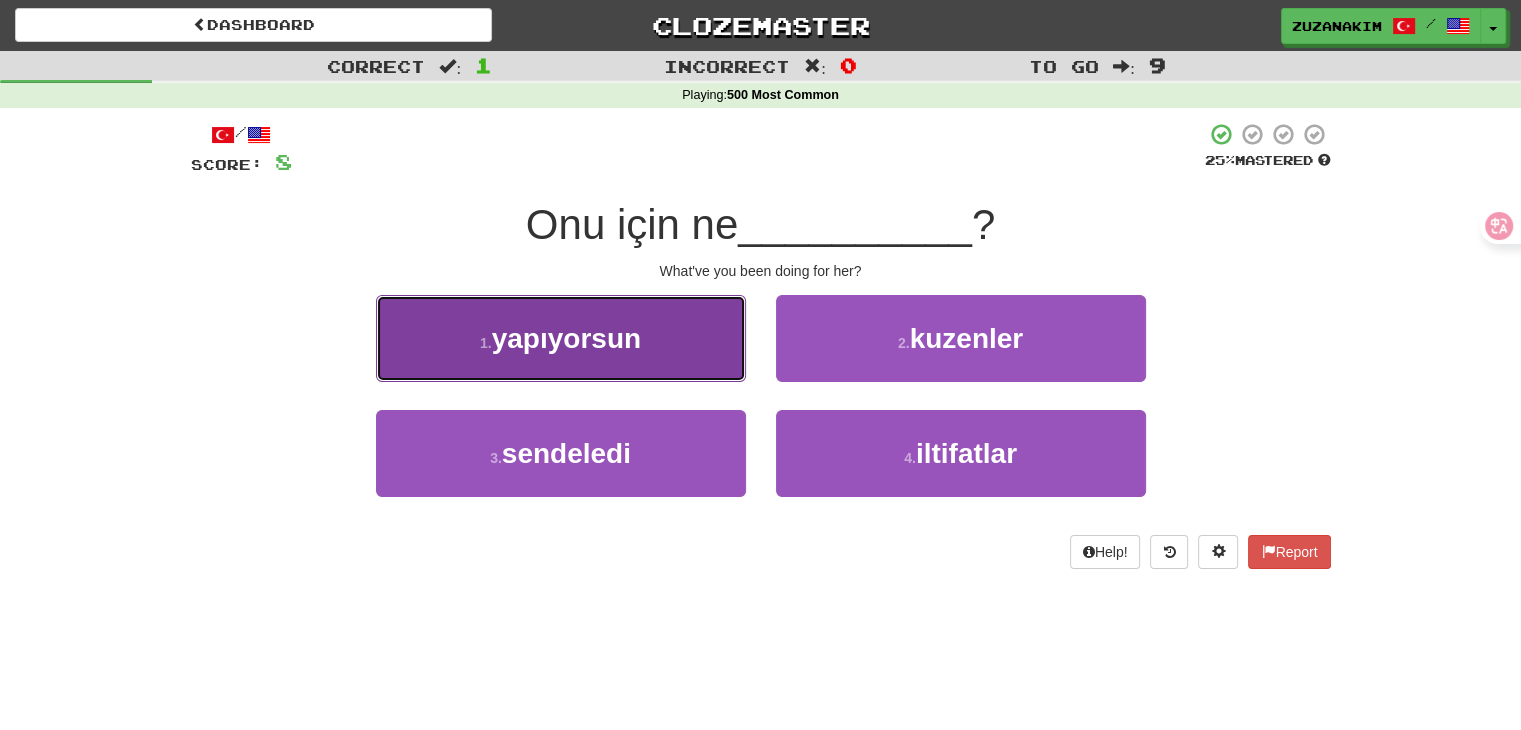 click on "1 .  yapıyorsun" at bounding box center [561, 338] 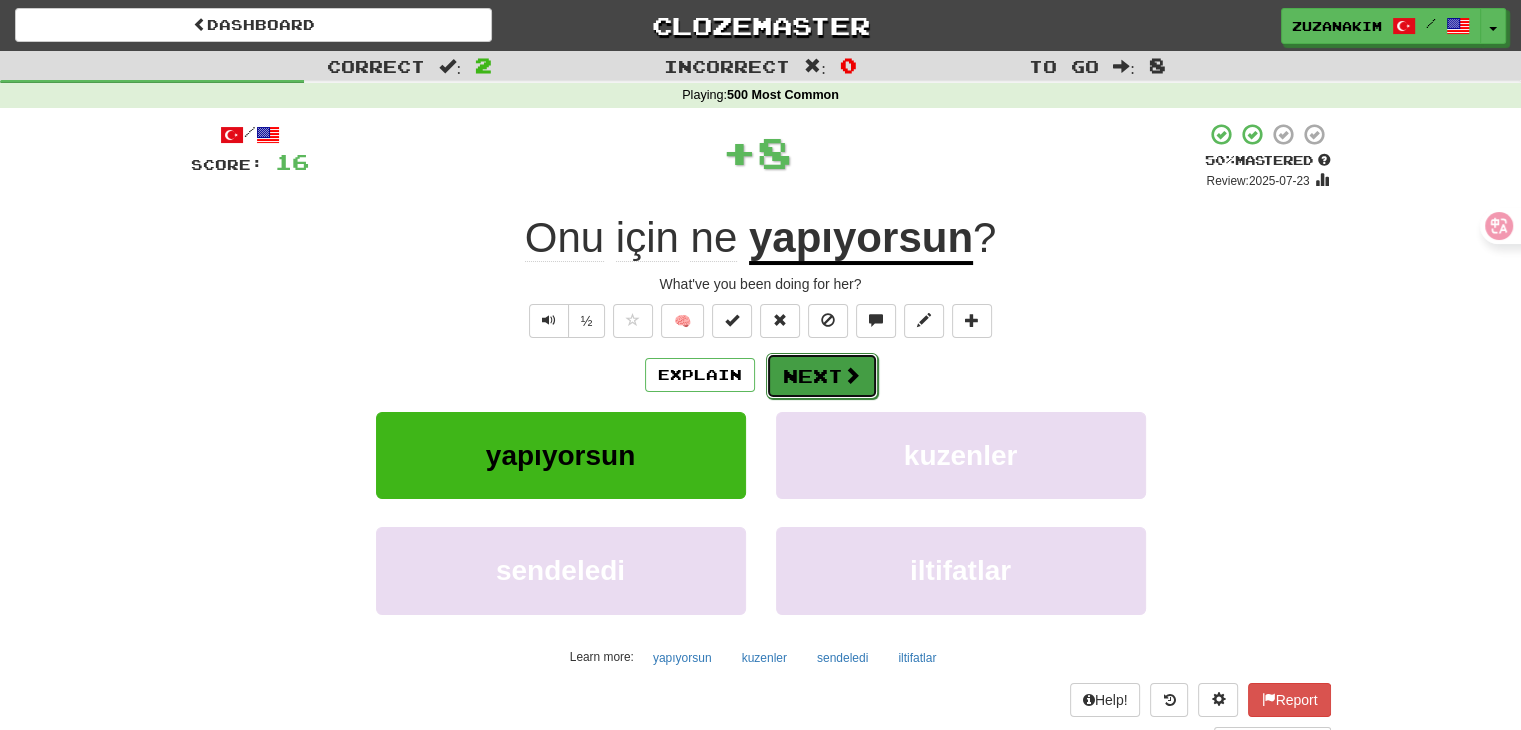 click on "Next" at bounding box center (822, 376) 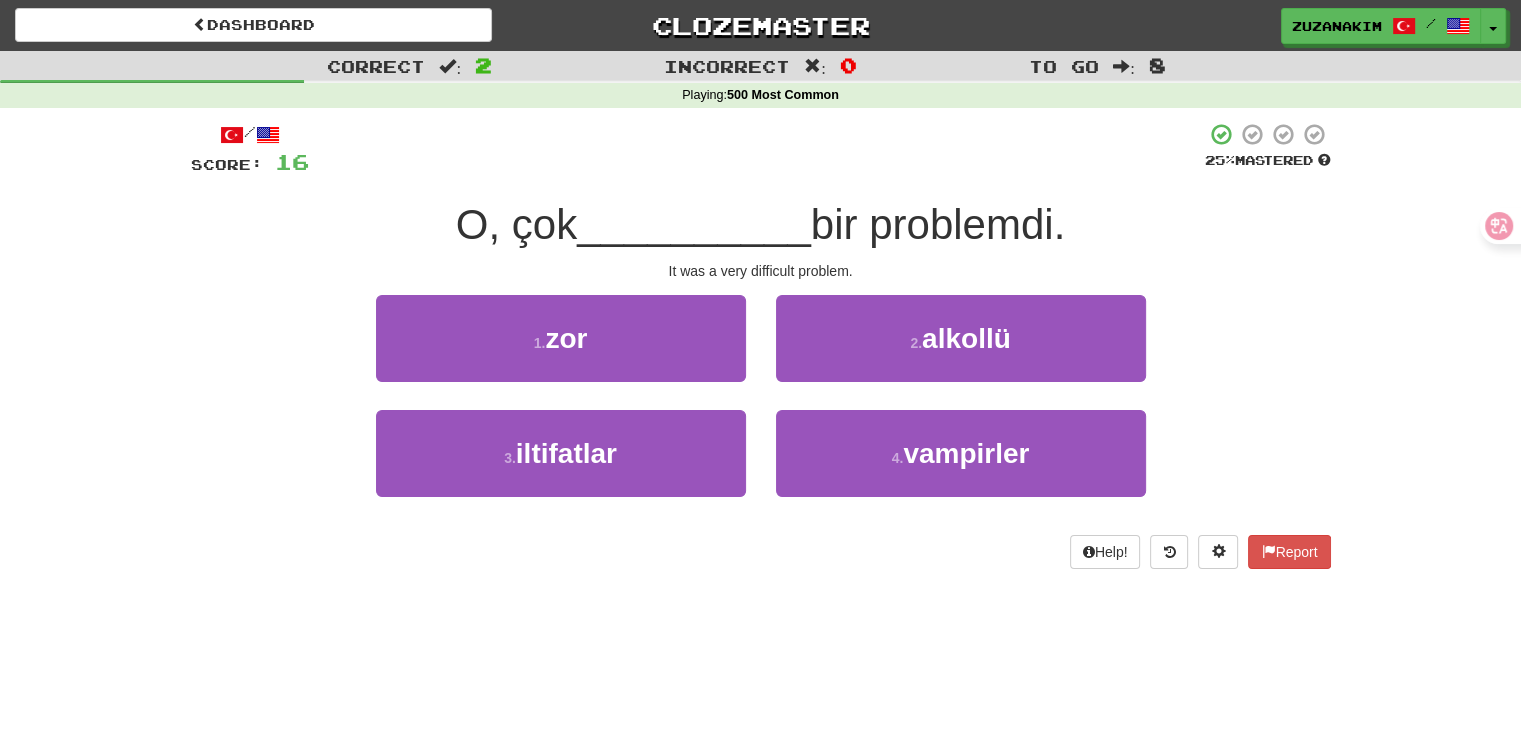 drag, startPoint x: 465, startPoint y: 222, endPoint x: 587, endPoint y: 222, distance: 122 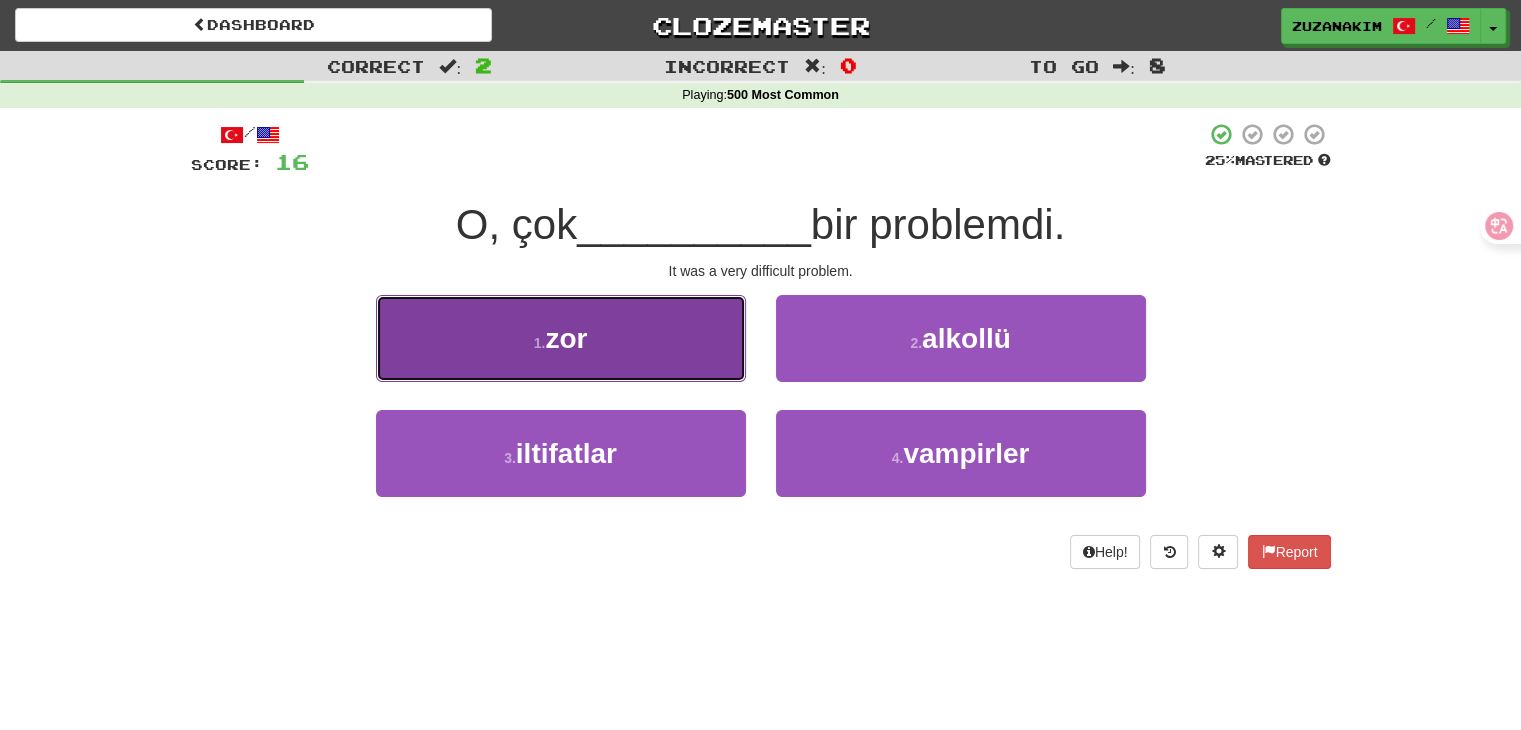 click on "1 .  zor" at bounding box center [561, 338] 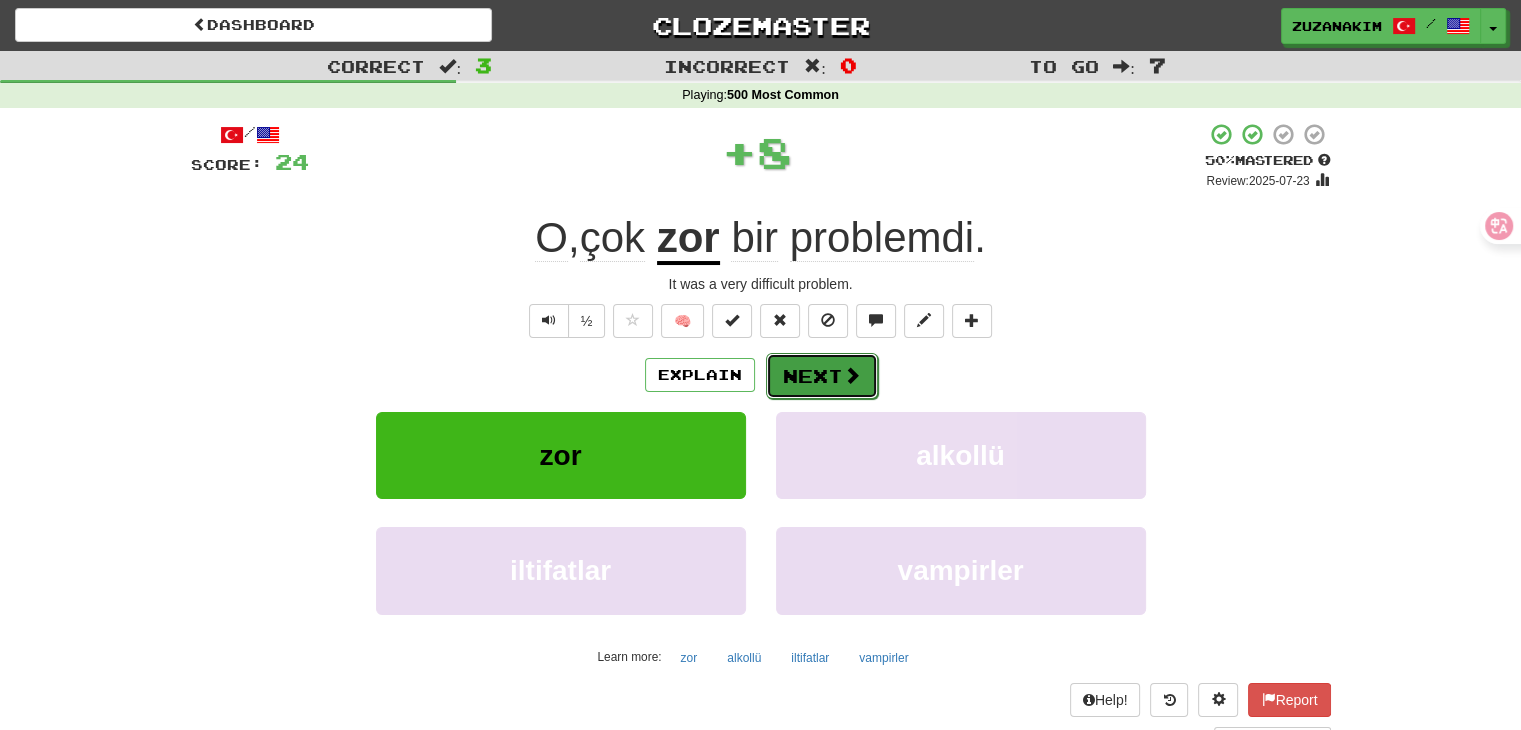 click on "Next" at bounding box center (822, 376) 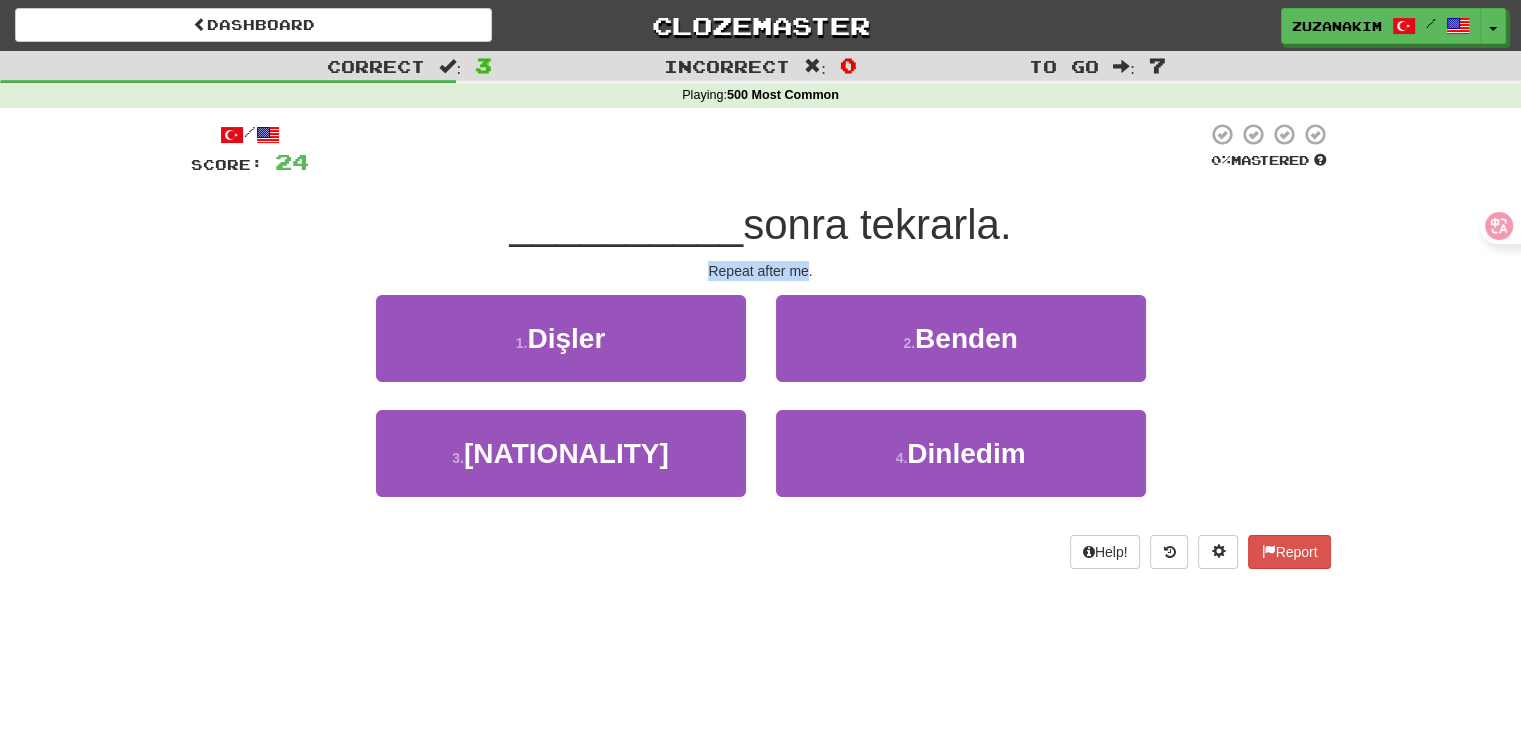 drag, startPoint x: 699, startPoint y: 266, endPoint x: 810, endPoint y: 266, distance: 111 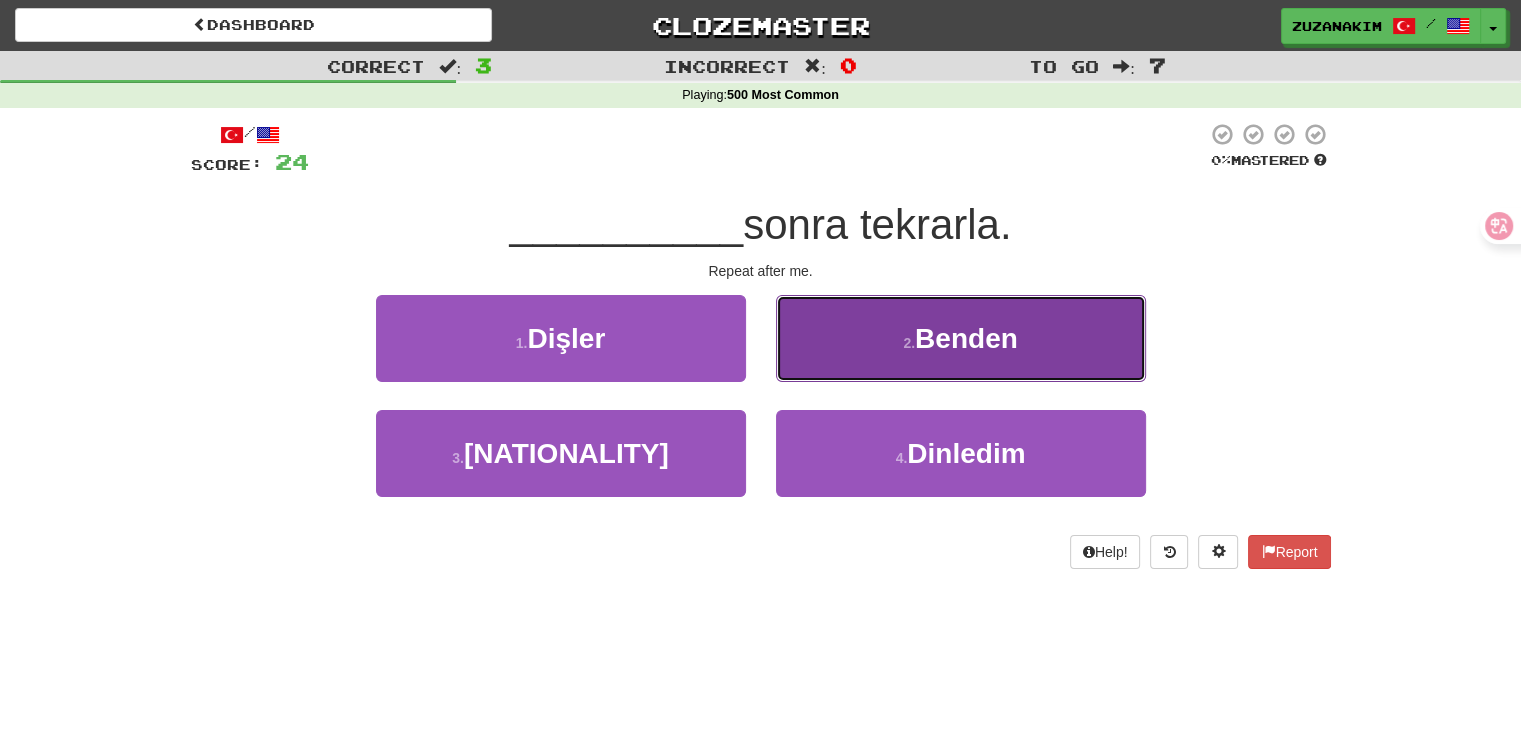 click on "2 .  Benden" at bounding box center [961, 338] 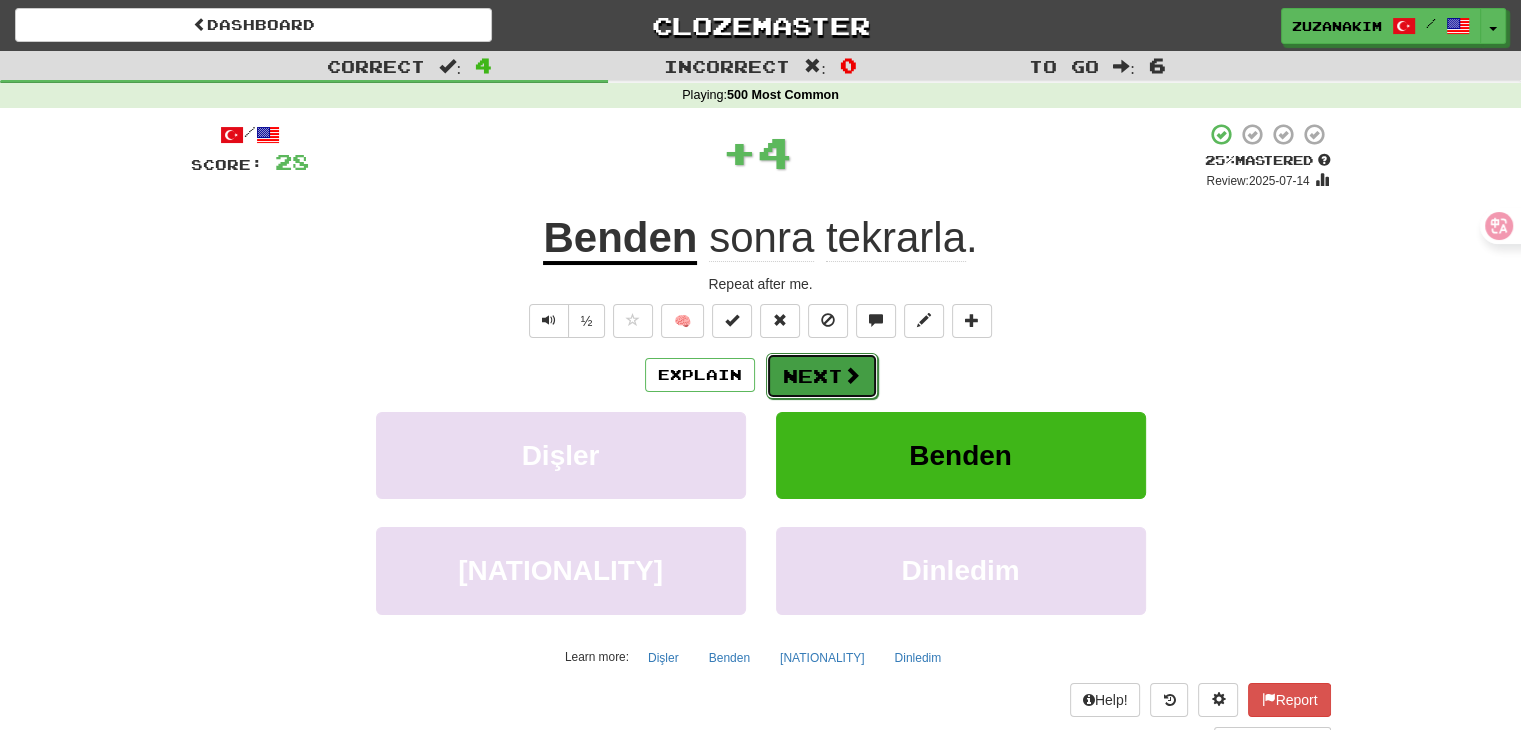 click on "Next" at bounding box center (822, 376) 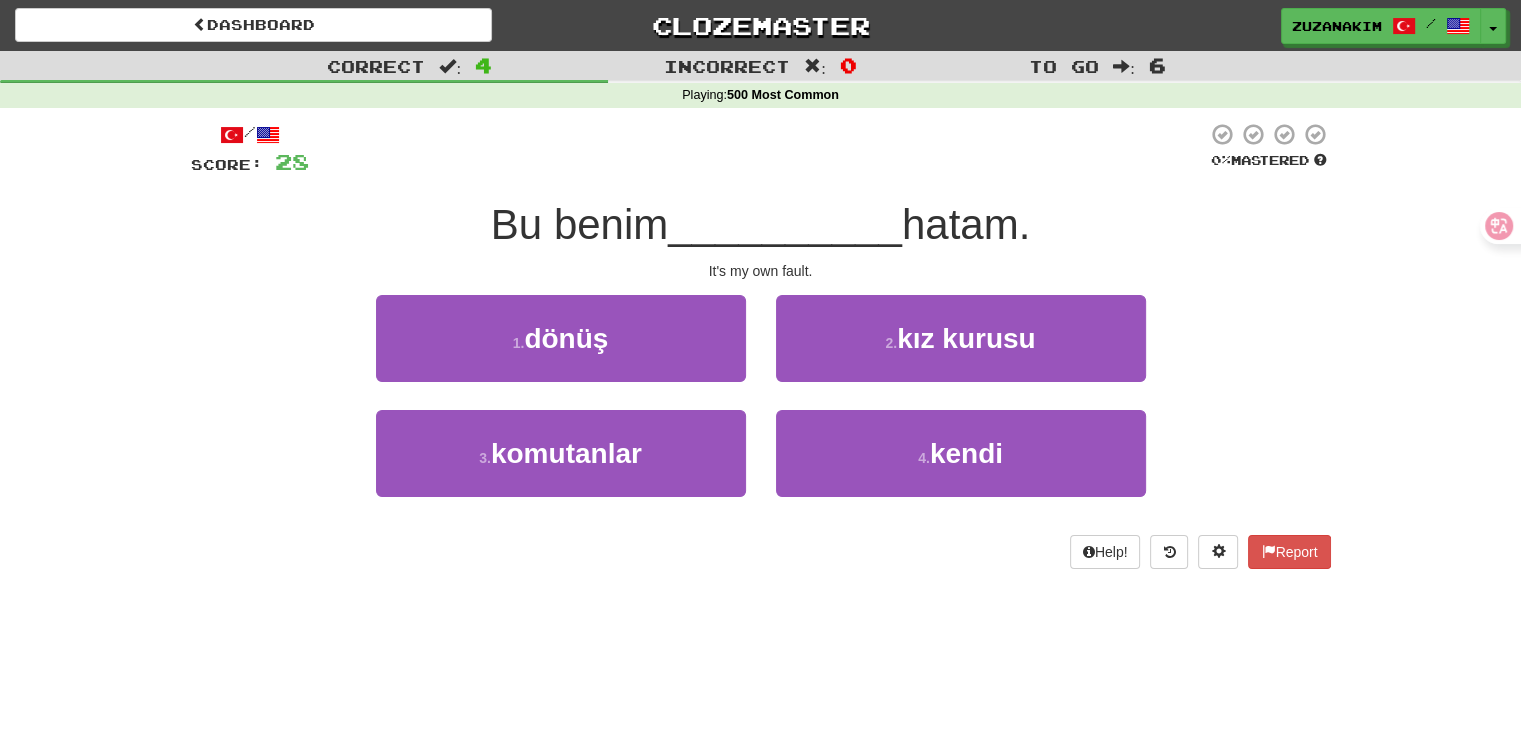 drag, startPoint x: 487, startPoint y: 207, endPoint x: 677, endPoint y: 207, distance: 190 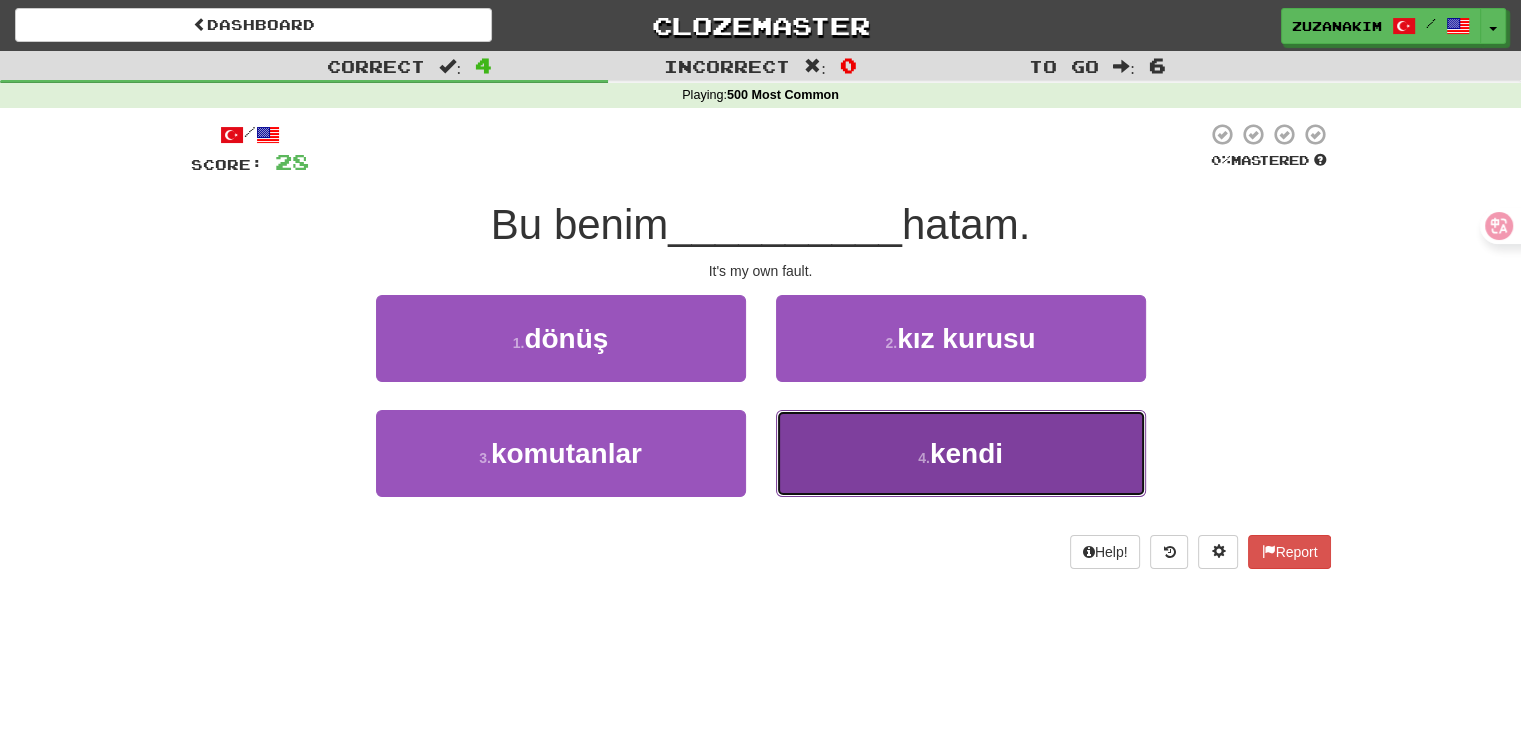 click on "4 .  kendi" at bounding box center (961, 453) 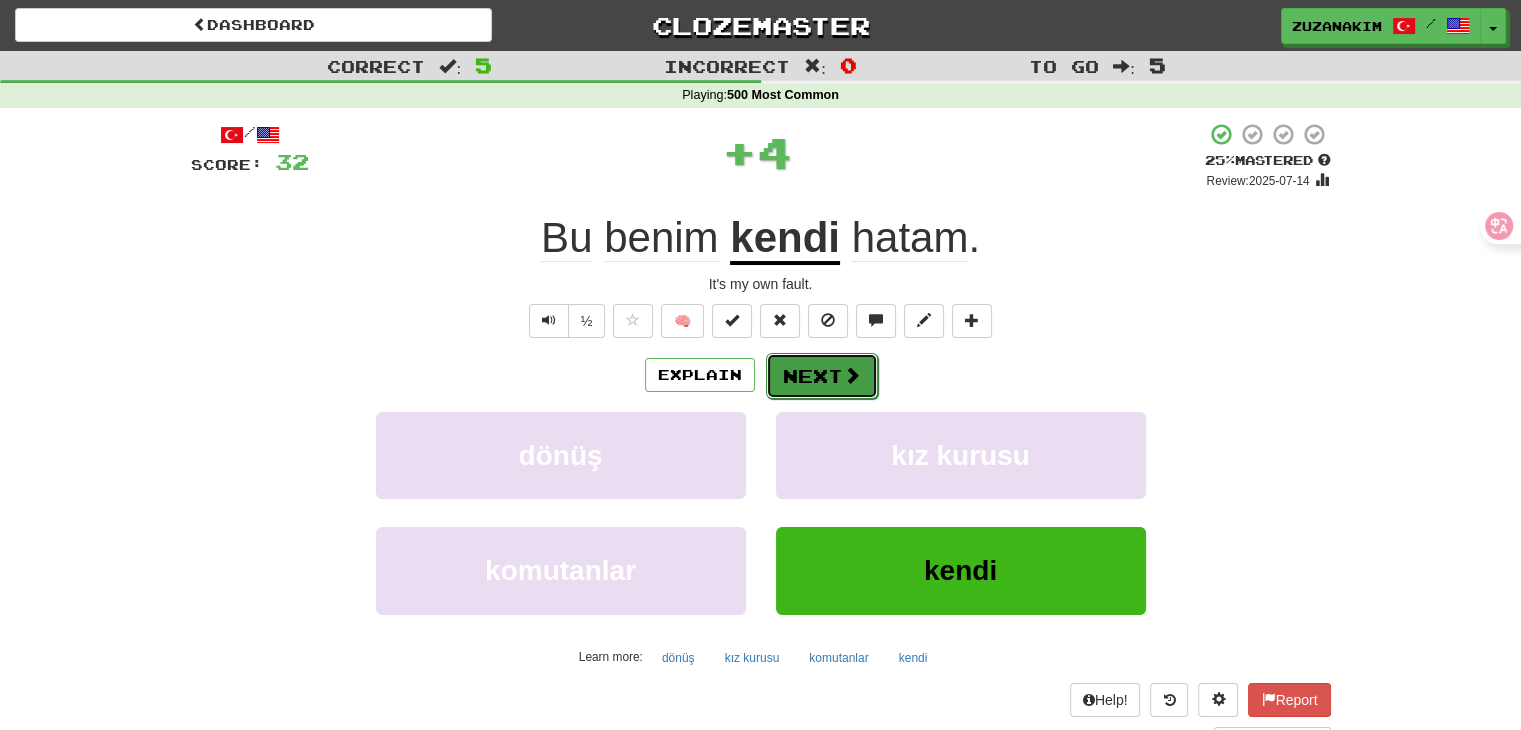 click on "Next" at bounding box center (822, 376) 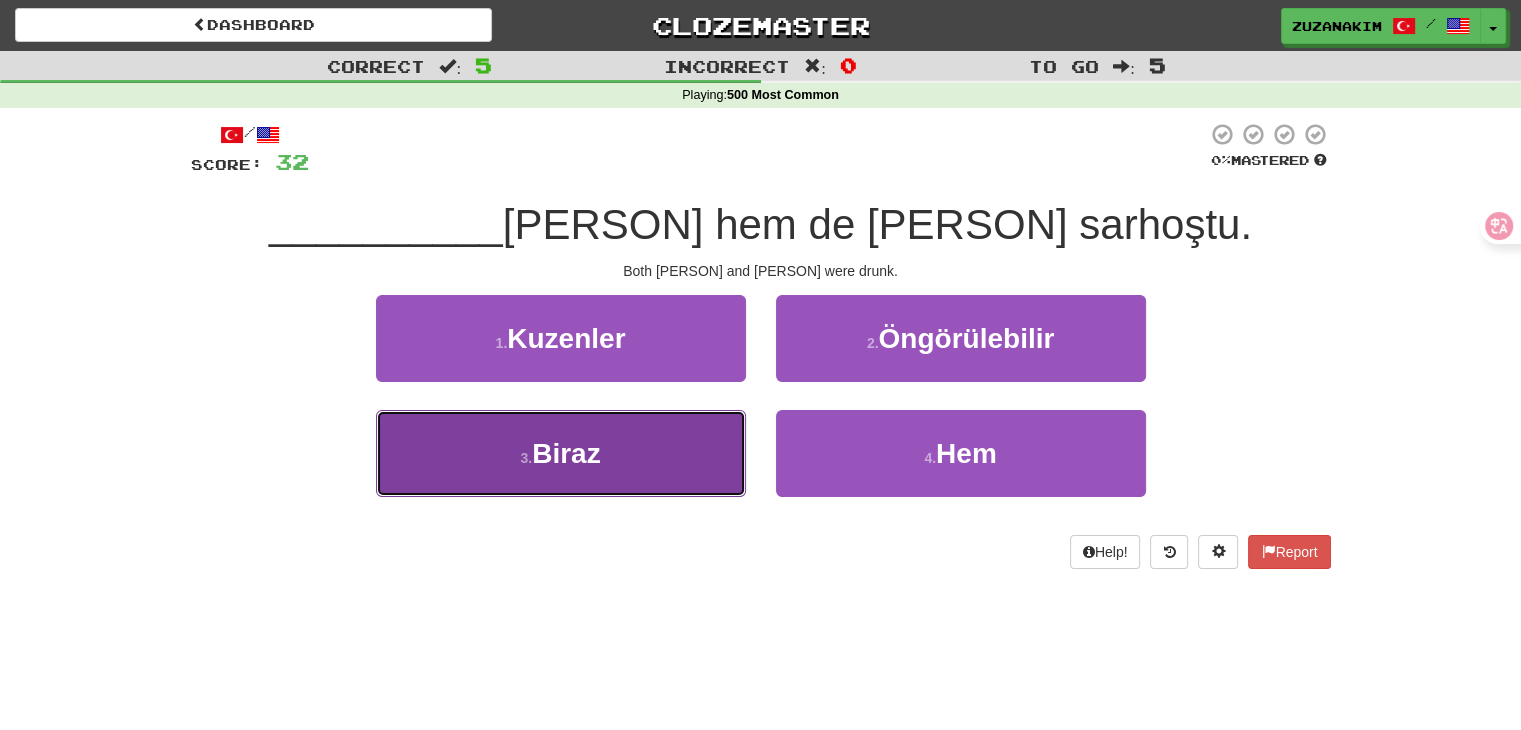 click on "3 .  Biraz" at bounding box center [561, 453] 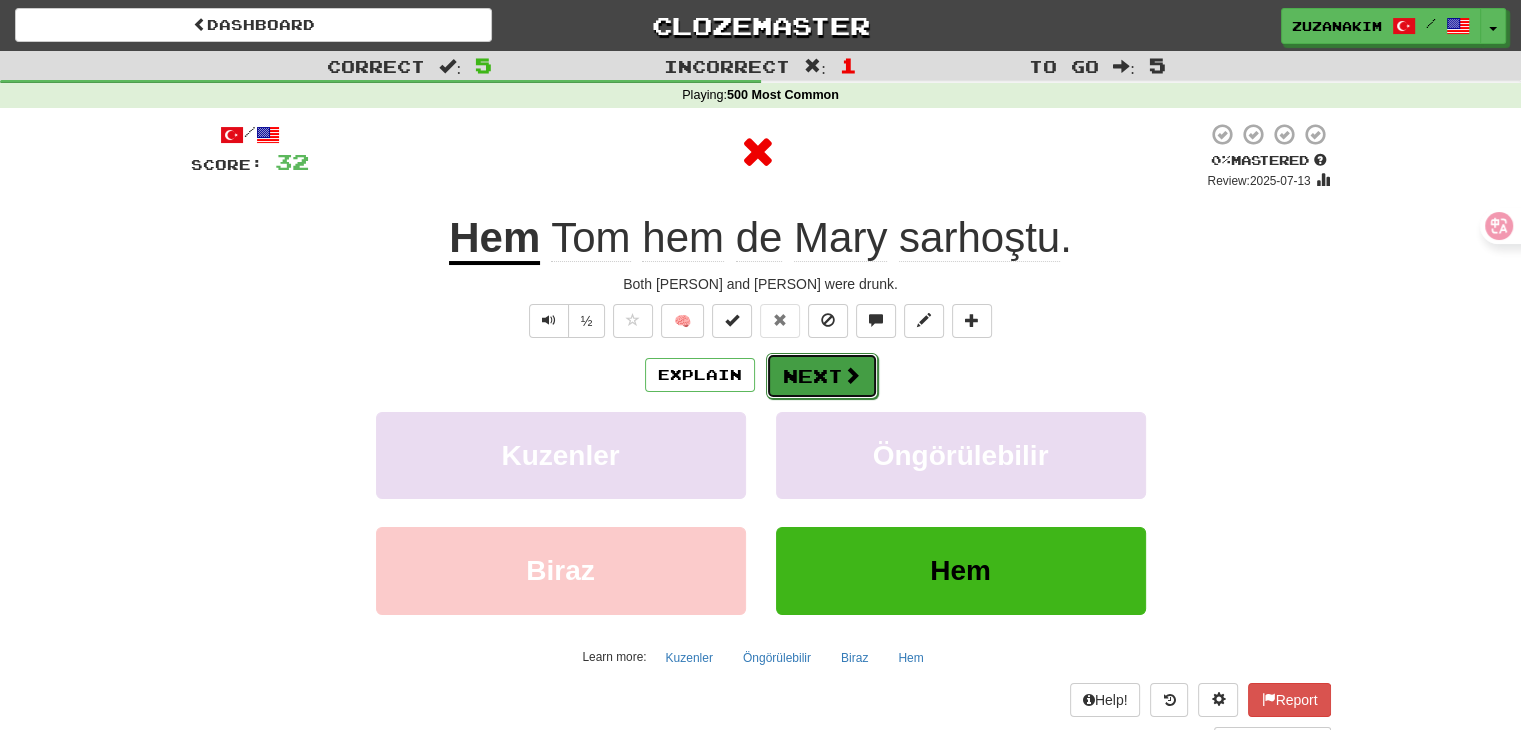click on "Next" at bounding box center (822, 376) 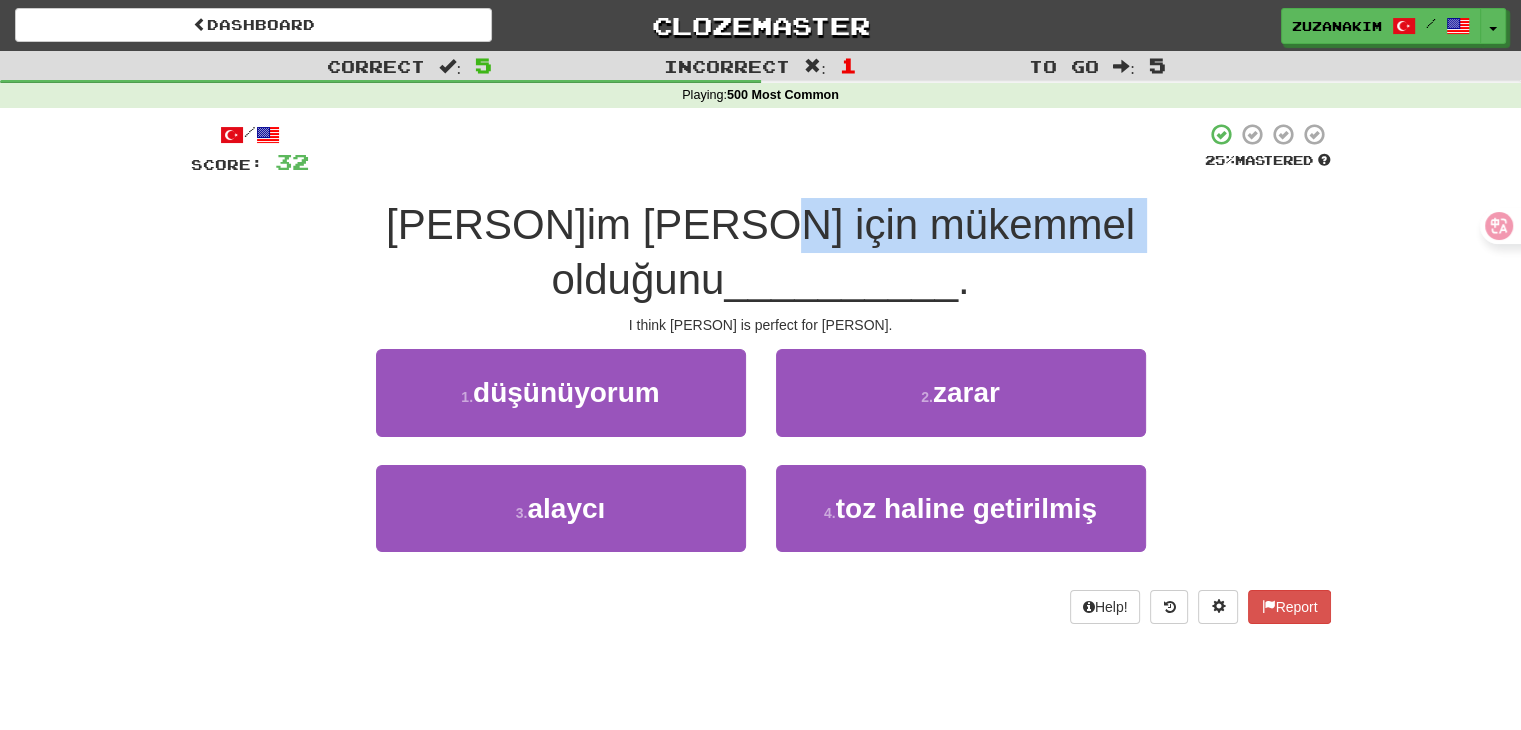 drag, startPoint x: 611, startPoint y: 229, endPoint x: 976, endPoint y: 231, distance: 365.0055 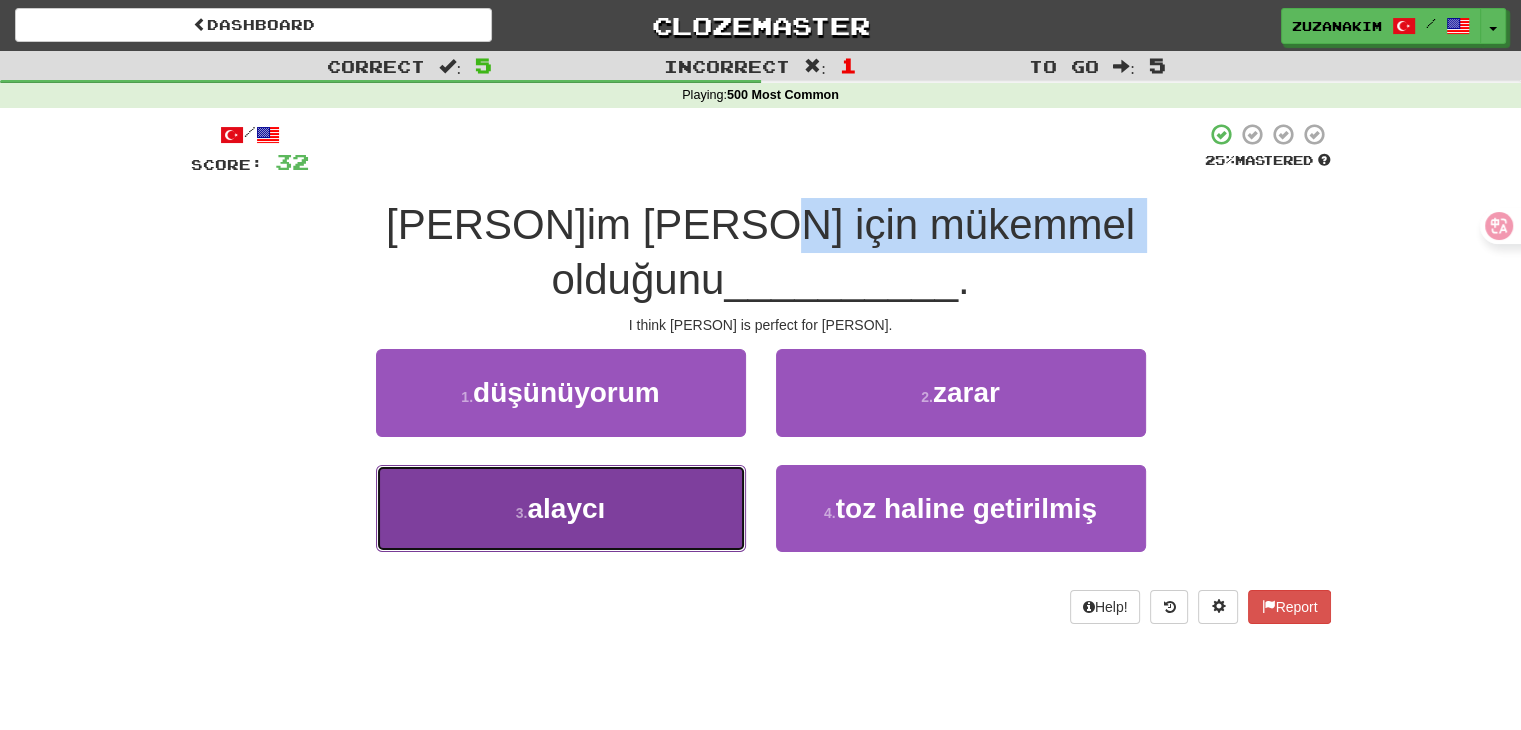 click on "3 .  alaycı" at bounding box center (561, 508) 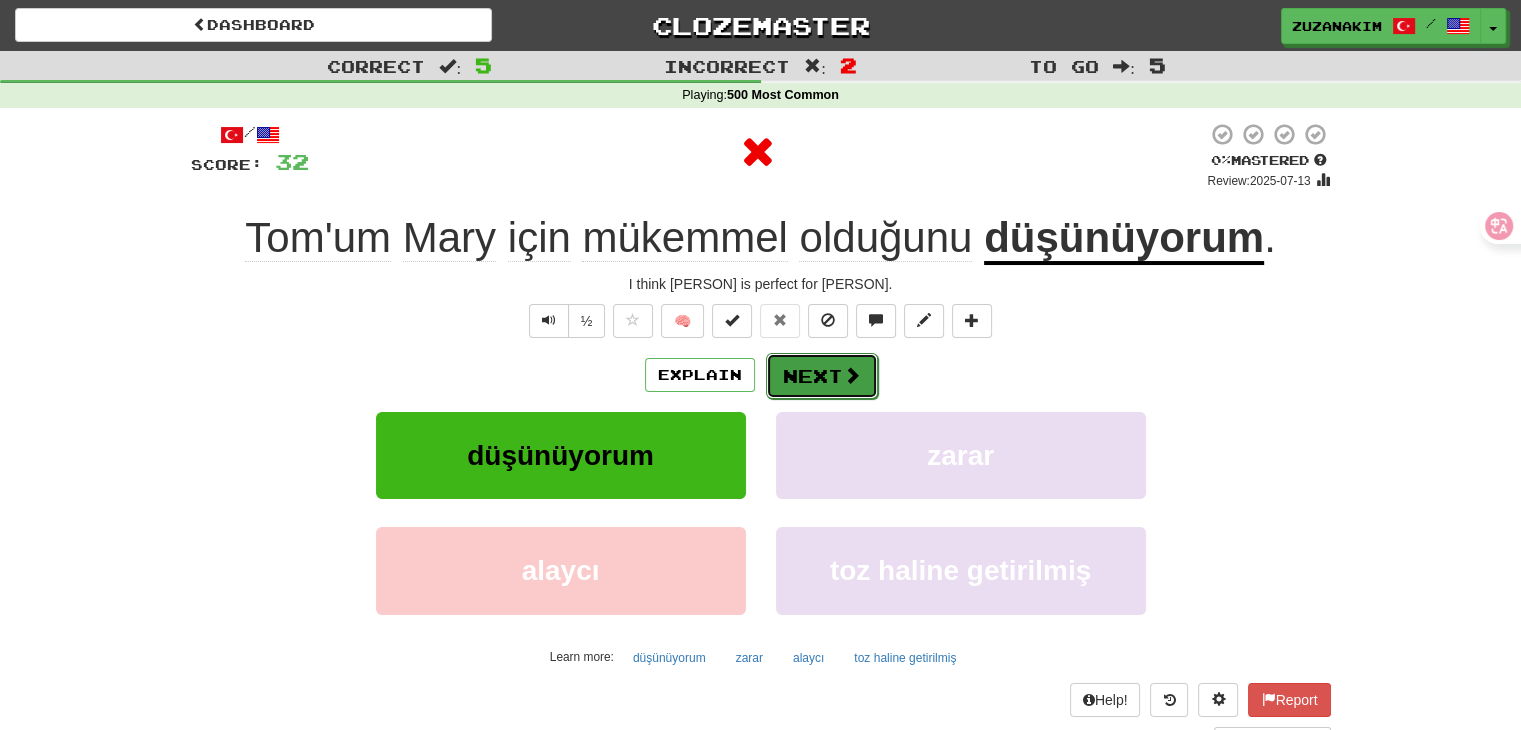 click on "Next" at bounding box center [822, 376] 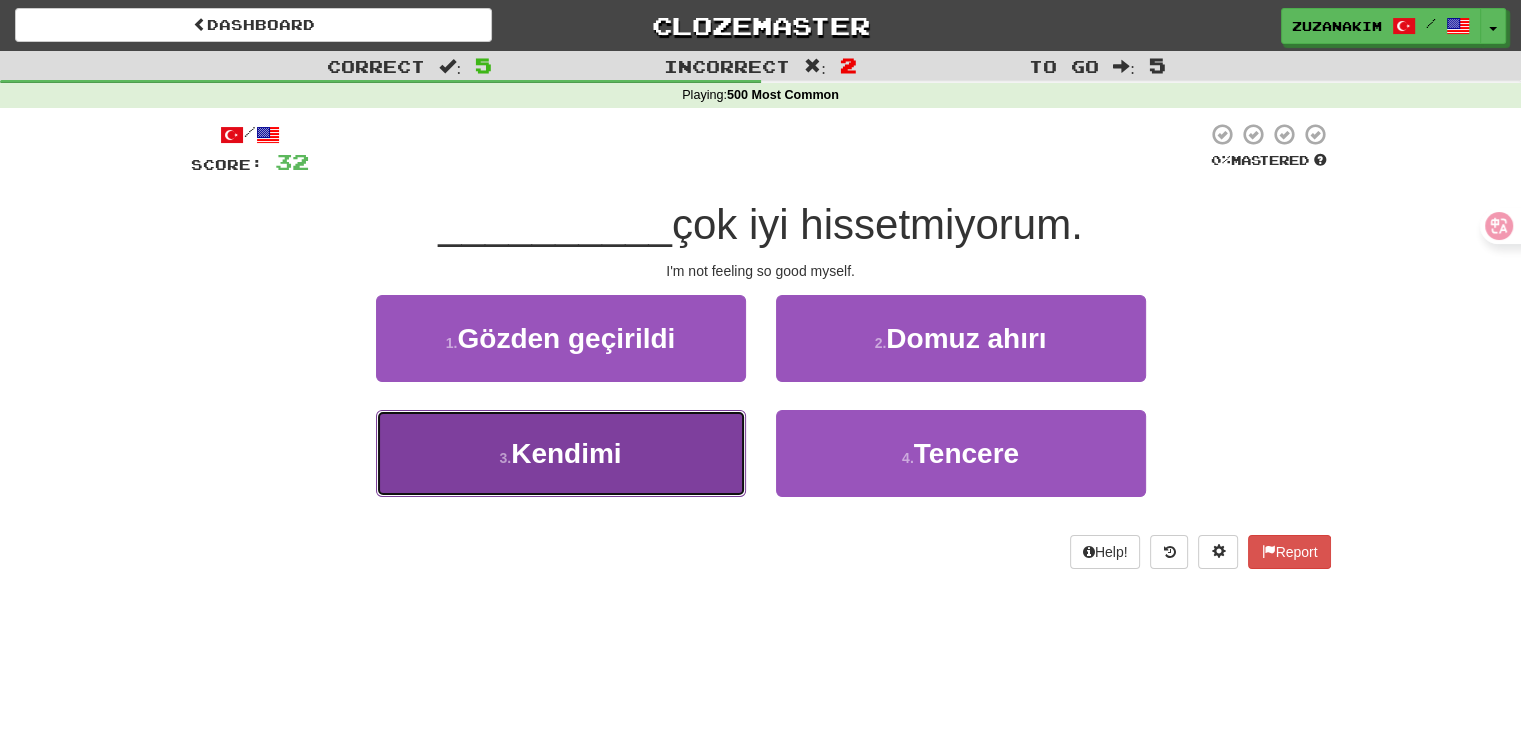 click on "3 .  Kendimi" at bounding box center (561, 453) 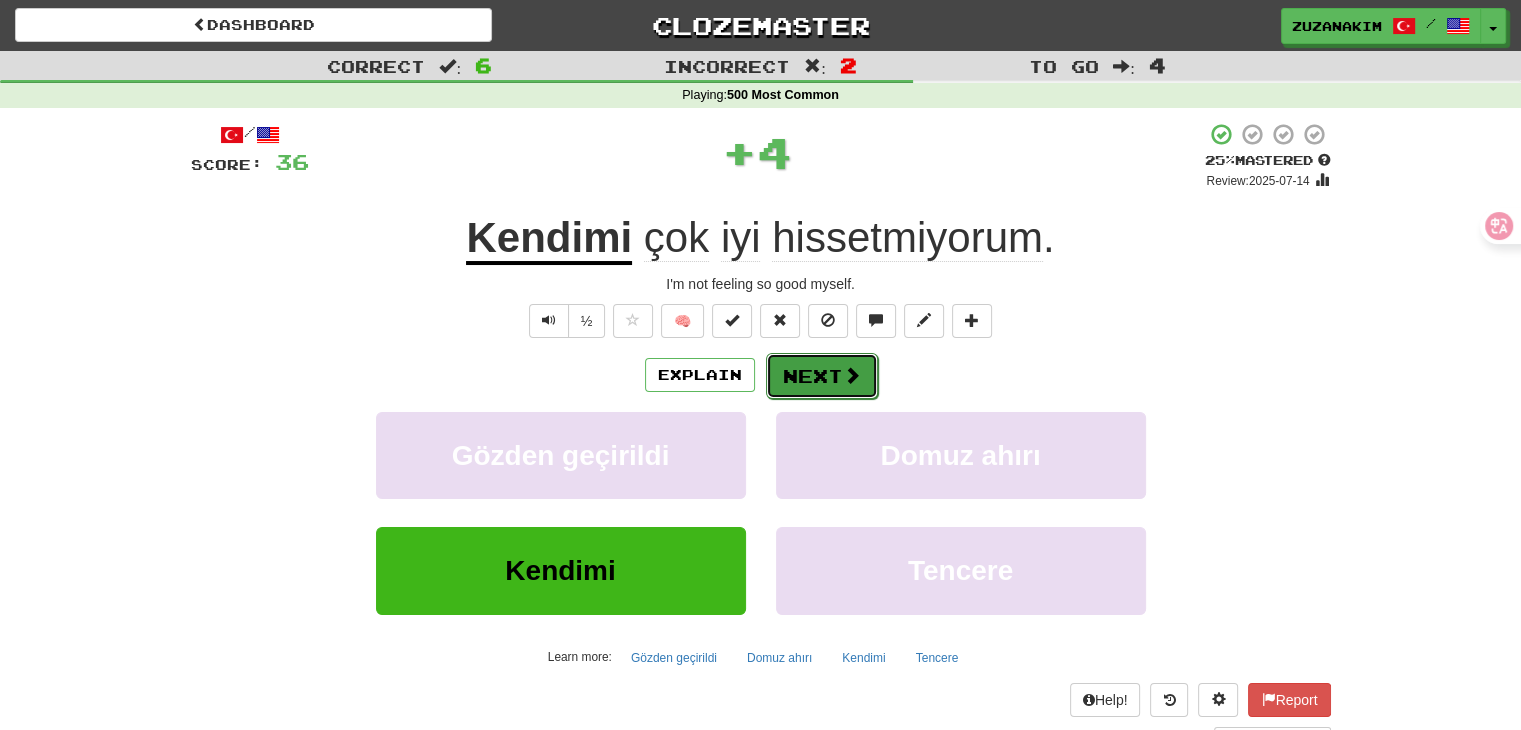 click on "Next" at bounding box center (822, 376) 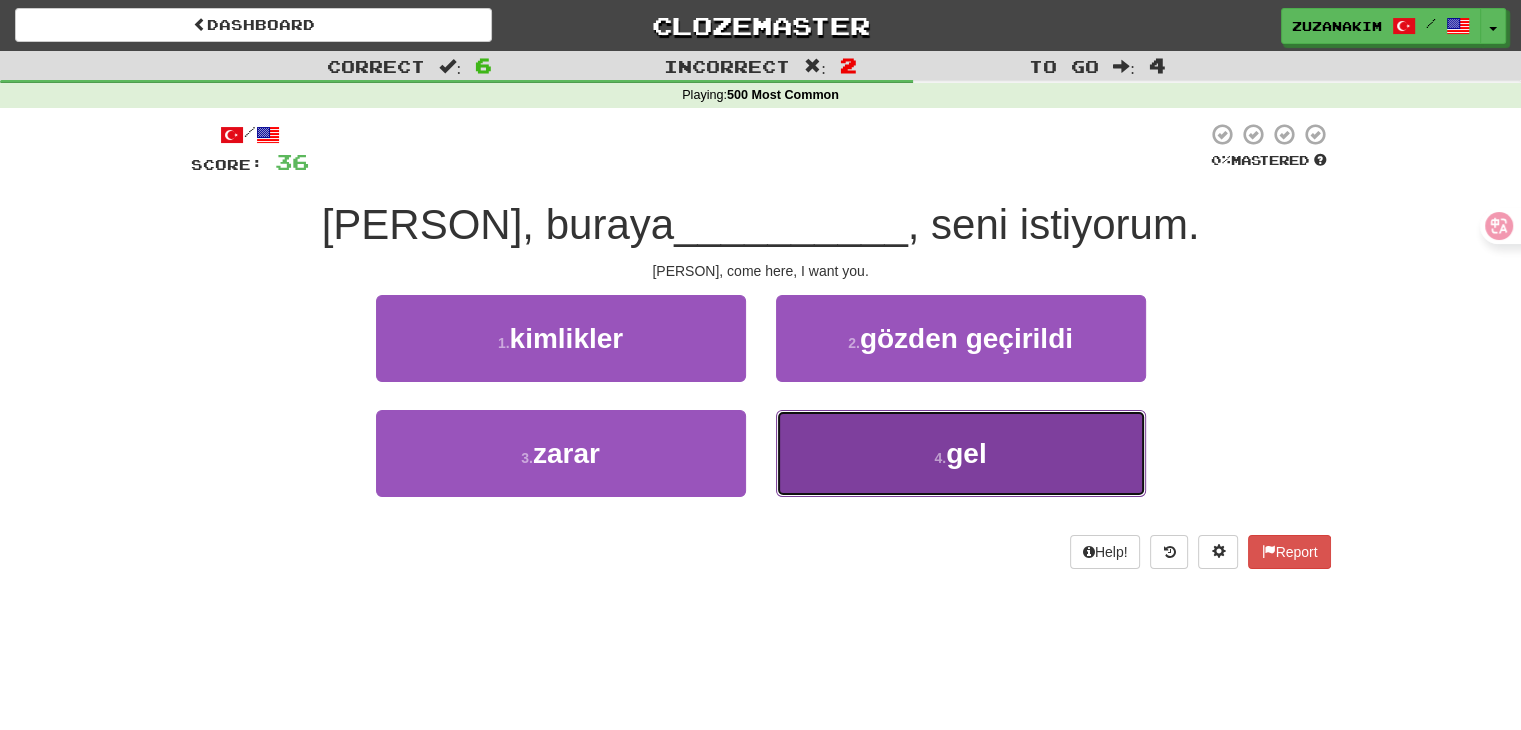 click on "4 .  gel" at bounding box center (961, 453) 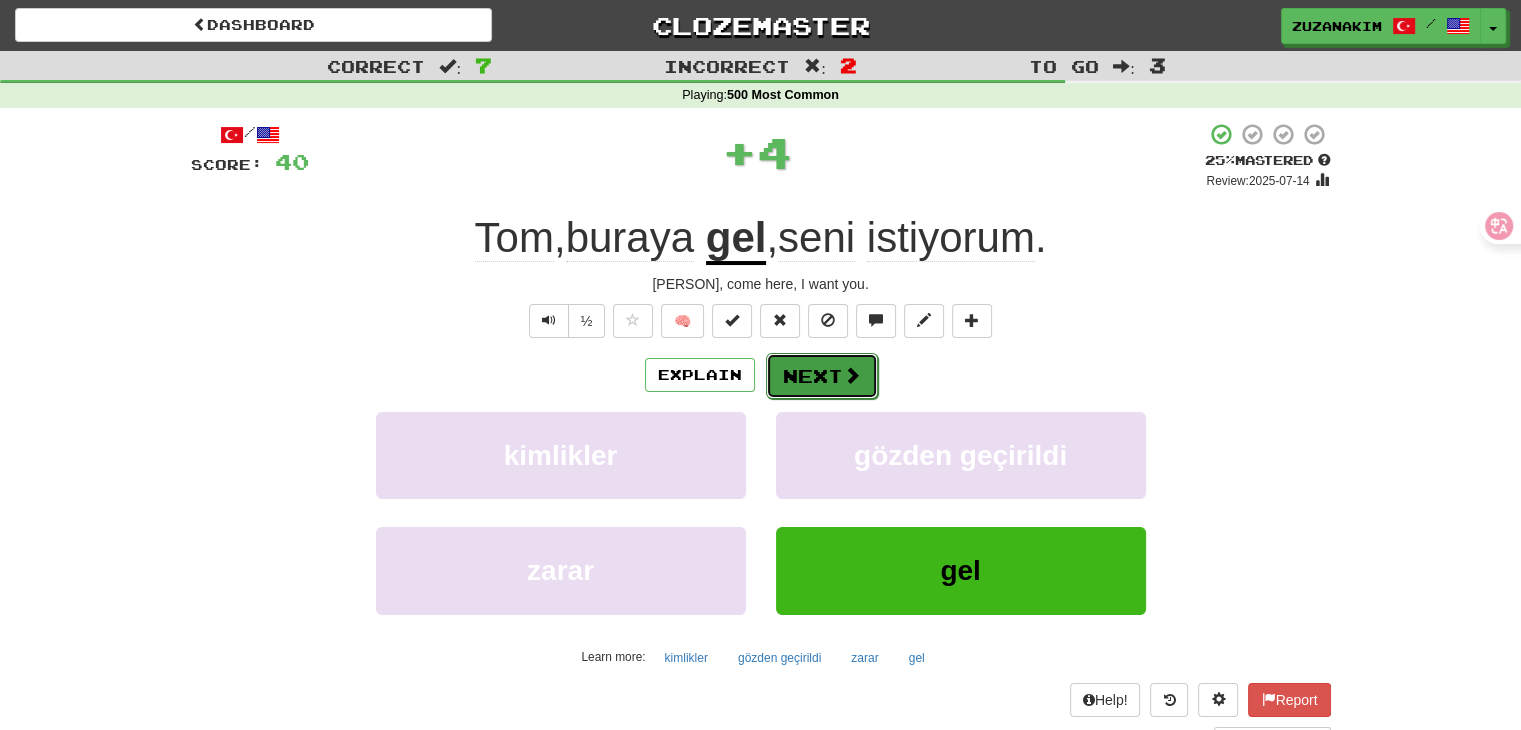 click on "Next" at bounding box center [822, 376] 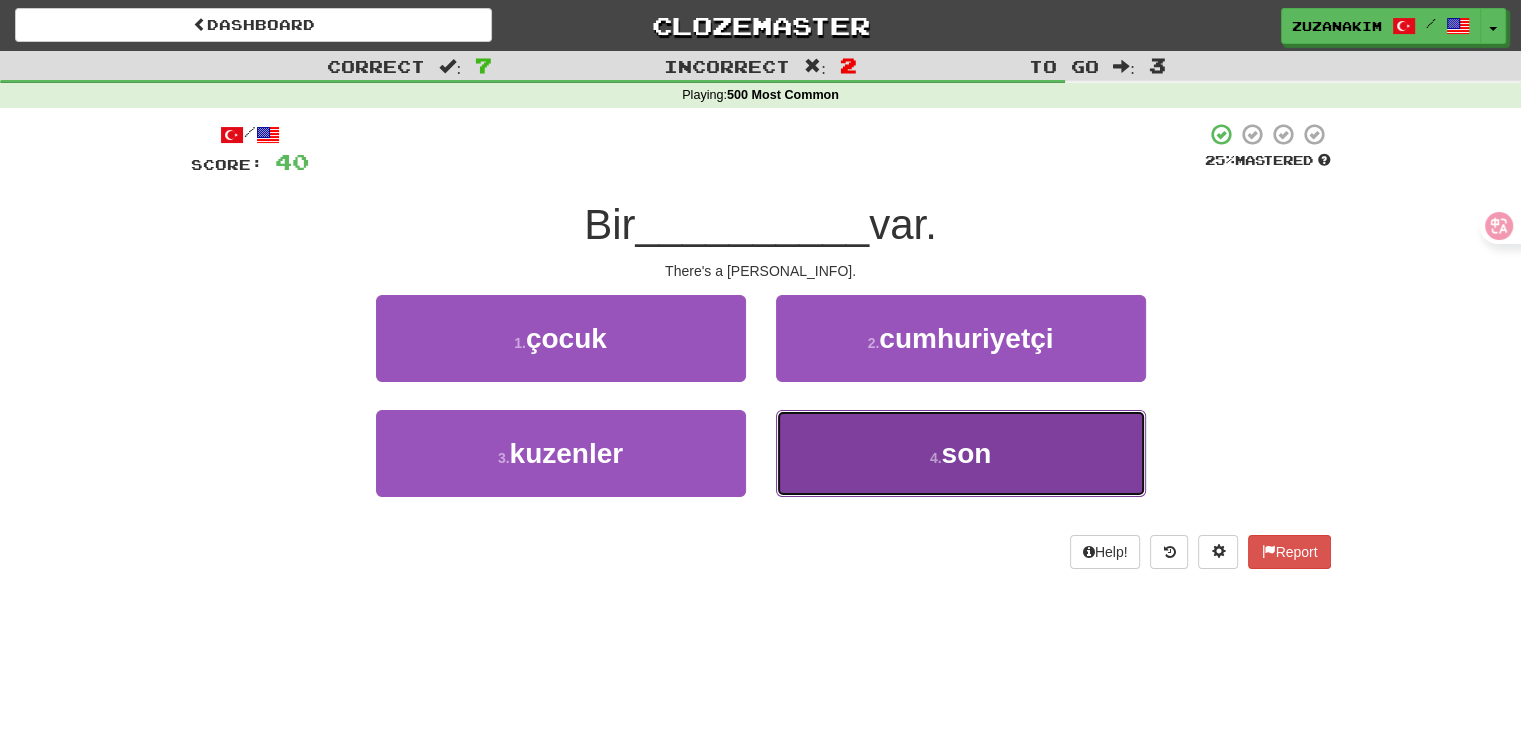 click on "son" at bounding box center (966, 453) 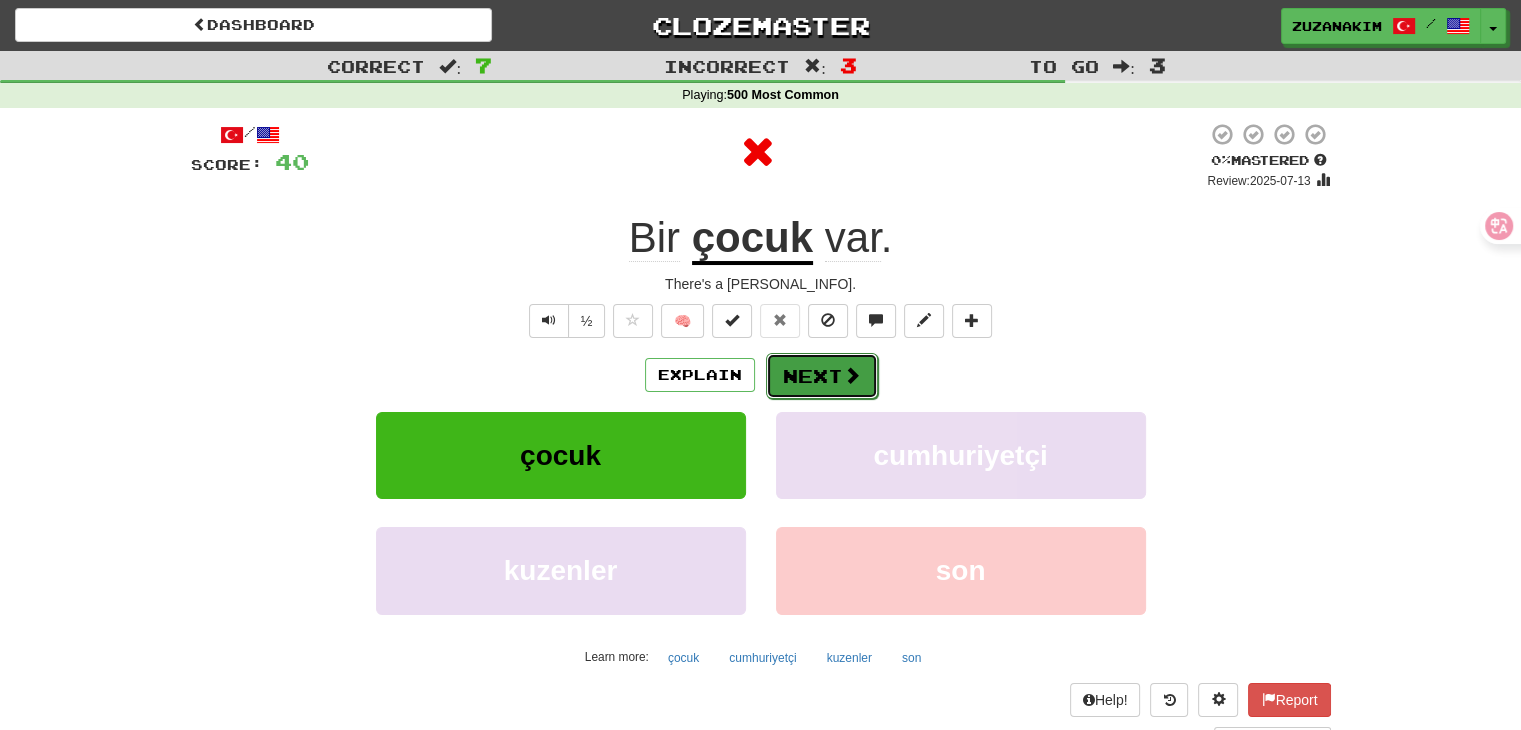 click at bounding box center (852, 375) 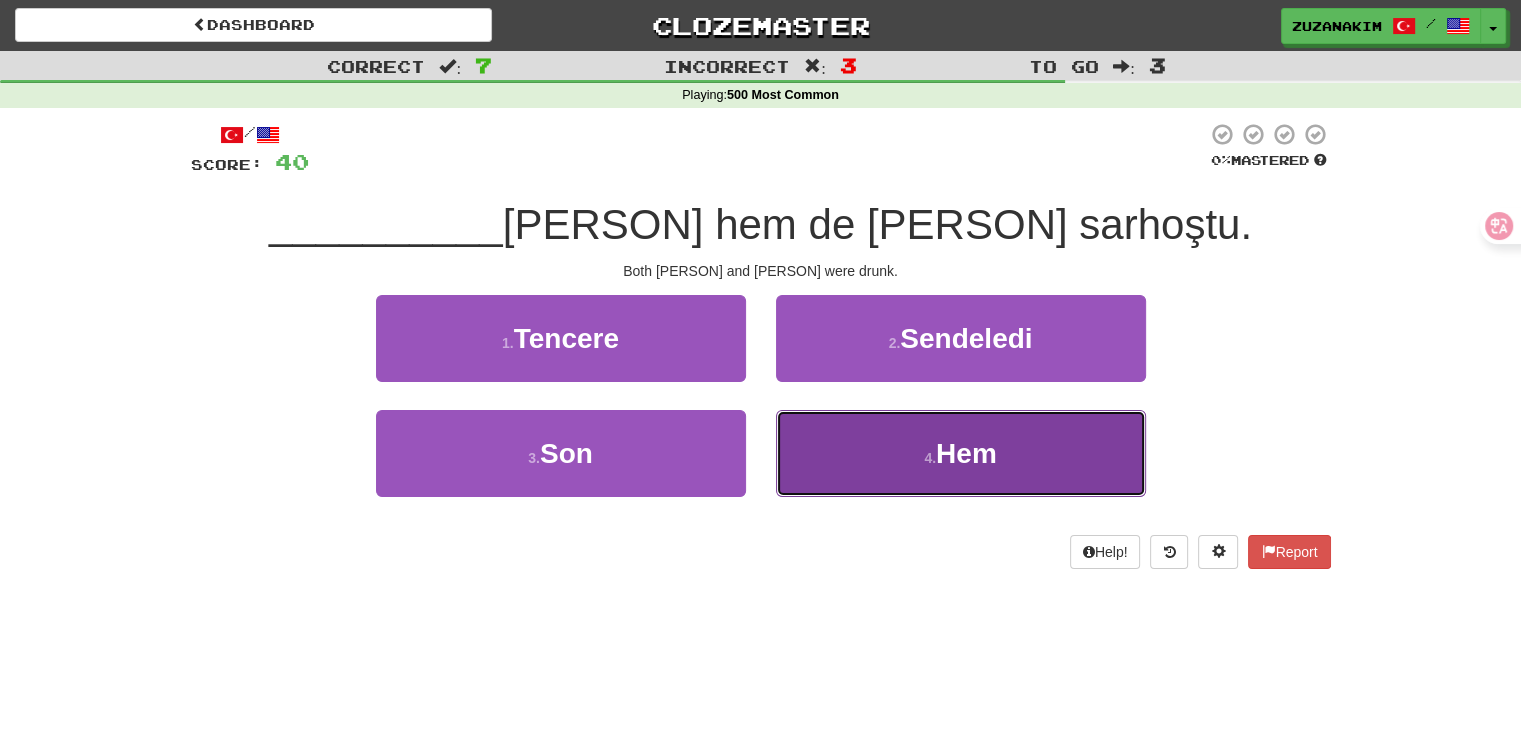 click on "4 .  Hem" at bounding box center (961, 453) 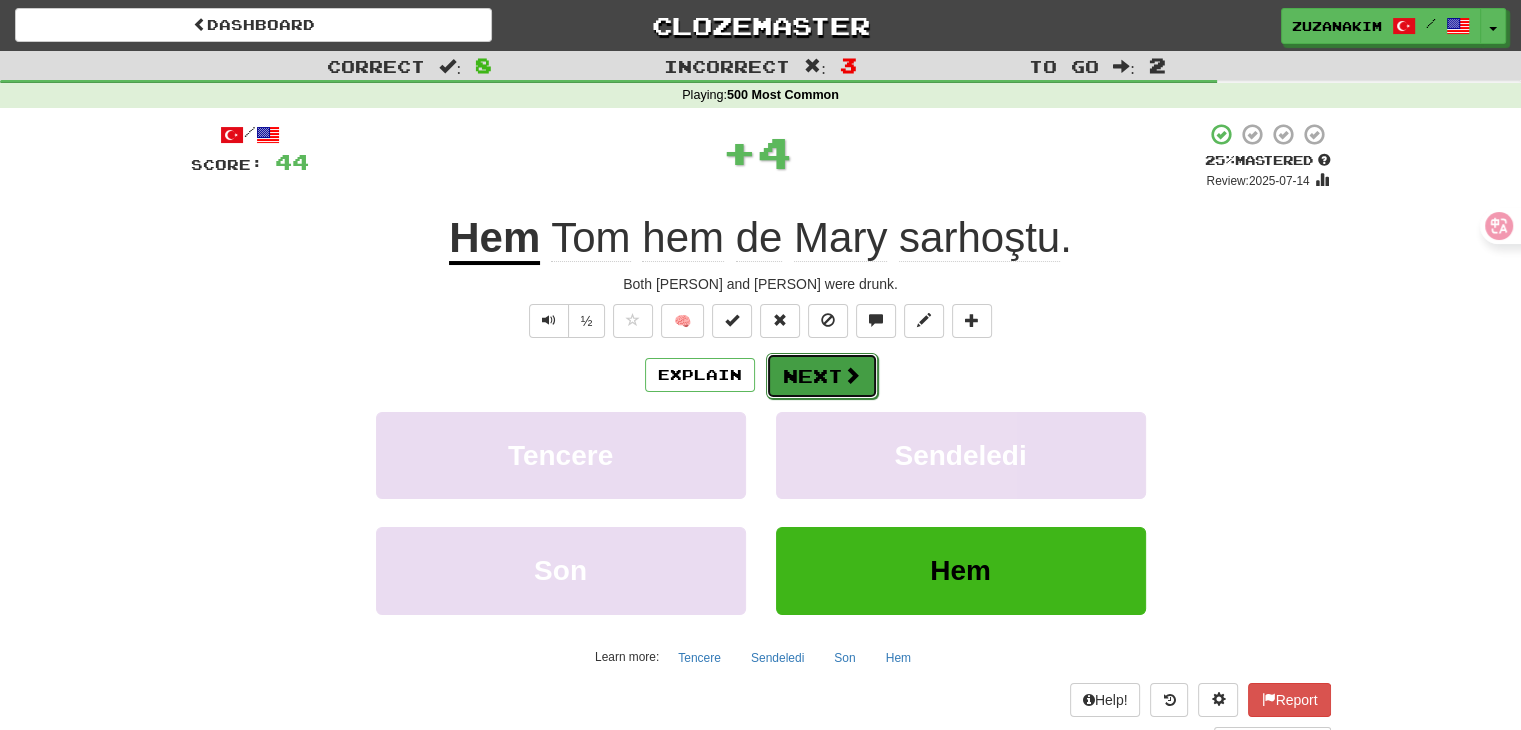 click on "Next" at bounding box center (822, 376) 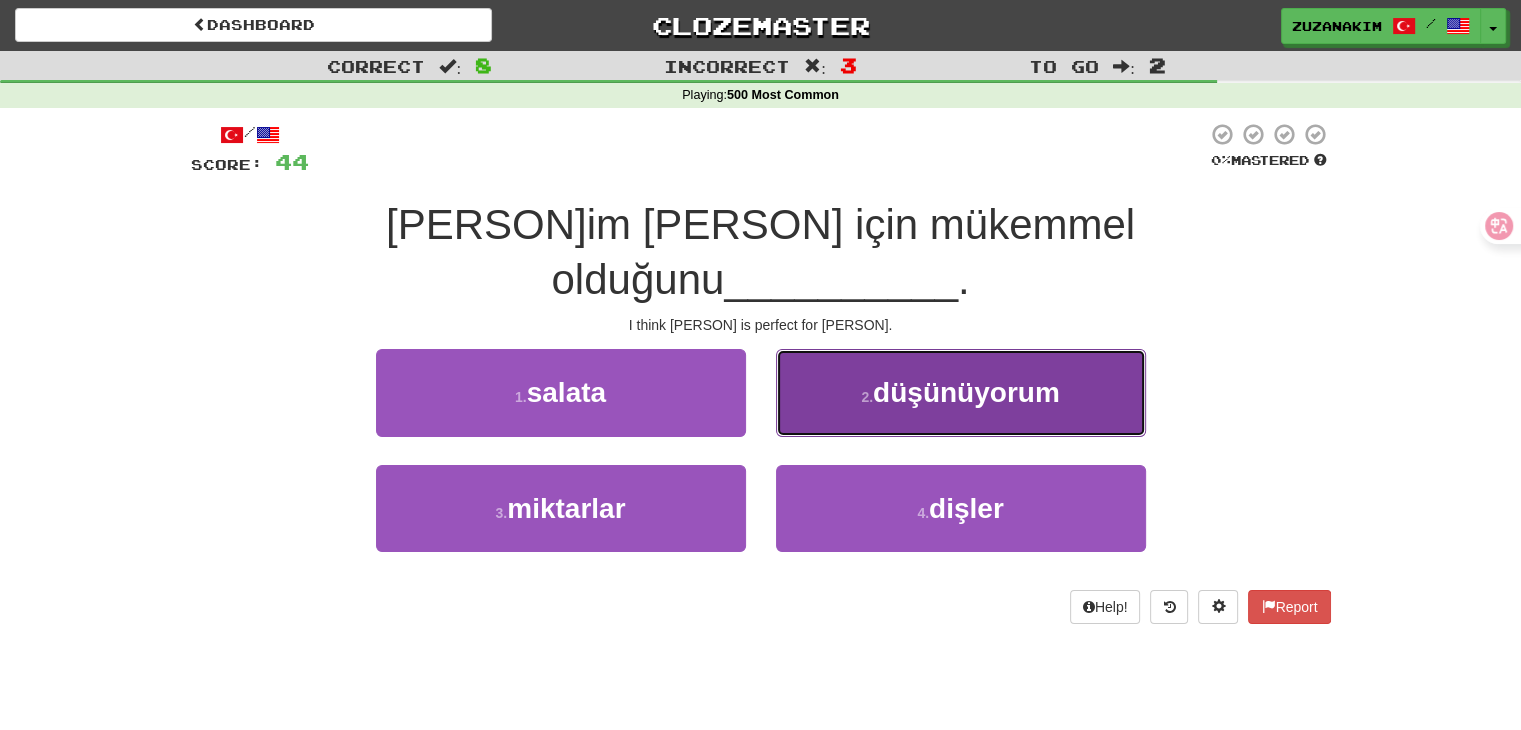 click on "2 .  düşünüyorum" at bounding box center [961, 392] 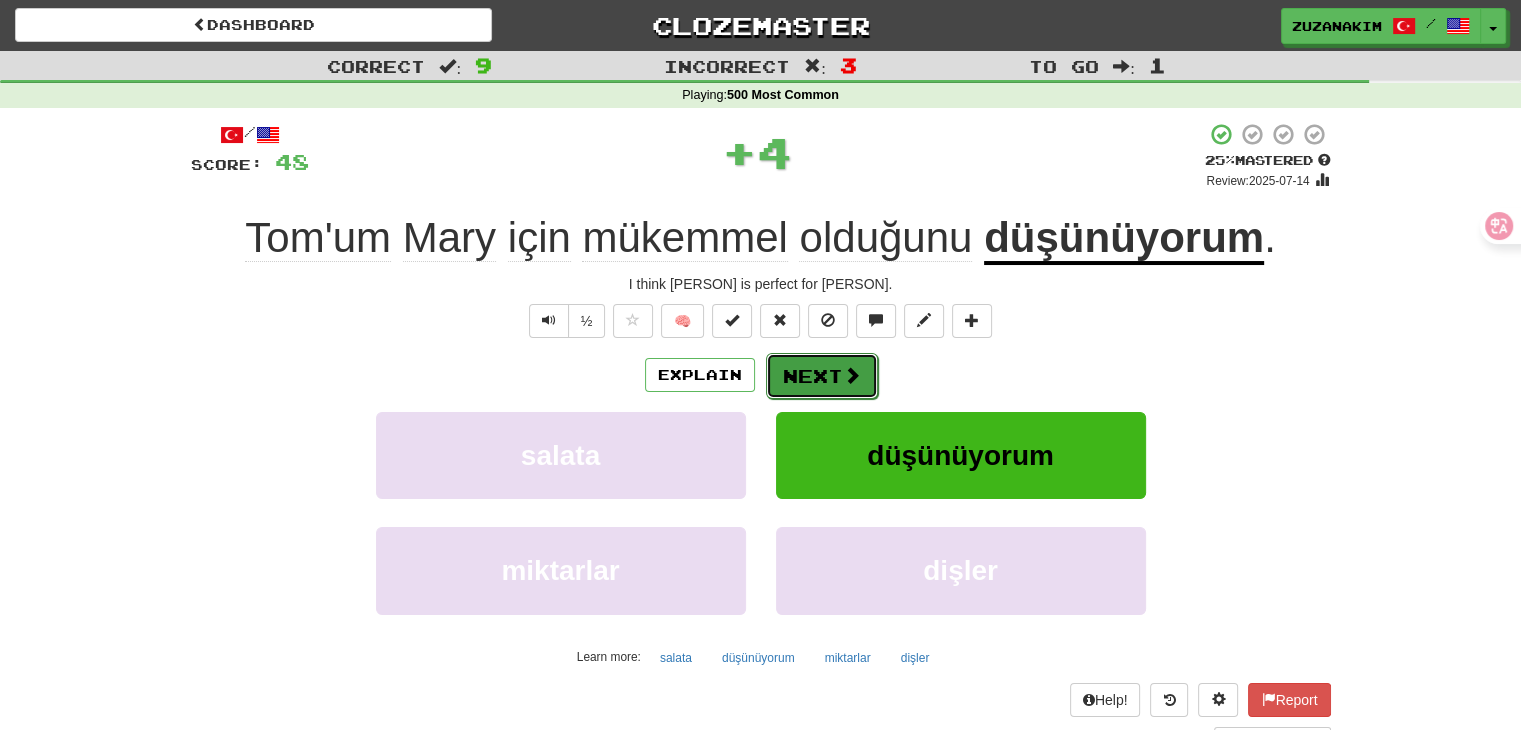 click on "Next" at bounding box center [822, 376] 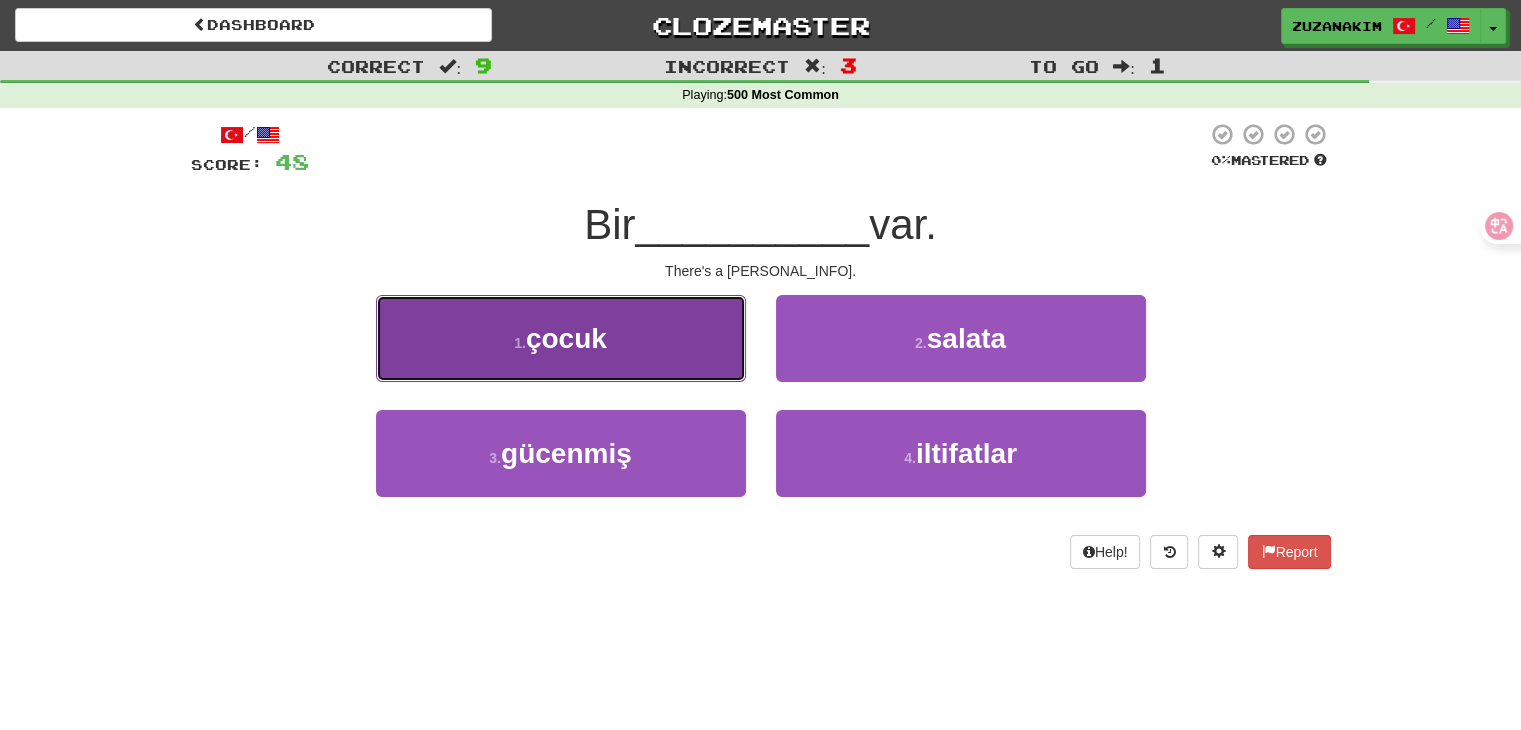 click on "1 .  çocuk" at bounding box center (561, 338) 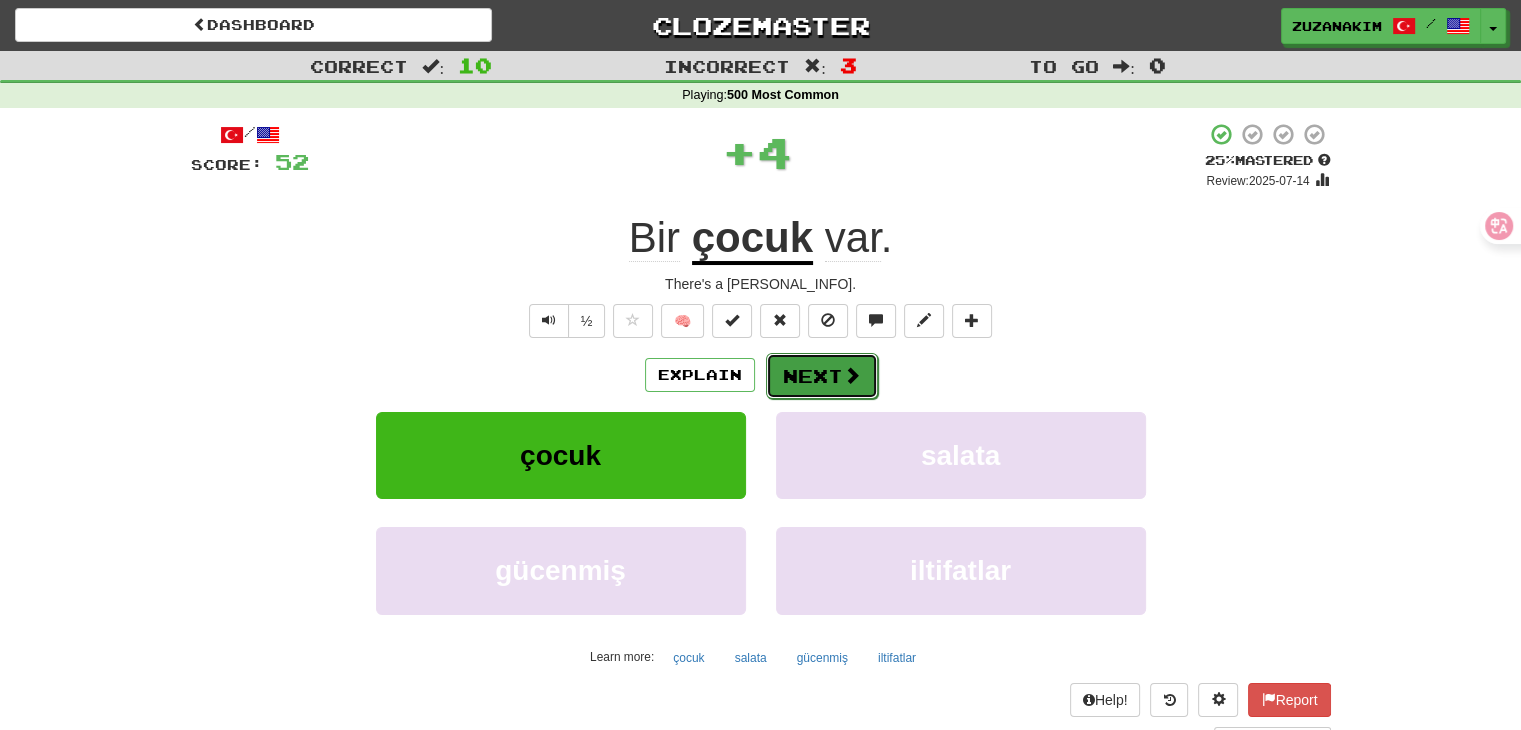 click at bounding box center (852, 375) 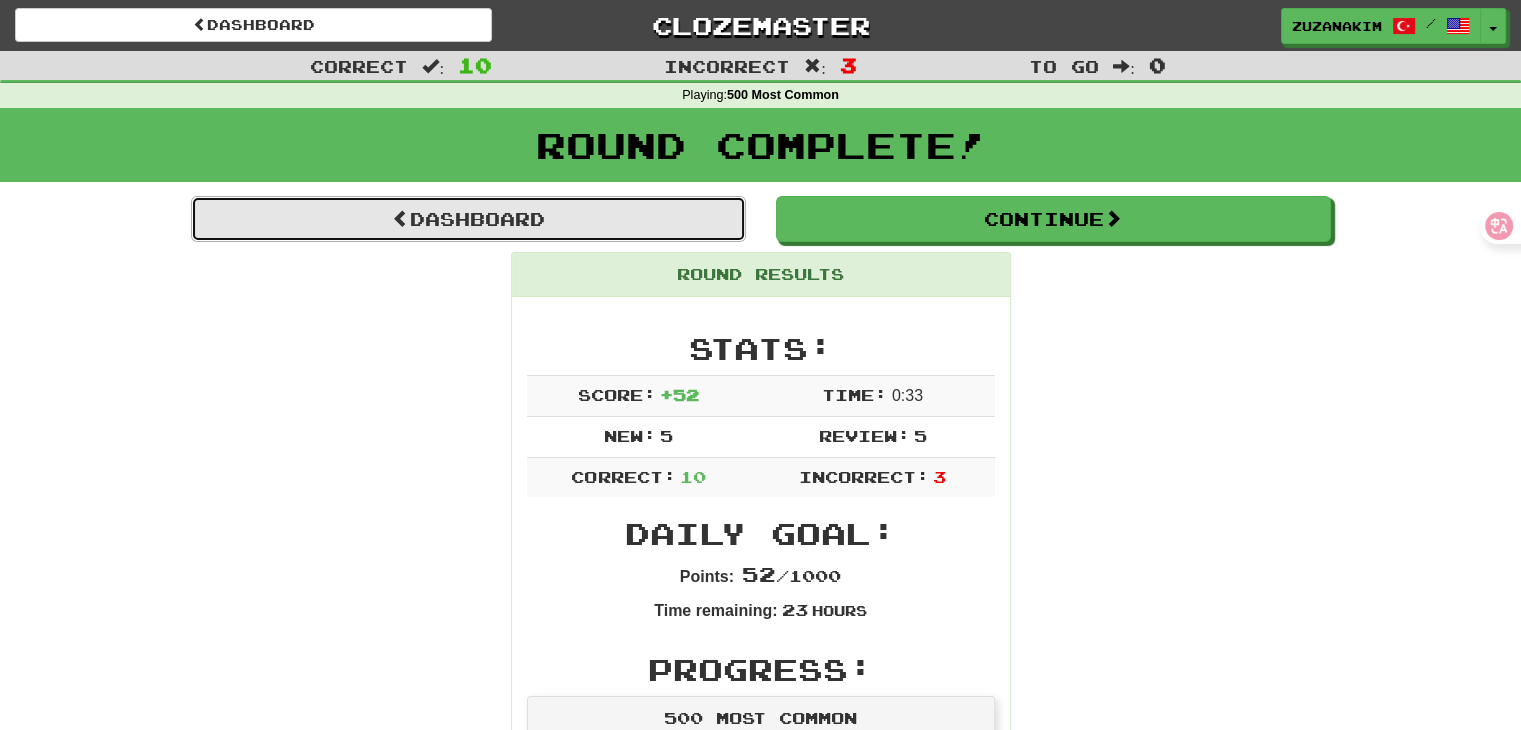 click on "Dashboard" at bounding box center [468, 219] 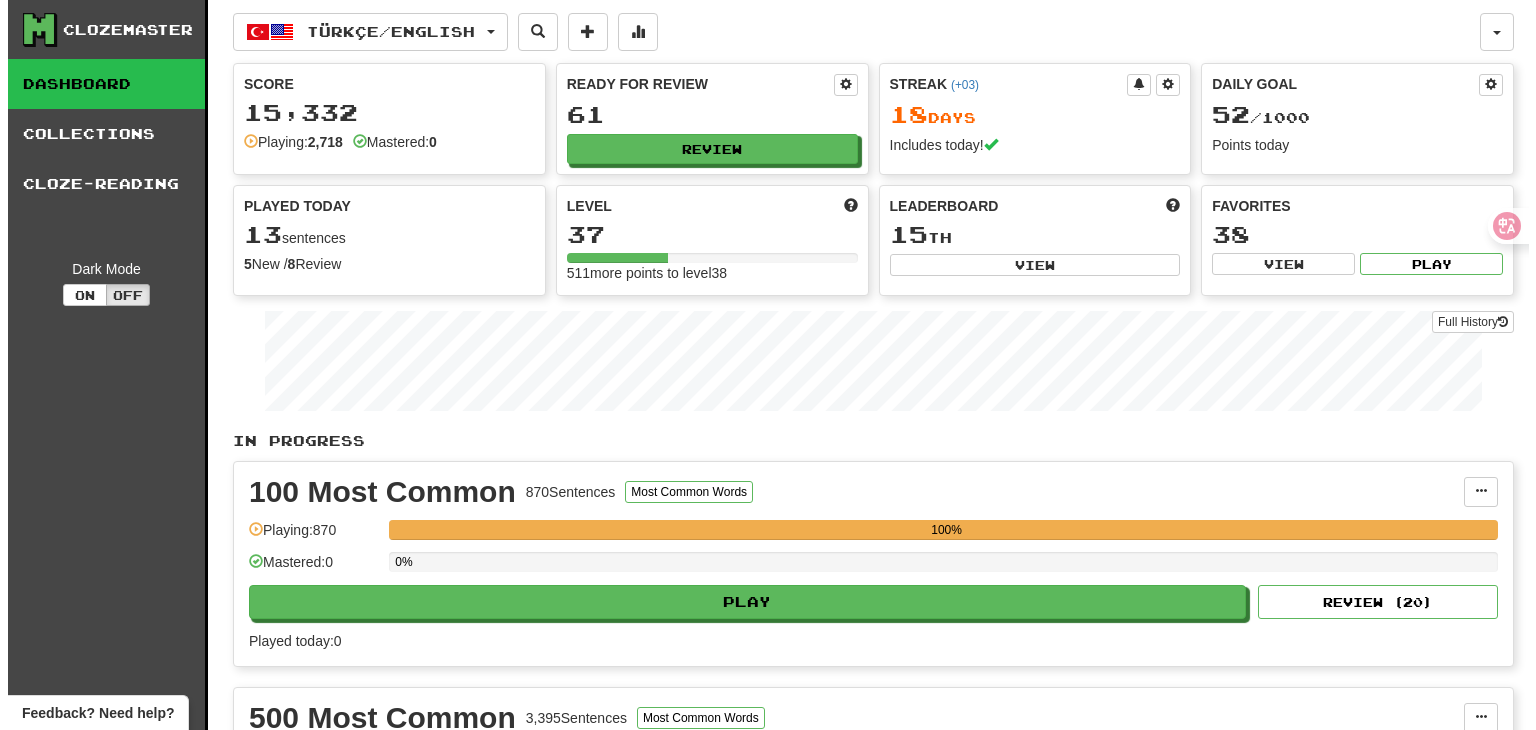 scroll, scrollTop: 0, scrollLeft: 0, axis: both 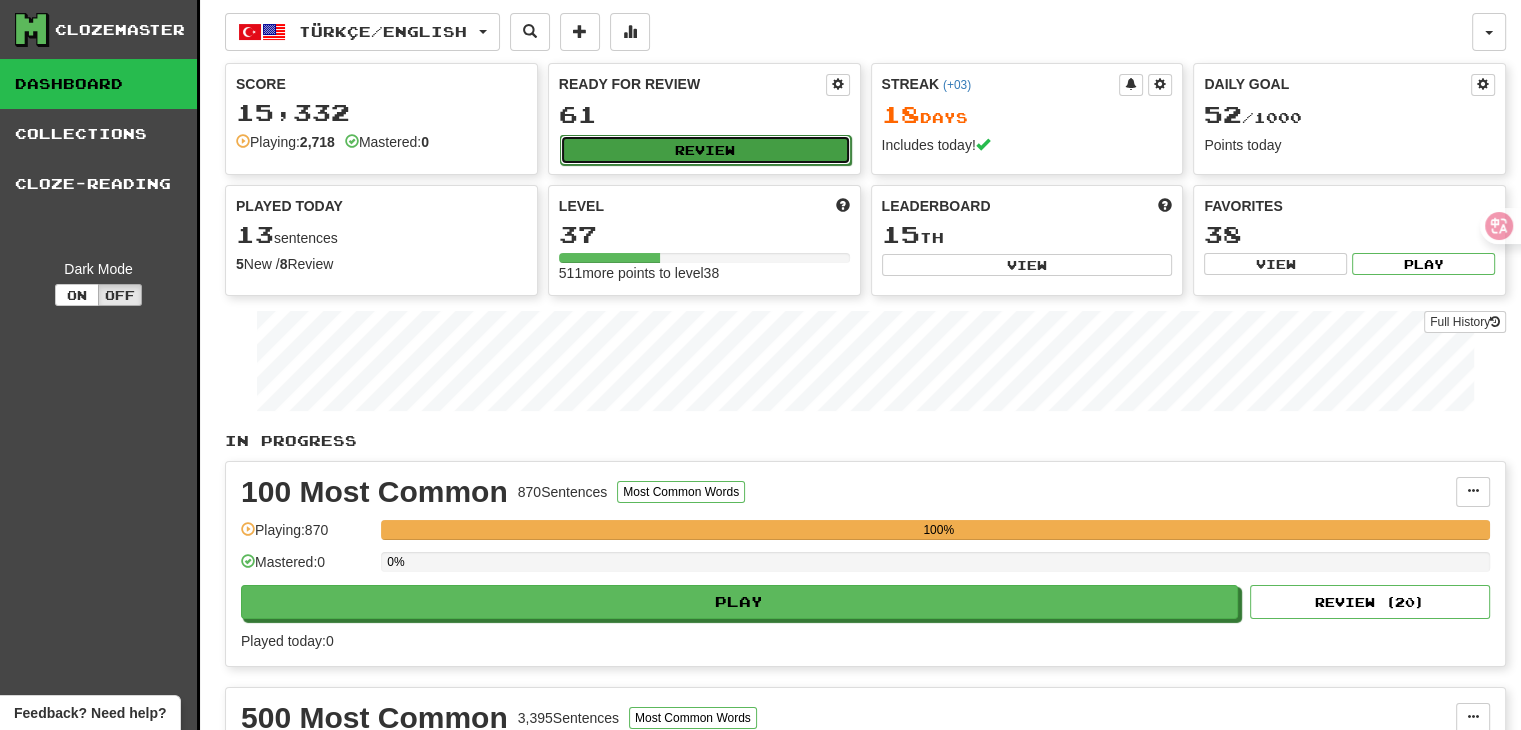 click on "Review" at bounding box center (705, 150) 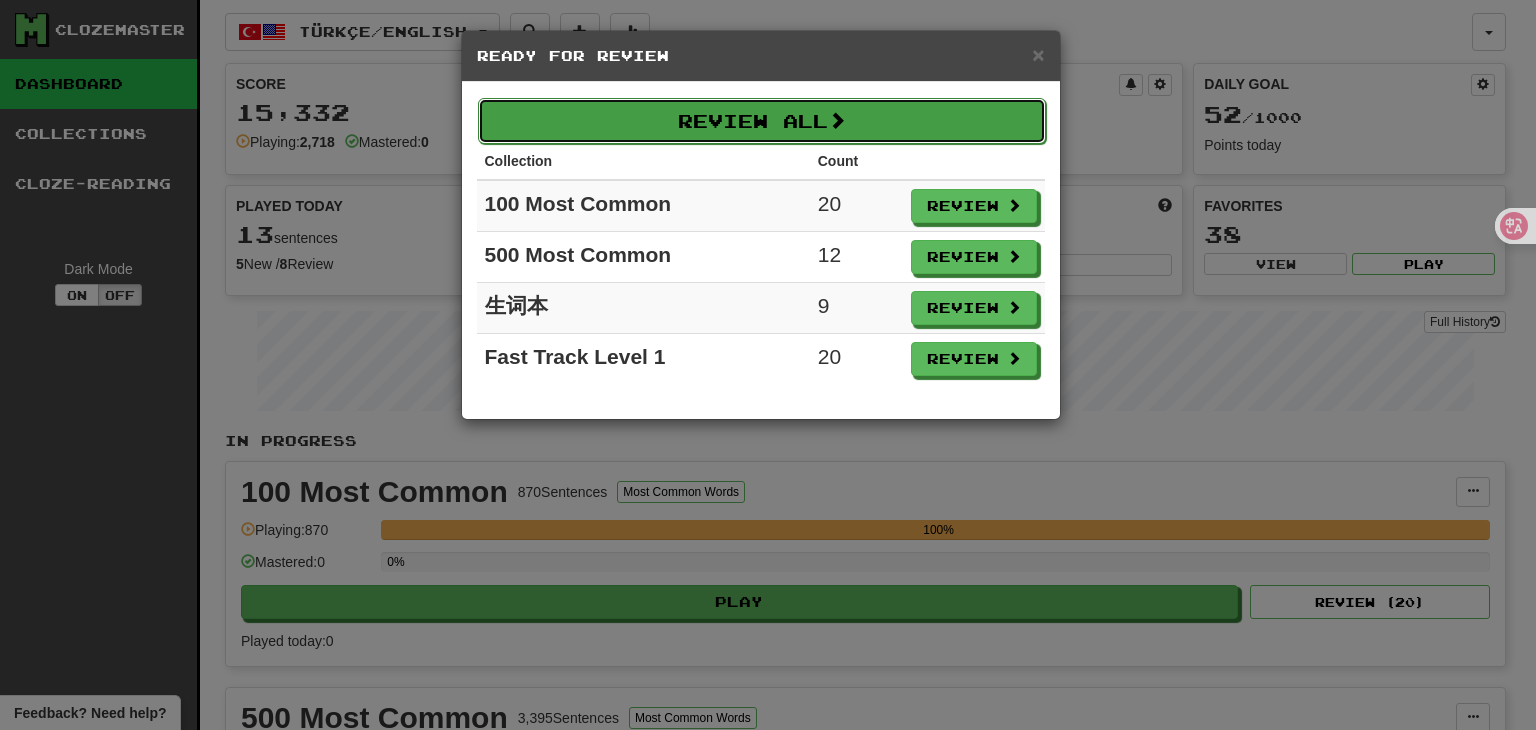 click on "Review All" at bounding box center (762, 121) 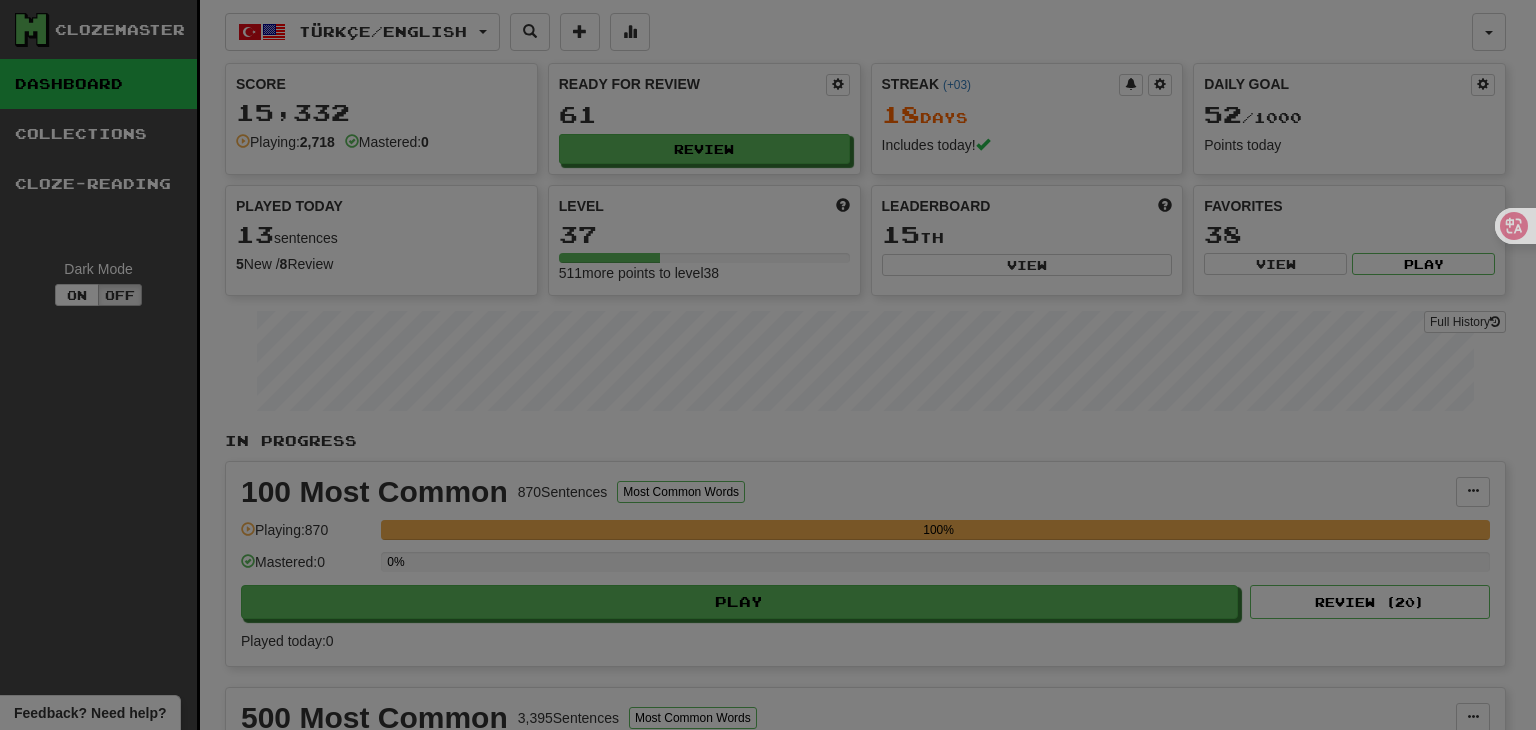 select on "**" 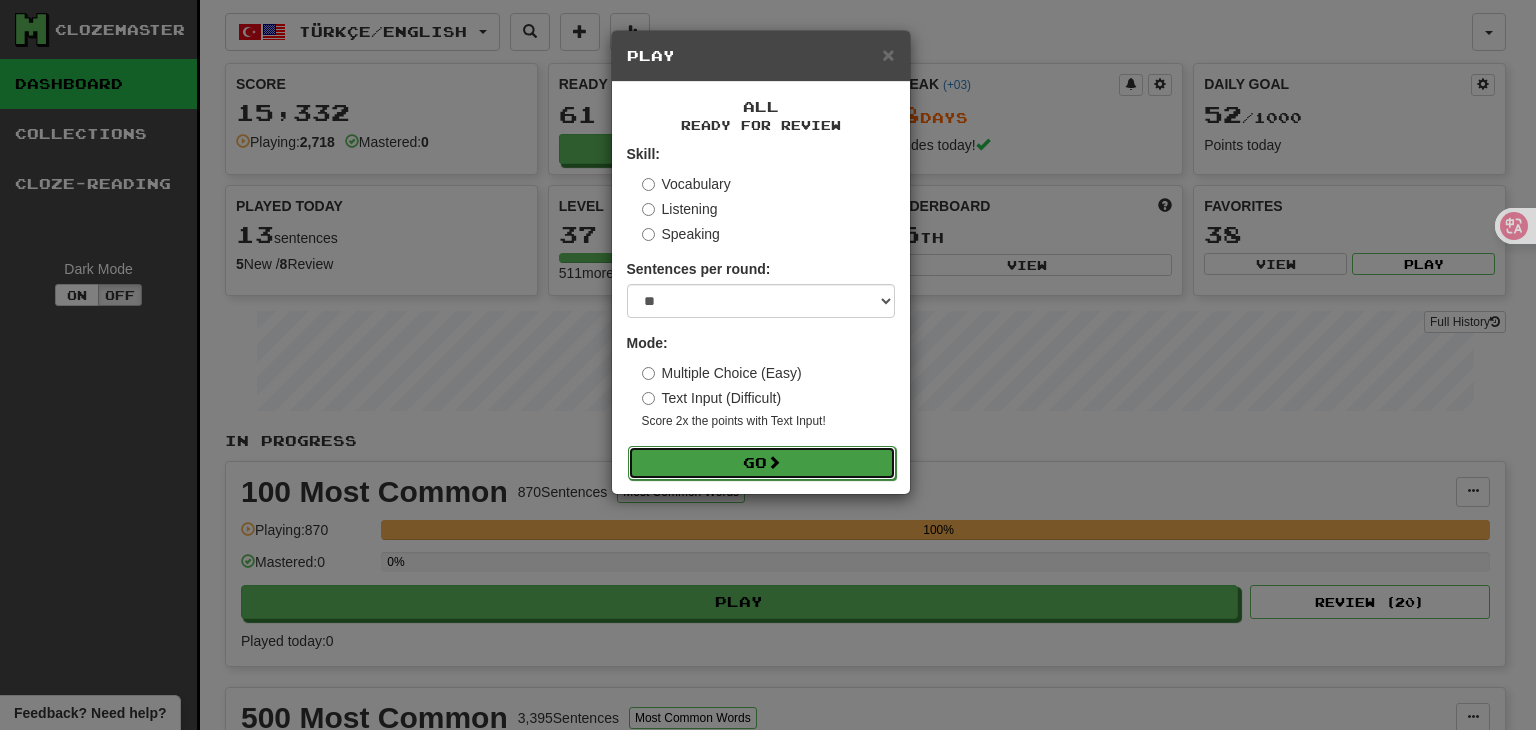 click on "Go" at bounding box center [762, 463] 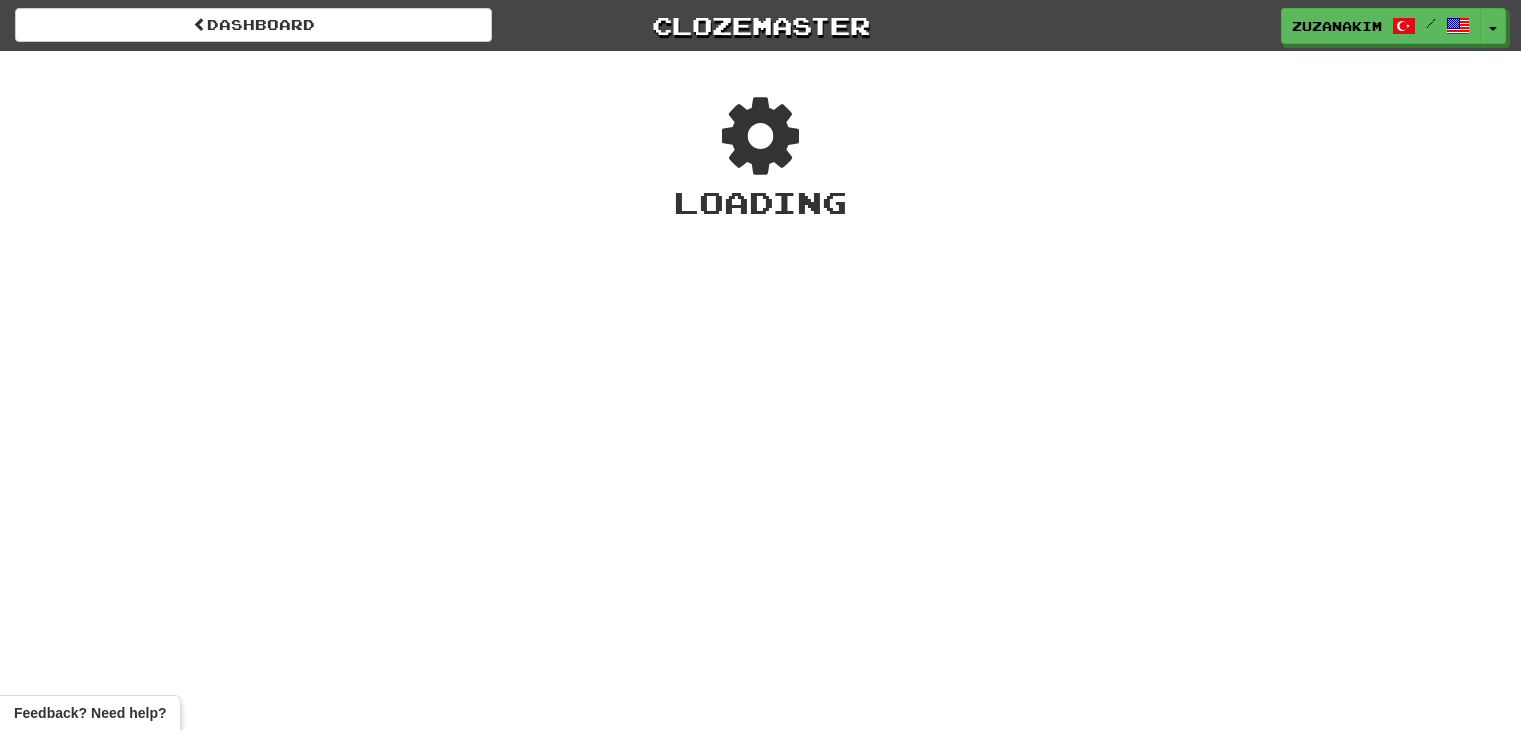 scroll, scrollTop: 0, scrollLeft: 0, axis: both 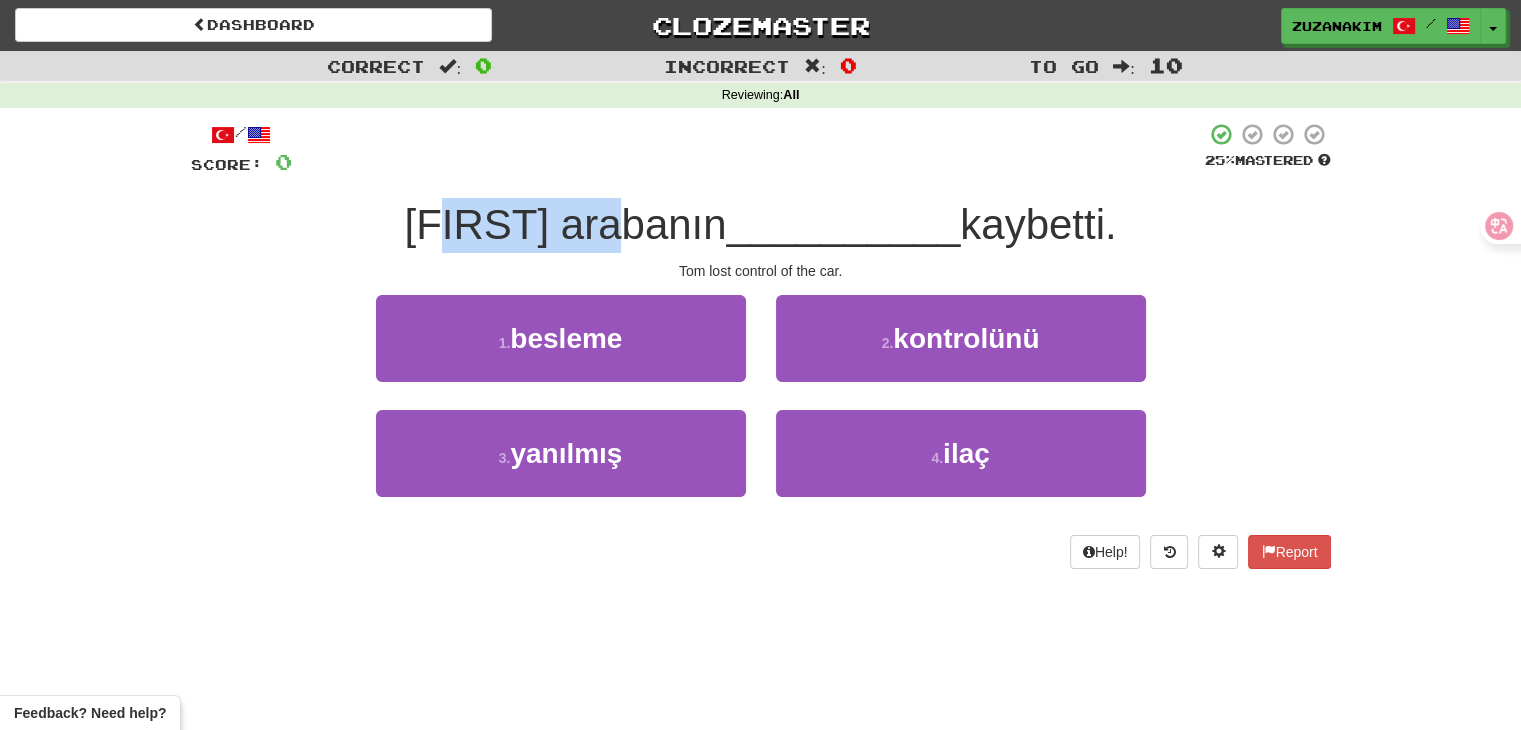 drag, startPoint x: 485, startPoint y: 218, endPoint x: 663, endPoint y: 218, distance: 178 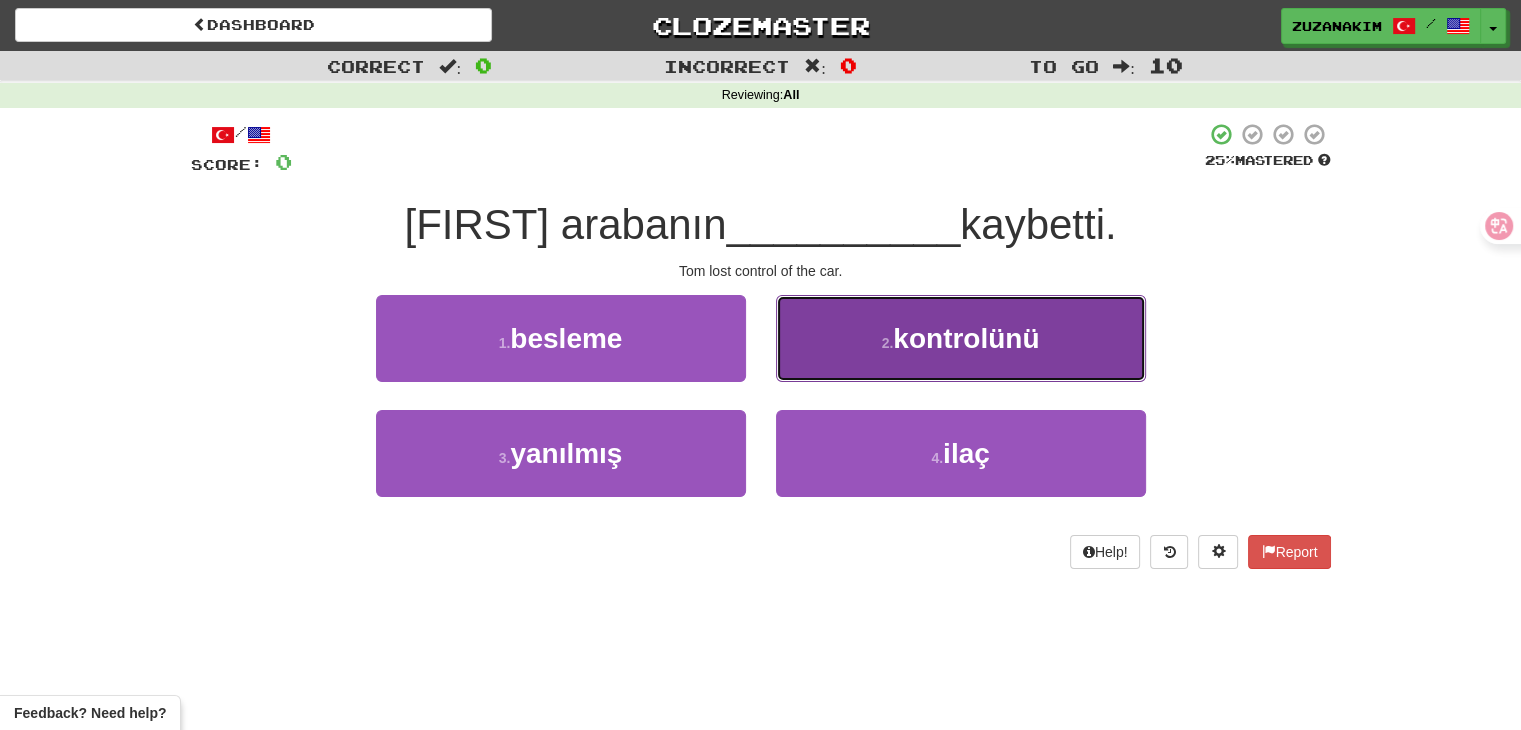 click on "2 . kontrolünü" at bounding box center [961, 338] 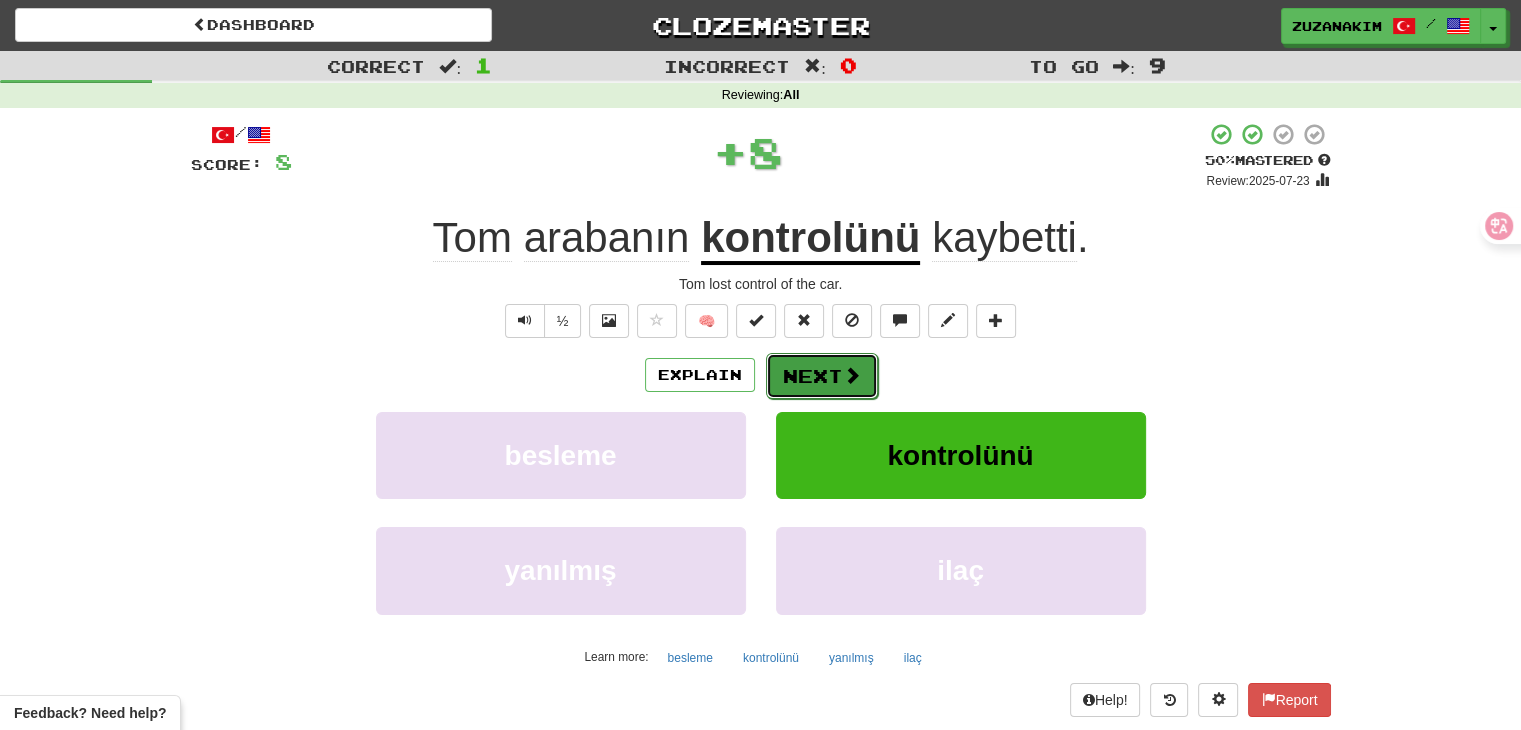 click on "Next" at bounding box center (822, 376) 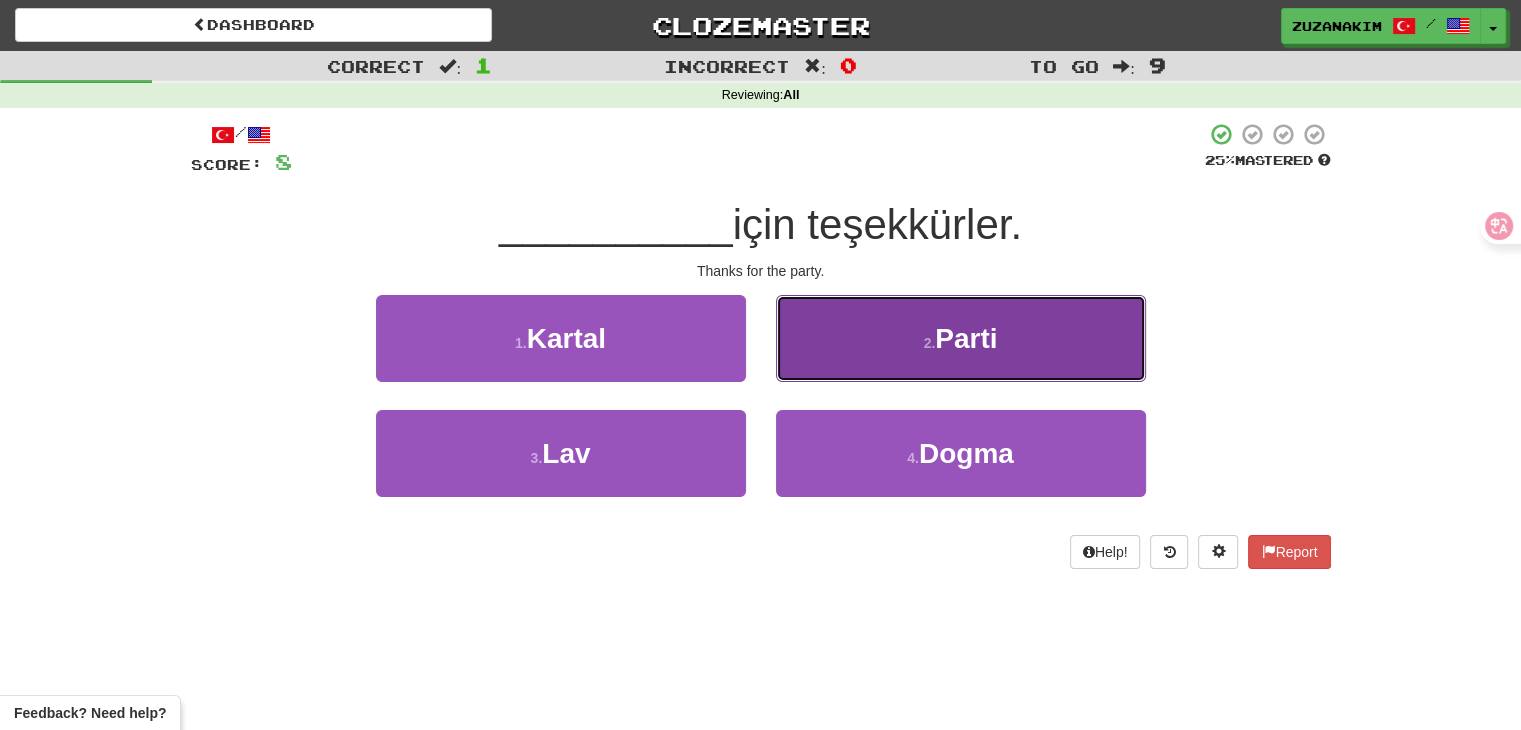click on "2 . Parti" at bounding box center (961, 338) 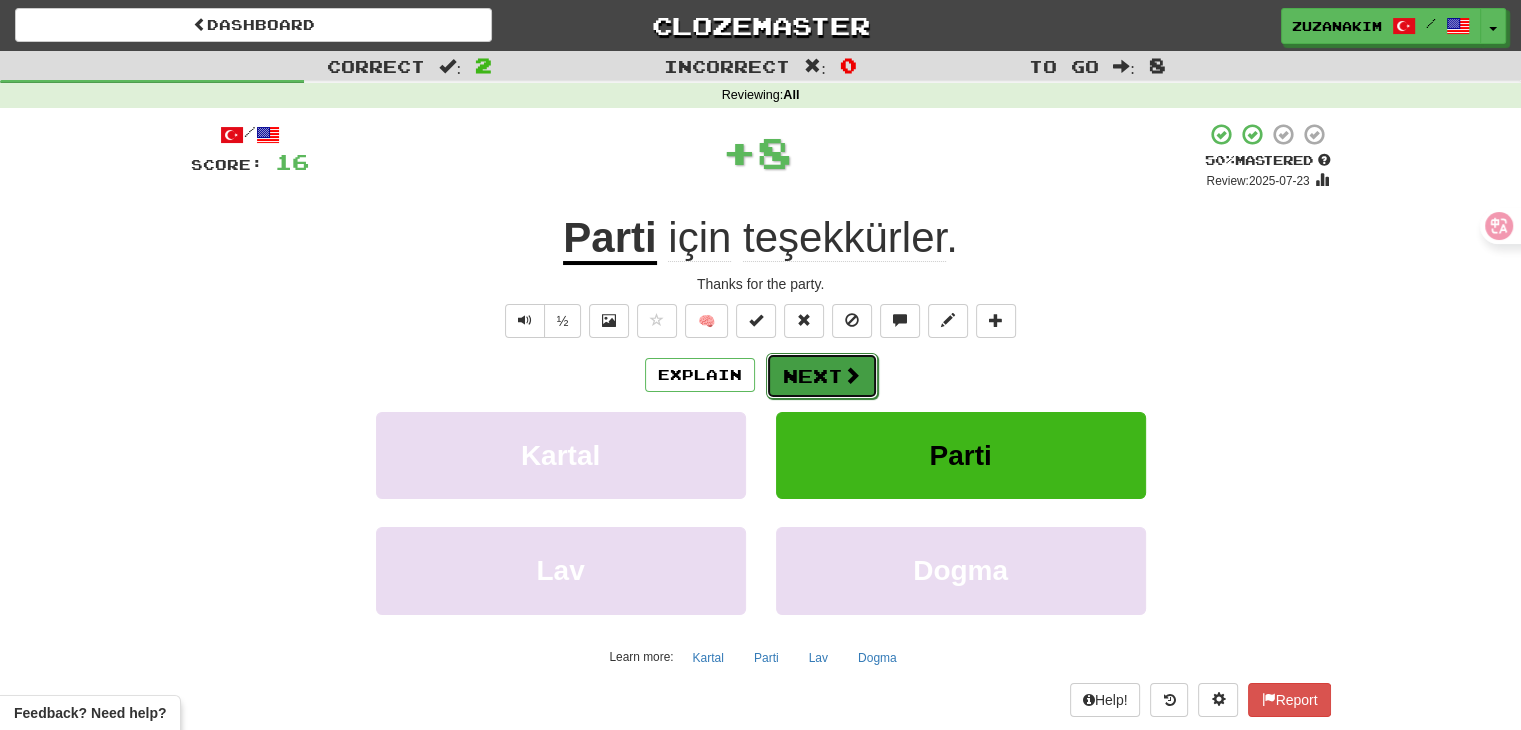 click on "Next" at bounding box center (822, 376) 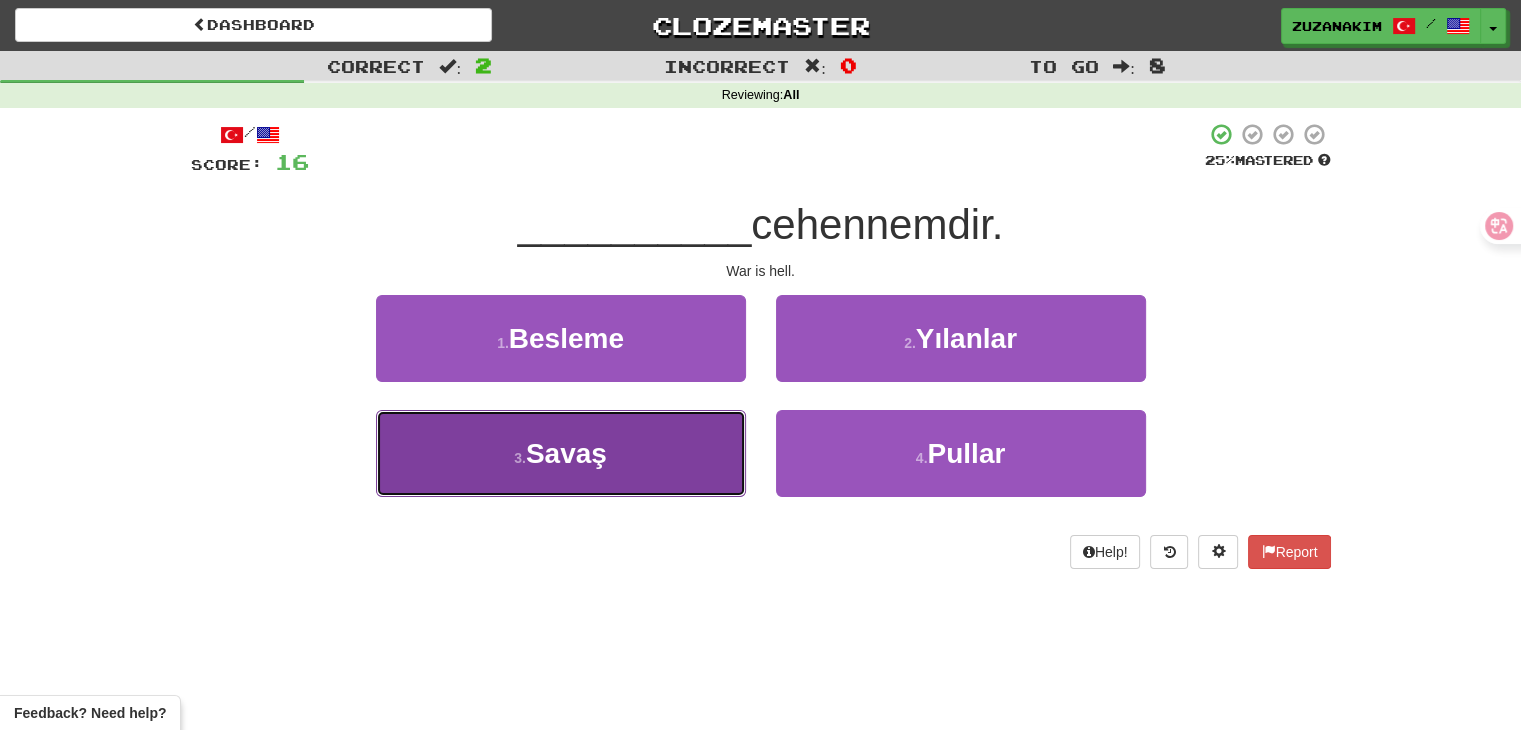 click on "3 .  Savaş" at bounding box center (561, 453) 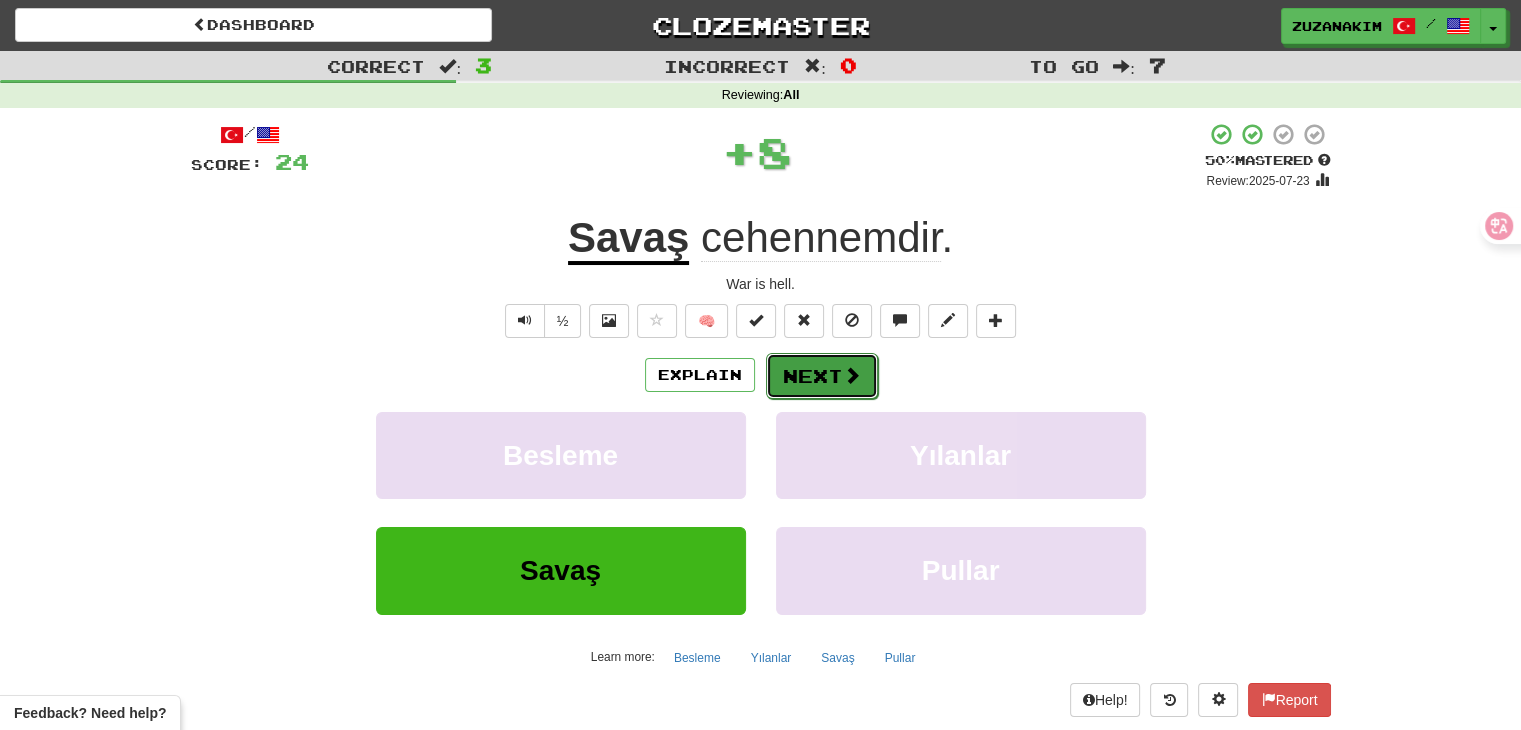 click on "Next" at bounding box center (822, 376) 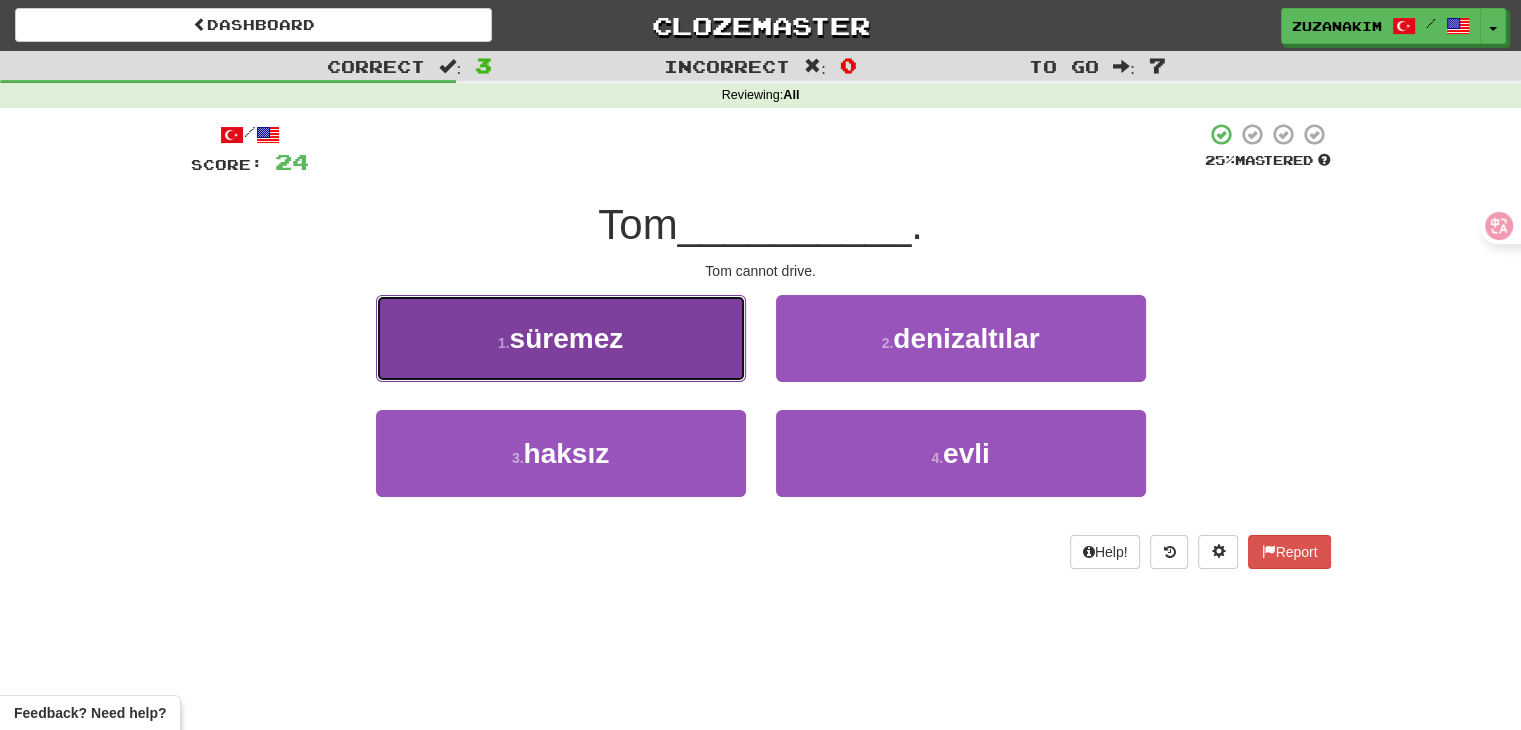 click on "süremez" at bounding box center [567, 338] 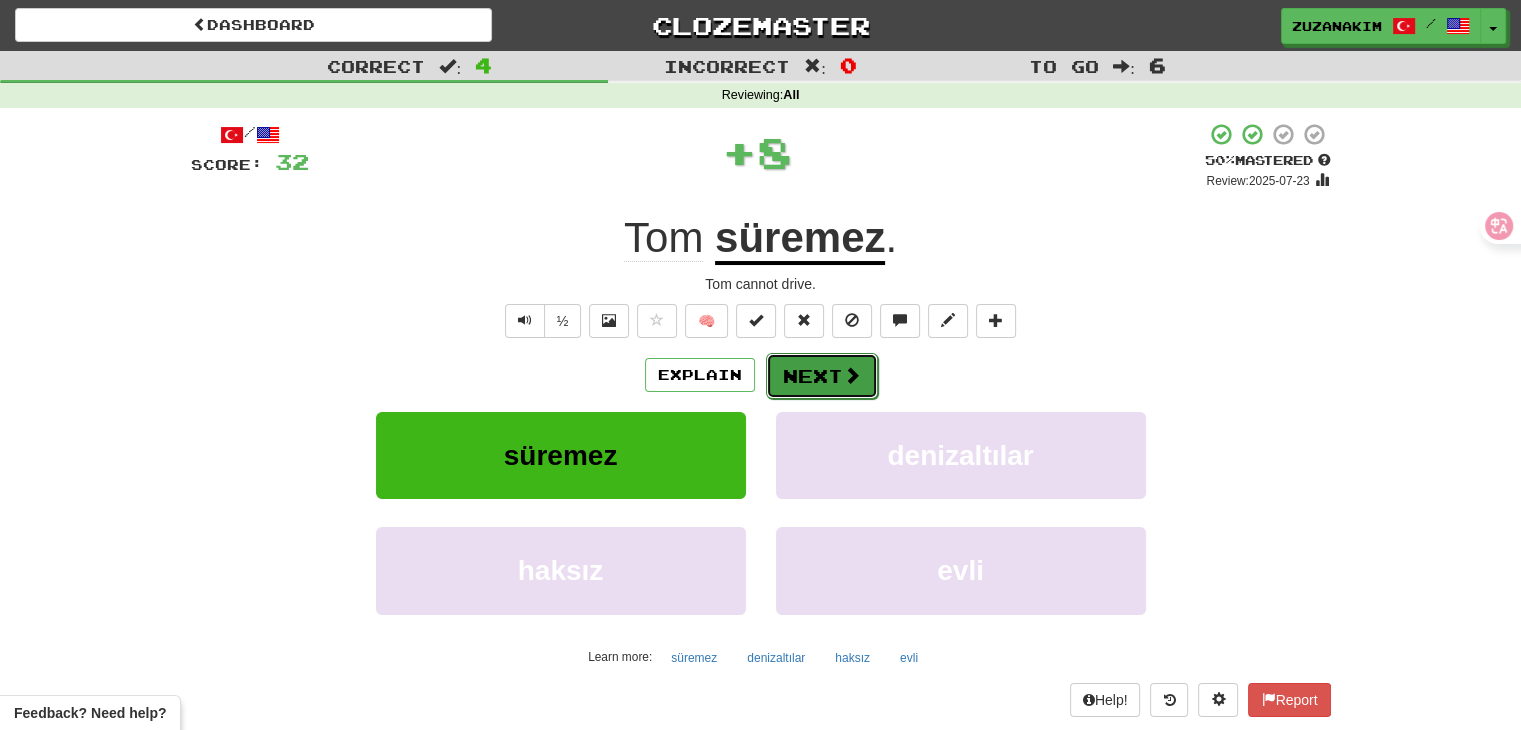 click on "Next" at bounding box center (822, 376) 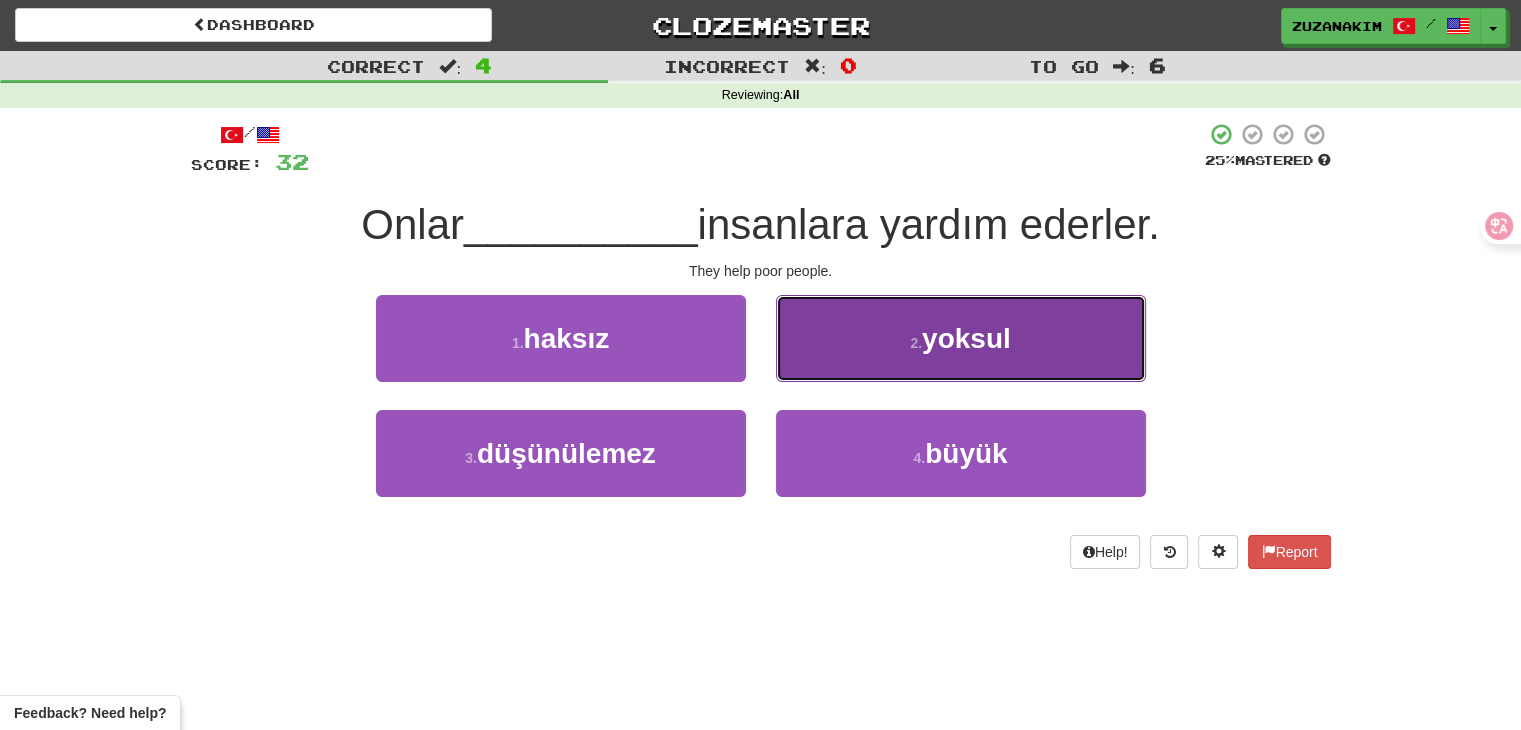 click on "2 . yoksul" at bounding box center [961, 338] 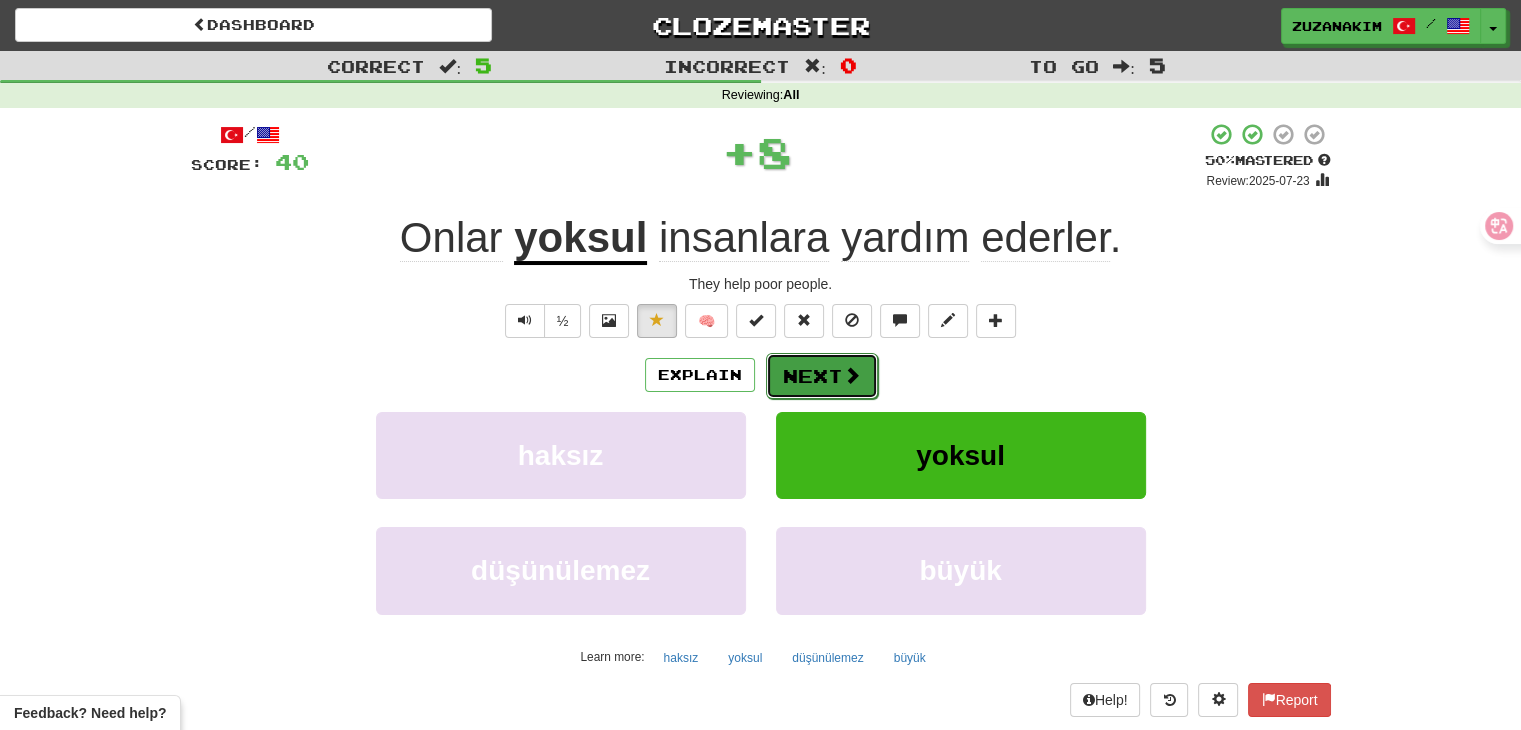 click on "Next" at bounding box center [822, 376] 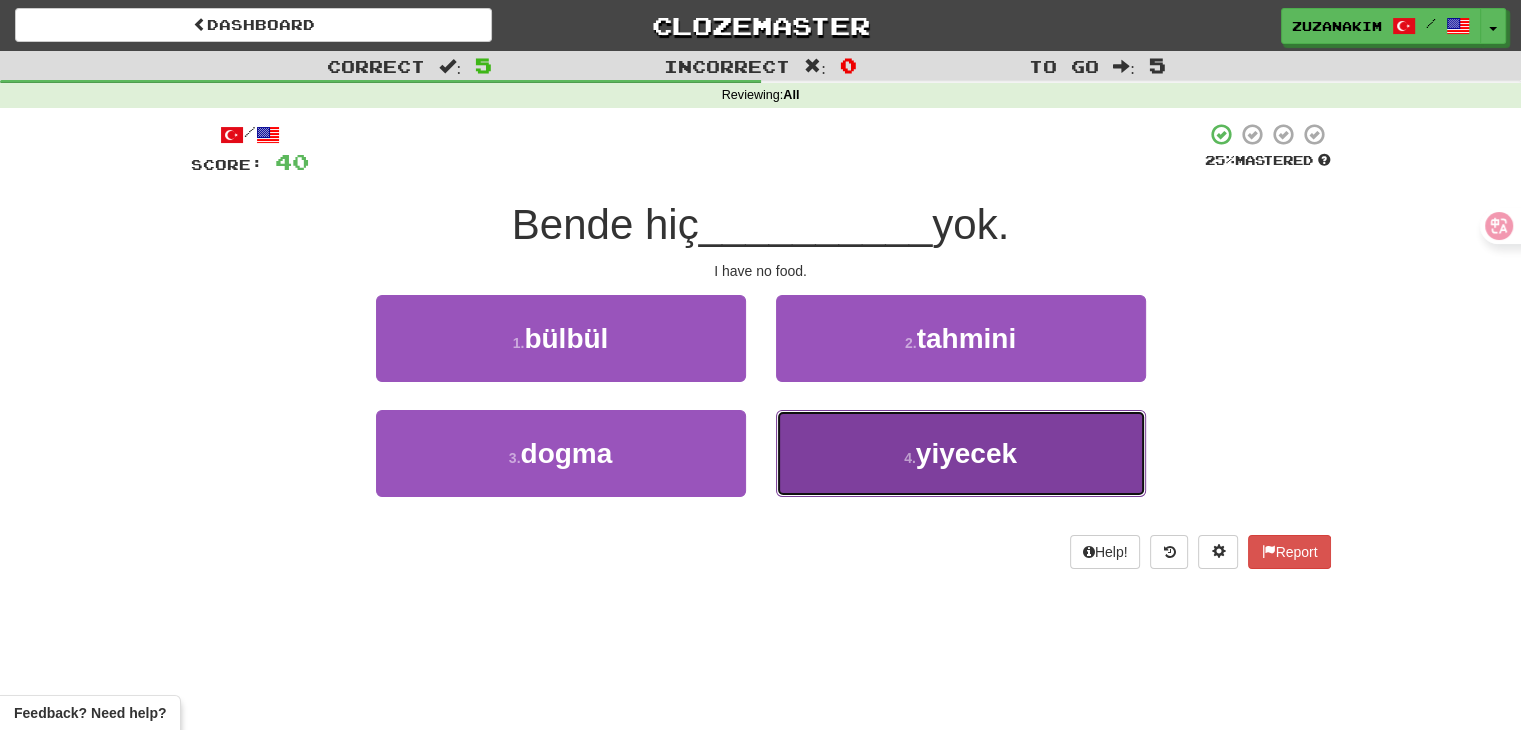 click on "yiyecek" at bounding box center [966, 453] 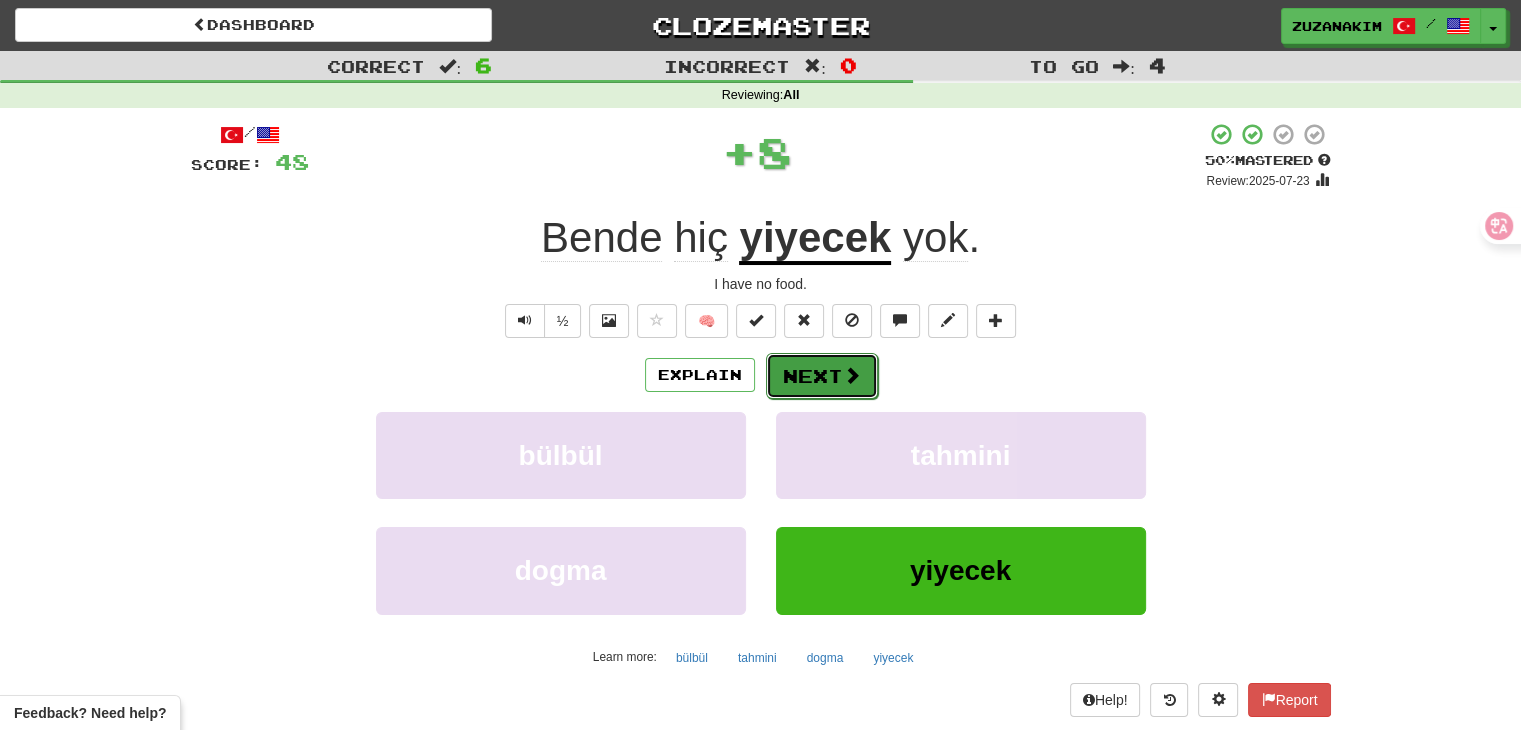 click on "Next" at bounding box center (822, 376) 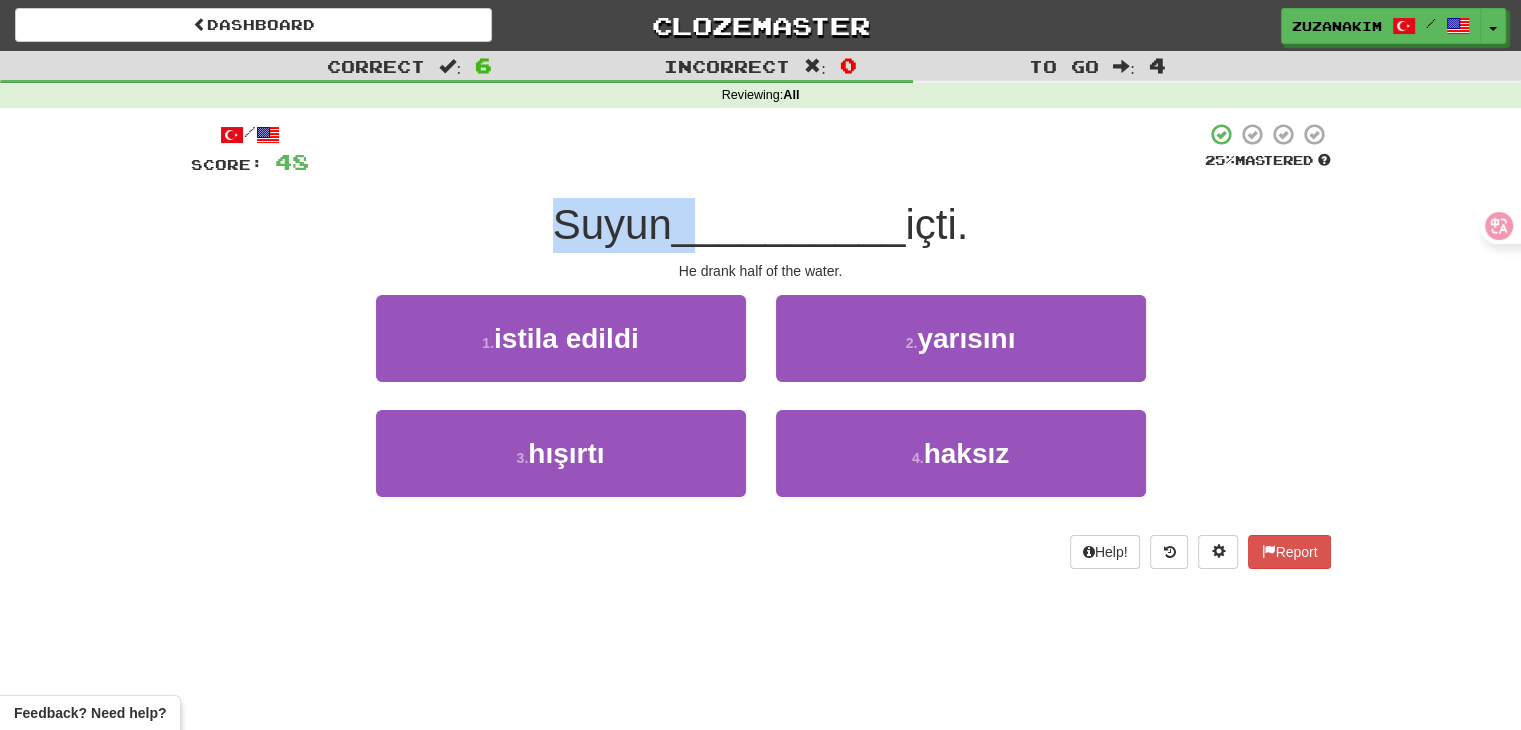 drag, startPoint x: 550, startPoint y: 239, endPoint x: 700, endPoint y: 232, distance: 150.16324 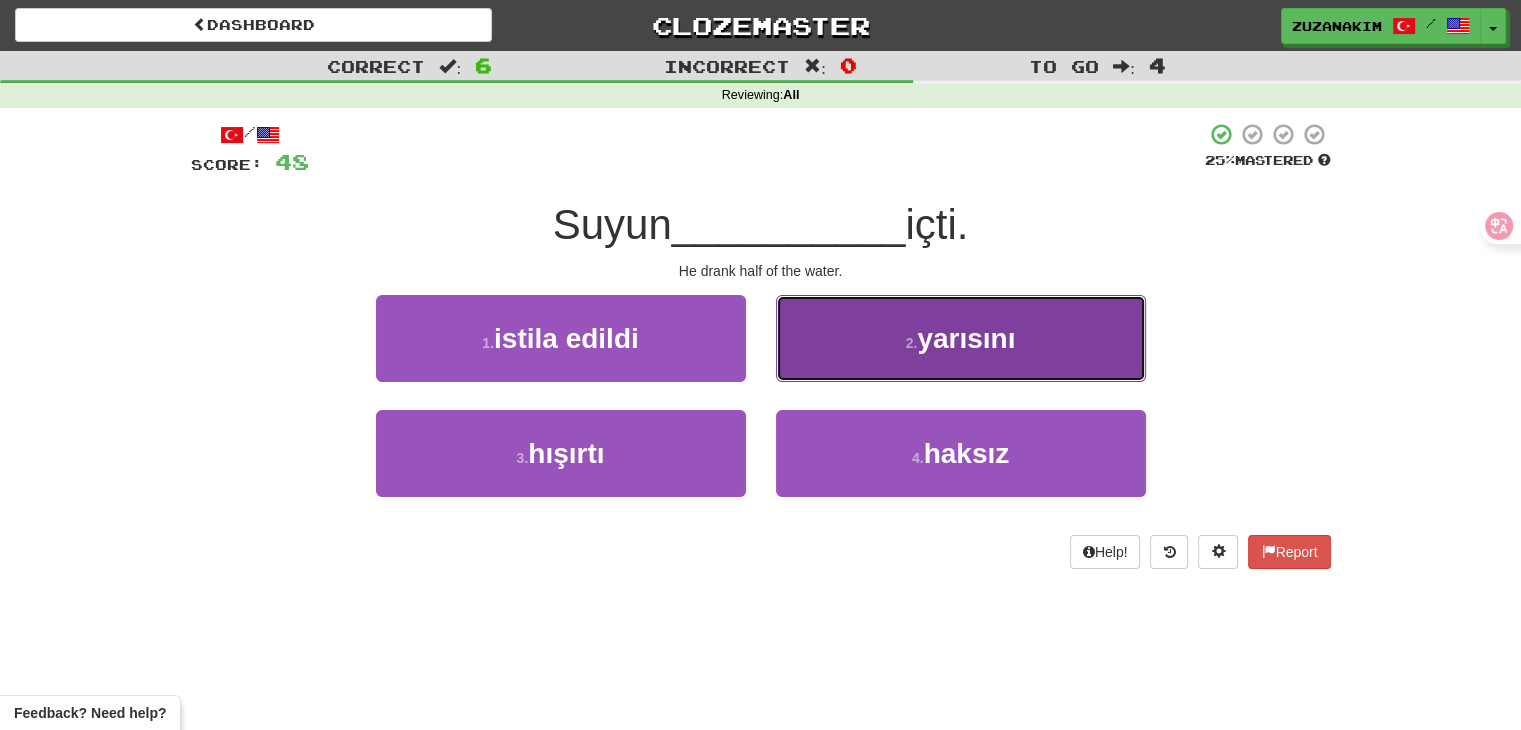 click on "yarısını" at bounding box center [966, 338] 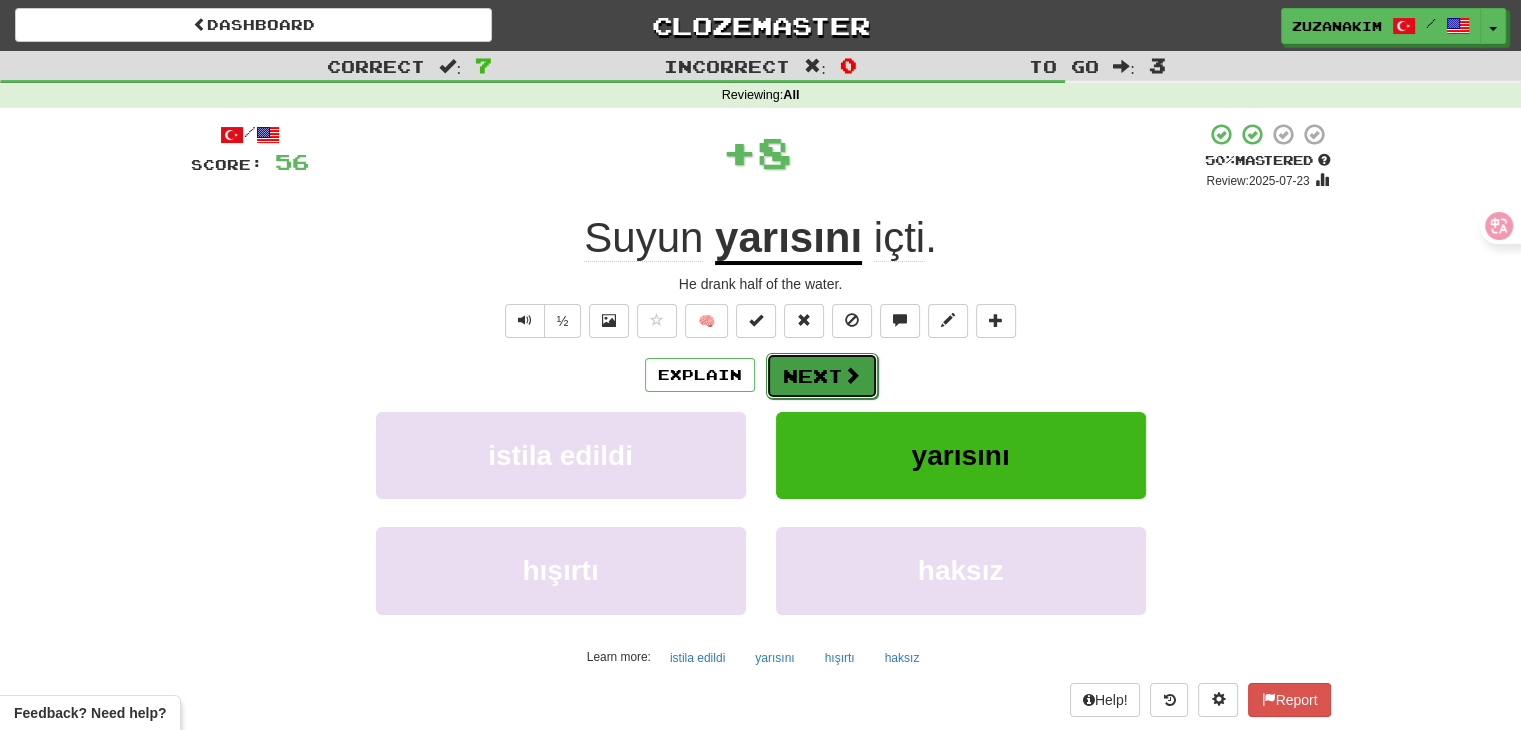 click at bounding box center (852, 375) 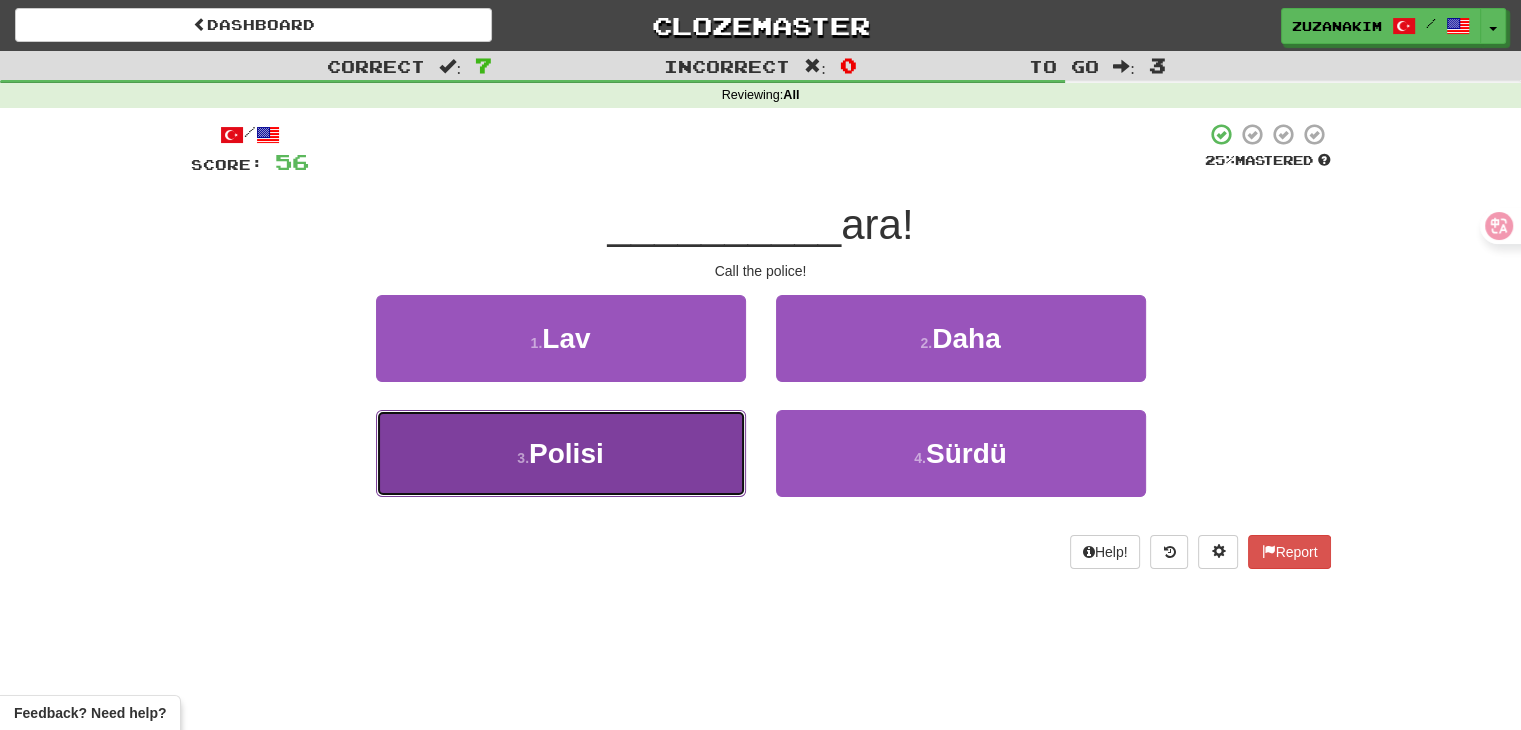 click on "3 . Polisi" at bounding box center (561, 453) 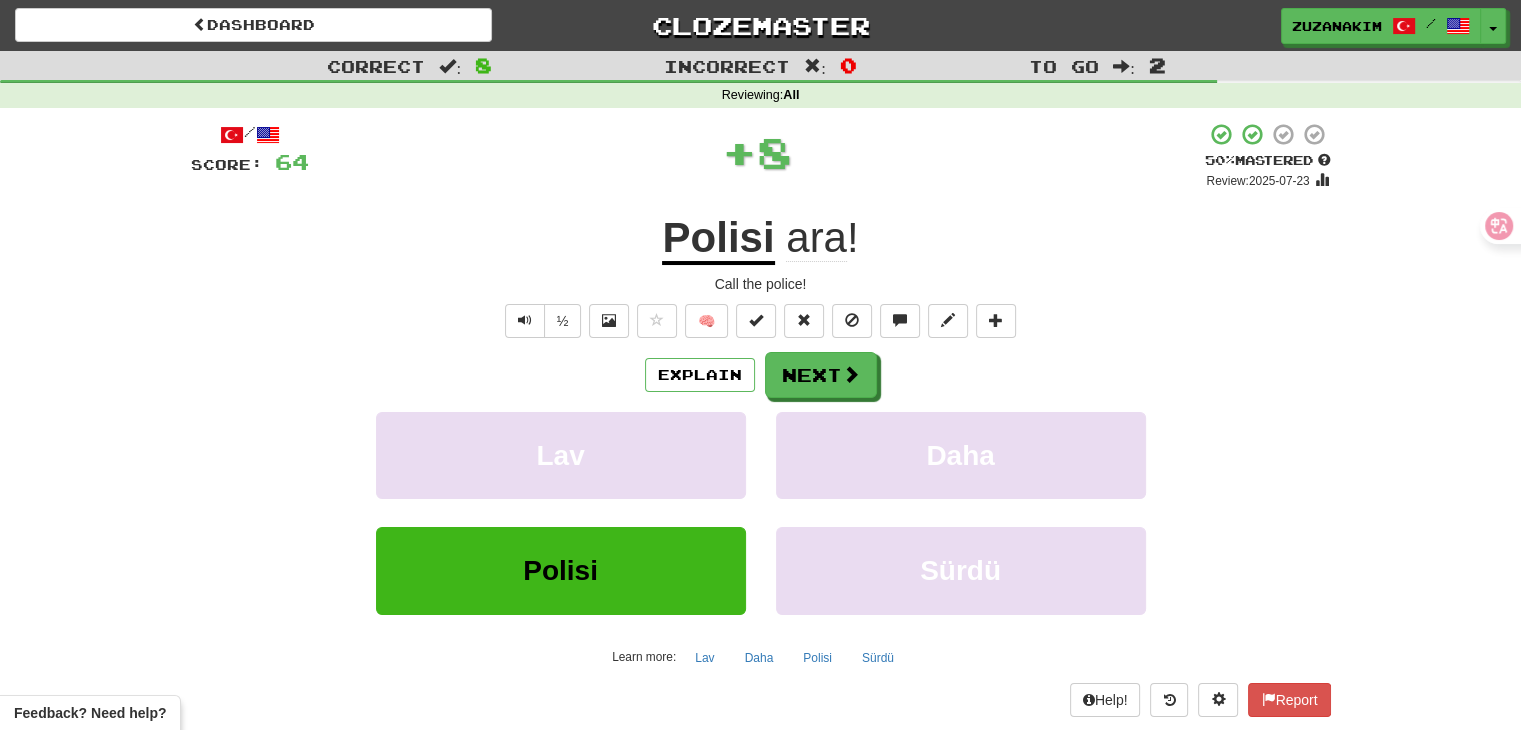click on "/ Score: 64 + 8 50 % Mastered Review: 2025-07-23 Polisi ara ! Call the police! ½ 🧠 Explain Next Lav Daha Polisi Sürdü Learn more: Lav Daha Polisi Sürdü Help! Report" at bounding box center (761, 419) 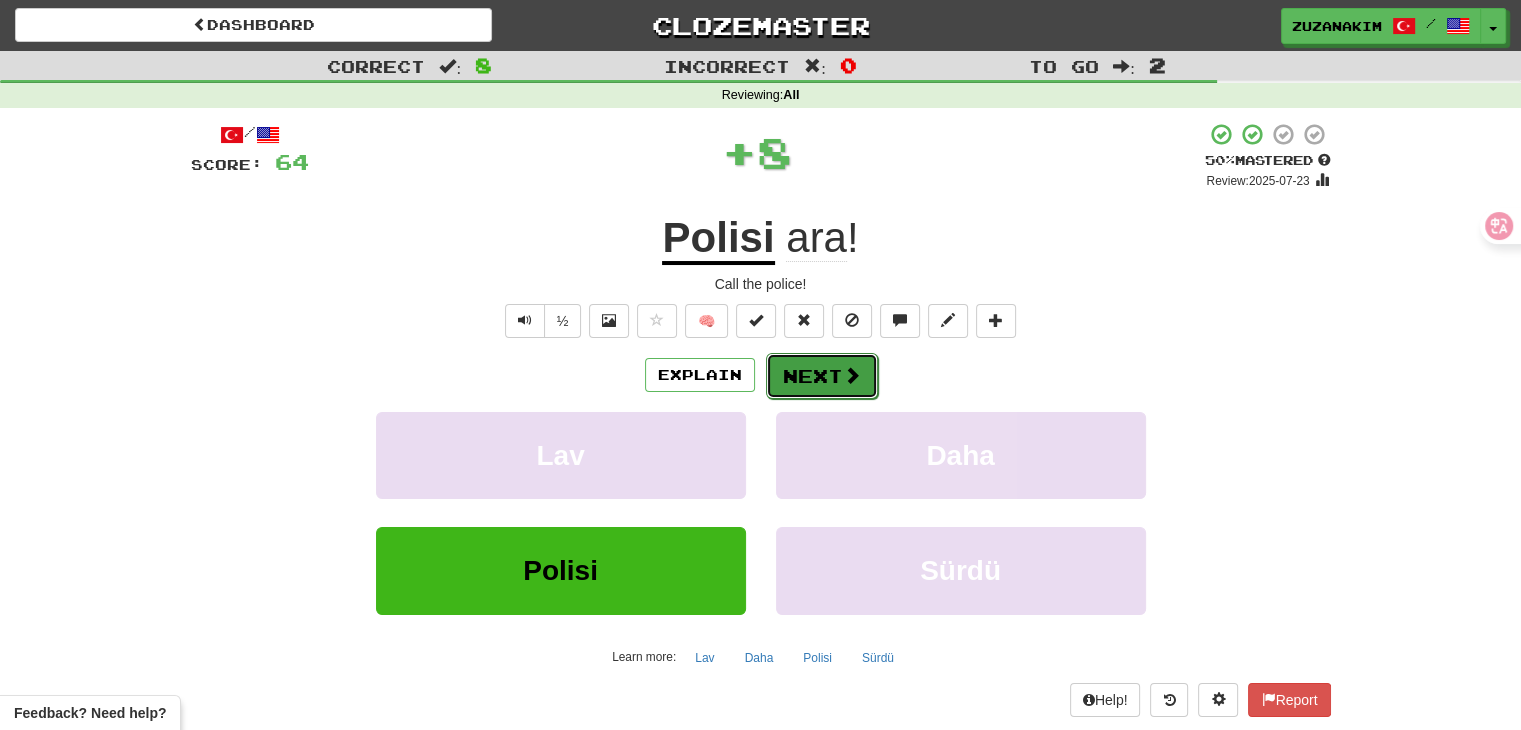 click at bounding box center [852, 375] 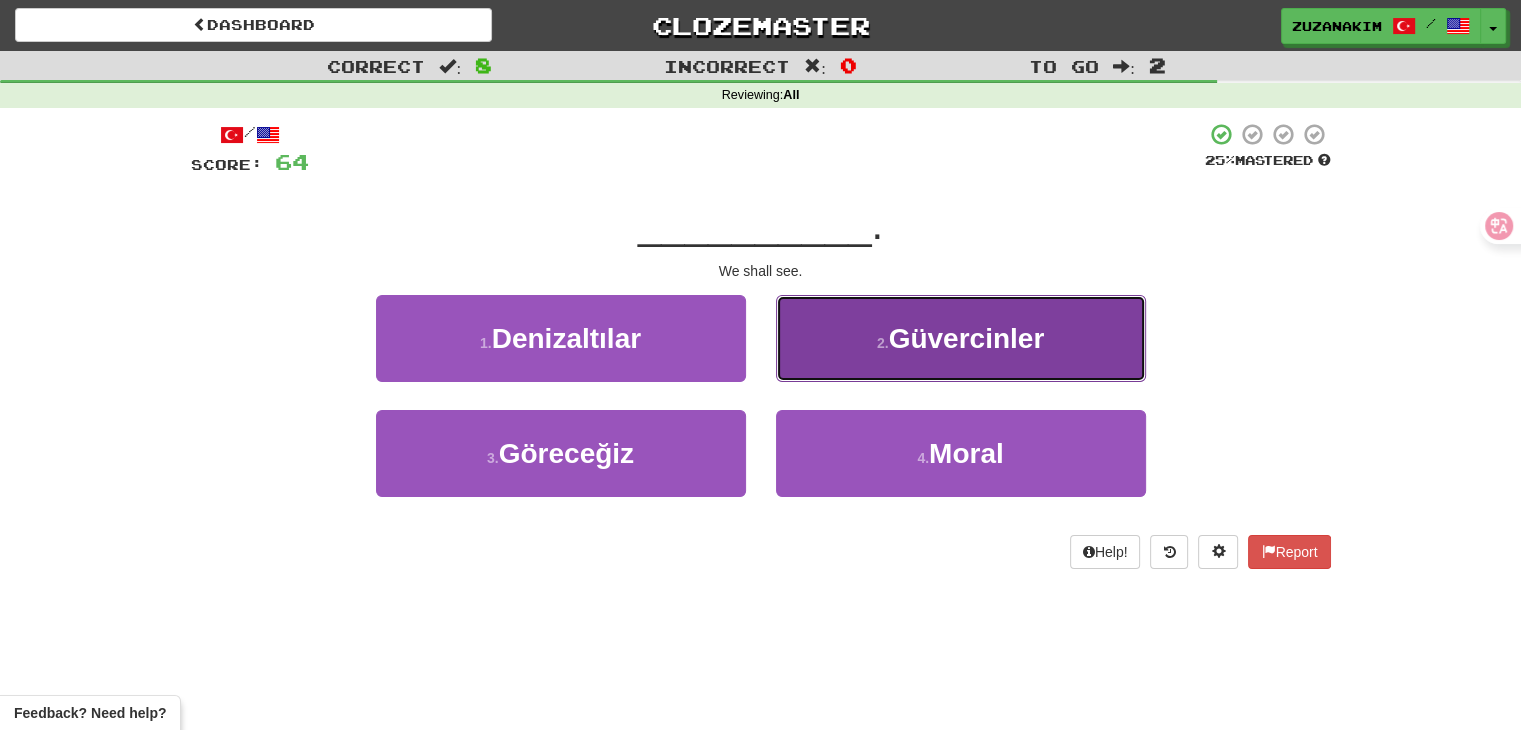click on "2 . Güvercinler" at bounding box center [961, 338] 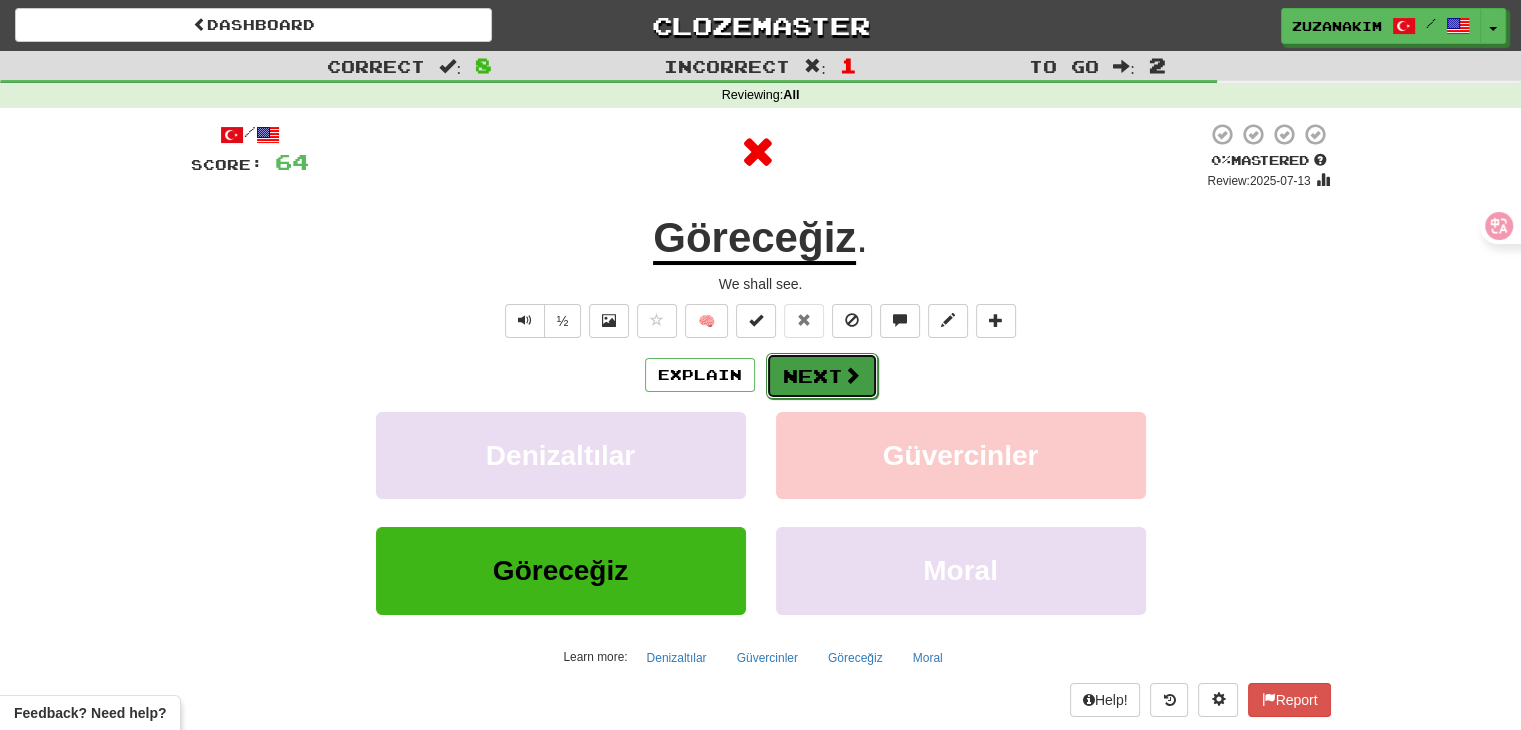 click at bounding box center [852, 375] 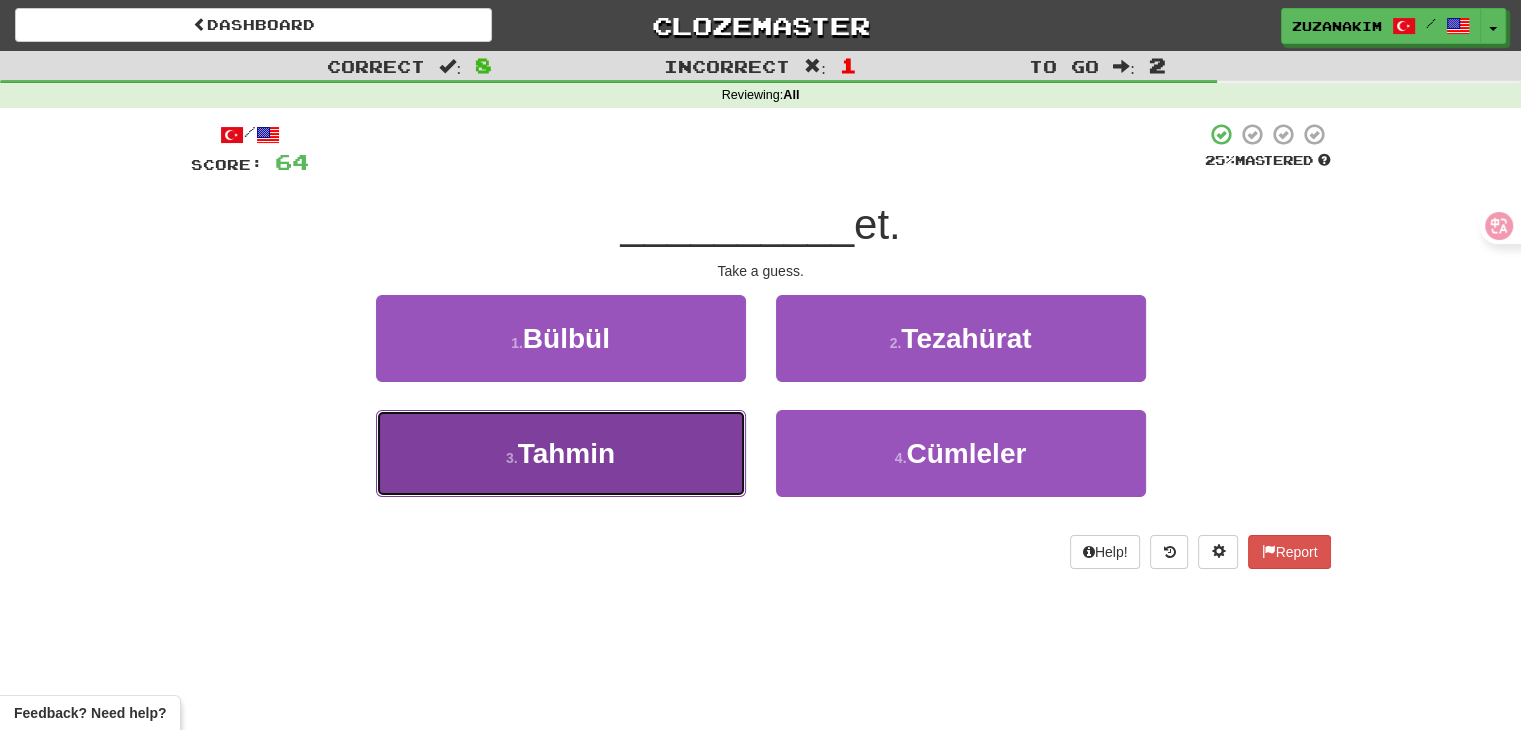 click on "3 . Tahmin" at bounding box center [561, 453] 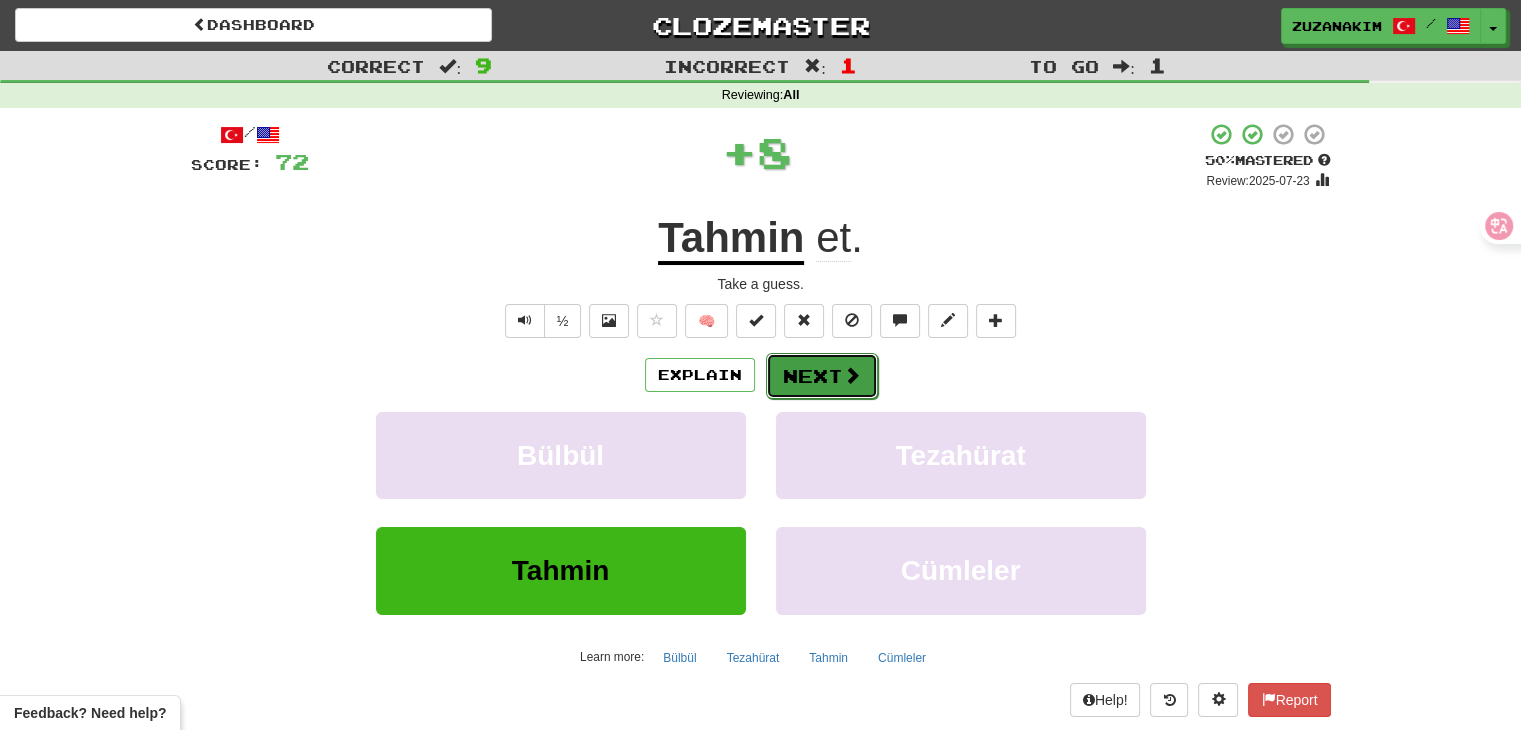 click on "Next" at bounding box center [822, 376] 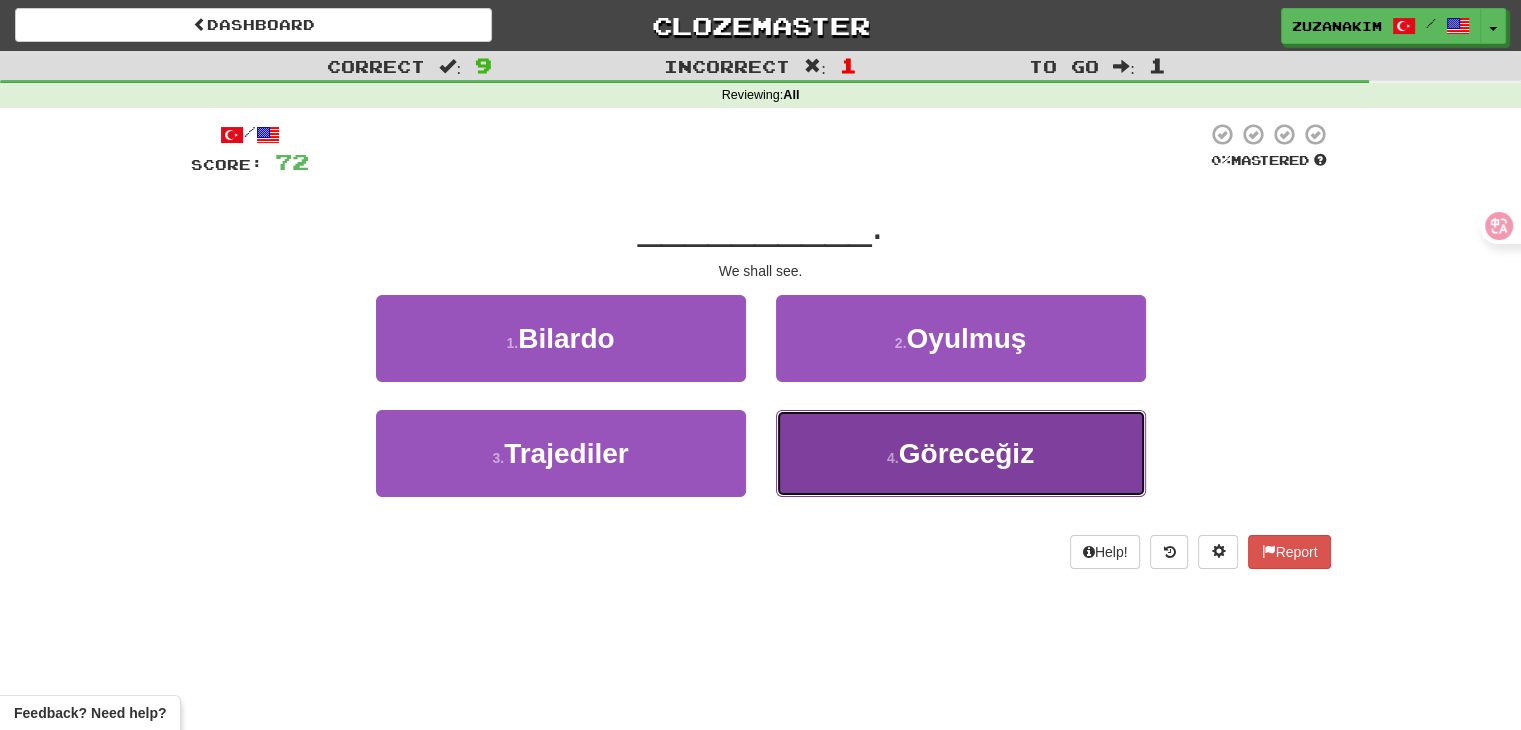 click on "4 . Göreceğiz" at bounding box center (961, 453) 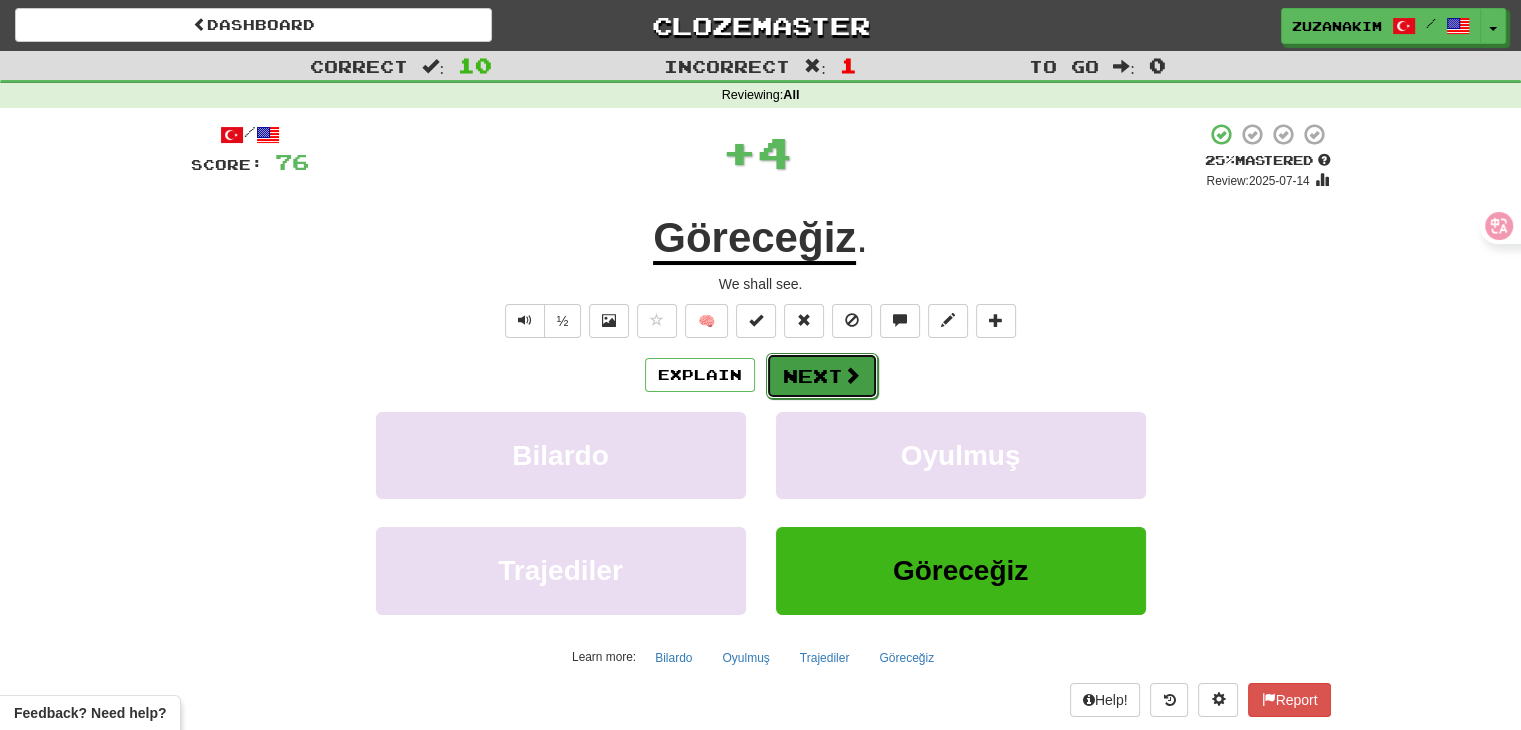 click on "Next" at bounding box center [822, 376] 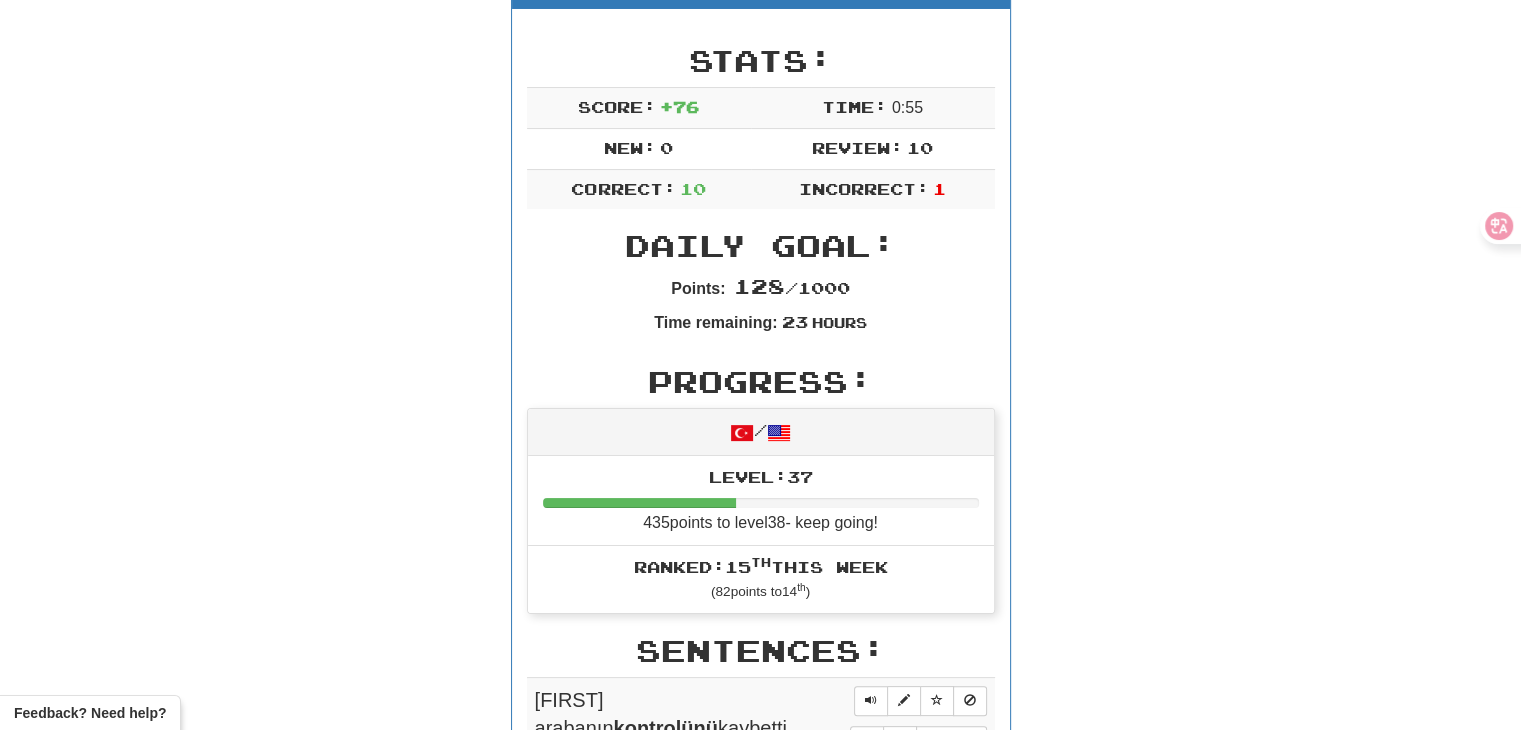 scroll, scrollTop: 0, scrollLeft: 0, axis: both 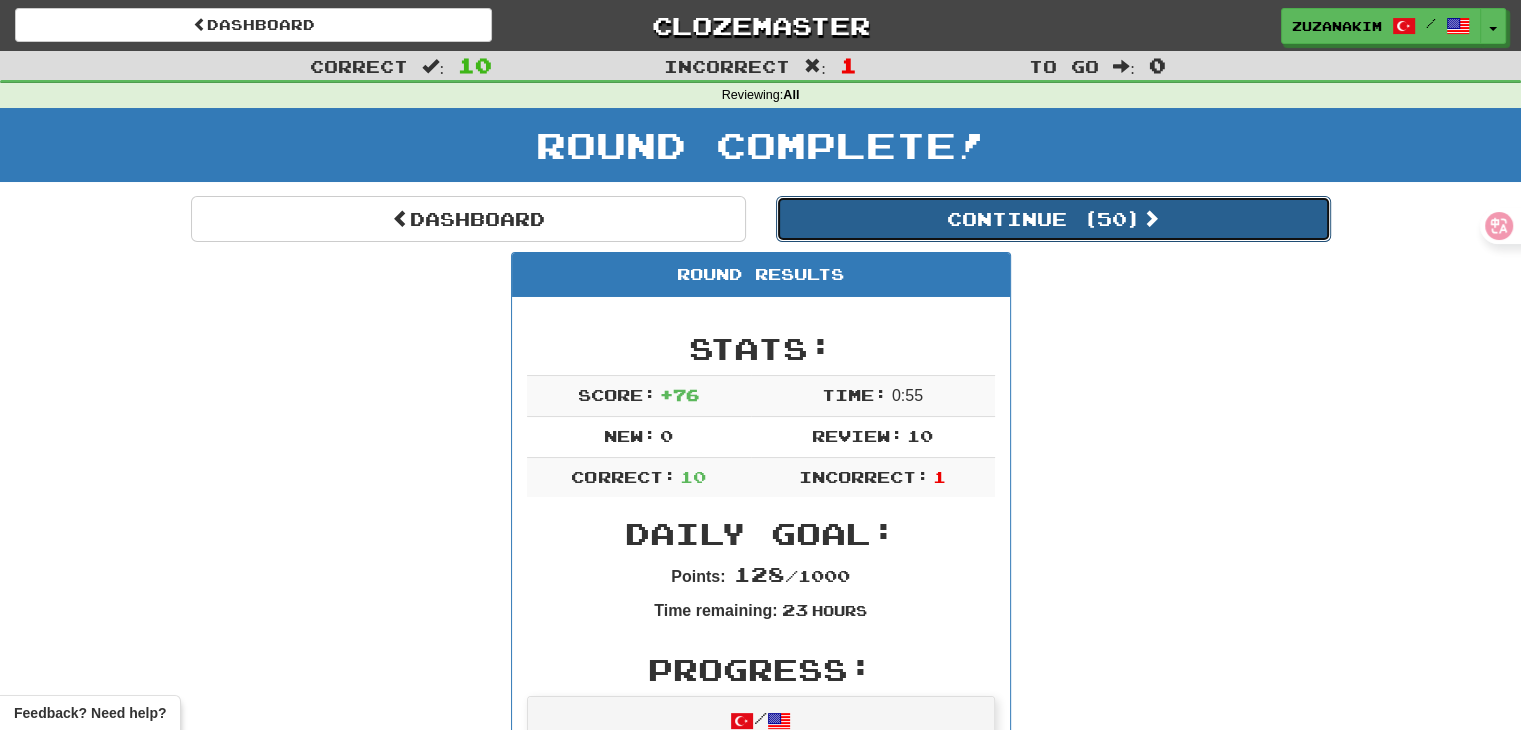 click on "Continue ( 50 )" at bounding box center [1053, 219] 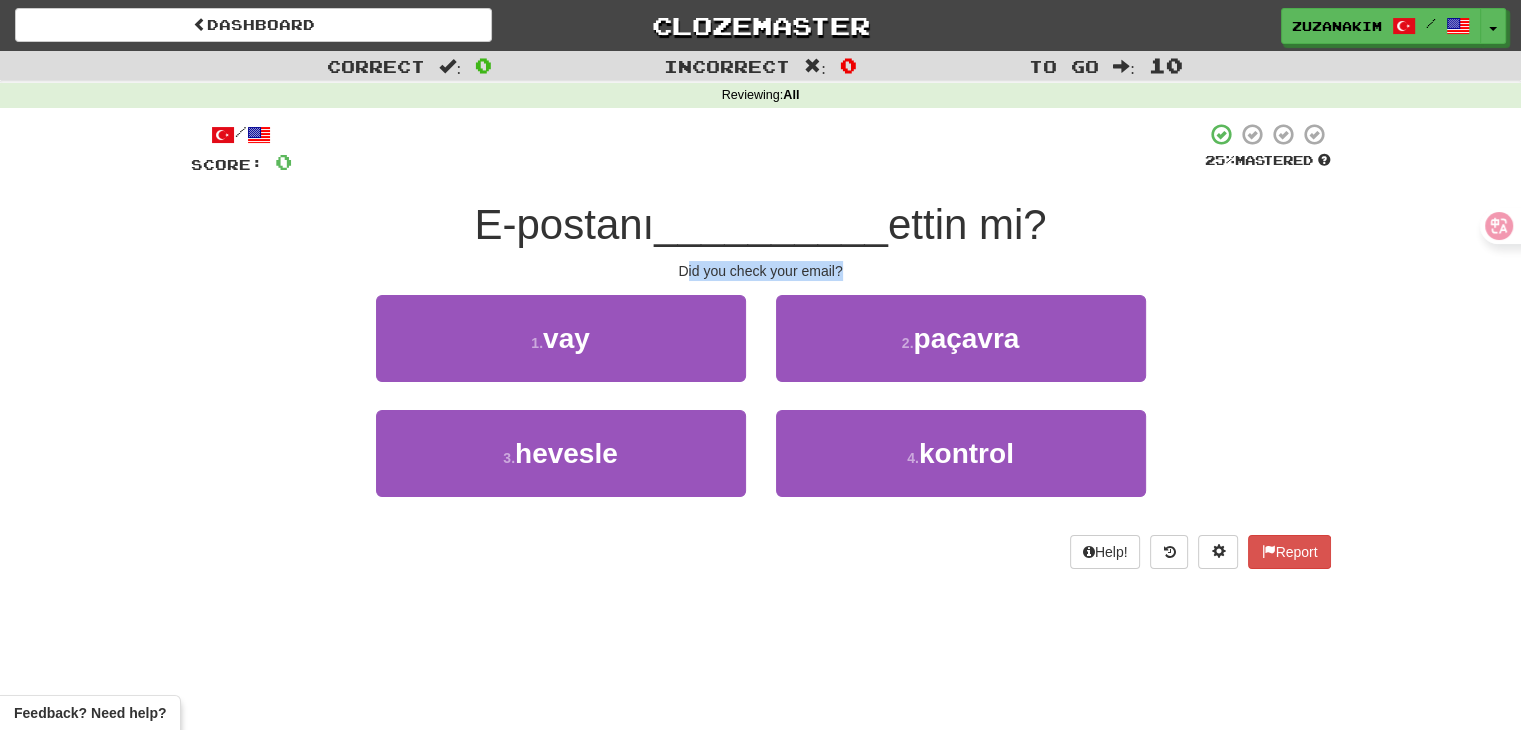 drag, startPoint x: 684, startPoint y: 273, endPoint x: 852, endPoint y: 272, distance: 168.00298 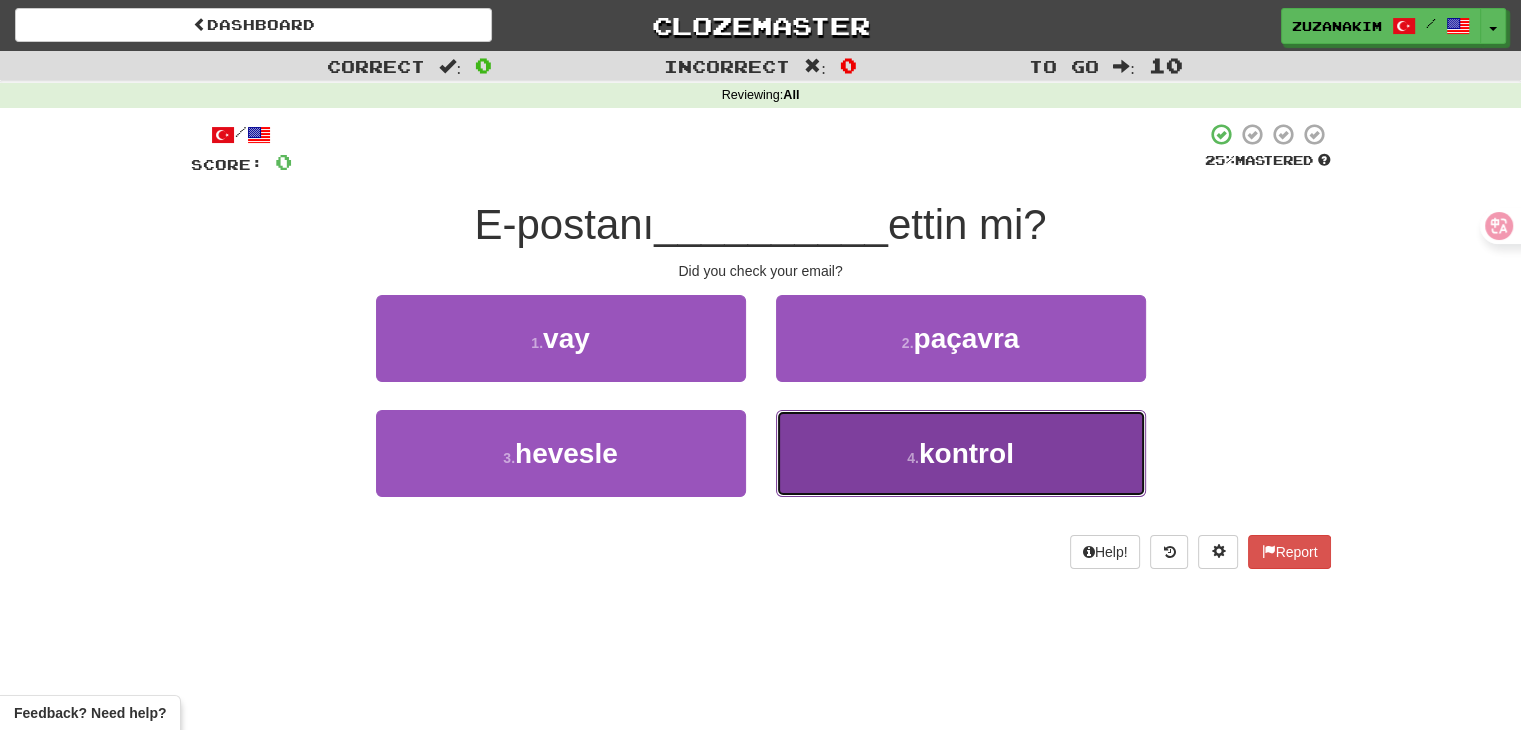 click on "4 .  kontrol" at bounding box center [961, 453] 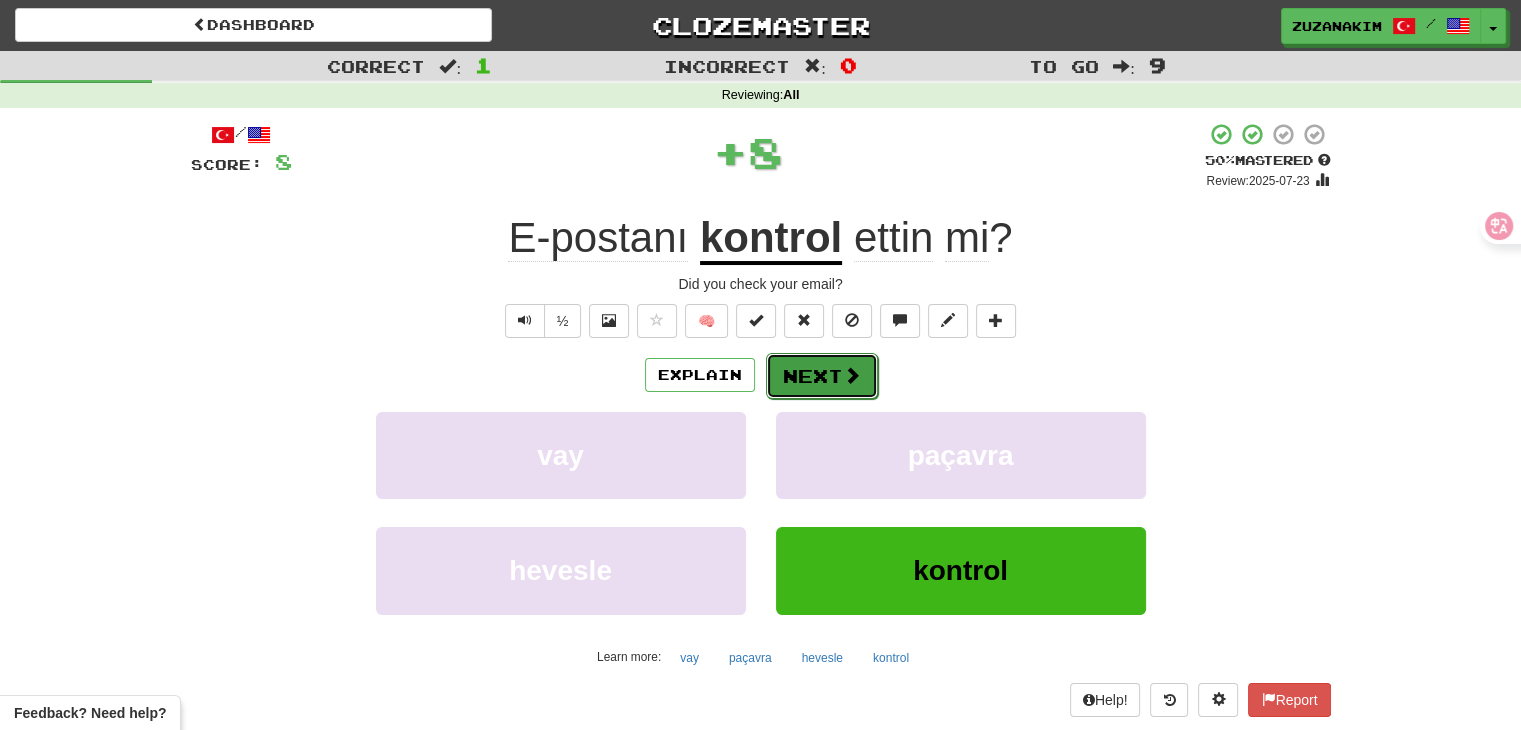click on "Next" at bounding box center (822, 376) 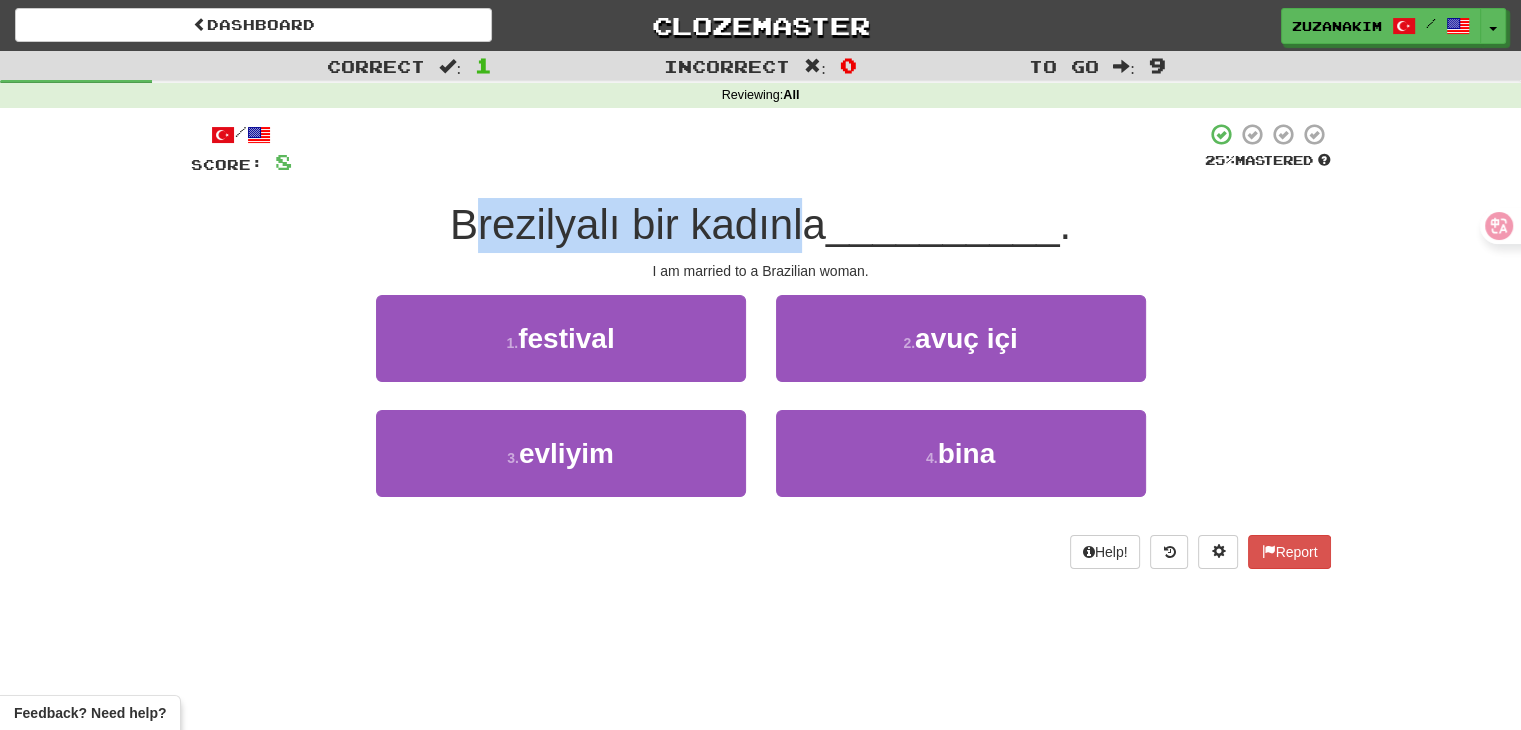 drag, startPoint x: 464, startPoint y: 233, endPoint x: 797, endPoint y: 238, distance: 333.03754 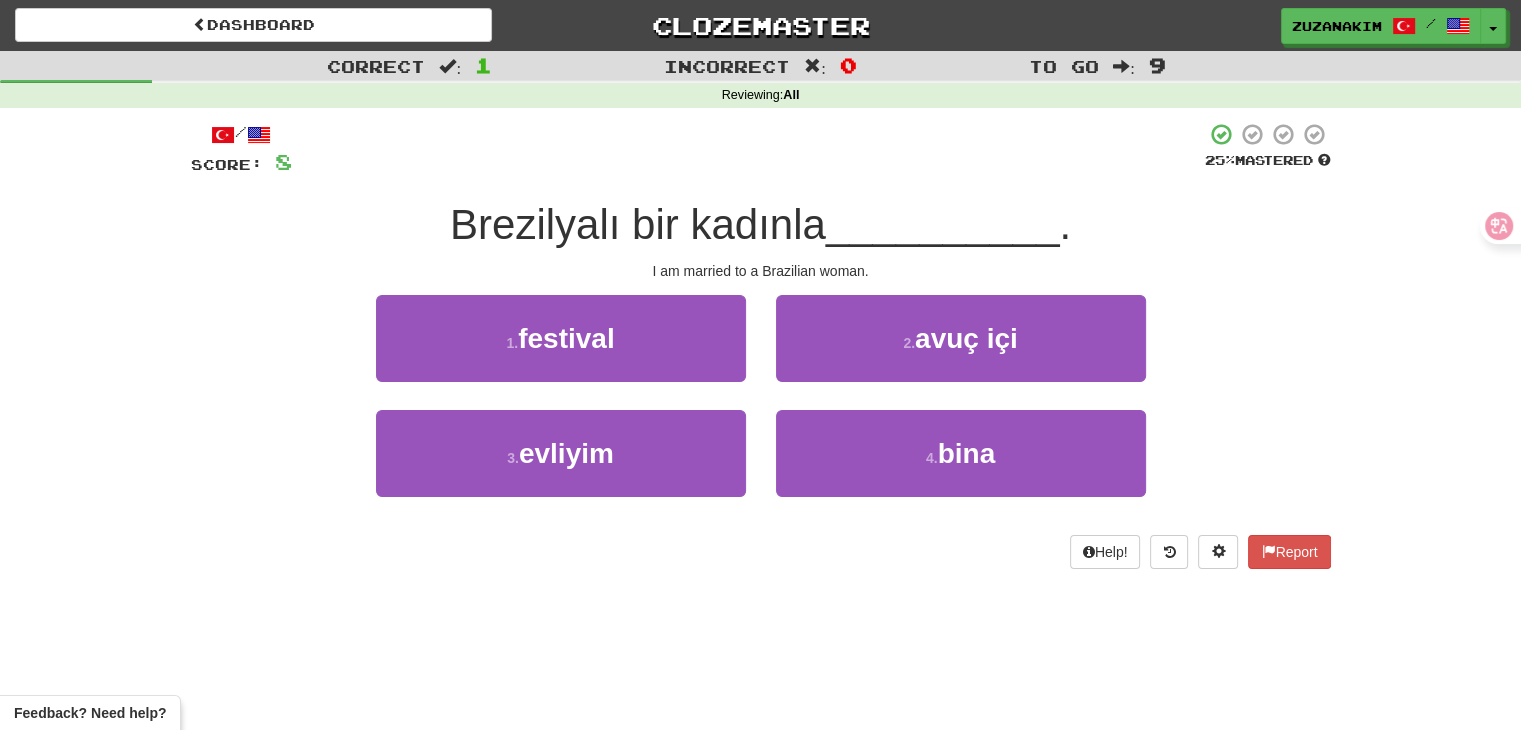 click on "I am married to a Brazilian woman." at bounding box center (761, 271) 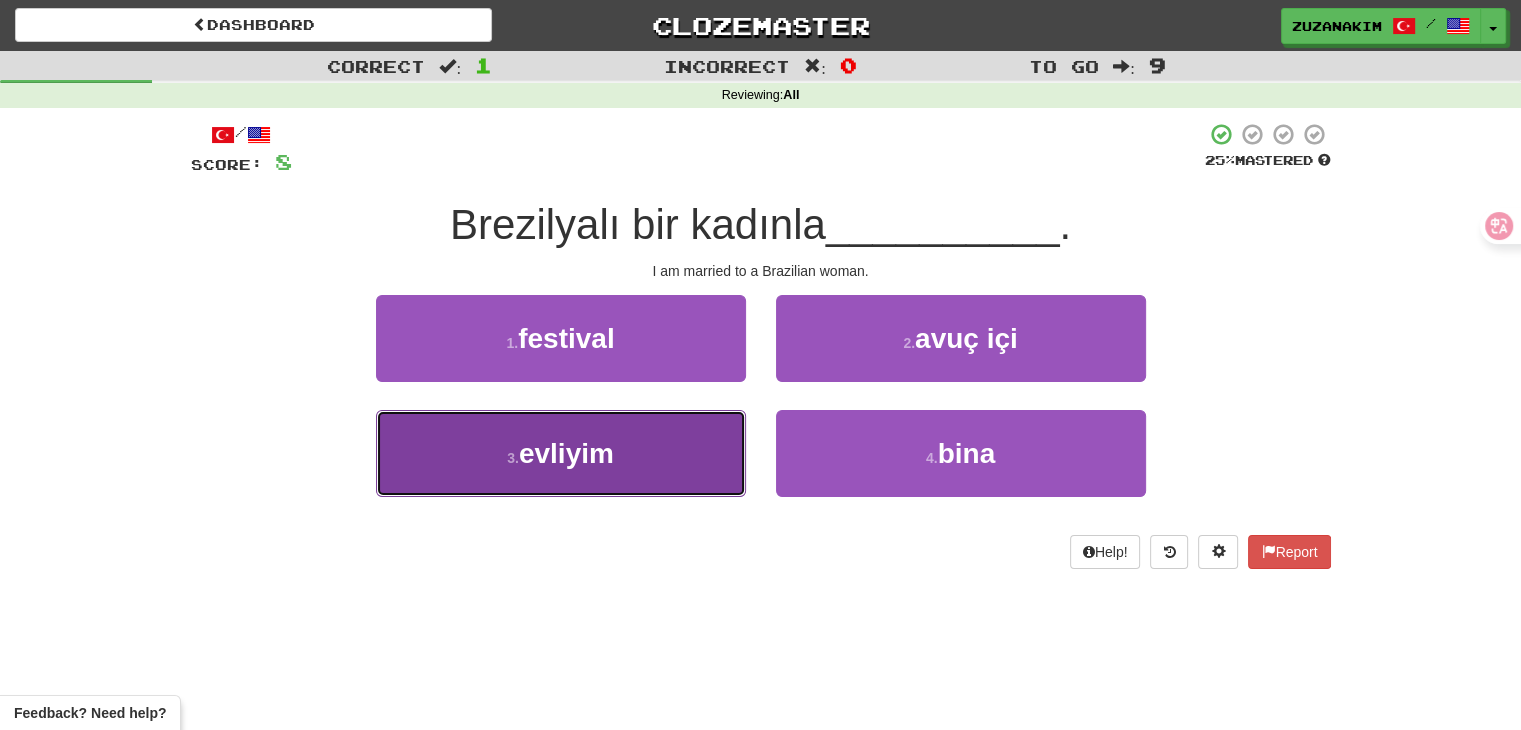 click on "3 .  evliyim" at bounding box center (561, 453) 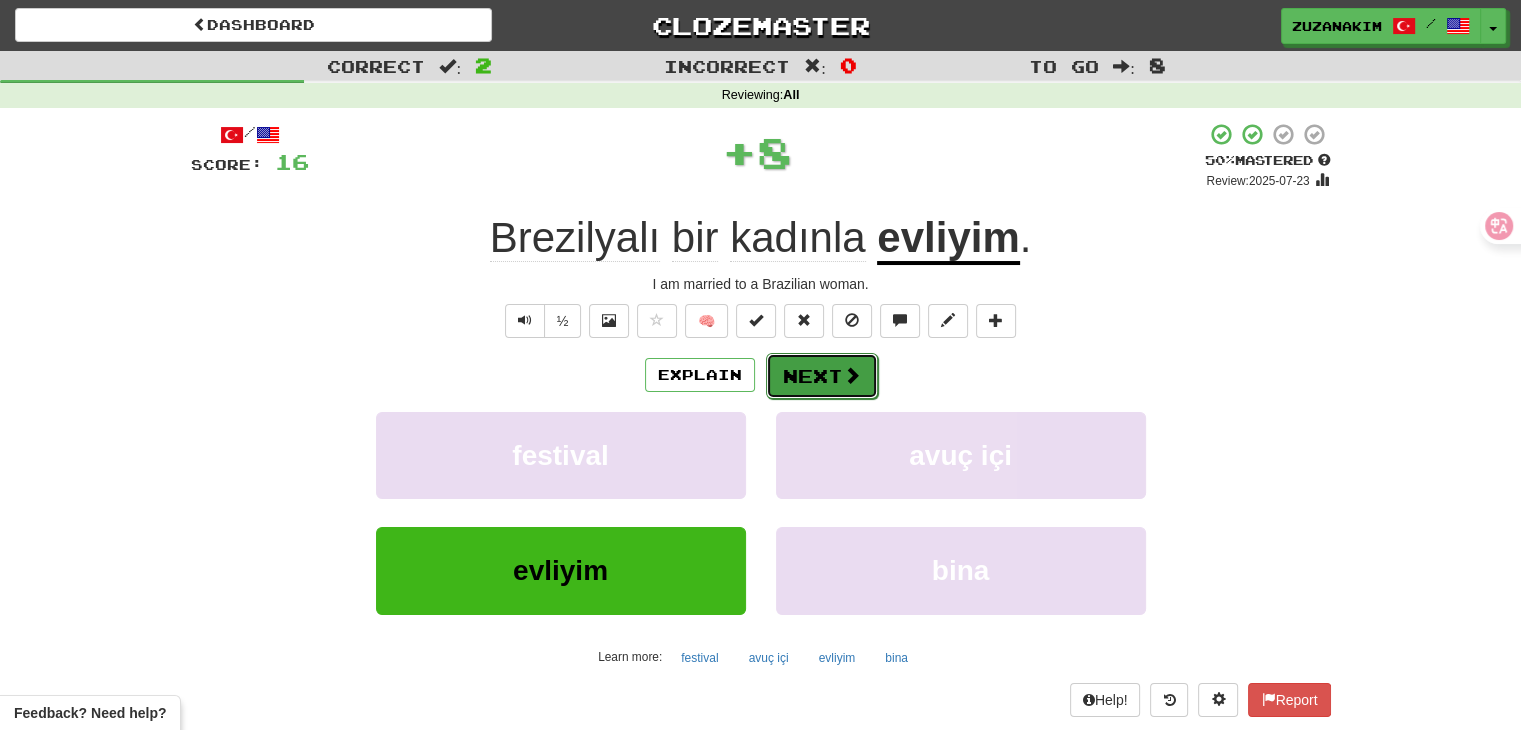 click at bounding box center (852, 375) 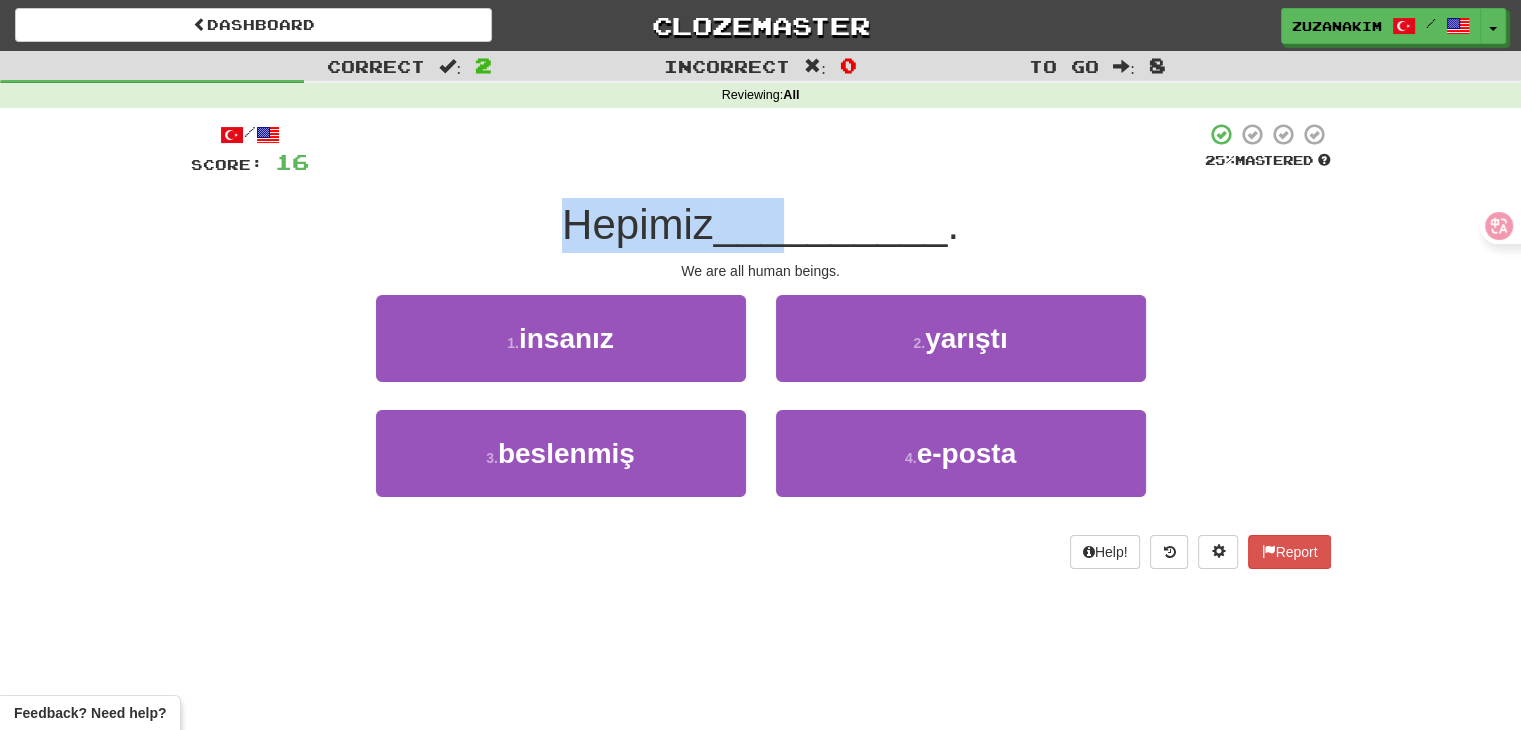 drag, startPoint x: 569, startPoint y: 229, endPoint x: 797, endPoint y: 227, distance: 228.00877 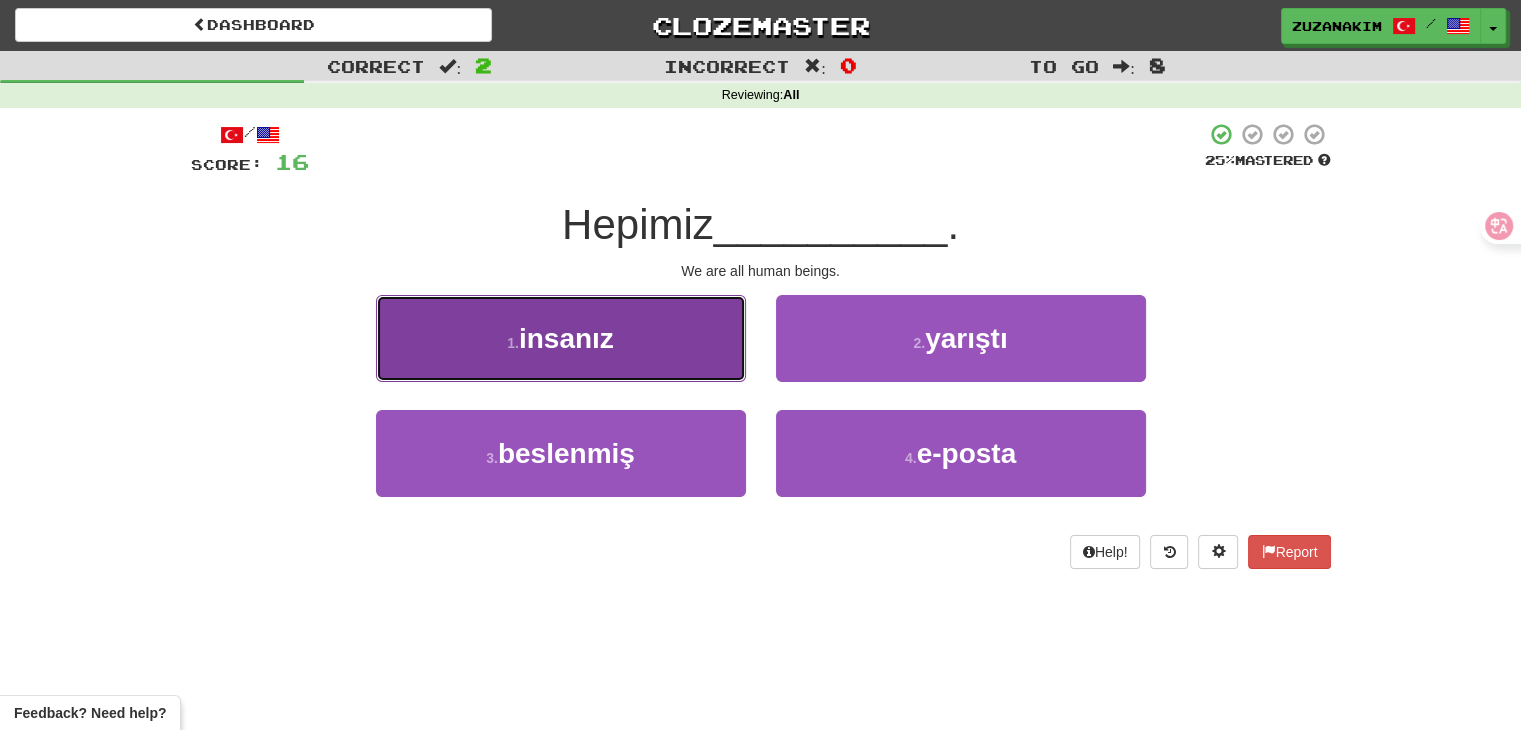 click on "1 . ınsanız" at bounding box center (561, 338) 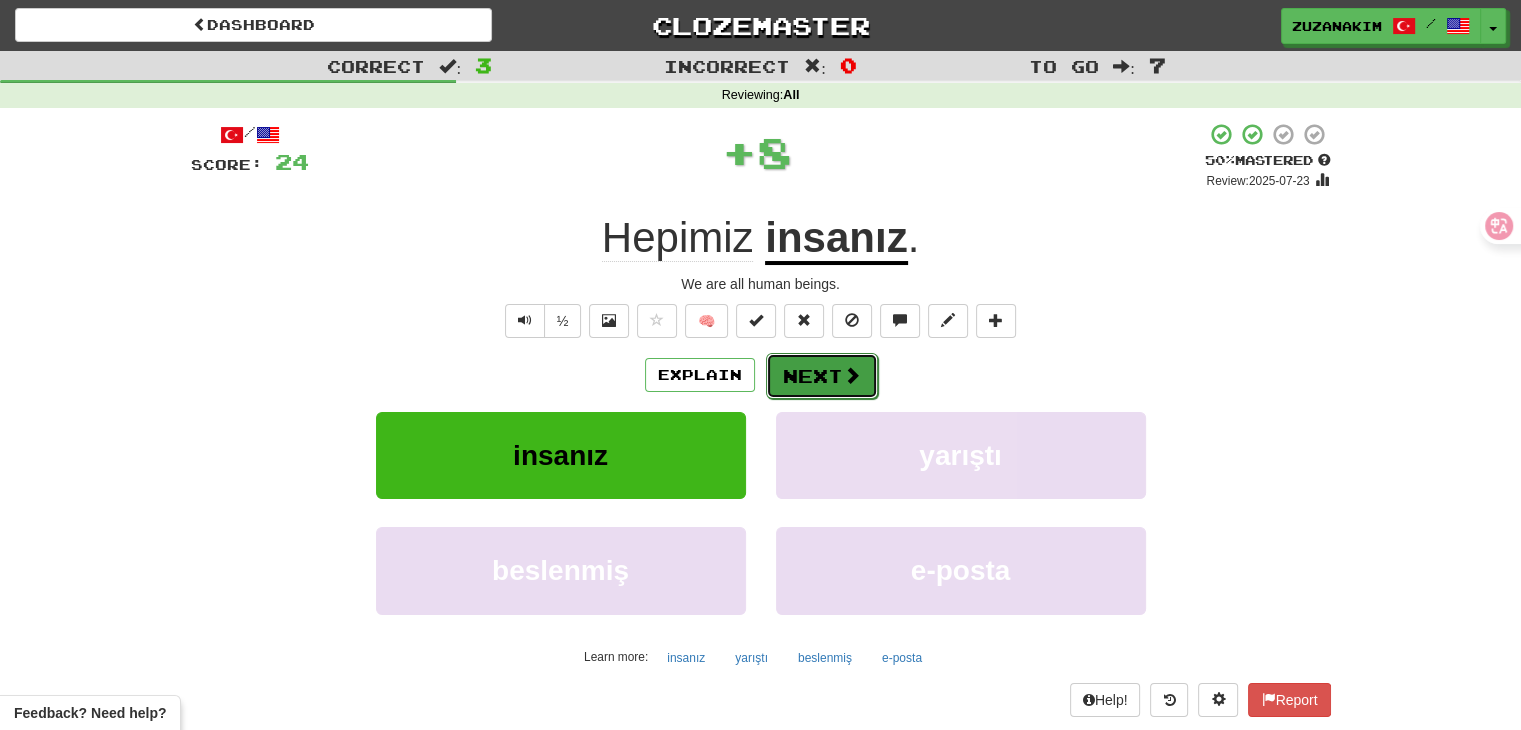 click on "Next" at bounding box center (822, 376) 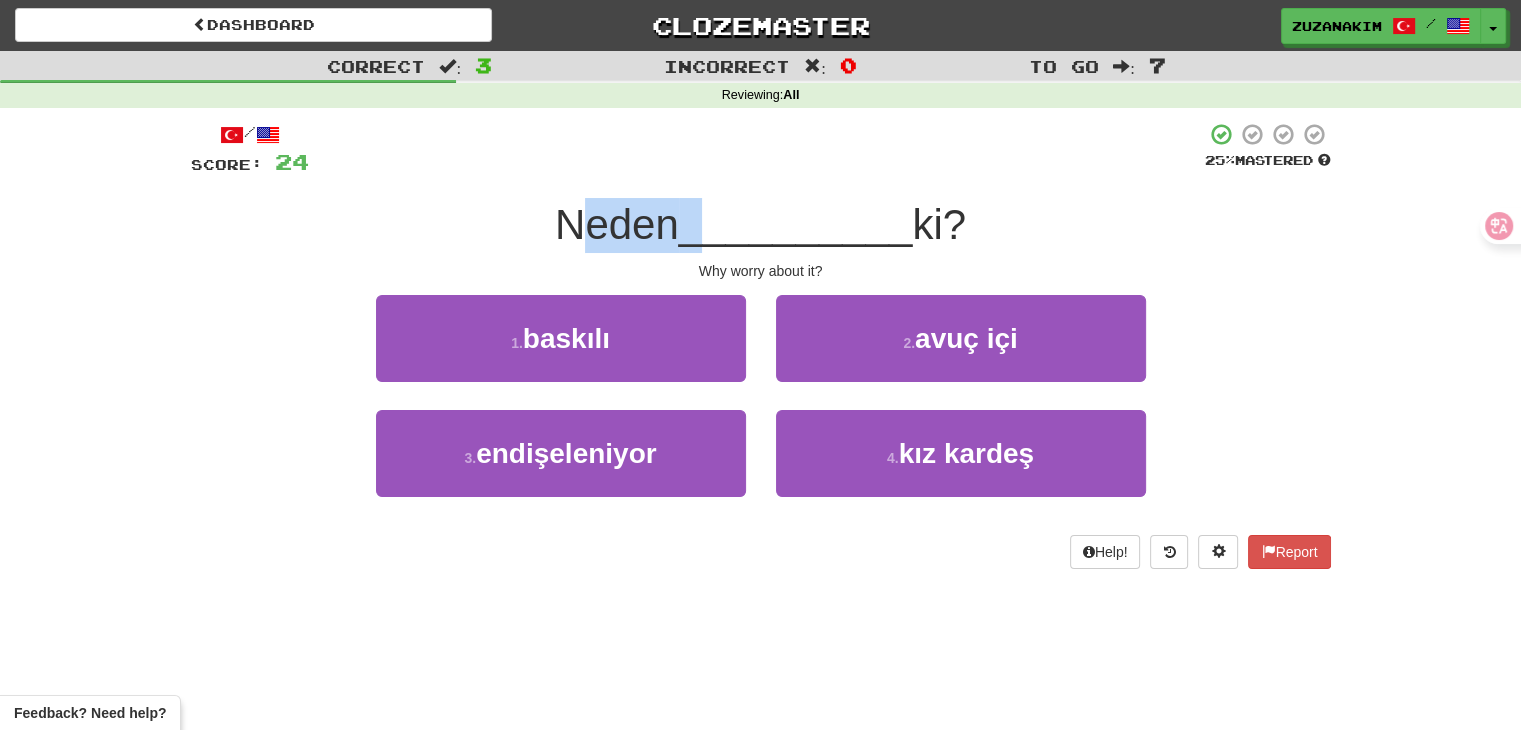drag, startPoint x: 575, startPoint y: 221, endPoint x: 701, endPoint y: 220, distance: 126.00397 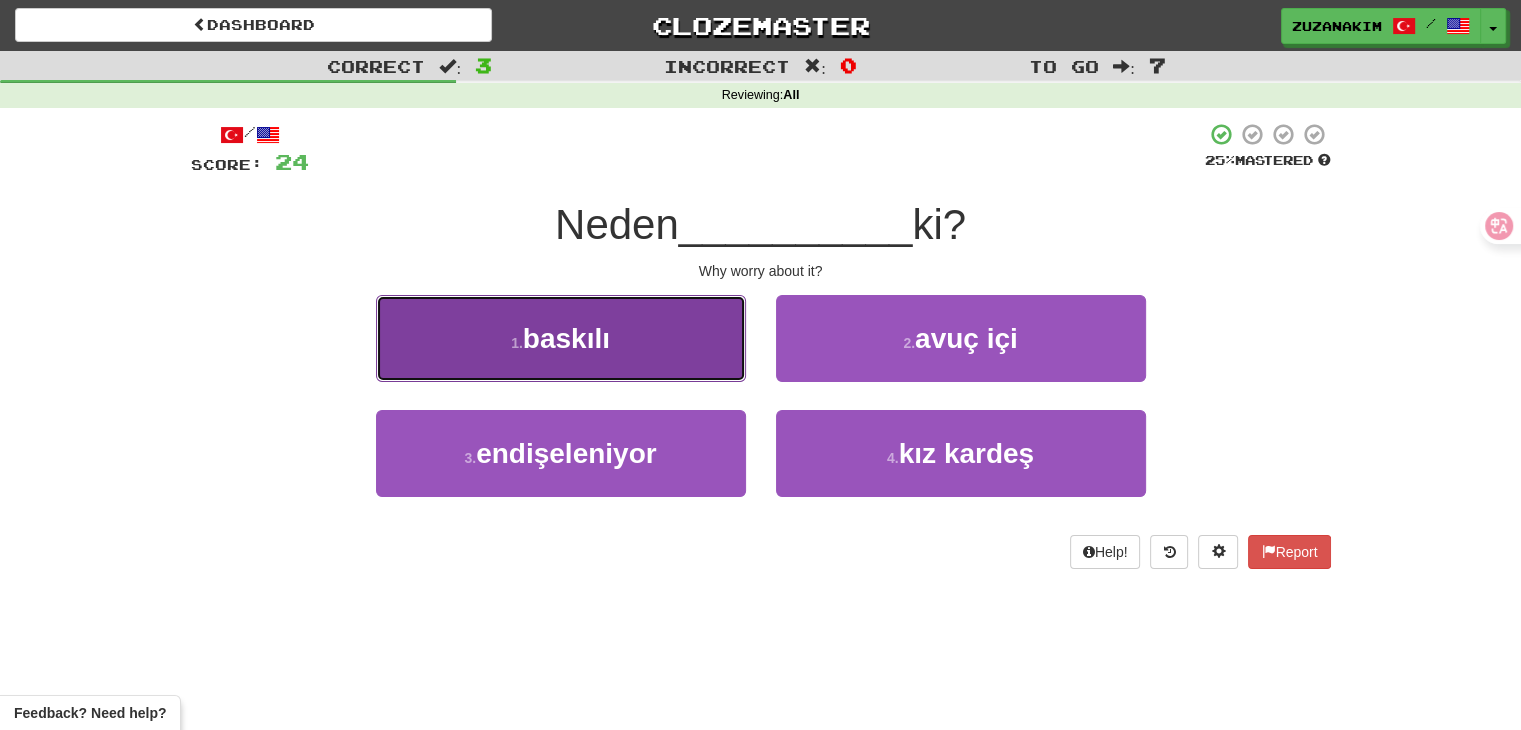 click on "1 . baskılı" at bounding box center [561, 338] 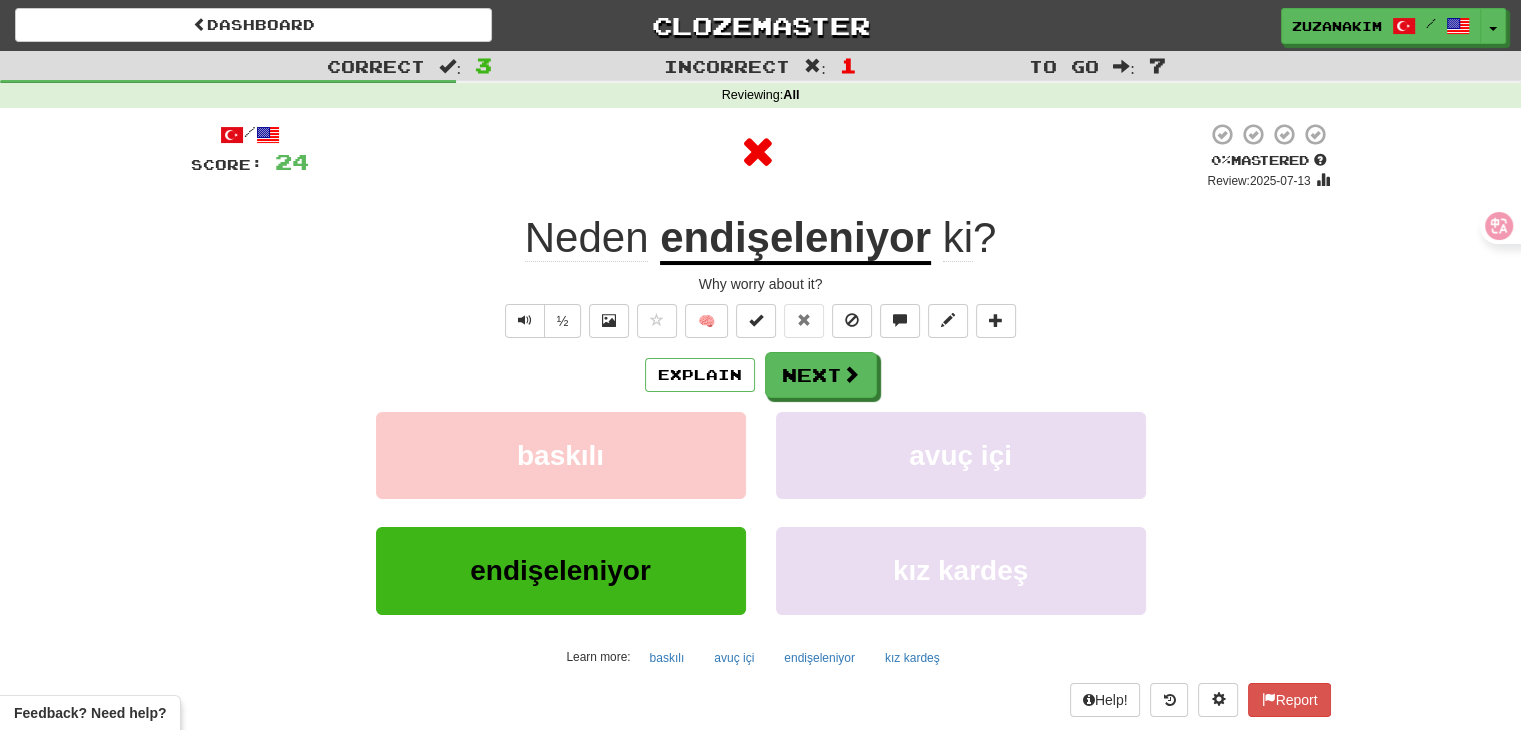 click on "Explain Next baskılı avuç içi endişeleniyor kız kardeş Learn more: baskılı avuç içi endişeleniyor kız kardeş" at bounding box center [761, 512] 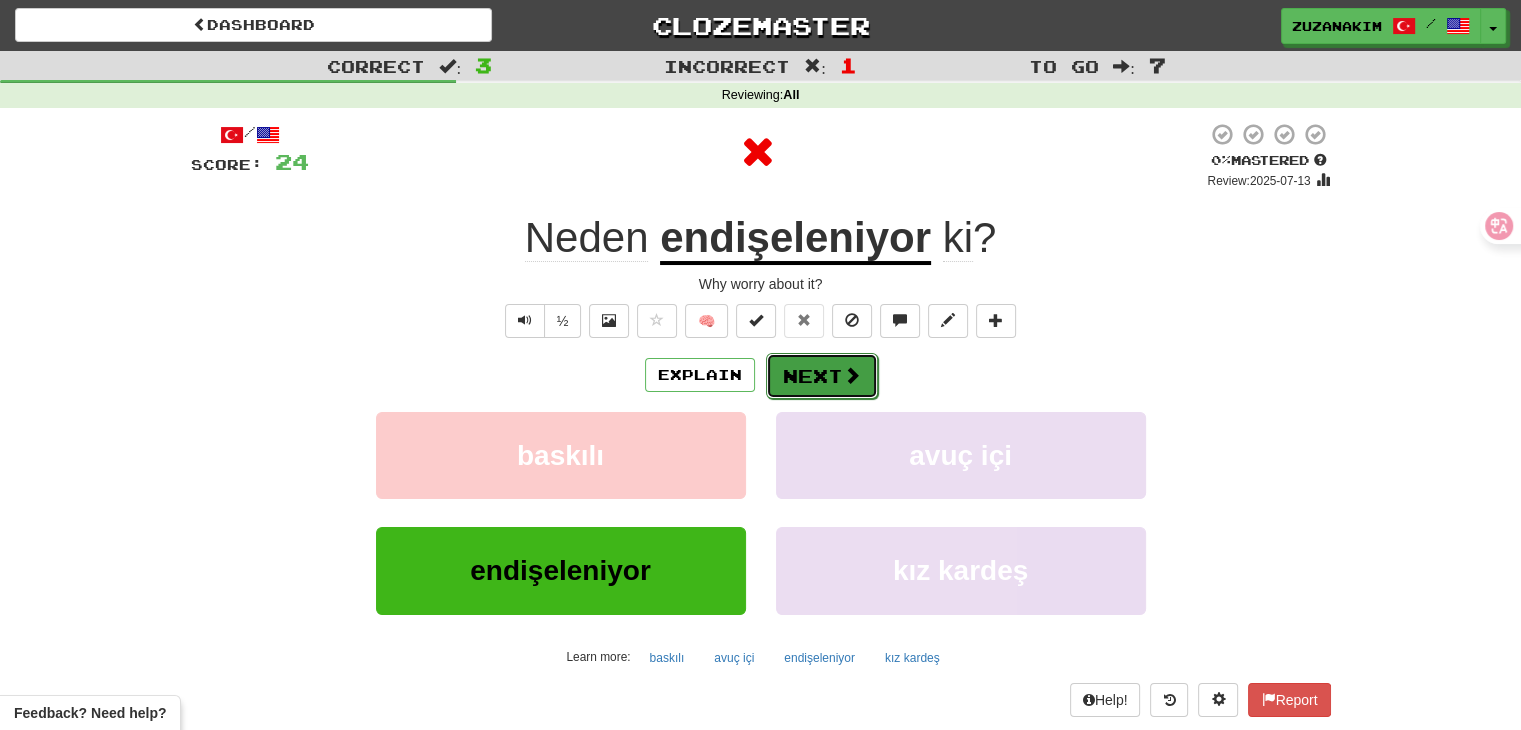 click on "Next" at bounding box center (822, 376) 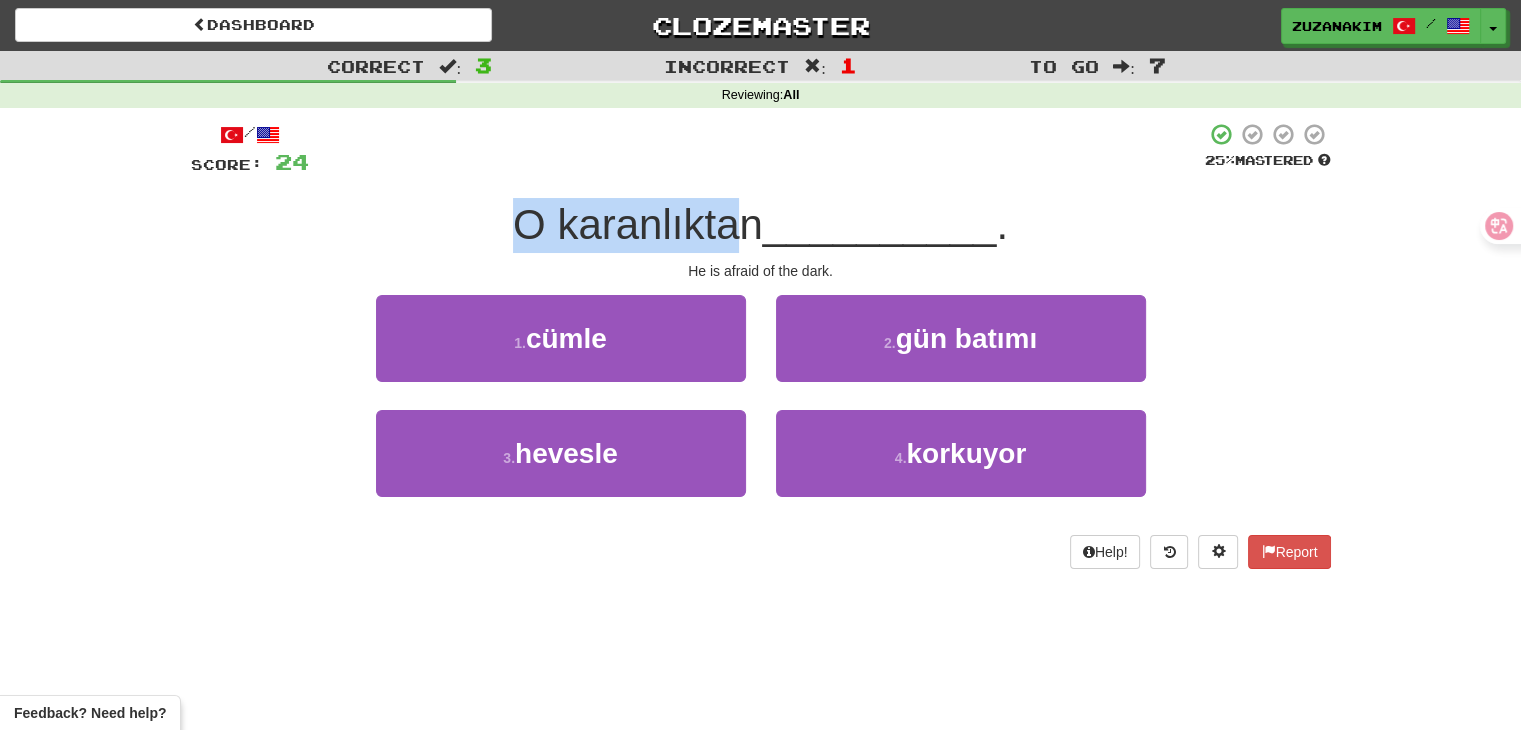 drag, startPoint x: 518, startPoint y: 231, endPoint x: 738, endPoint y: 229, distance: 220.0091 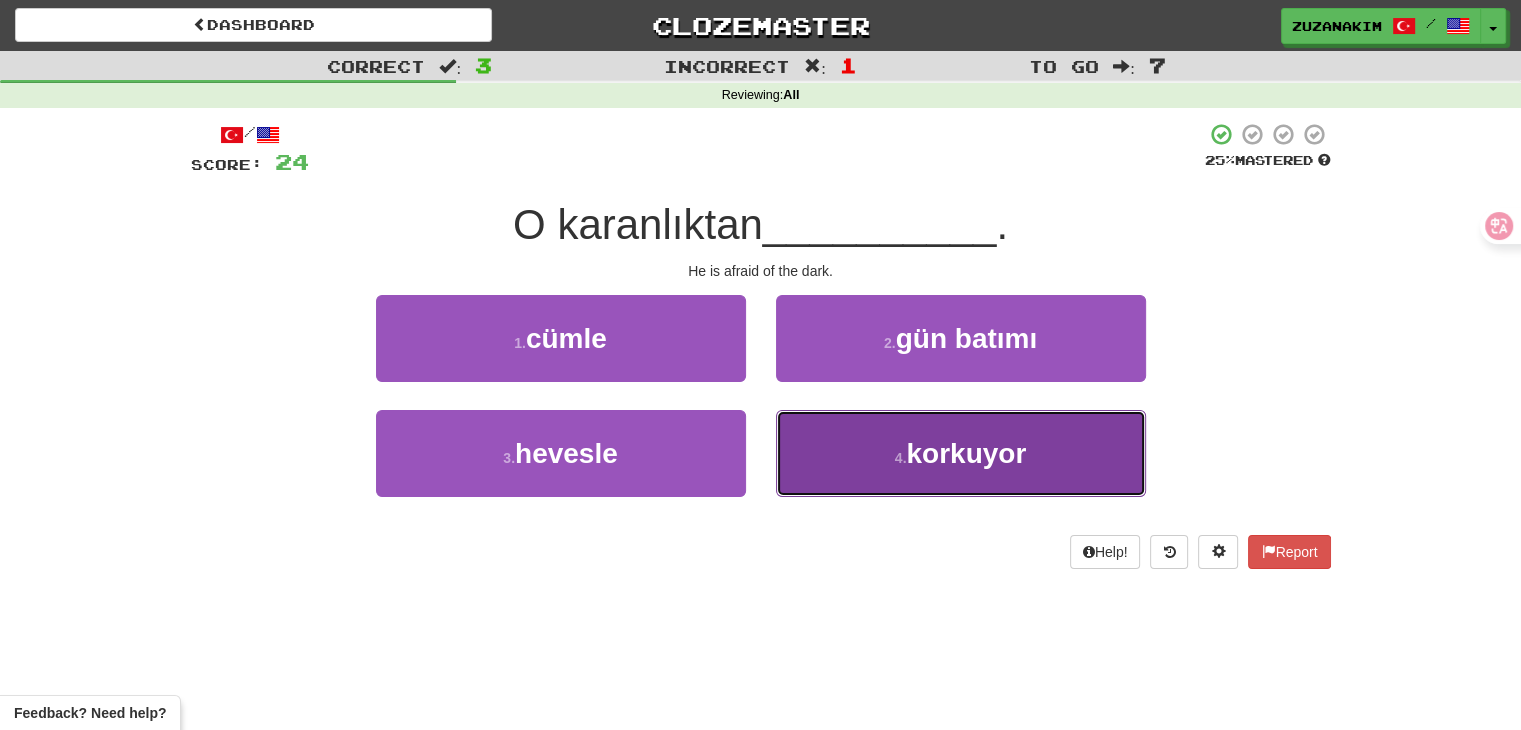 click on "4 . korkuyor" at bounding box center (961, 453) 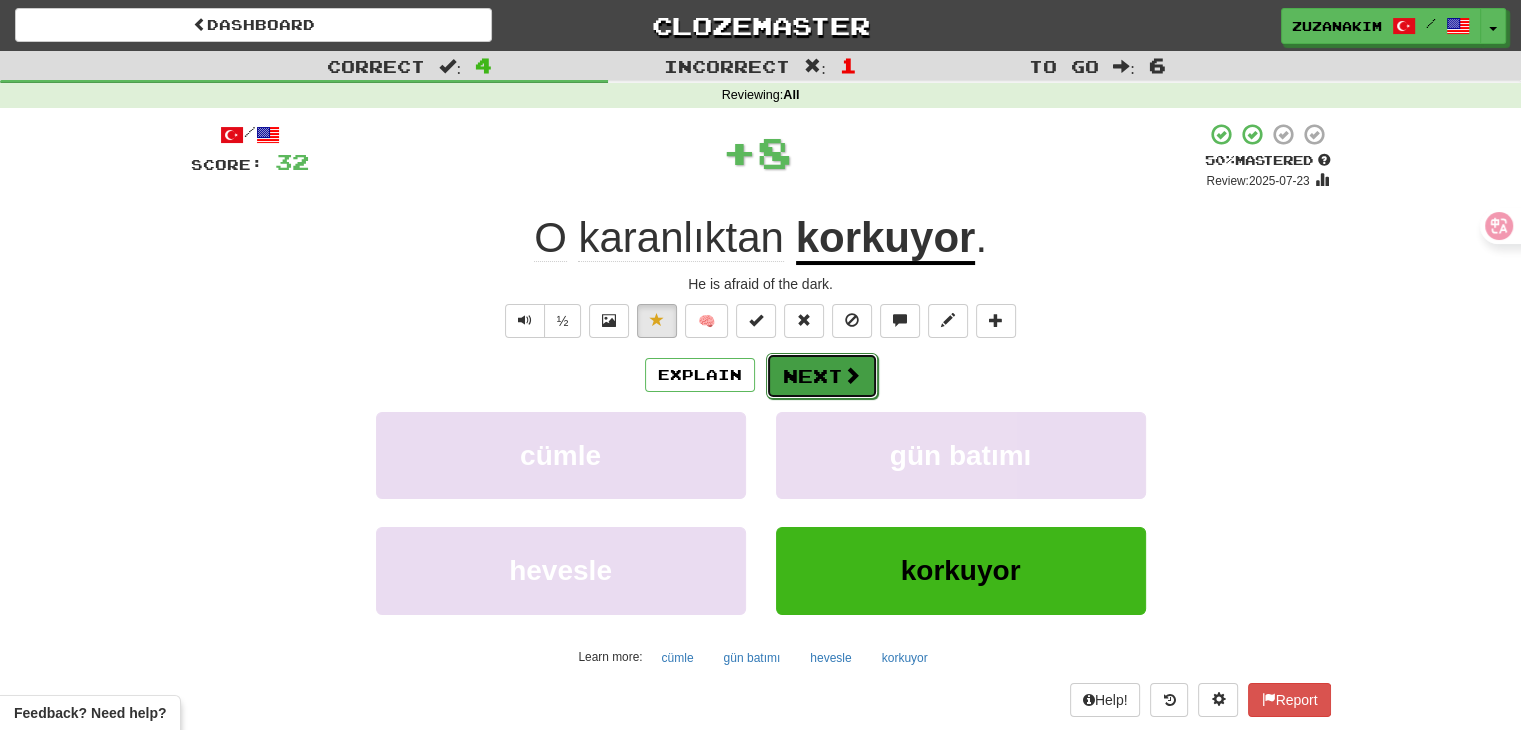 click on "Next" at bounding box center (822, 376) 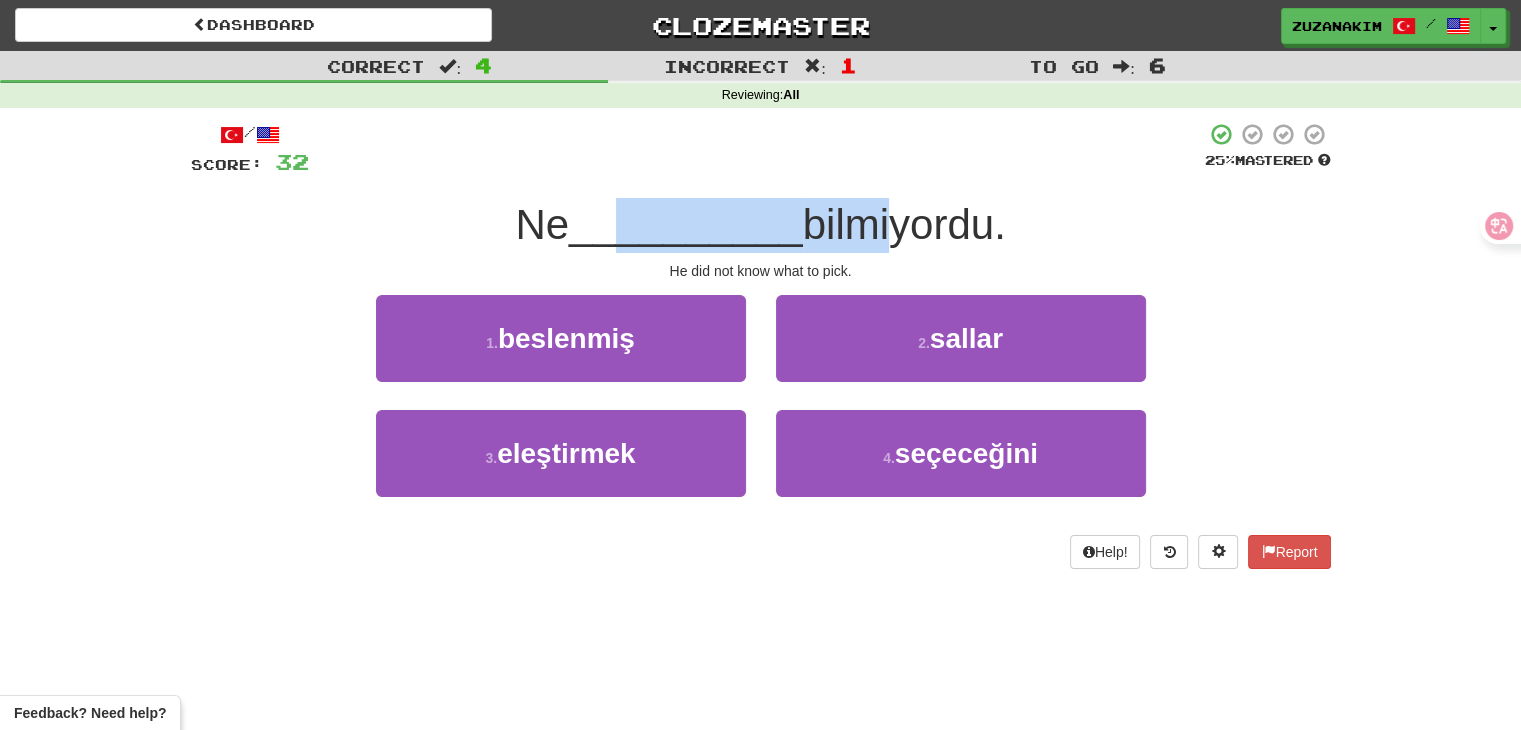 drag, startPoint x: 626, startPoint y: 249, endPoint x: 888, endPoint y: 249, distance: 262 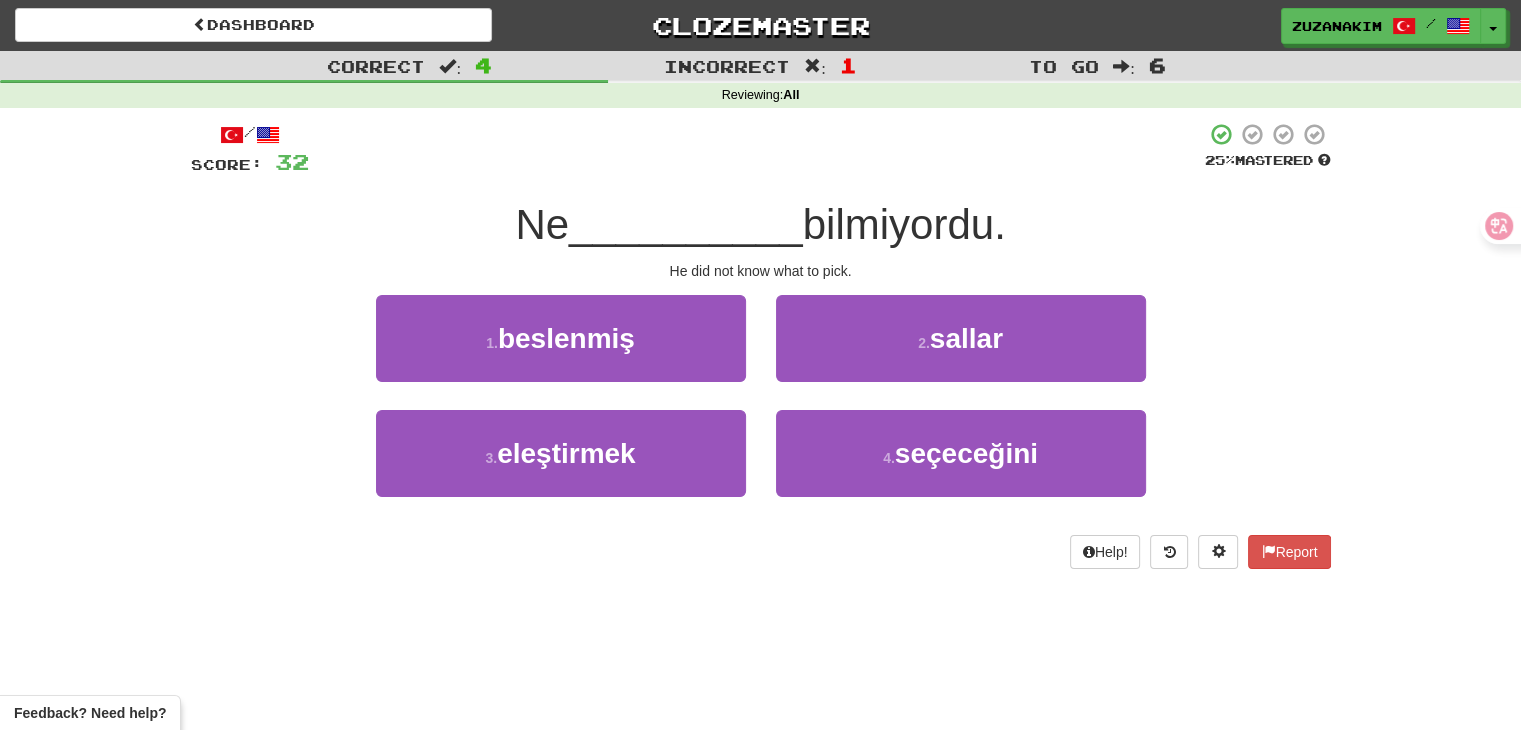 click on "/ Score: 32 25 % Mastered Ne __________ bilmiyordu. He did not know what to pick. 1 . beslenmiş 2 . sallar 3 . eleştirmek 4 . seçeceğini Help! Report" at bounding box center [761, 345] 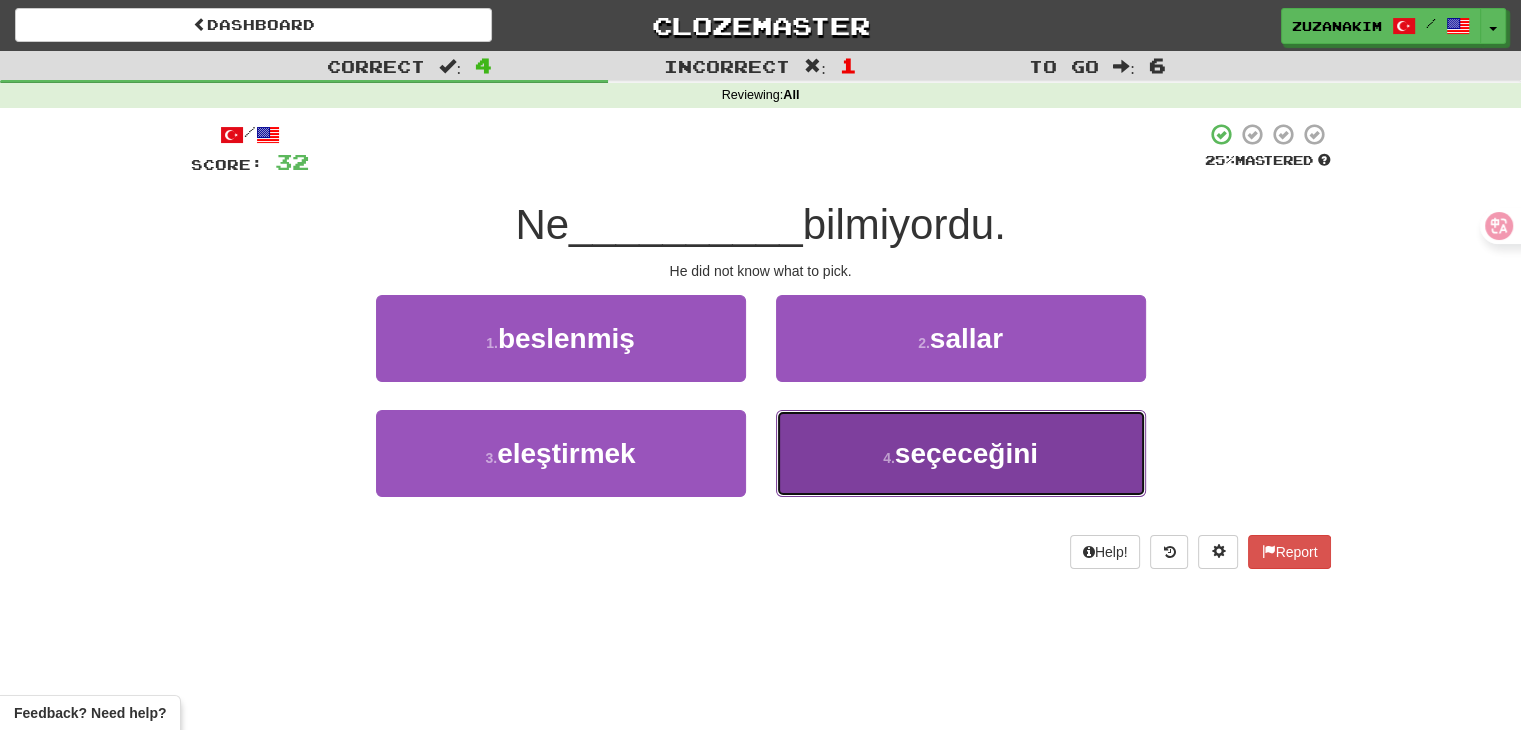 click on "4 . seçeceğini" at bounding box center (961, 453) 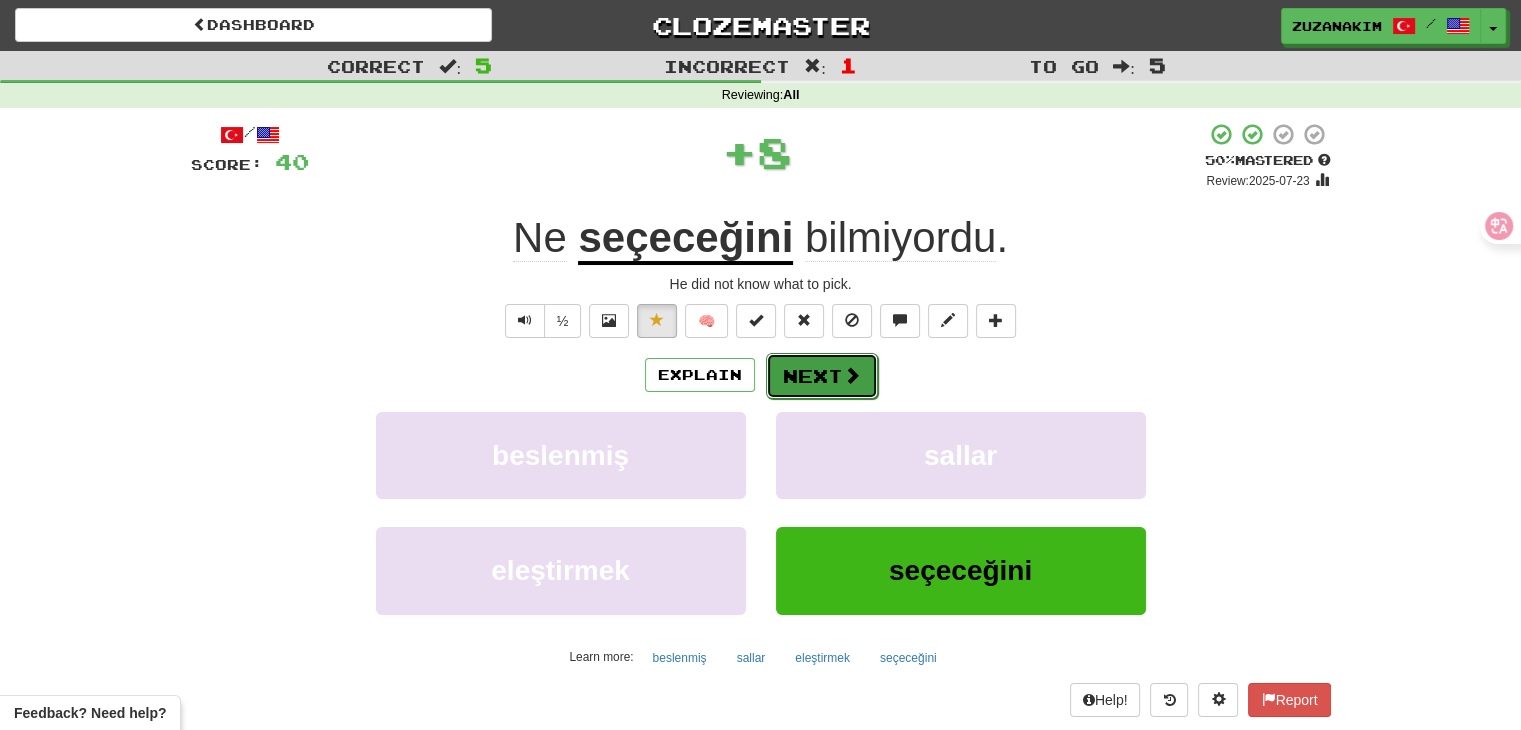 click on "Next" at bounding box center (822, 376) 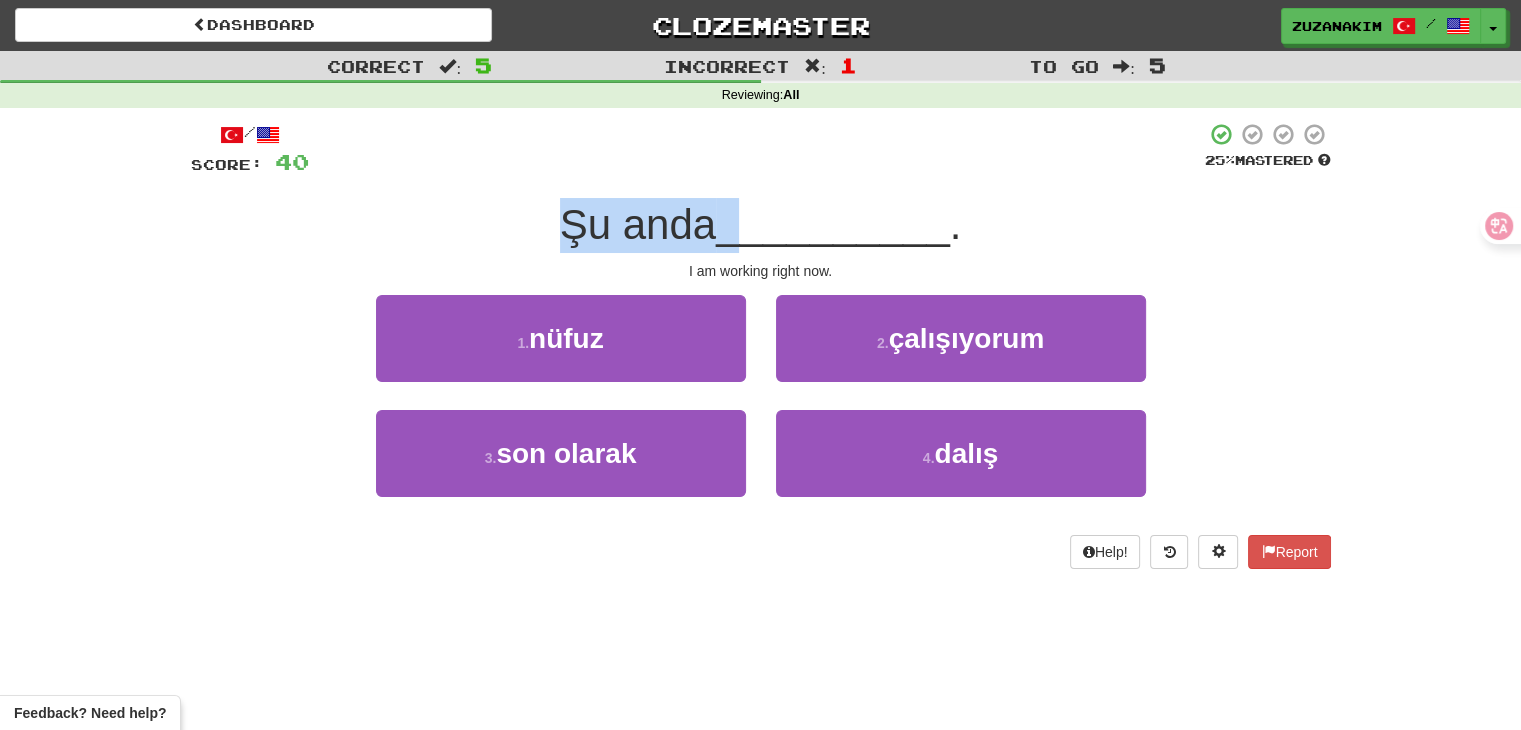 drag, startPoint x: 567, startPoint y: 228, endPoint x: 734, endPoint y: 229, distance: 167.00299 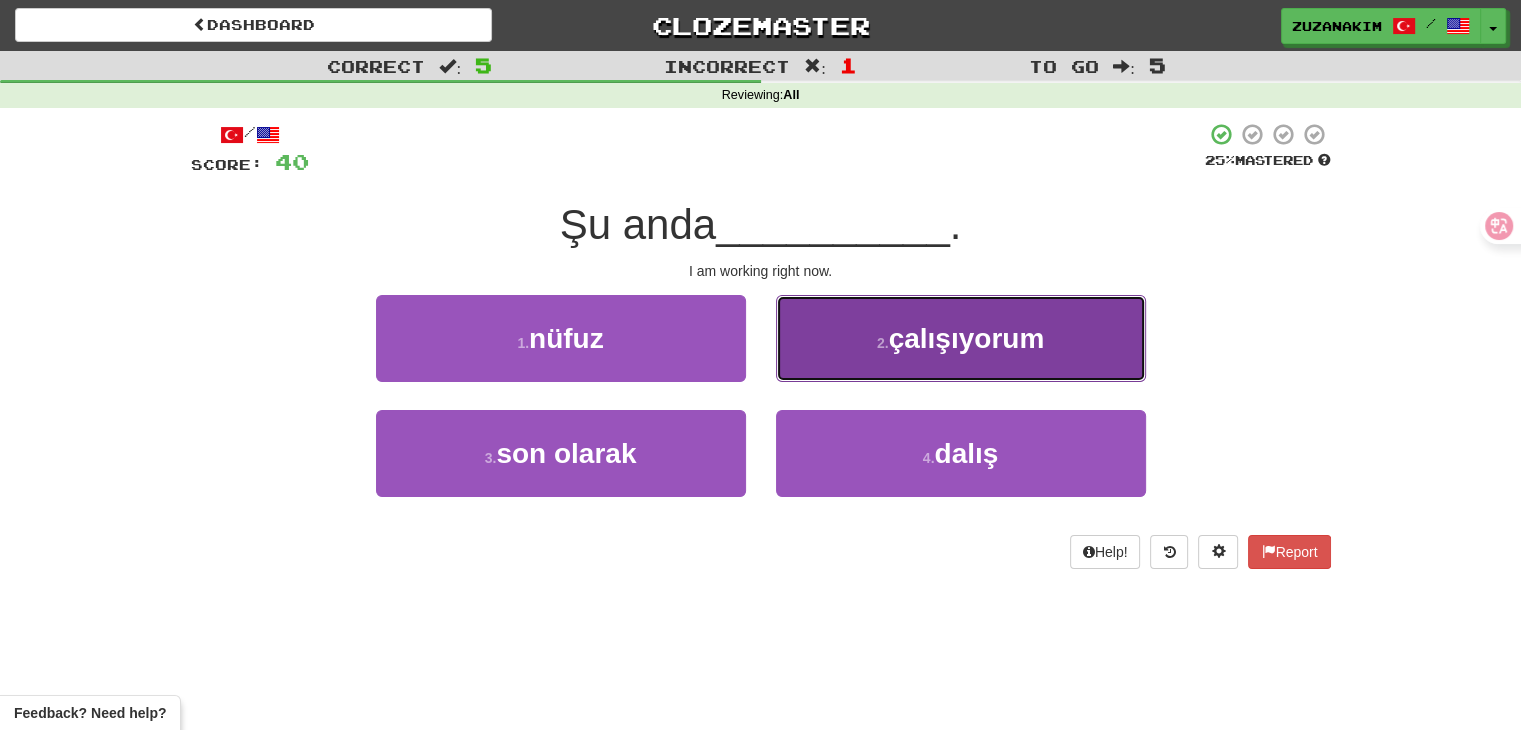 click on "2 . çalışıyorum" at bounding box center (961, 338) 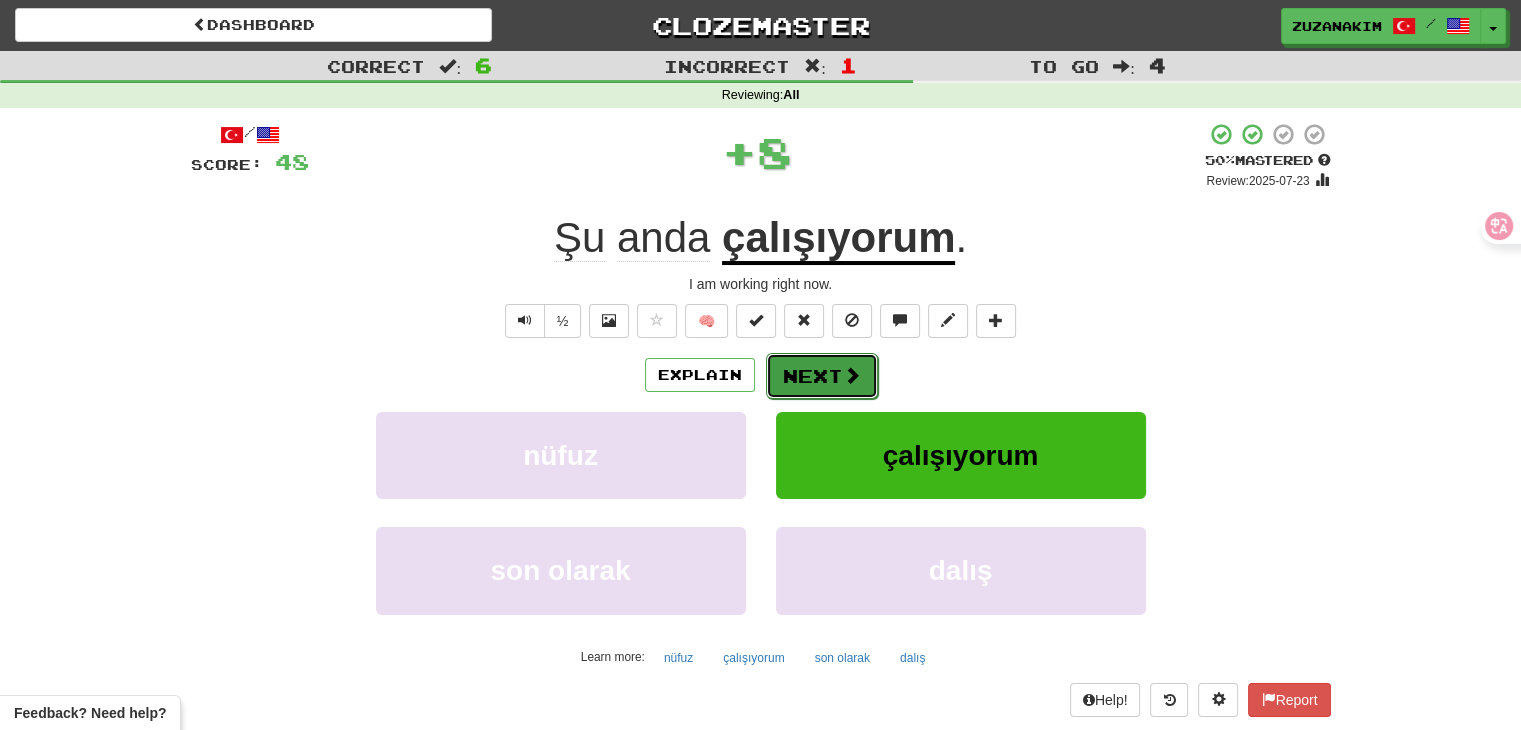 click on "Next" at bounding box center (822, 376) 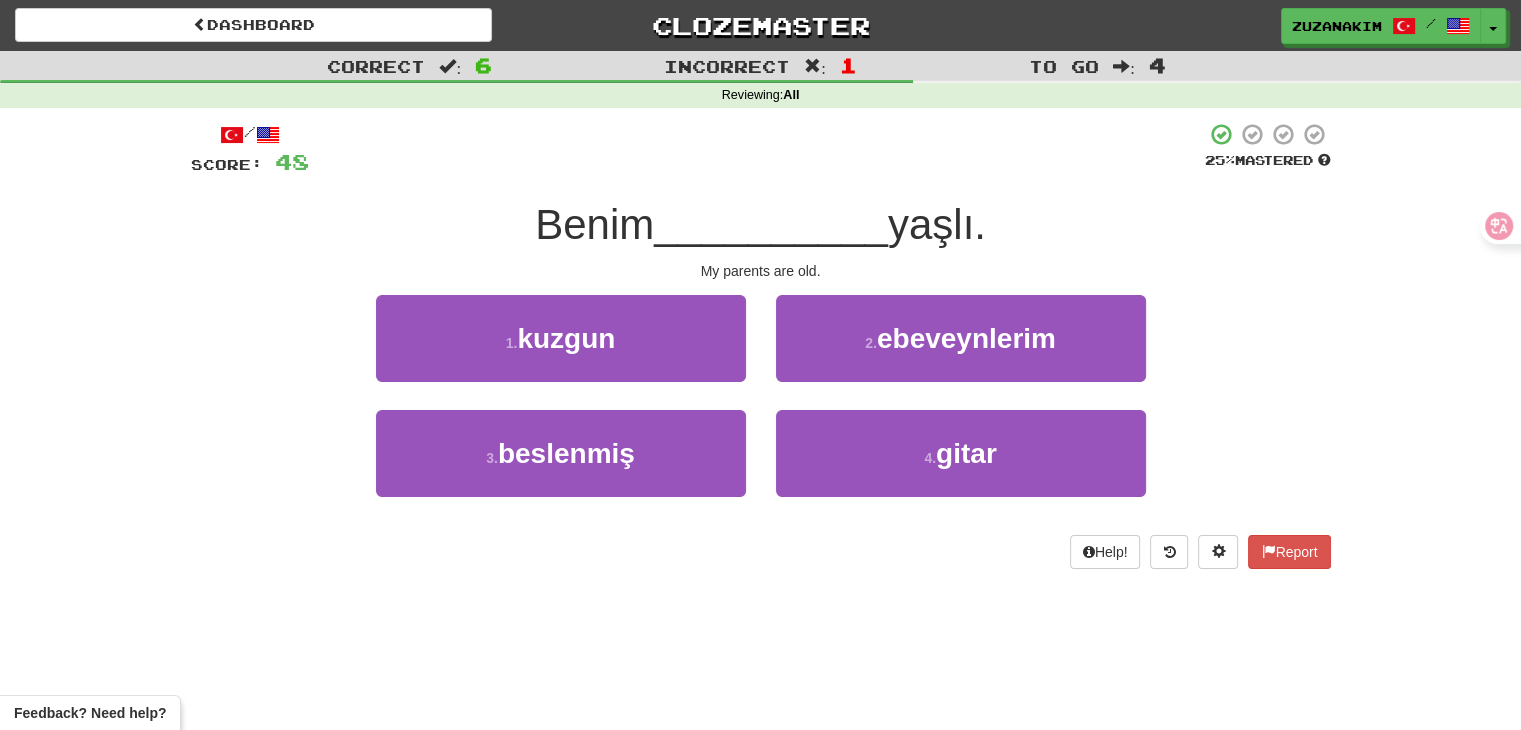 drag, startPoint x: 521, startPoint y: 212, endPoint x: 653, endPoint y: 213, distance: 132.00378 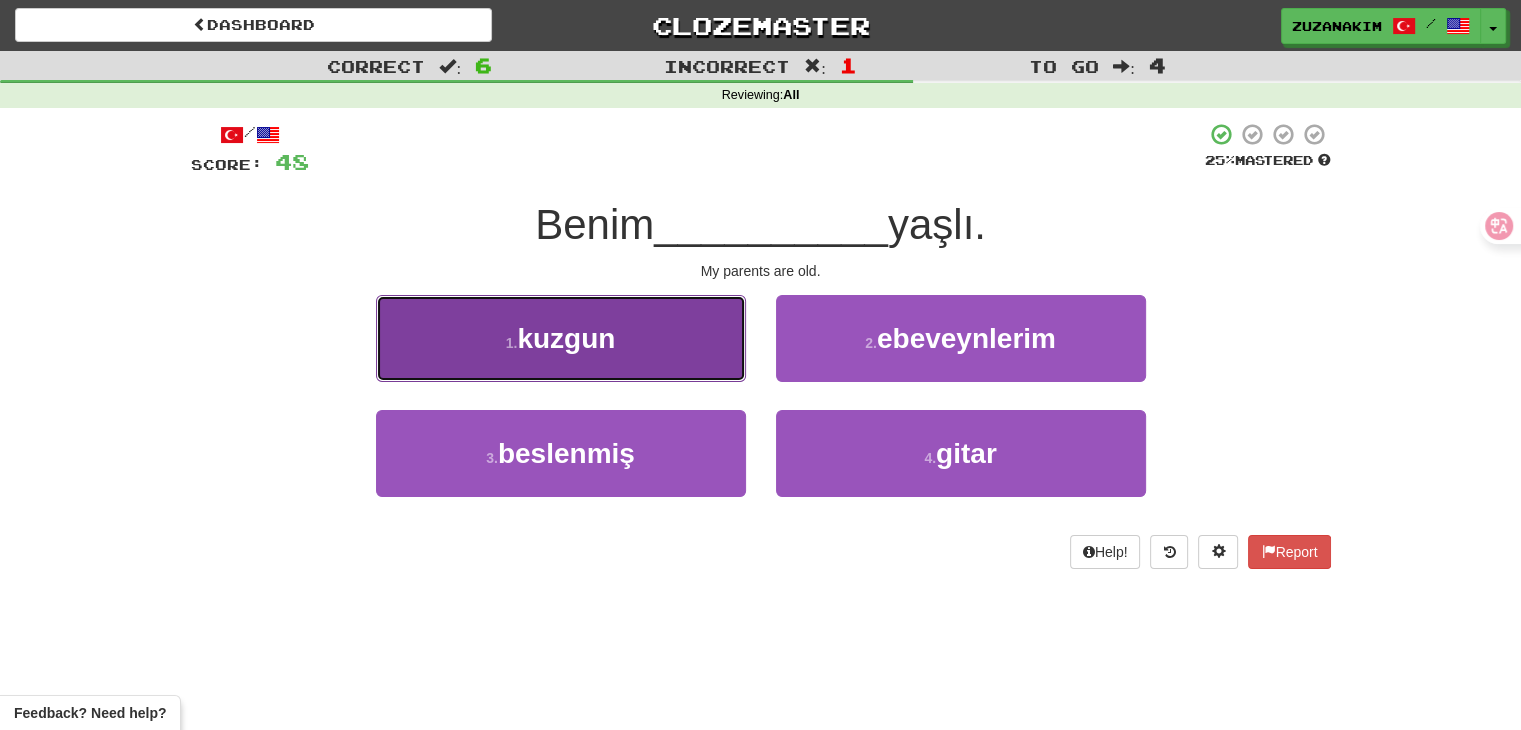 click on "1 . kuzgun" at bounding box center [561, 338] 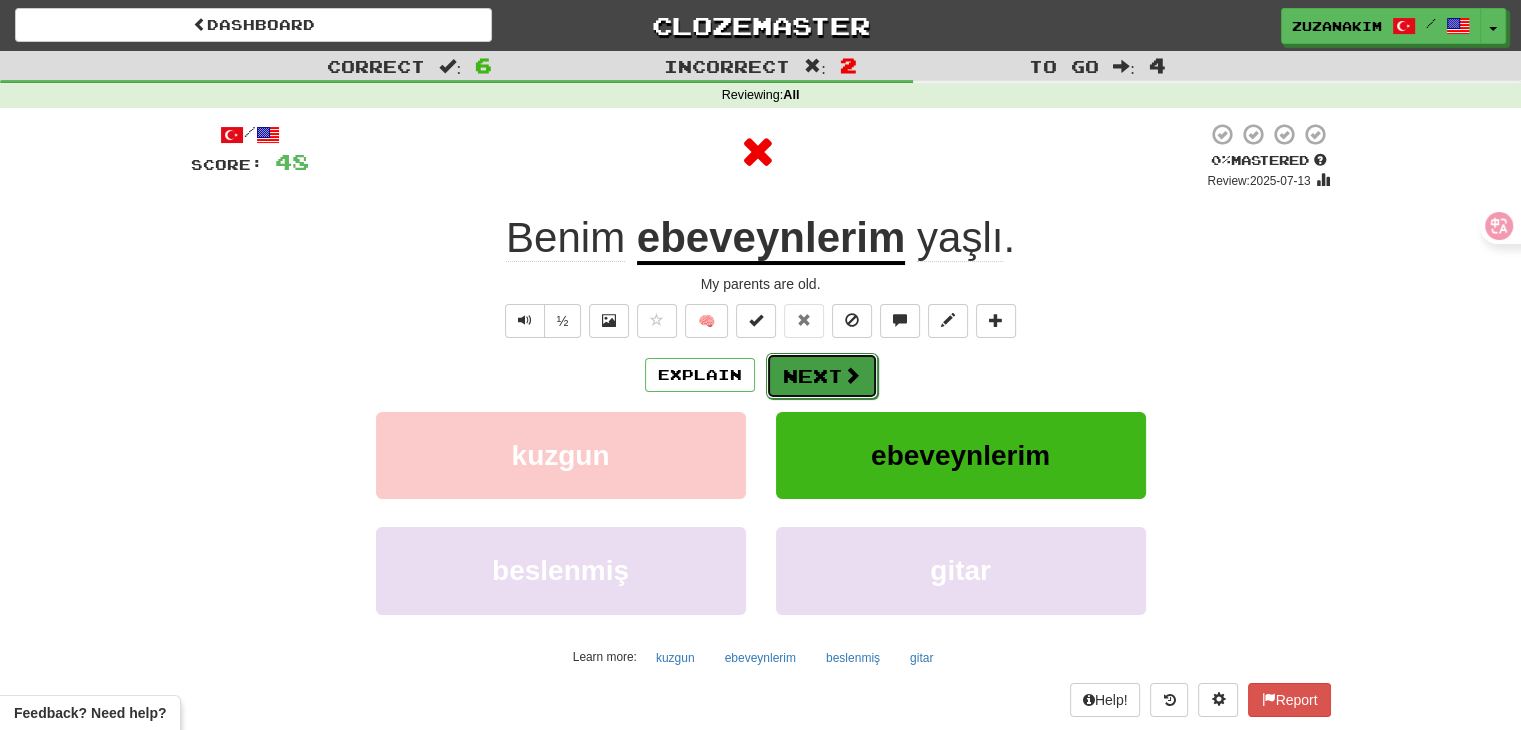 click on "Next" at bounding box center (822, 376) 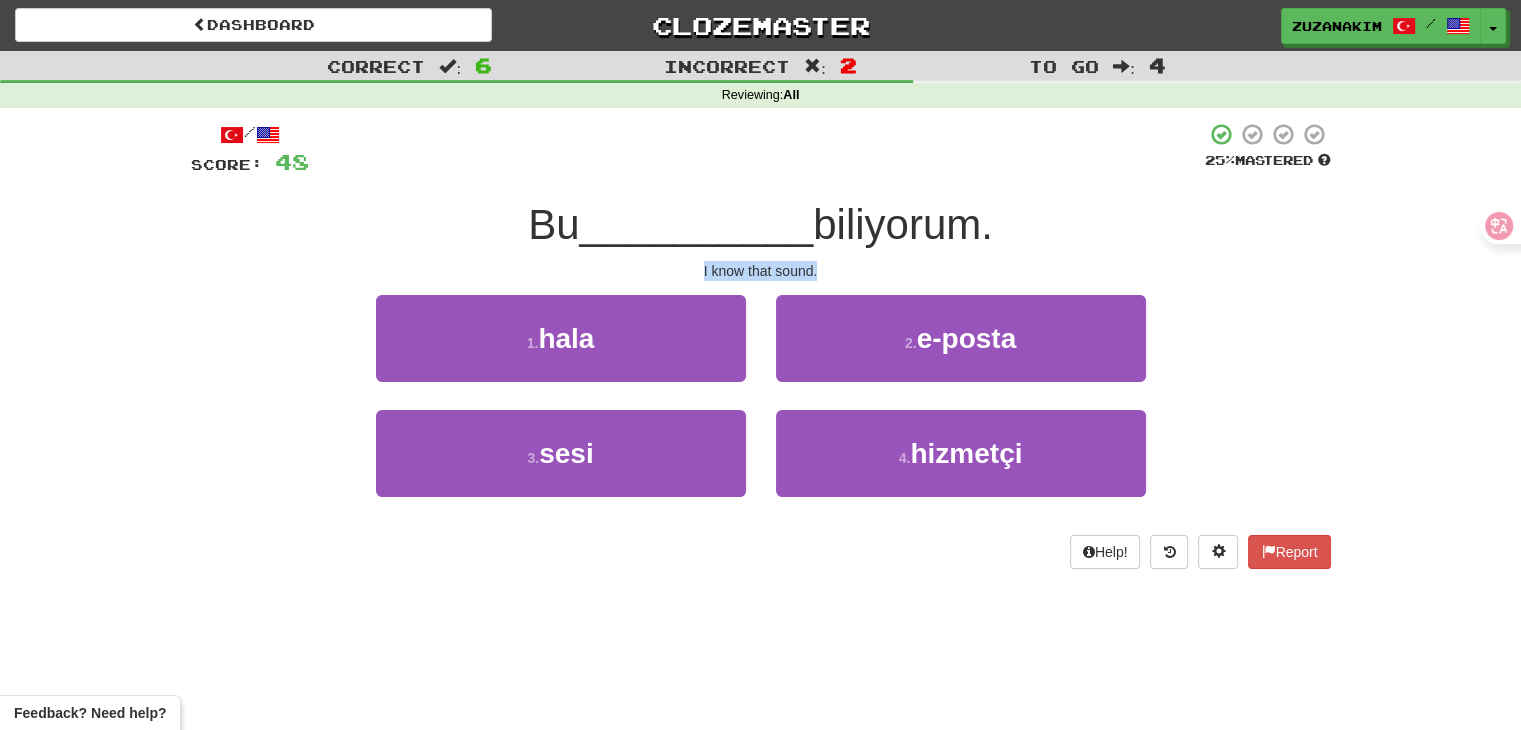 drag, startPoint x: 679, startPoint y: 263, endPoint x: 856, endPoint y: 253, distance: 177.28226 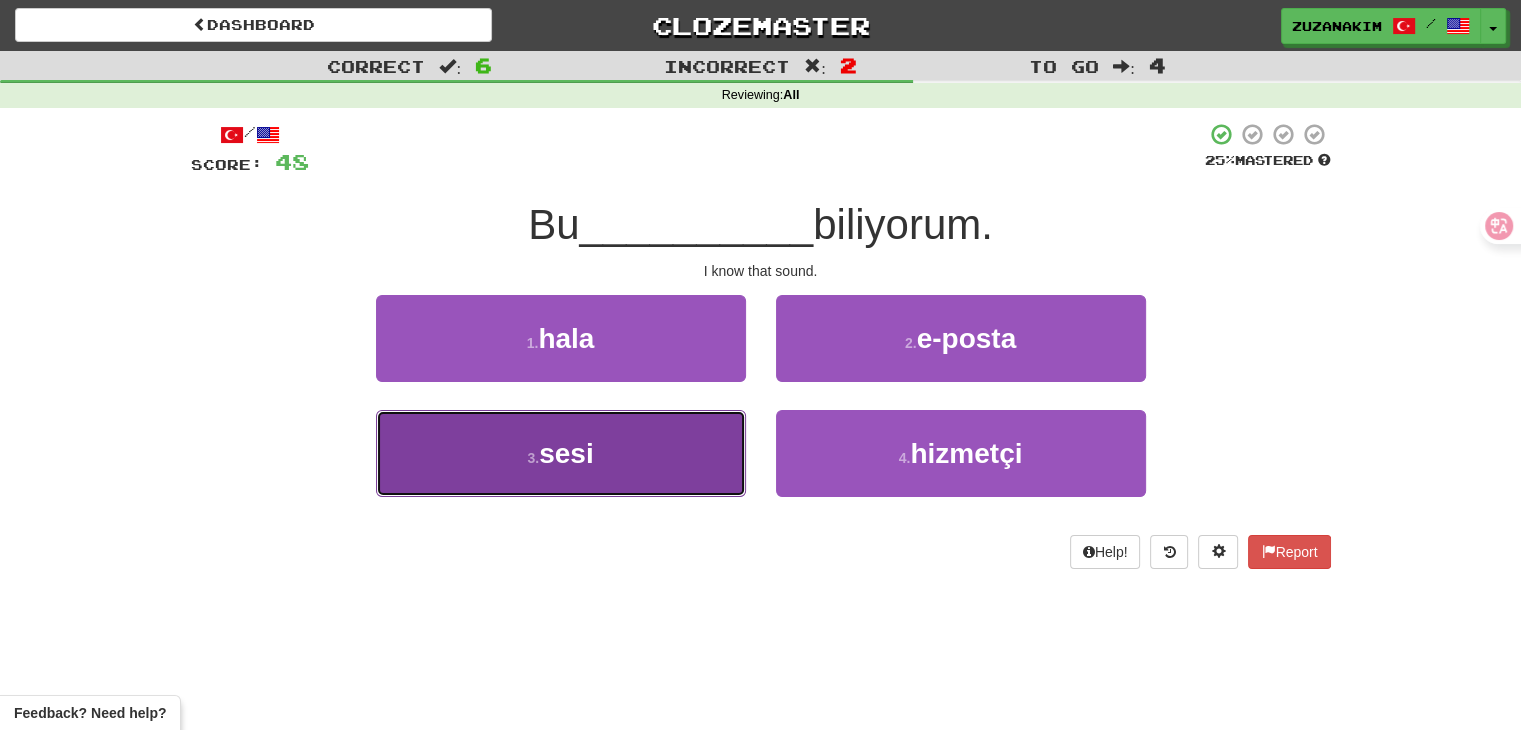 click on "3 . sesi" at bounding box center [561, 453] 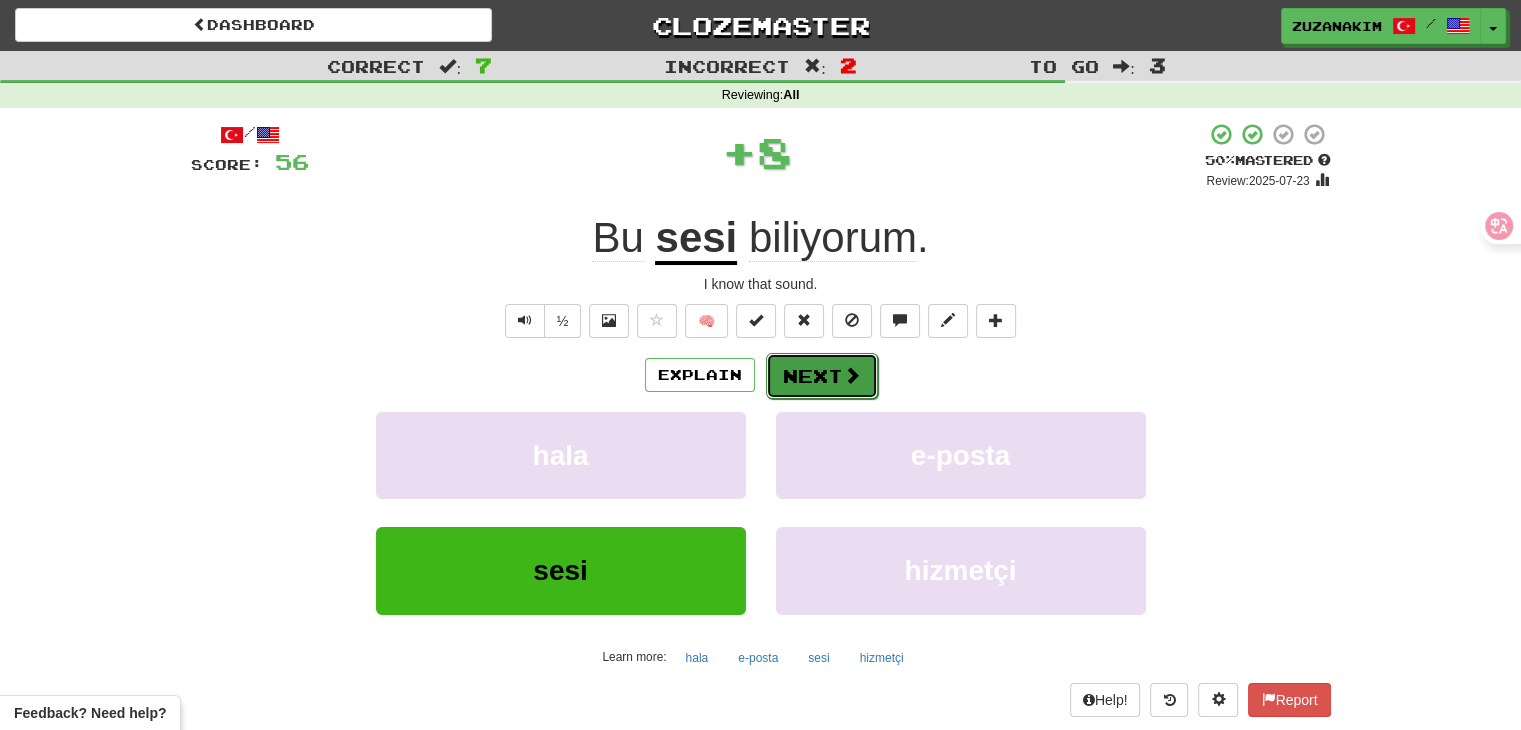 click on "Next" at bounding box center (822, 376) 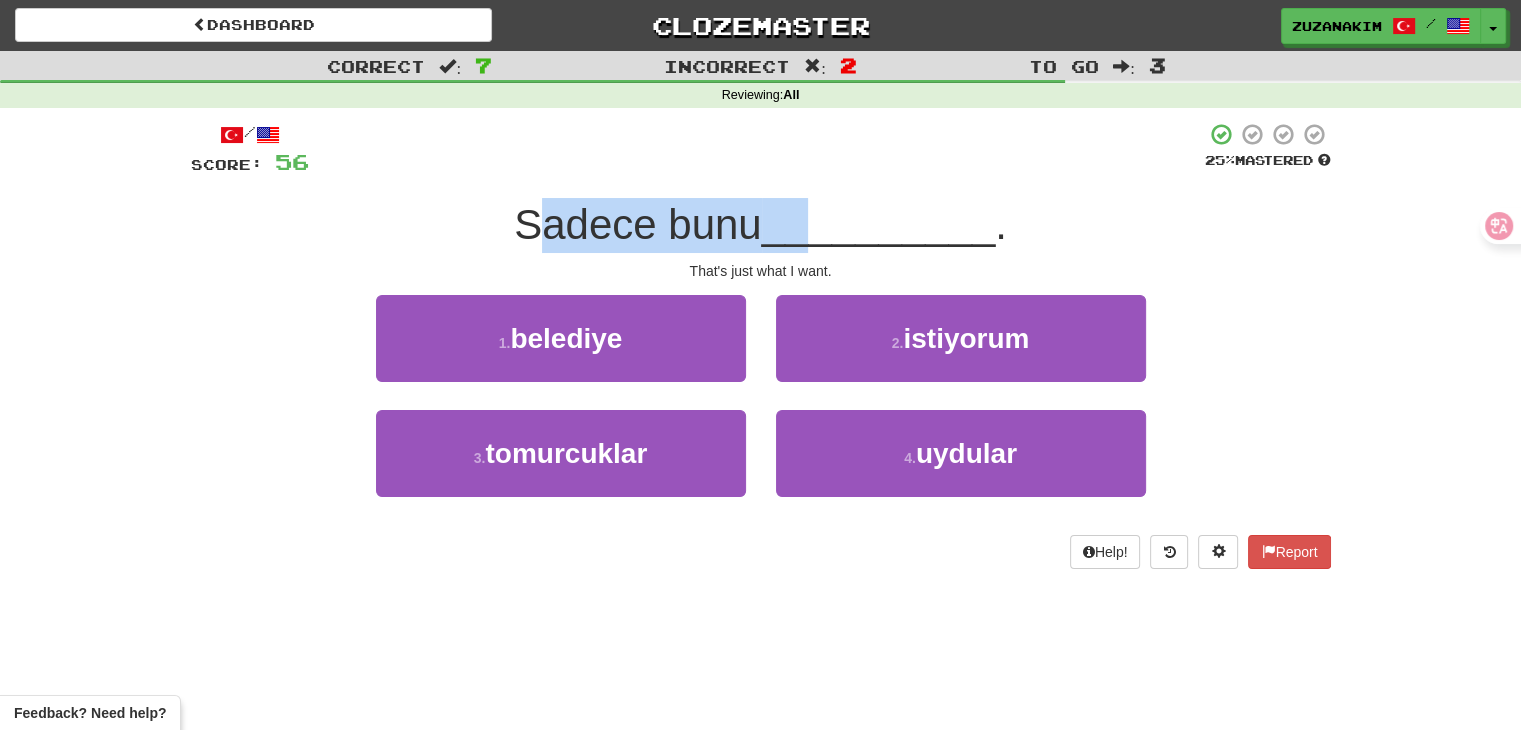 drag, startPoint x: 528, startPoint y: 237, endPoint x: 822, endPoint y: 237, distance: 294 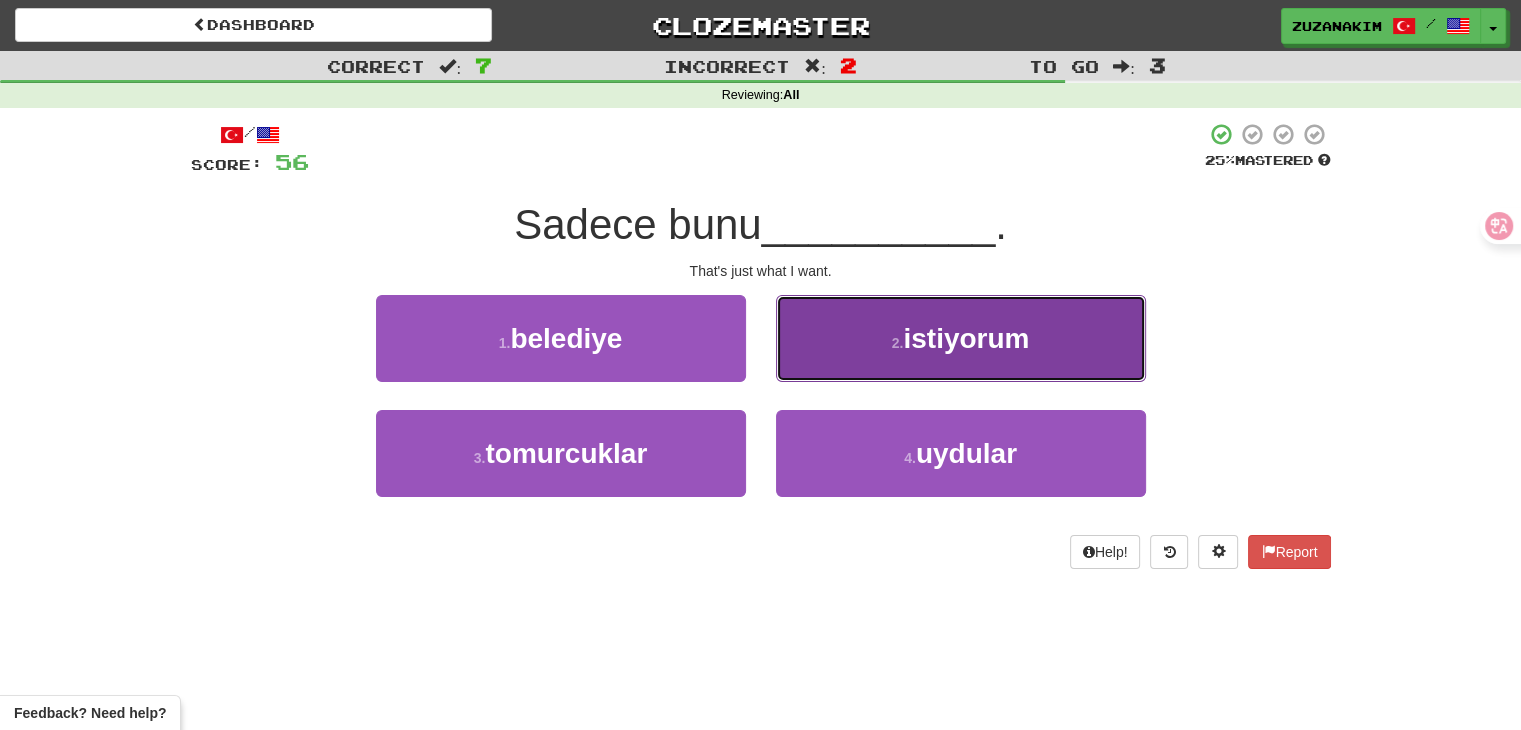 click on "istiyorum" at bounding box center [966, 338] 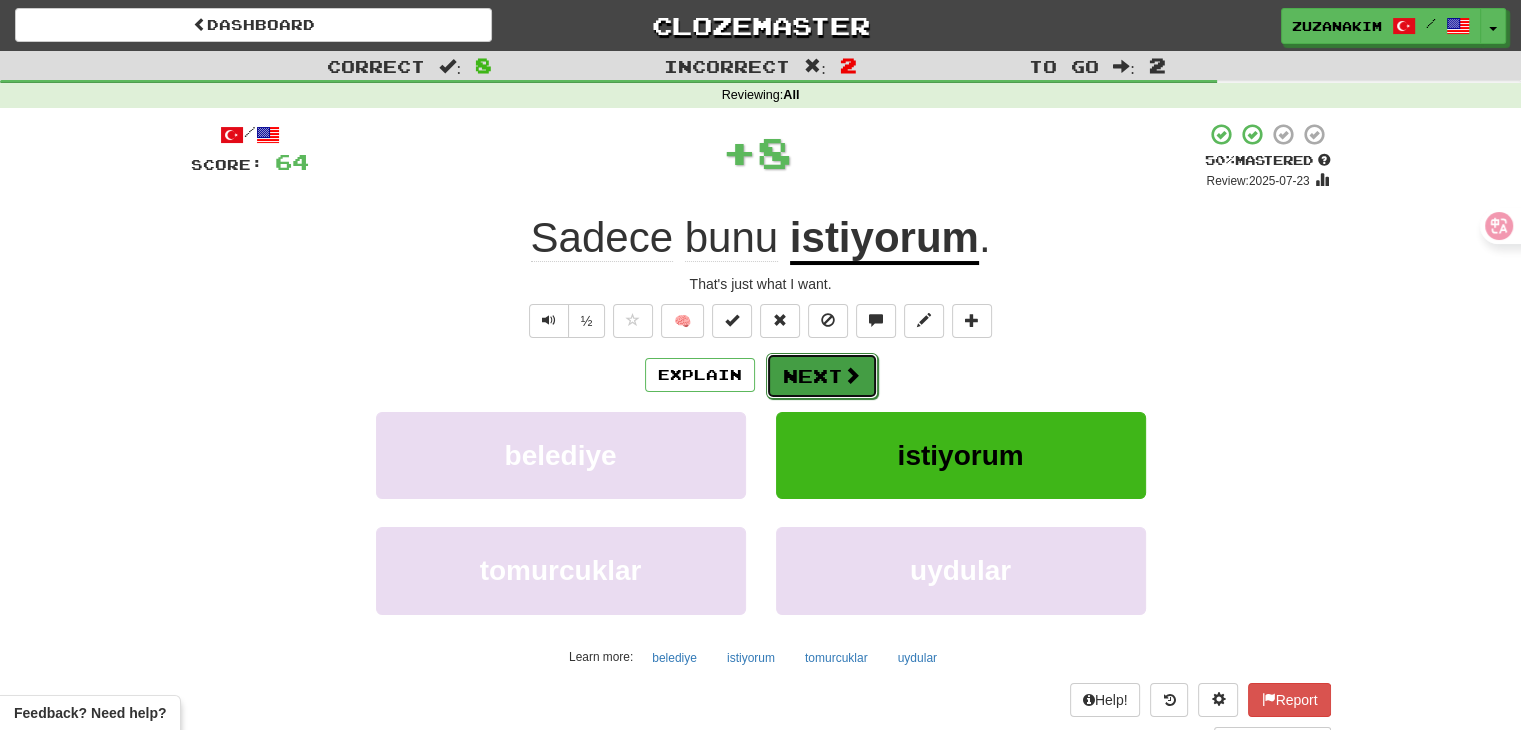 click on "Next" at bounding box center (822, 376) 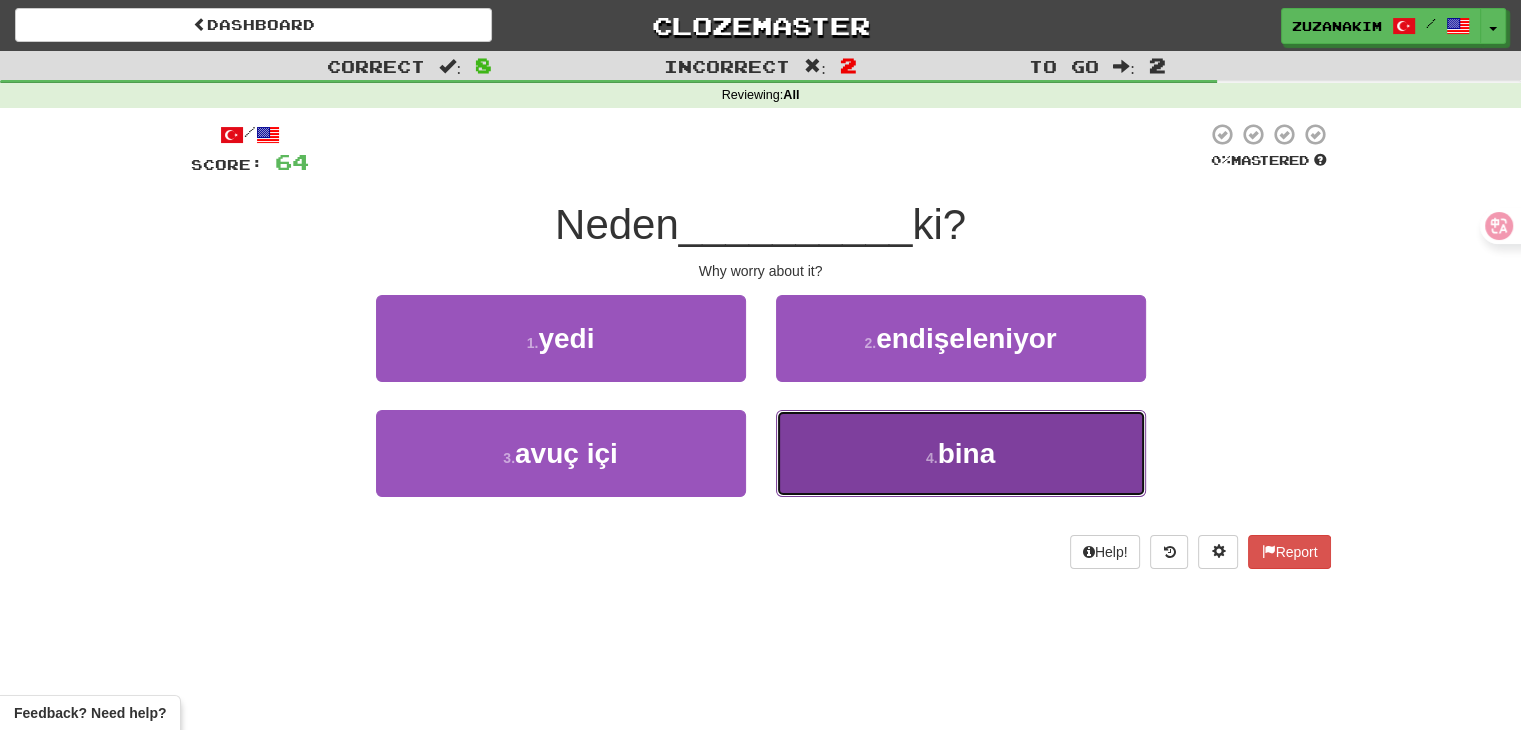 click on "4 . bina" at bounding box center [961, 453] 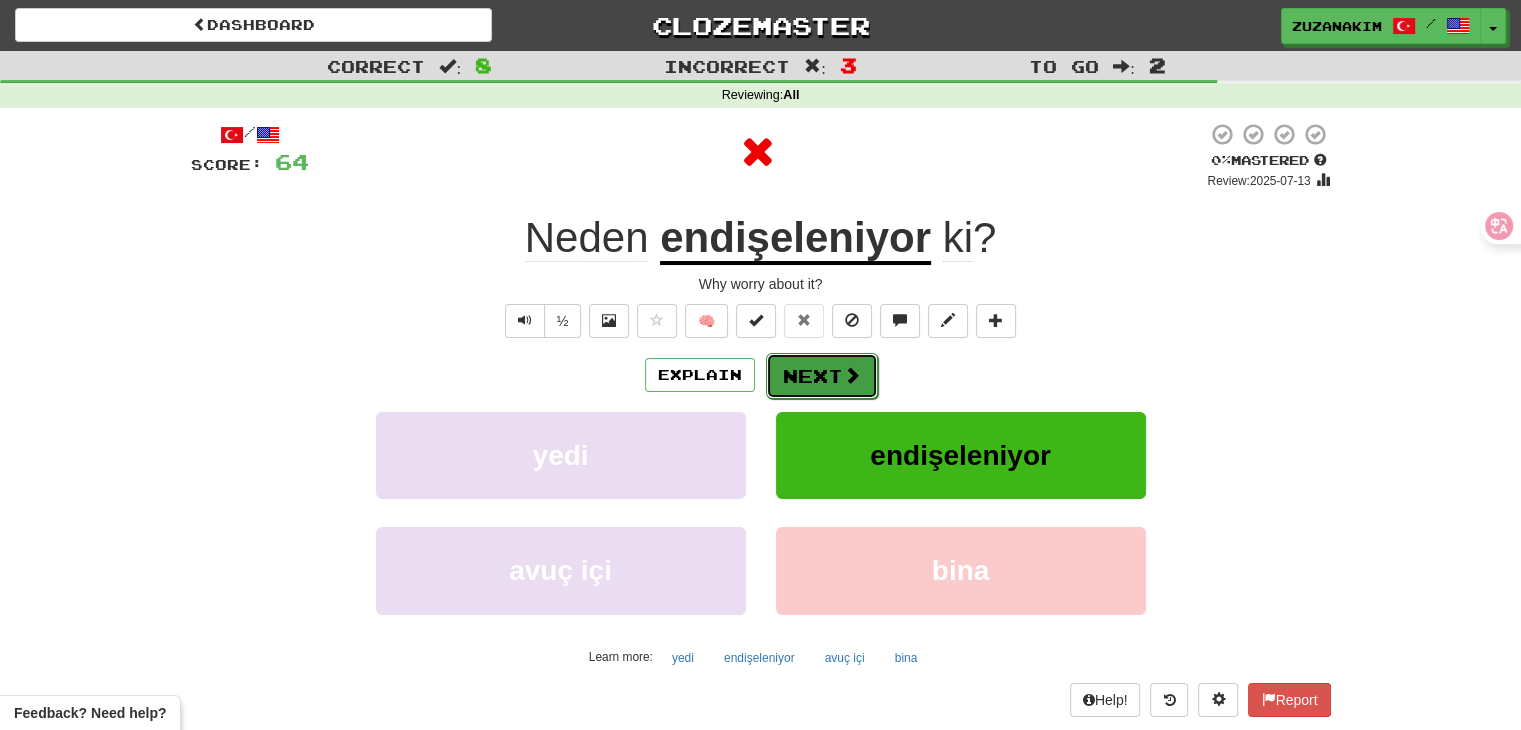 click on "Next" at bounding box center [822, 376] 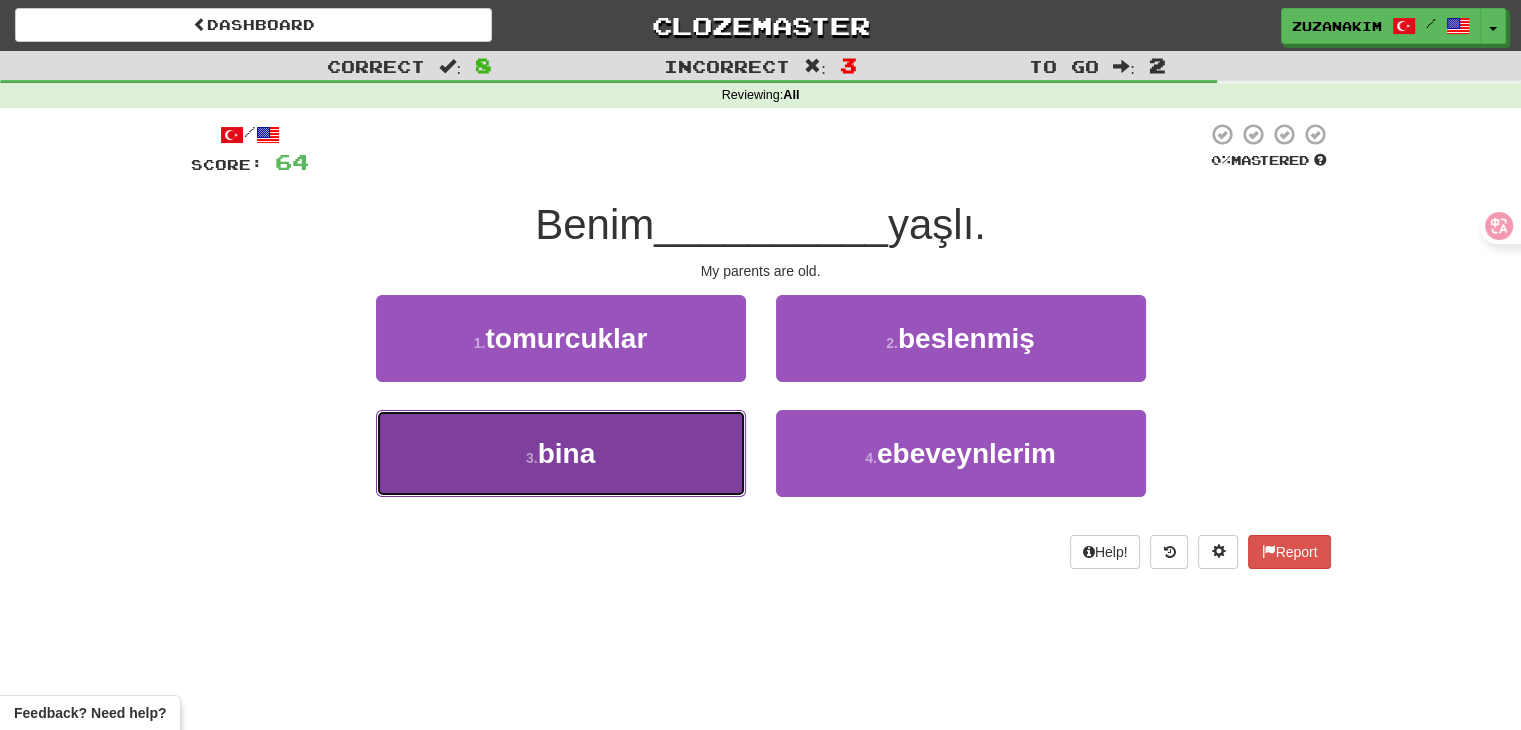 click on "3 . bina" at bounding box center [561, 453] 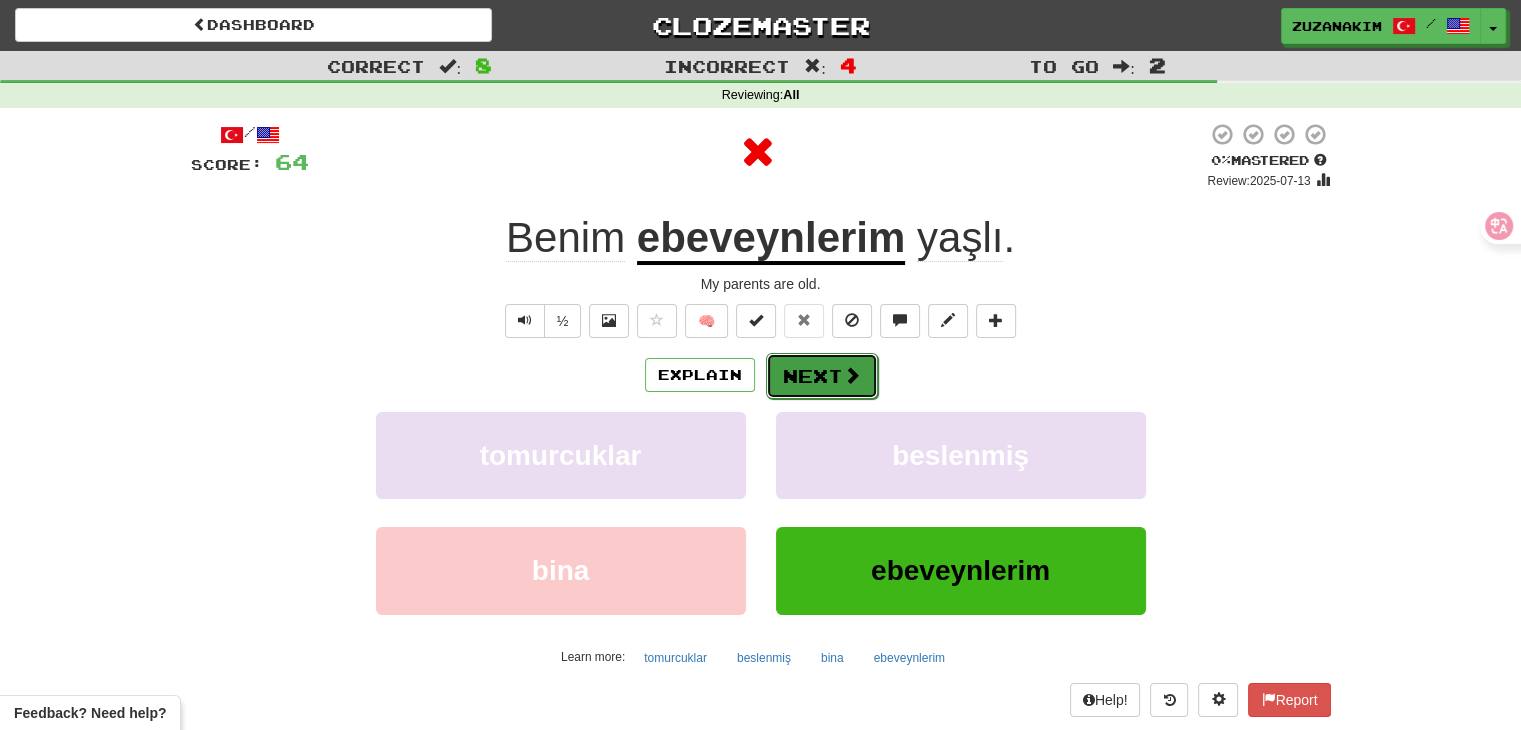 click on "Next" at bounding box center (822, 376) 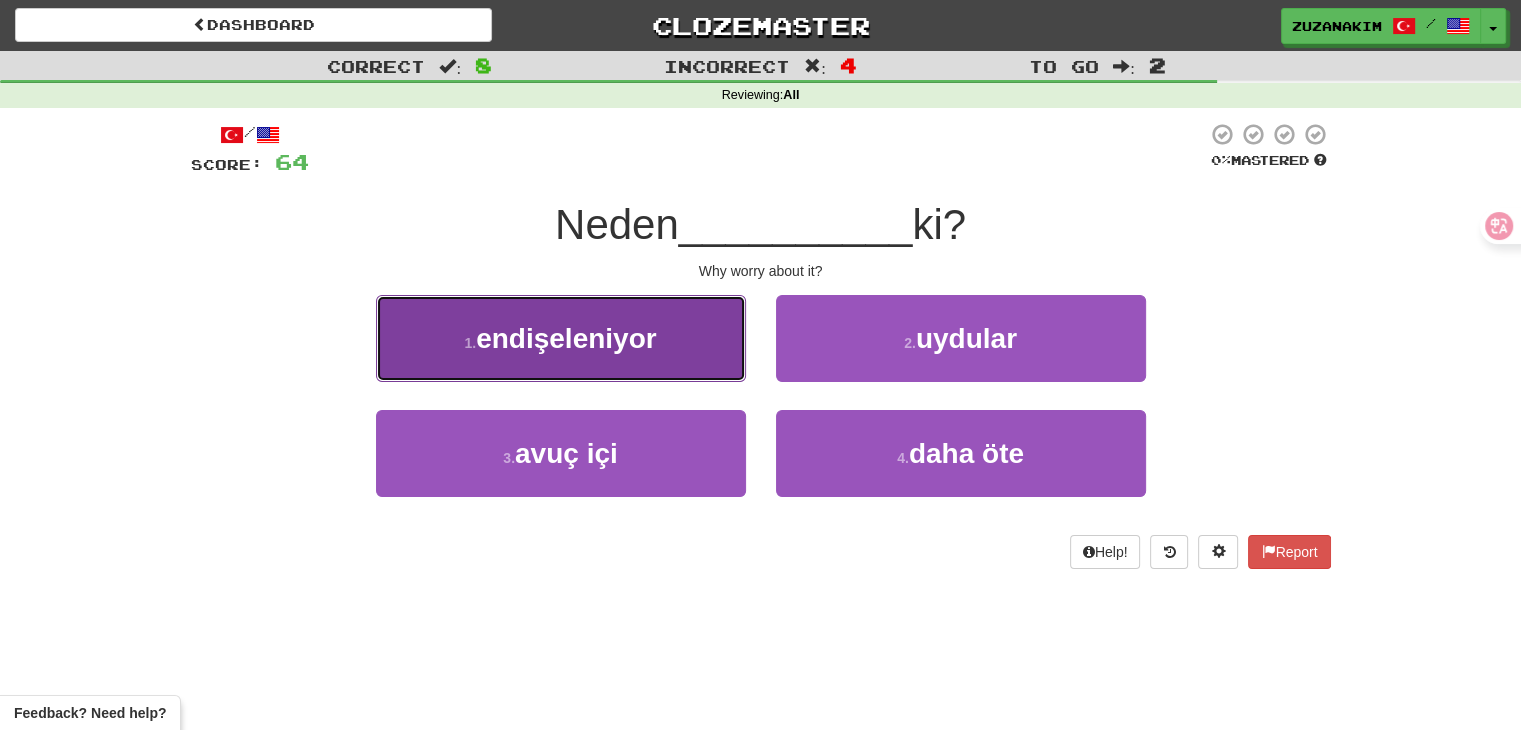 click on "endişeleniyor" at bounding box center [566, 338] 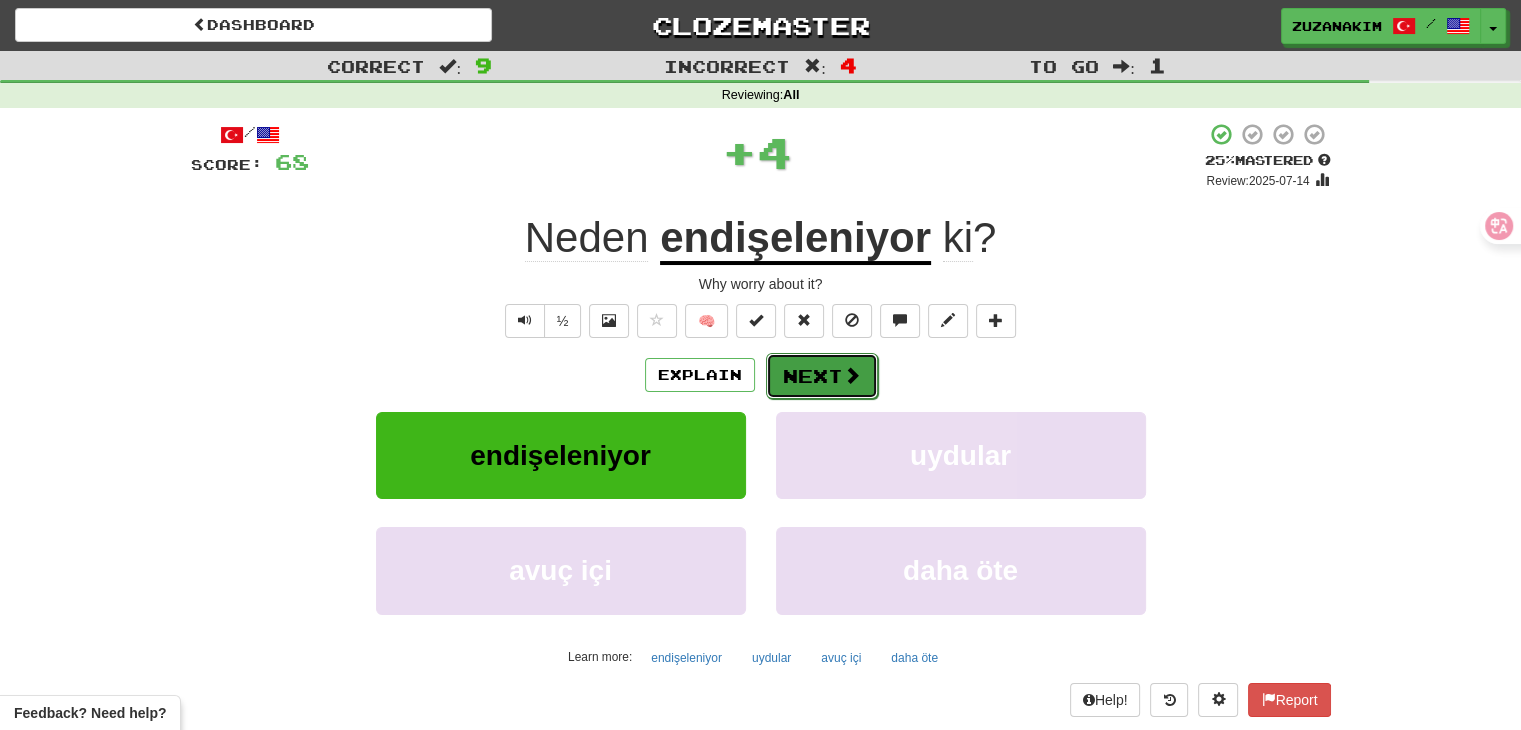 click on "Next" at bounding box center (822, 376) 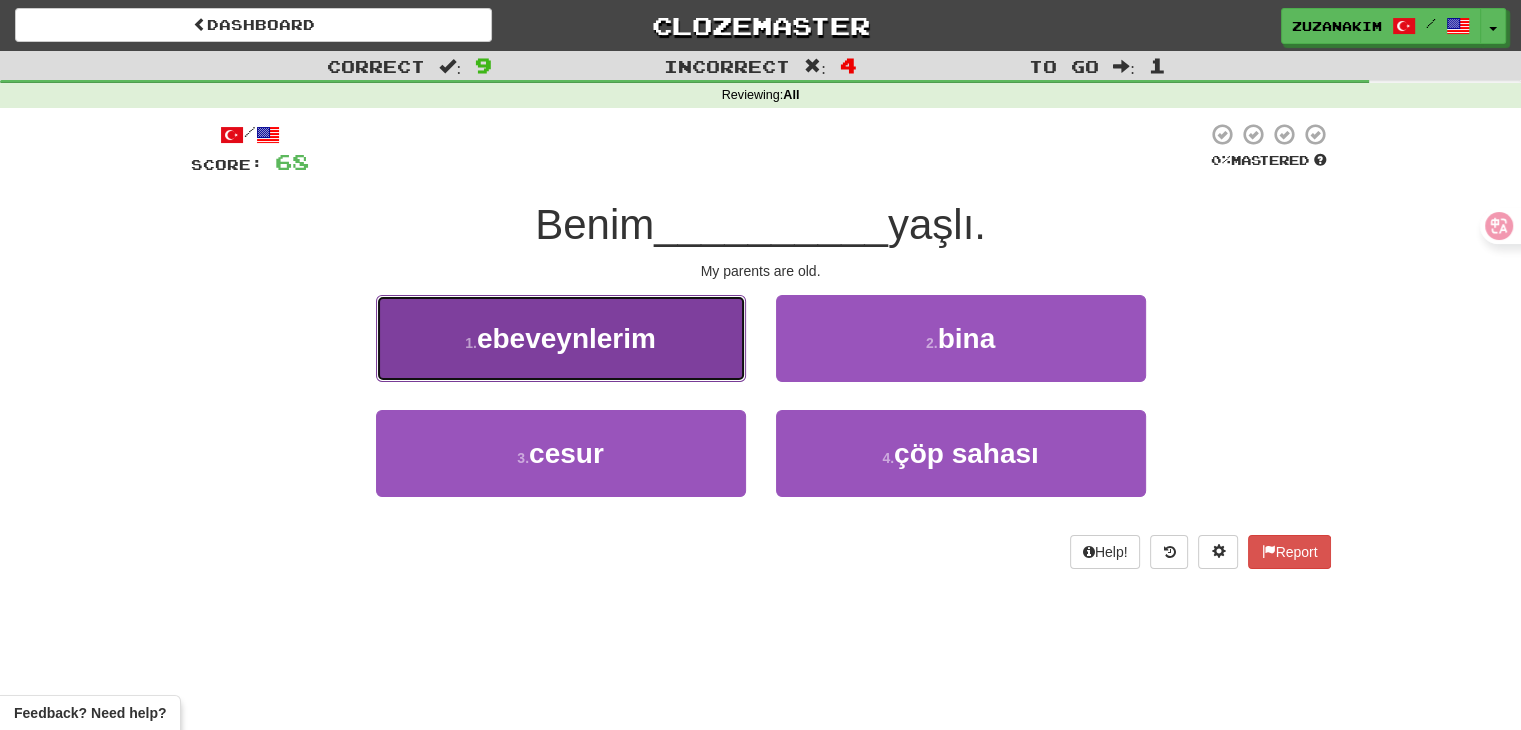 click on "1 . ebeveynlerim" at bounding box center (561, 338) 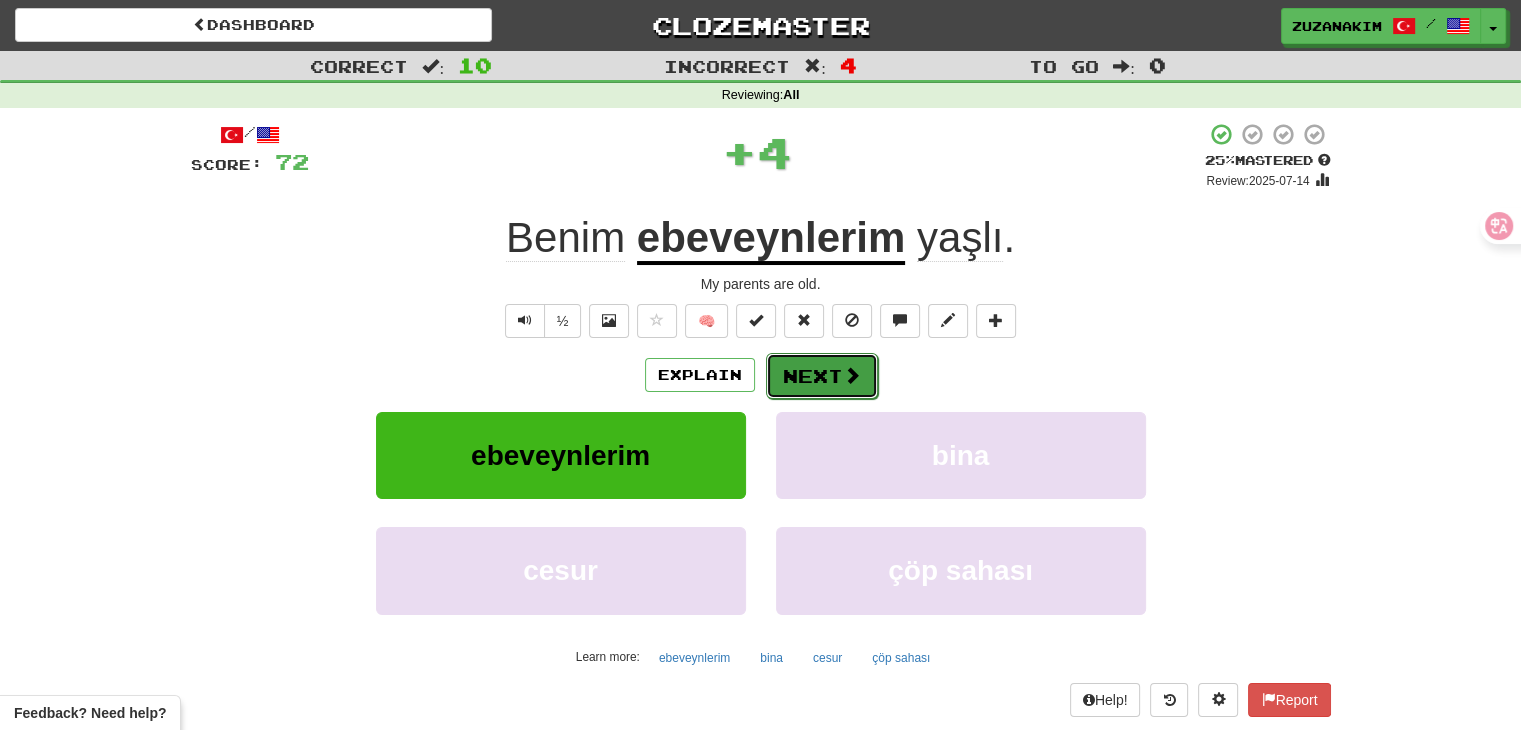 click on "Next" at bounding box center (822, 376) 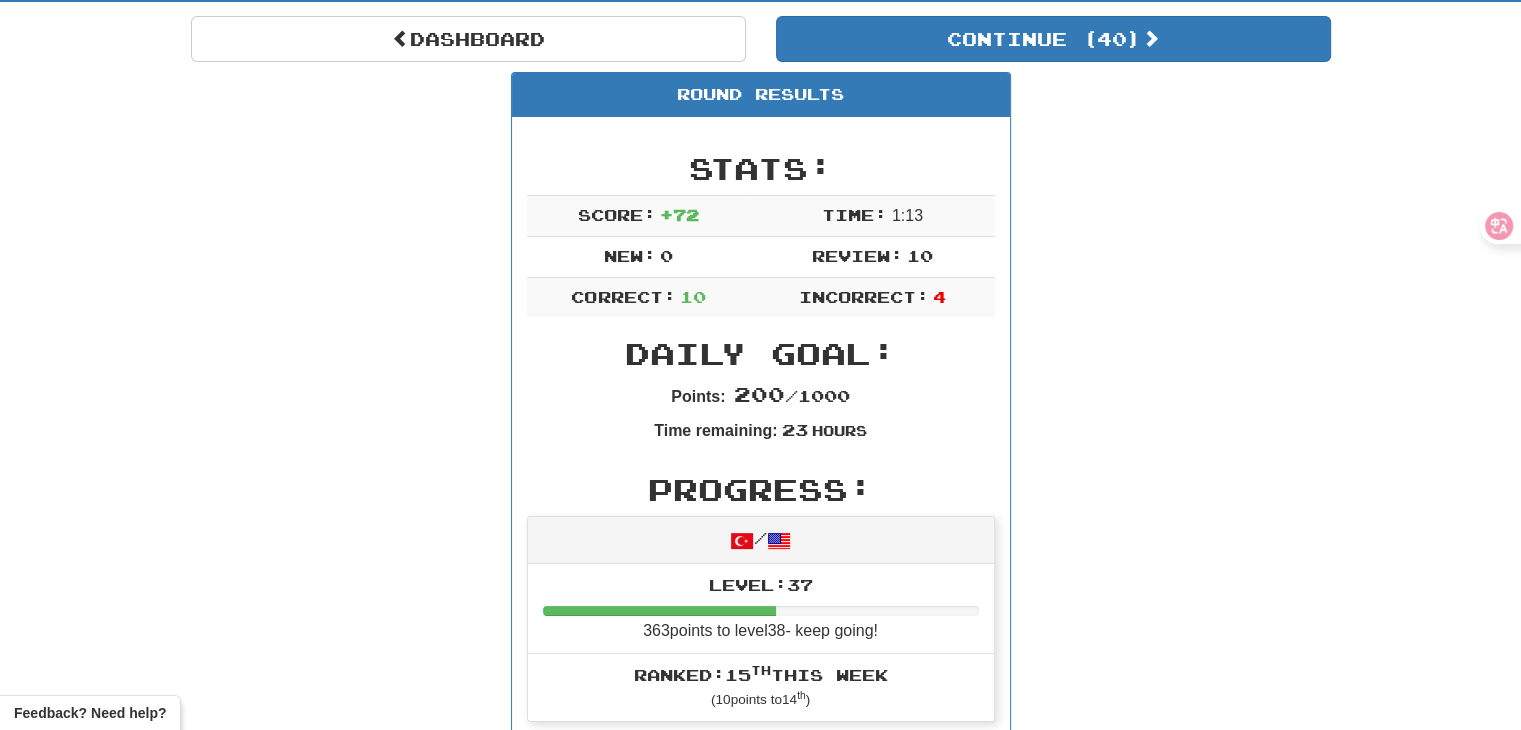 scroll, scrollTop: 0, scrollLeft: 0, axis: both 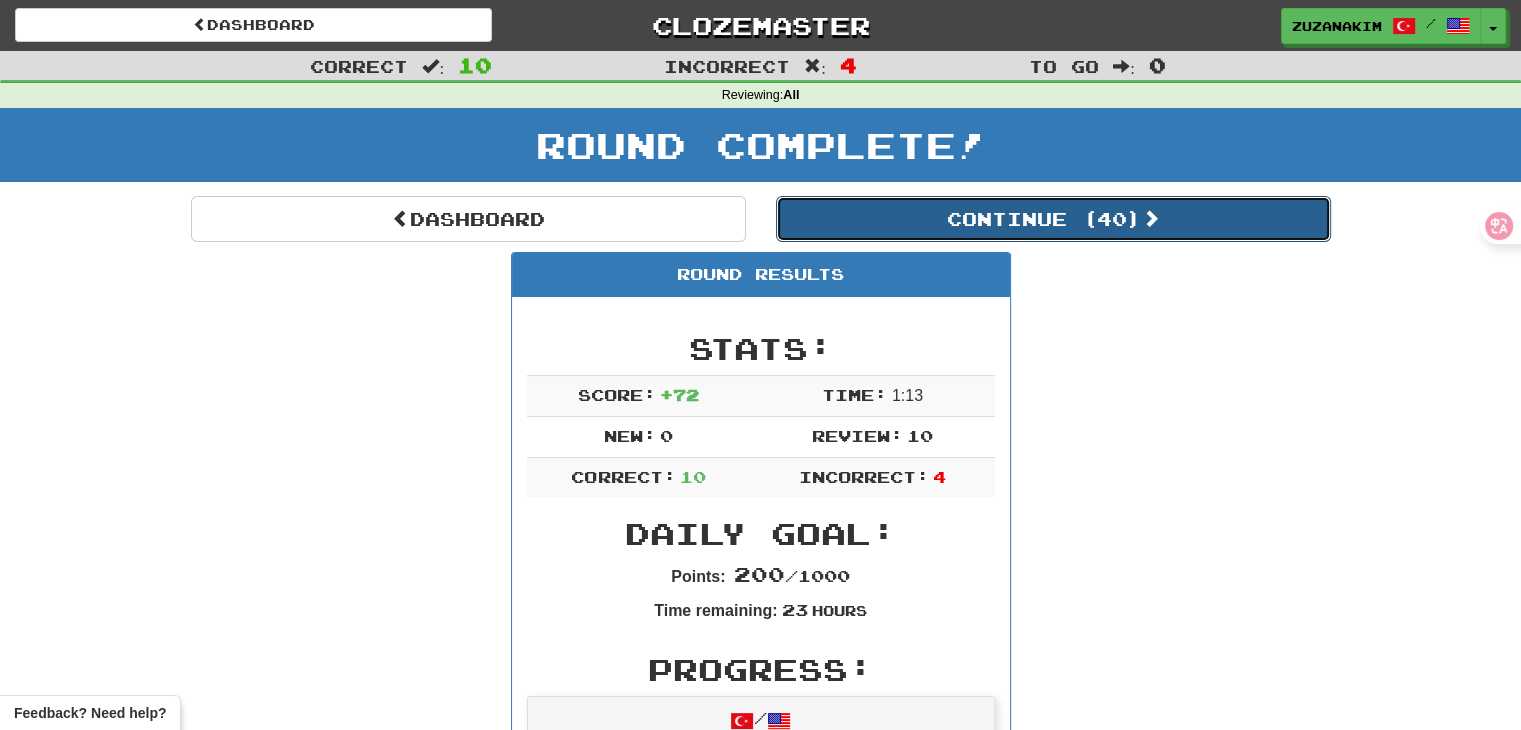 click on "Continue ( 40 )" at bounding box center [1053, 219] 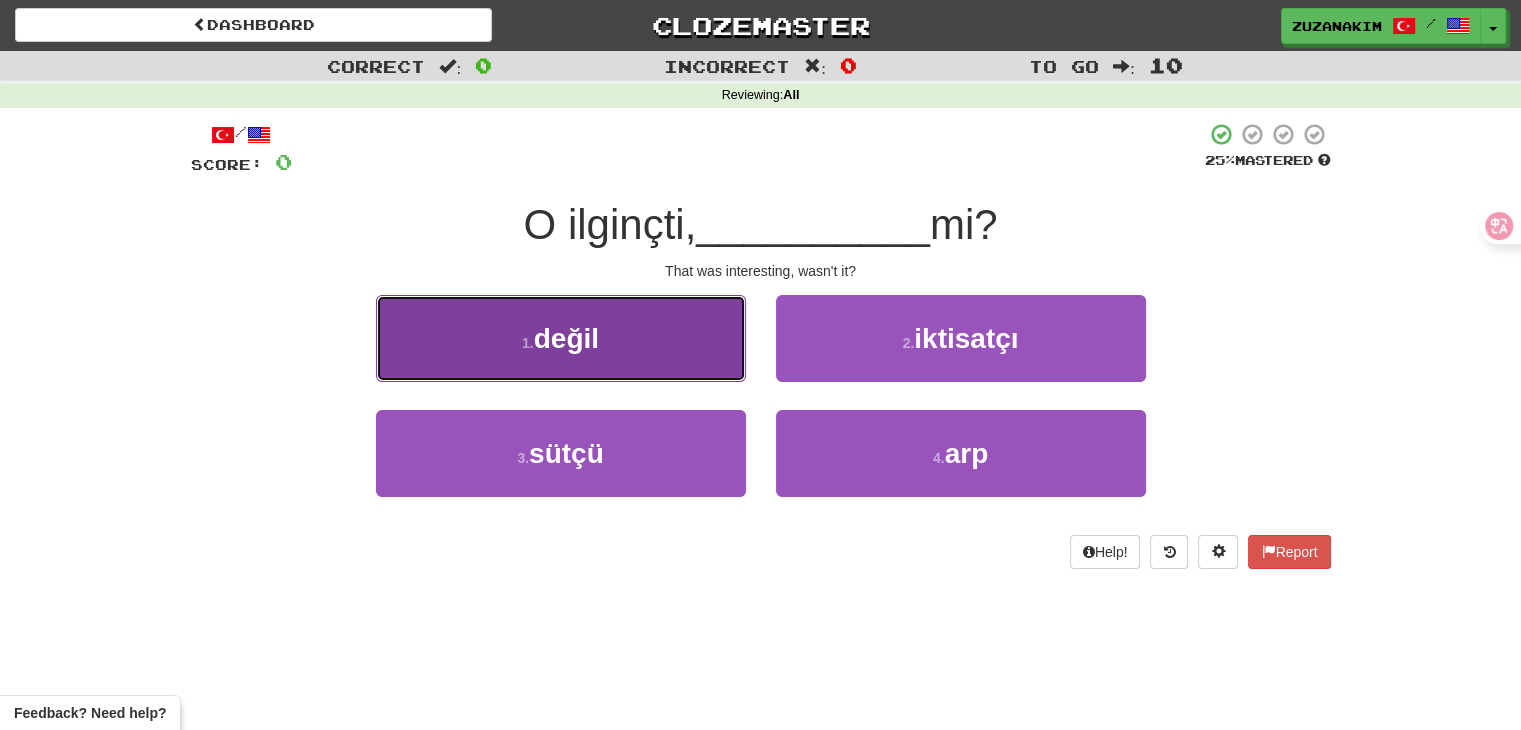 click on "1 .  değil" at bounding box center (561, 338) 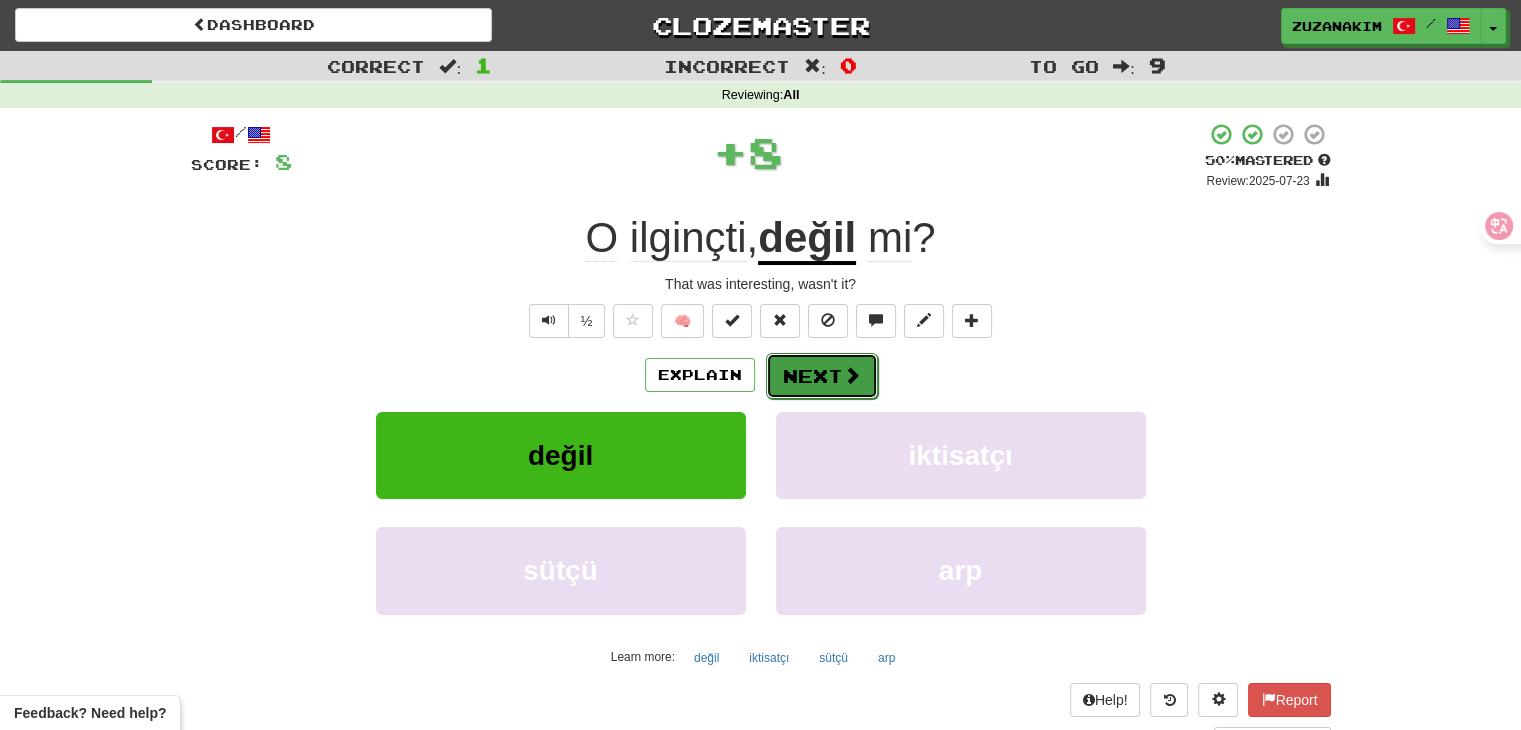 click on "Next" at bounding box center (822, 376) 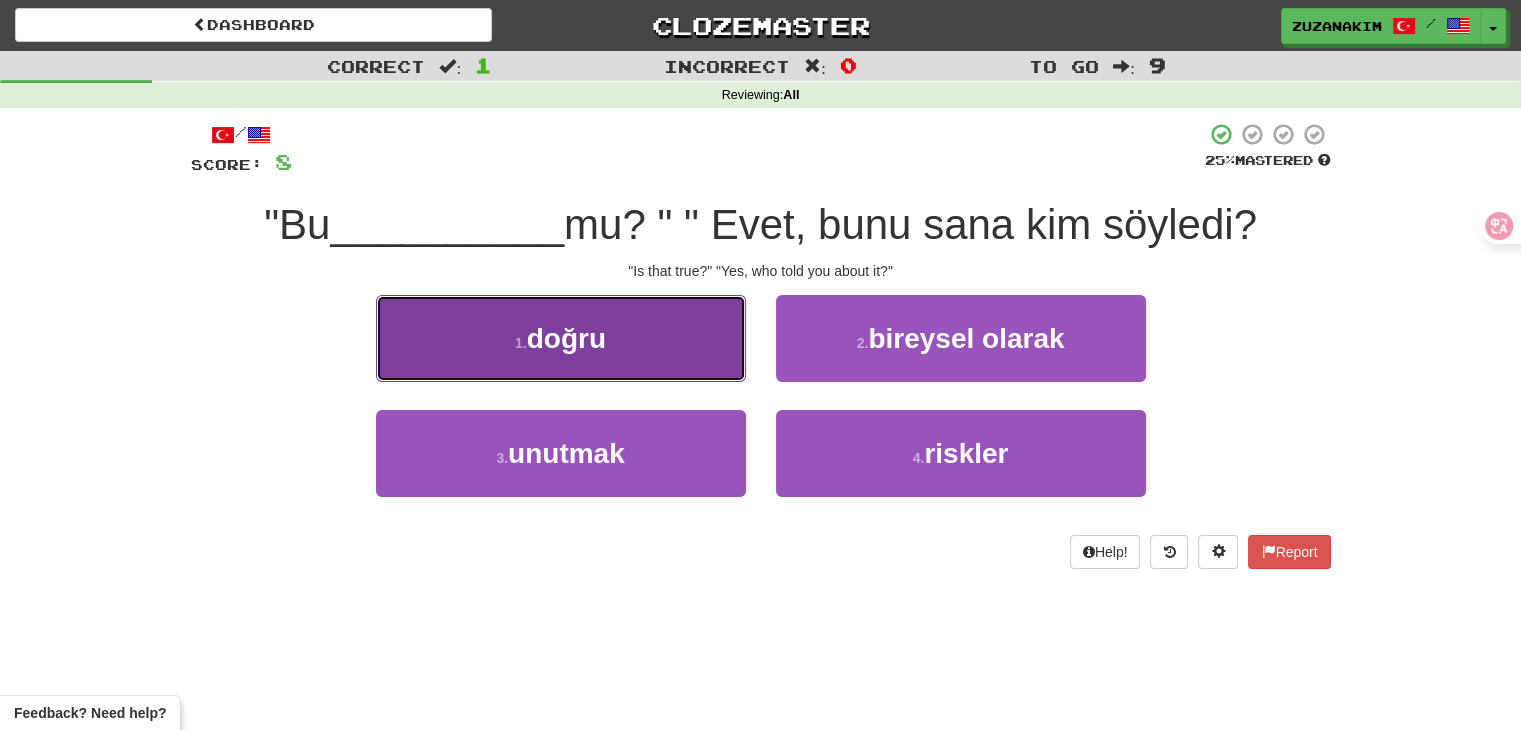 click on "1 .  doğru" at bounding box center [561, 338] 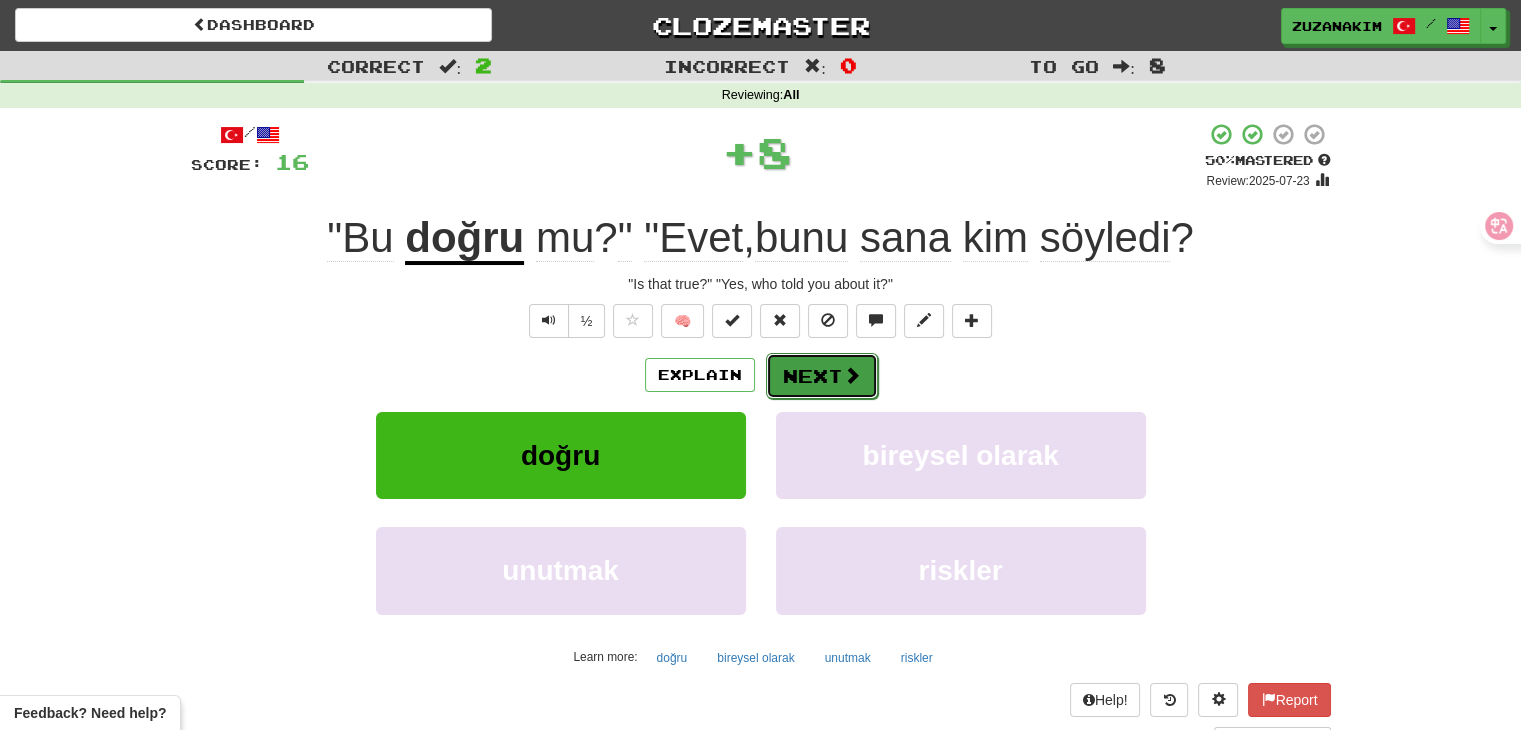 click on "Next" at bounding box center [822, 376] 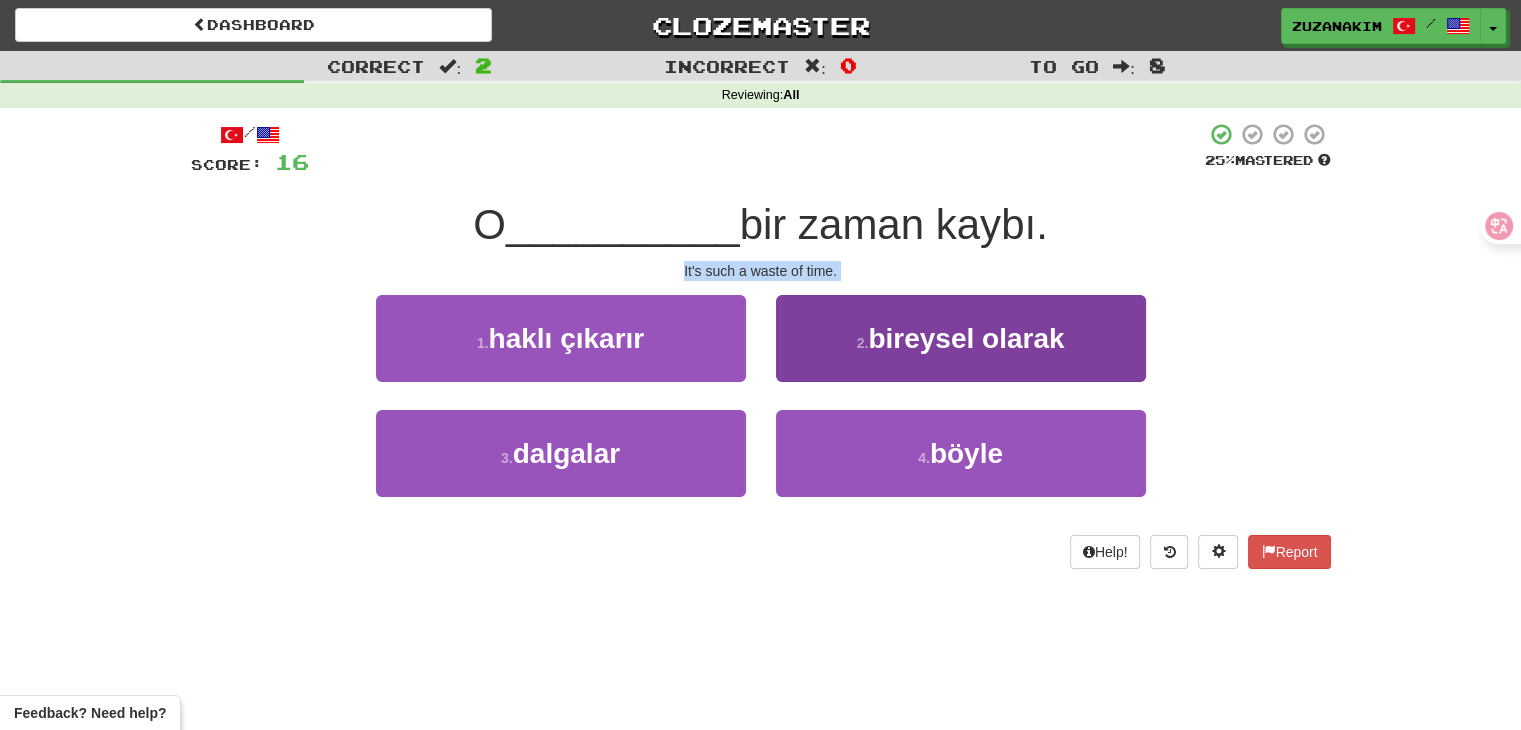 drag, startPoint x: 642, startPoint y: 261, endPoint x: 1019, endPoint y: 333, distance: 383.81375 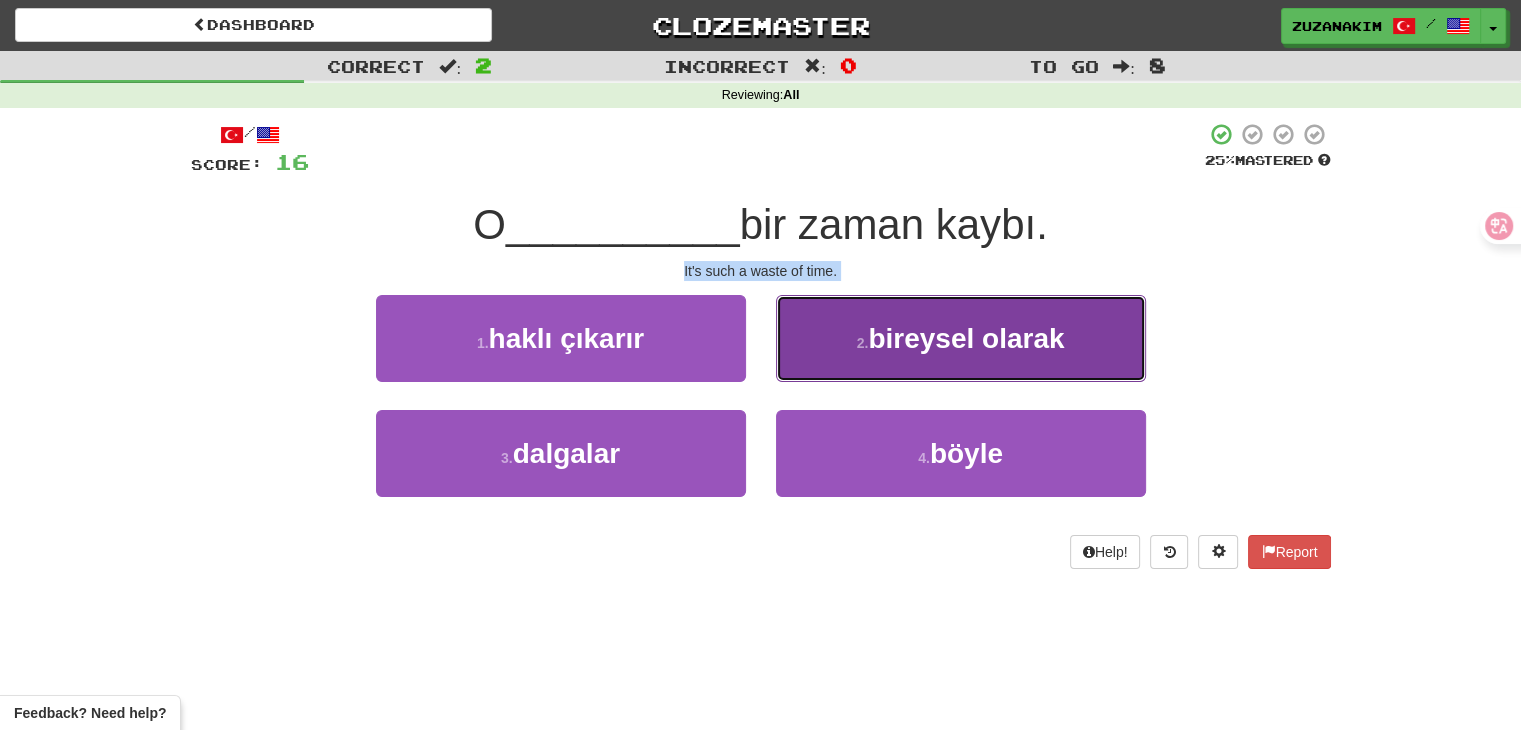 click on "2 . bireysel olarak" at bounding box center [961, 338] 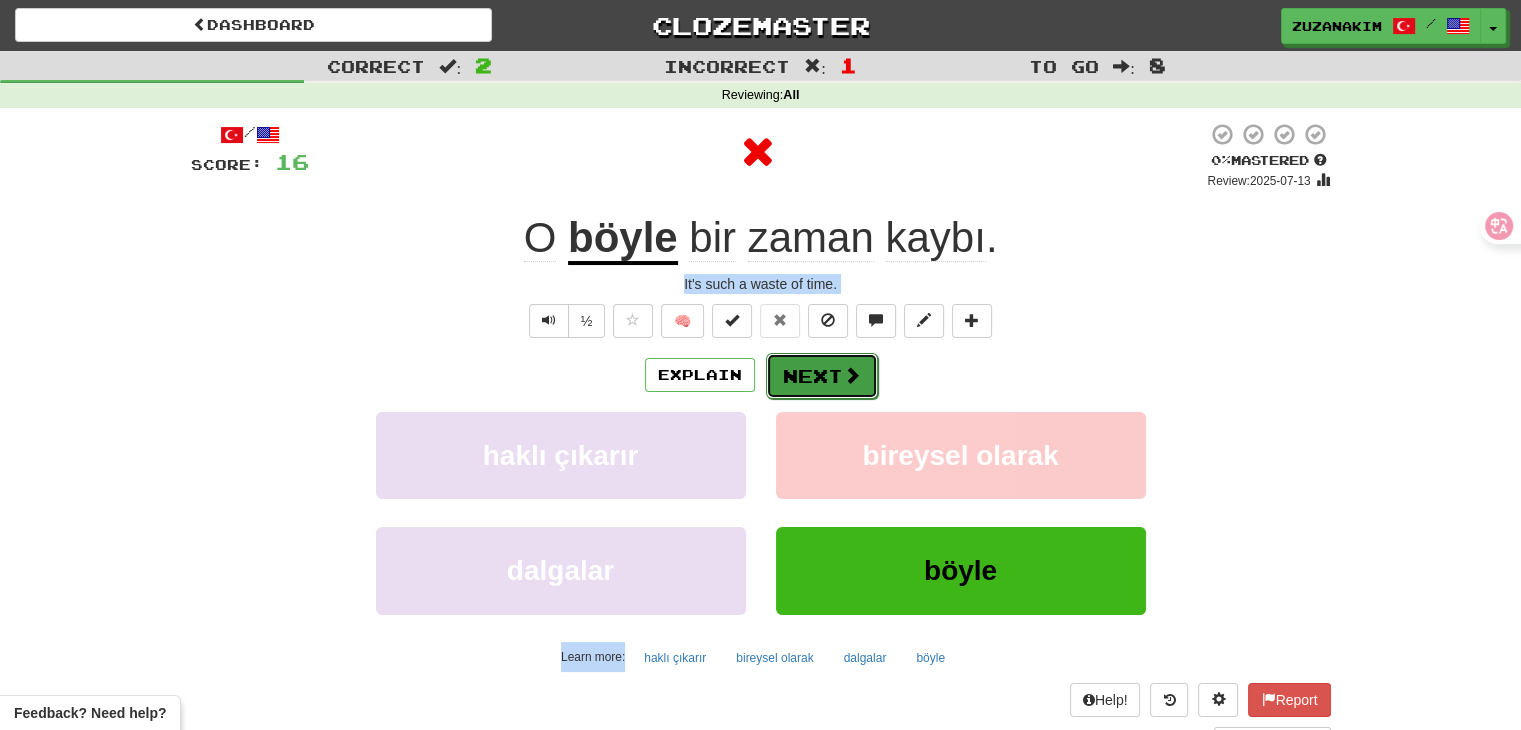 click on "Next" at bounding box center (822, 376) 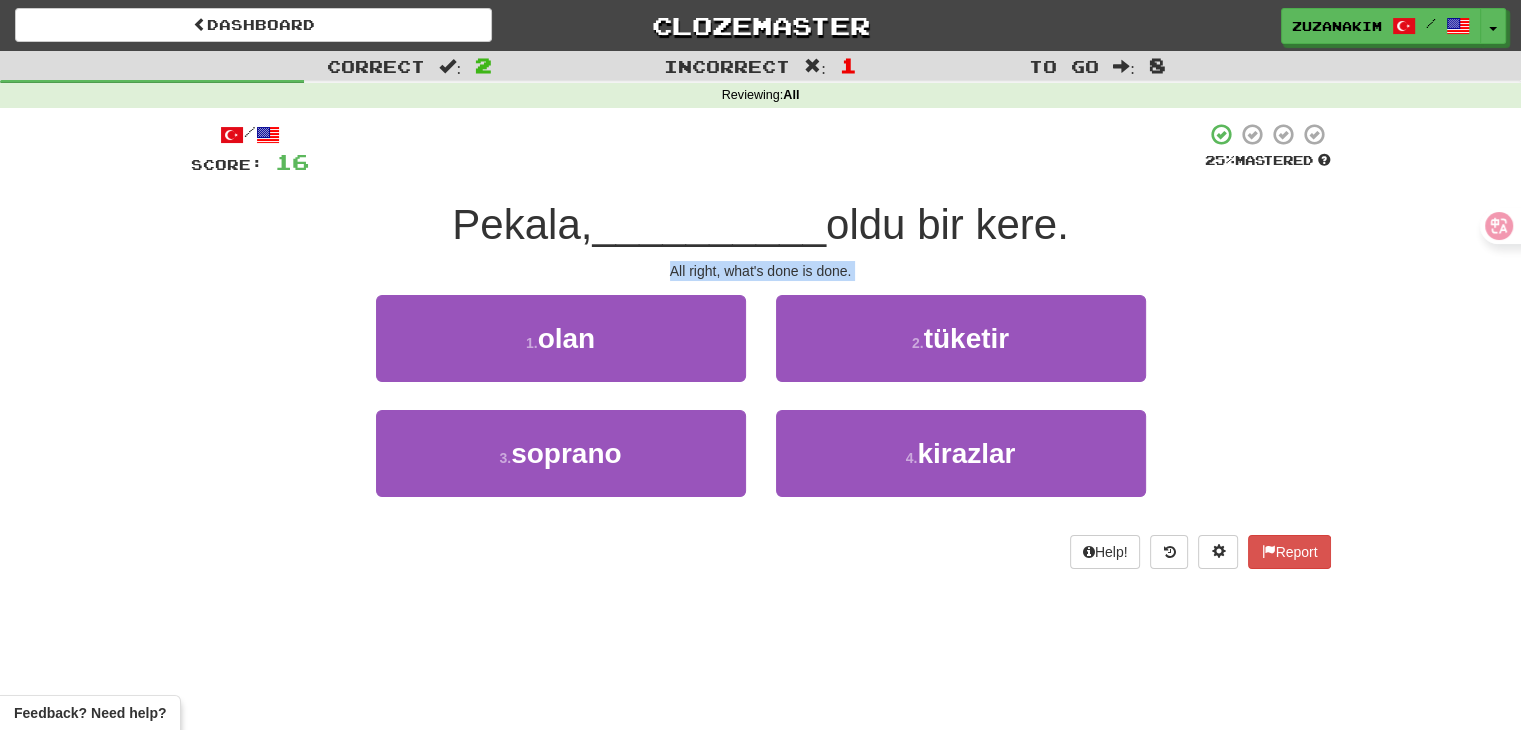 click on "/ Score: 16 25 % Mastered Pekala, __________ oldu bir kere. All right, what's done is done. 1 . olan 2 . tüketir 3 . soprano 4 . kirazlar Help! Report" at bounding box center [761, 345] 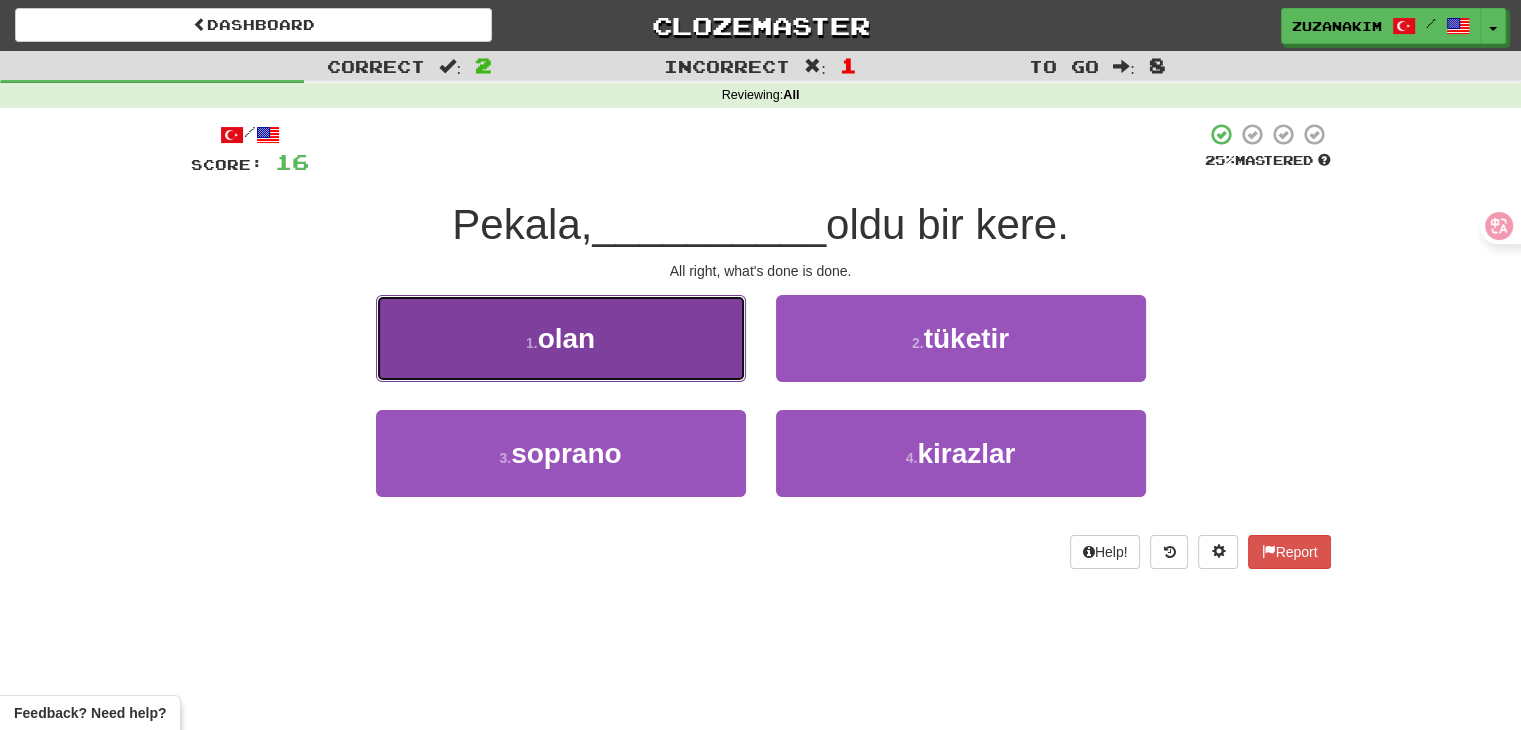 click on "1 .  olan" at bounding box center (561, 338) 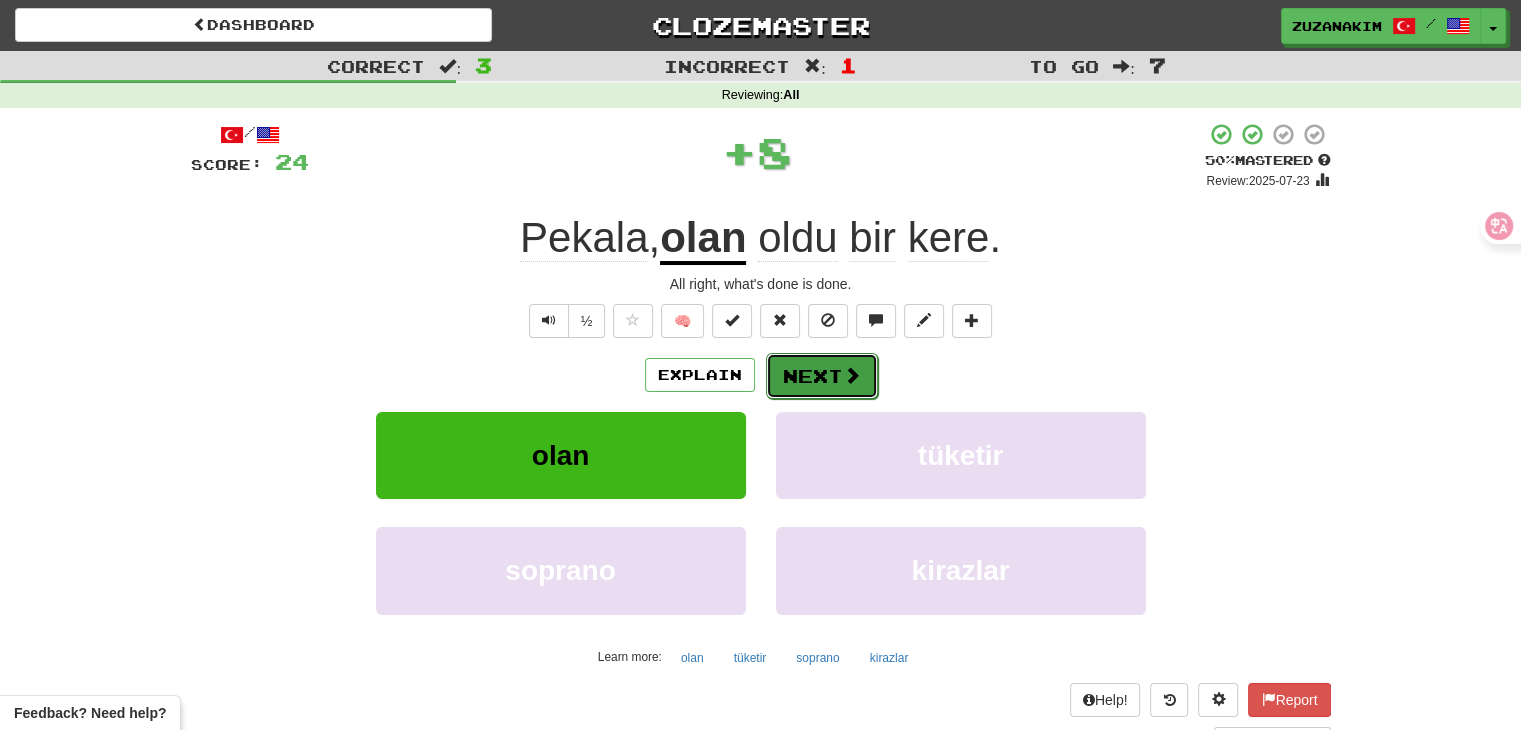 click on "Next" at bounding box center [822, 376] 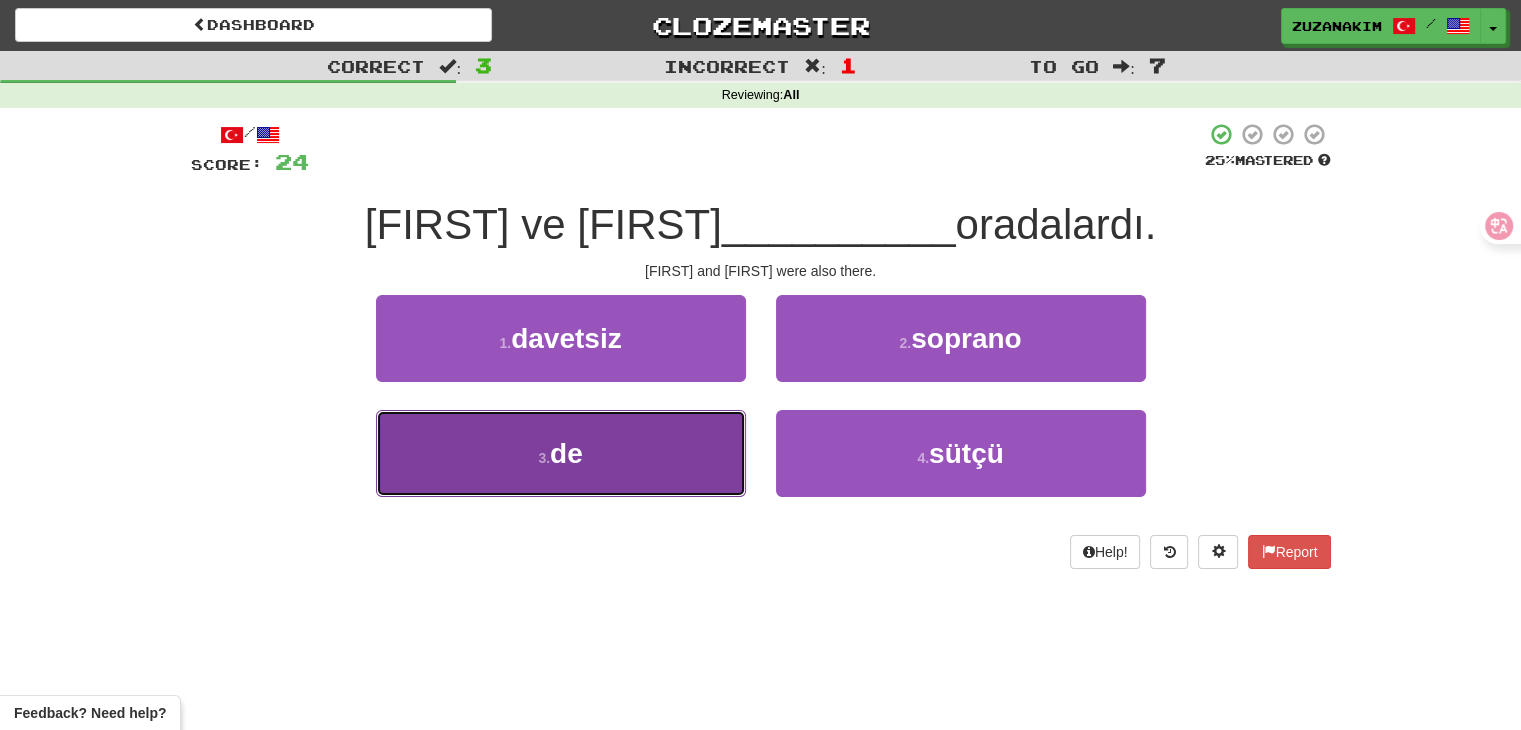 click on "3 .  de" at bounding box center (561, 453) 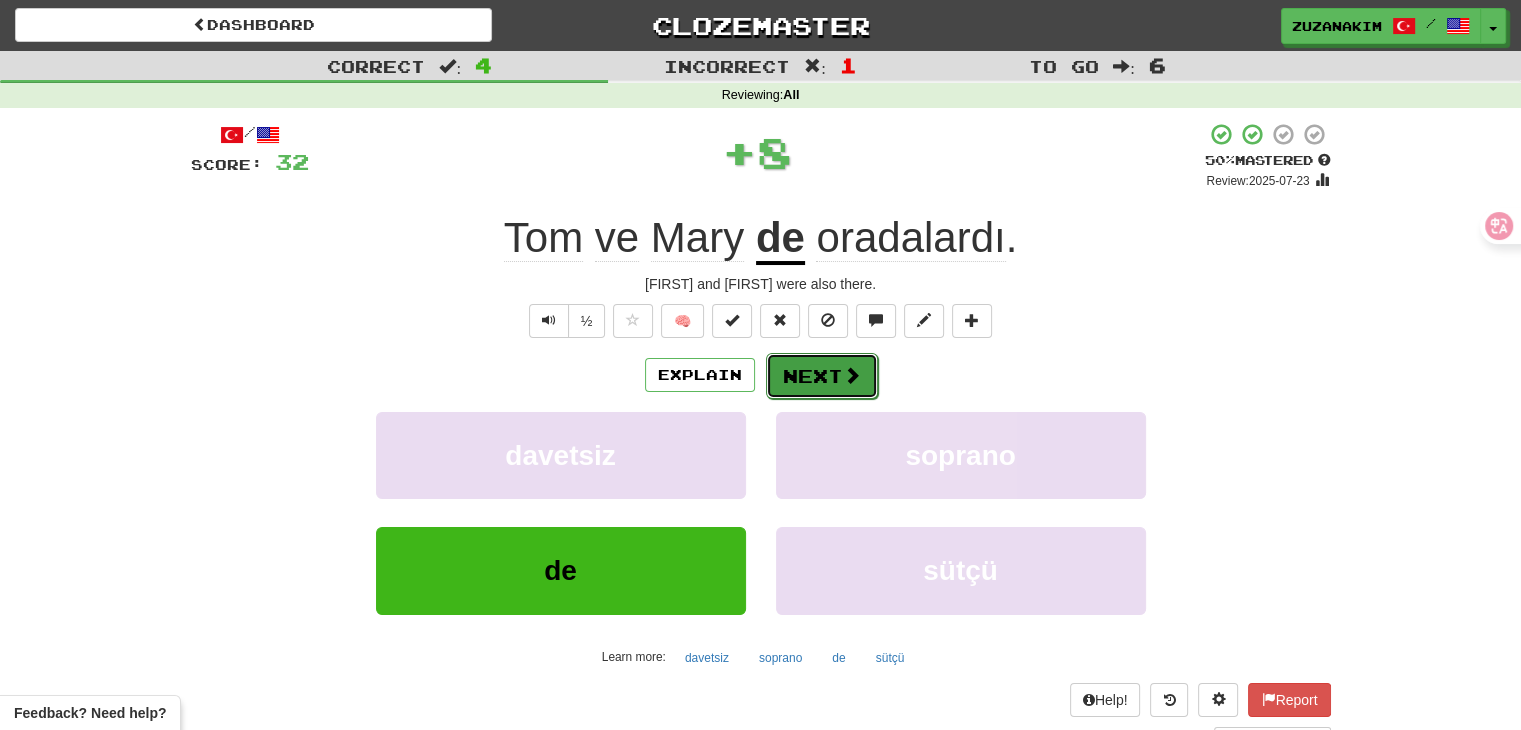 click on "Next" at bounding box center [822, 376] 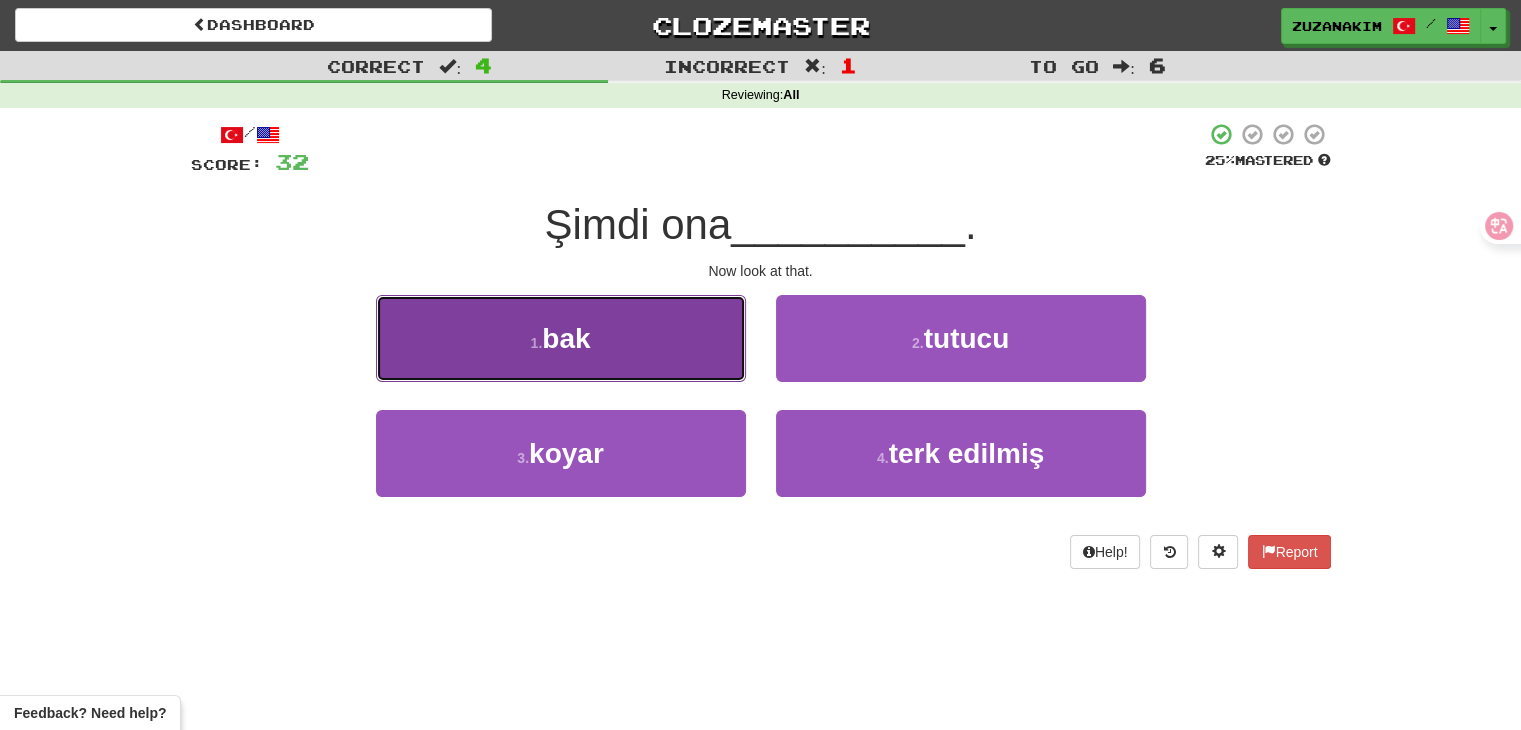click on "1 . bak" at bounding box center (561, 338) 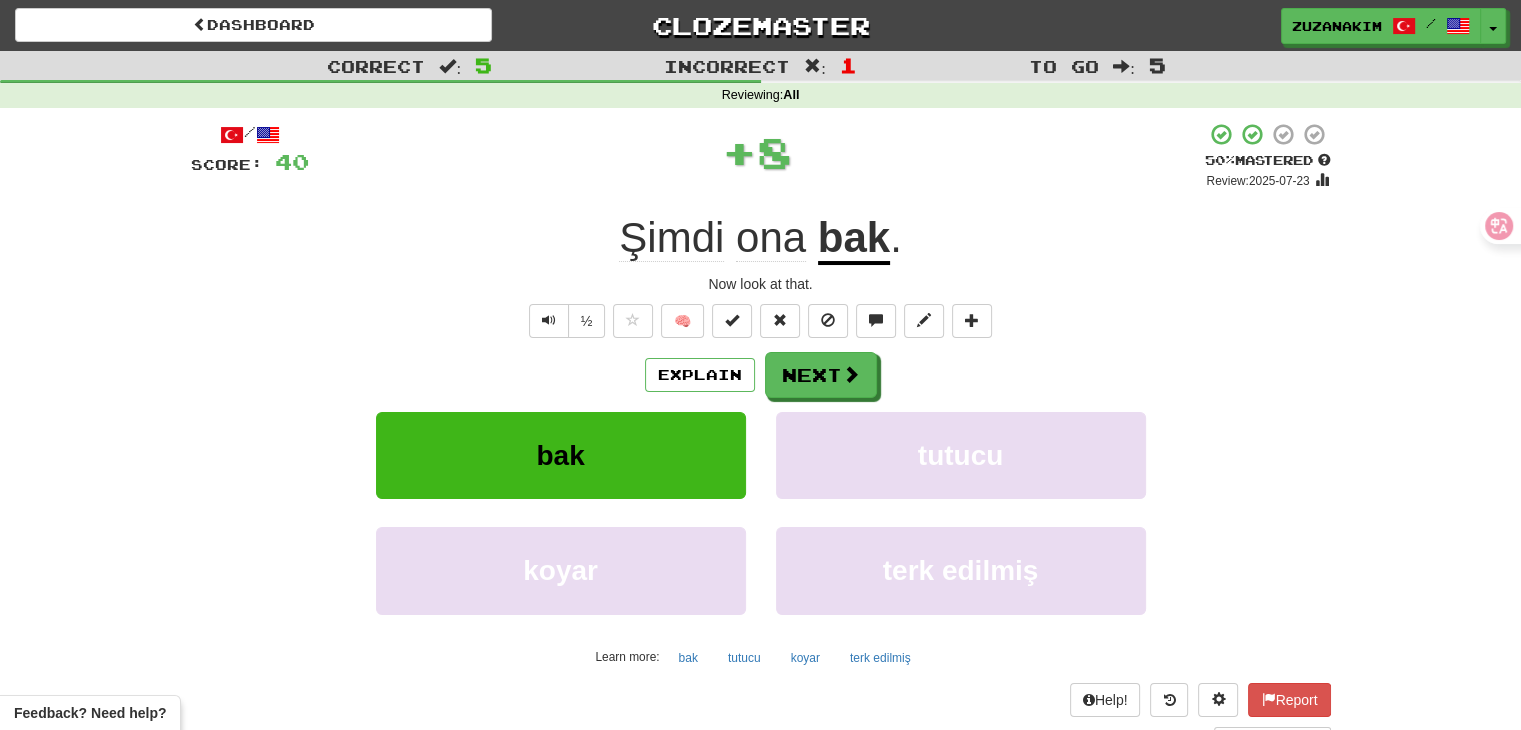 click on "Explain Next" at bounding box center (761, 375) 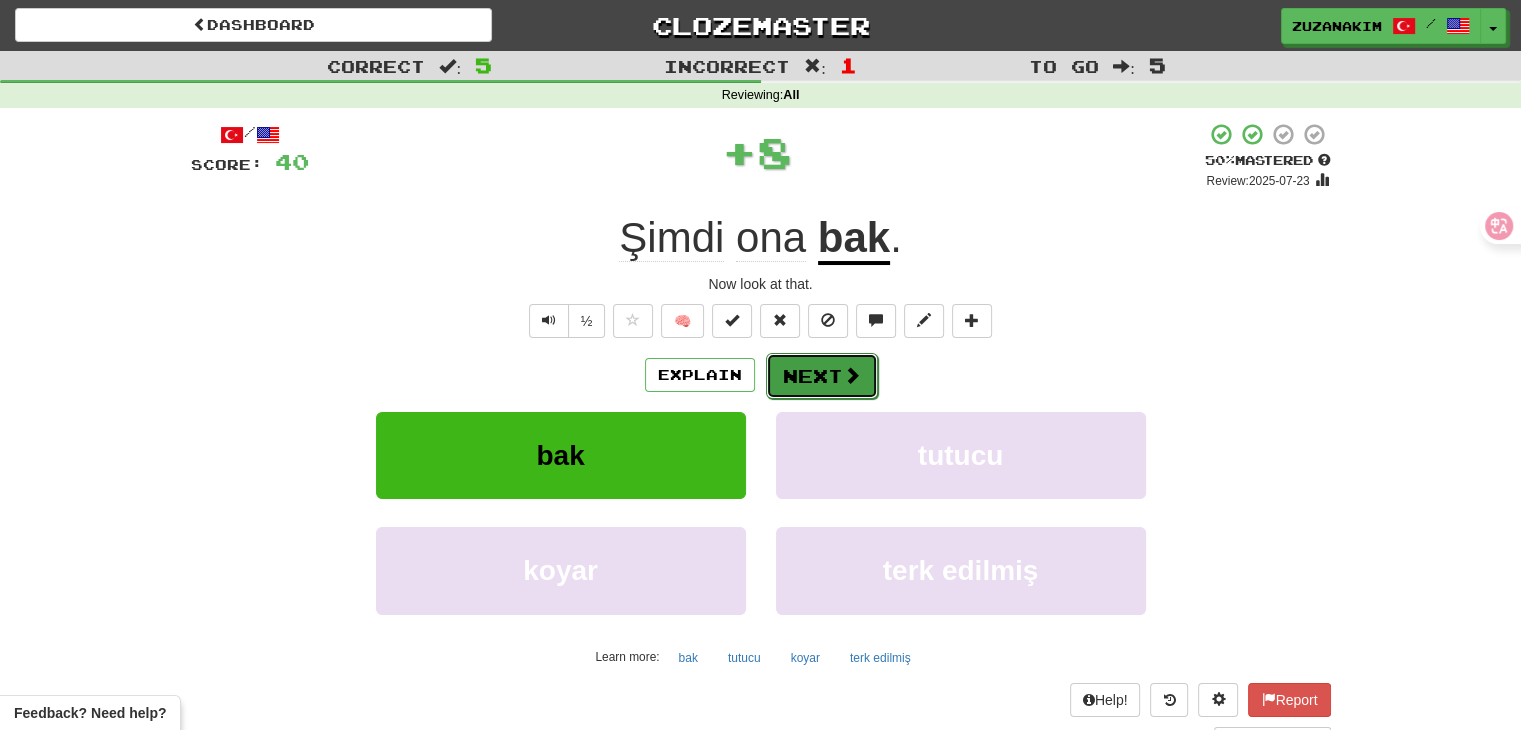 click on "Next" at bounding box center (822, 376) 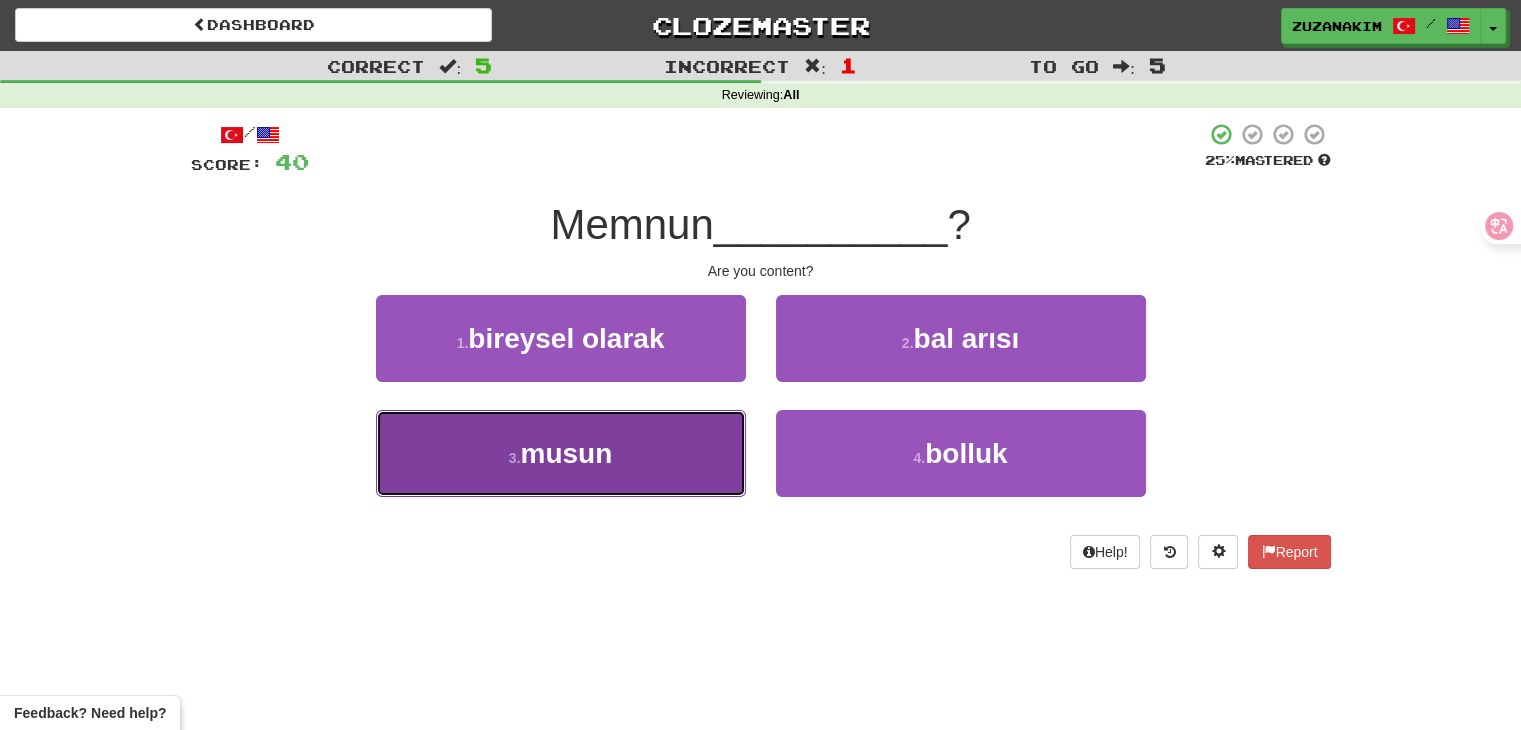 click on "3 .  musun" at bounding box center (561, 453) 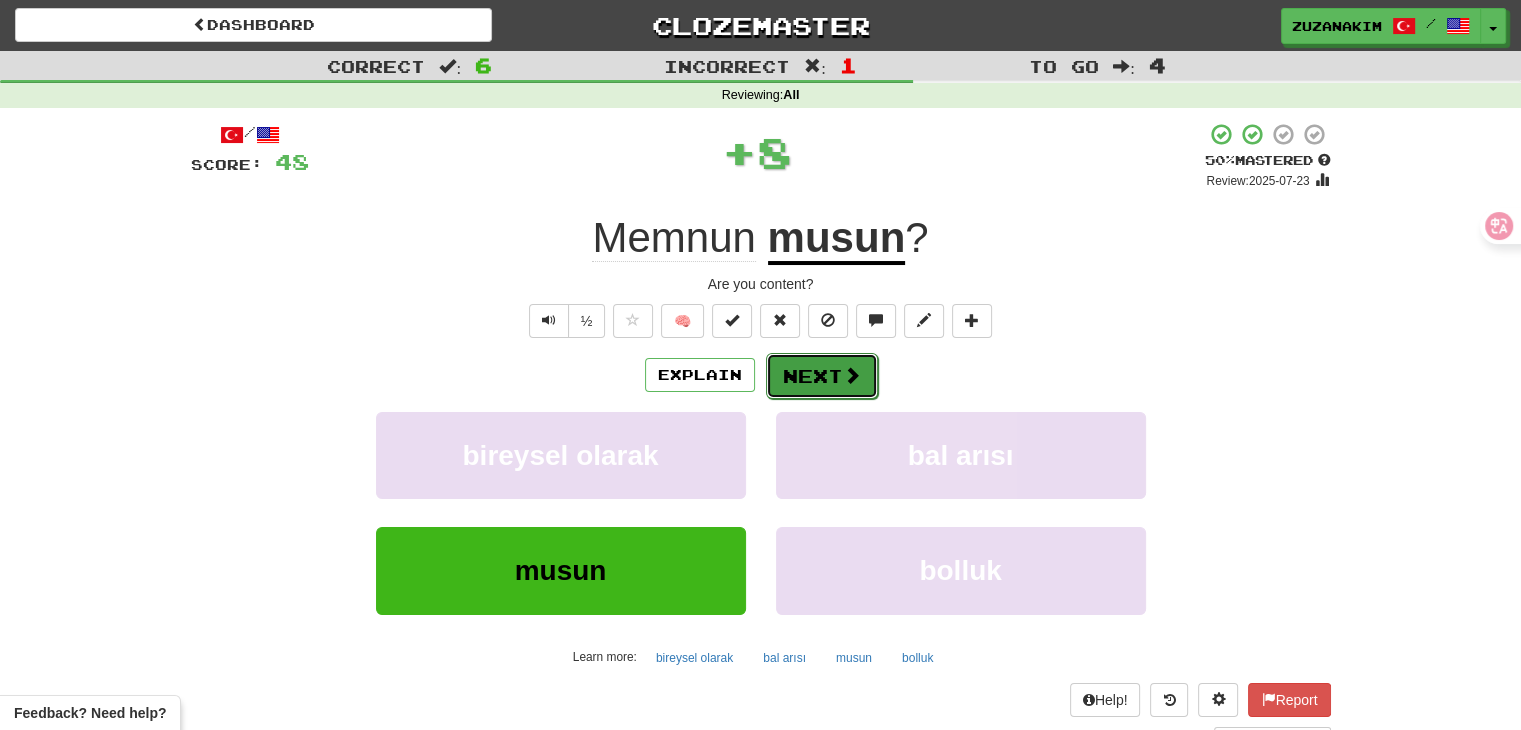 click on "Next" at bounding box center [822, 376] 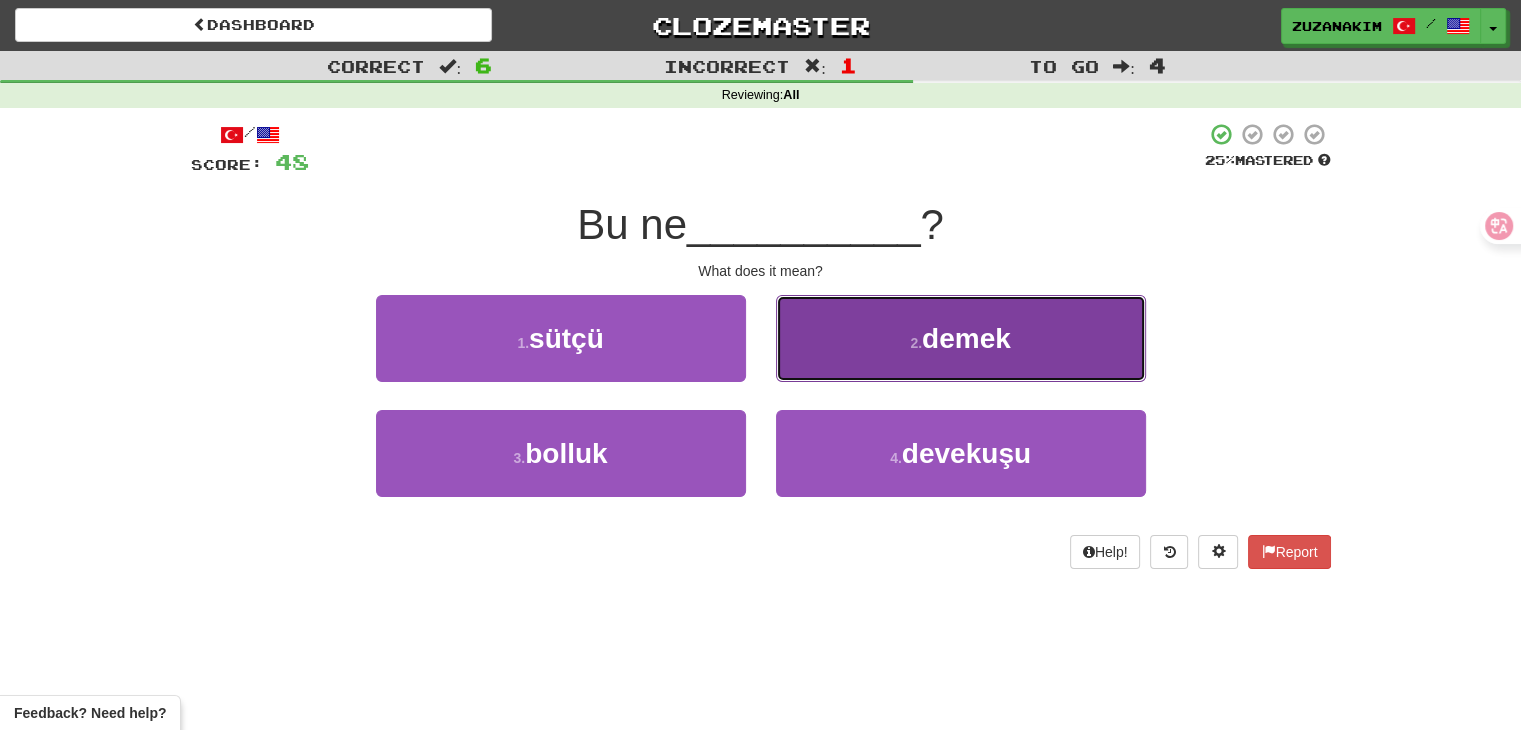 click on "2 .  demek" at bounding box center (961, 338) 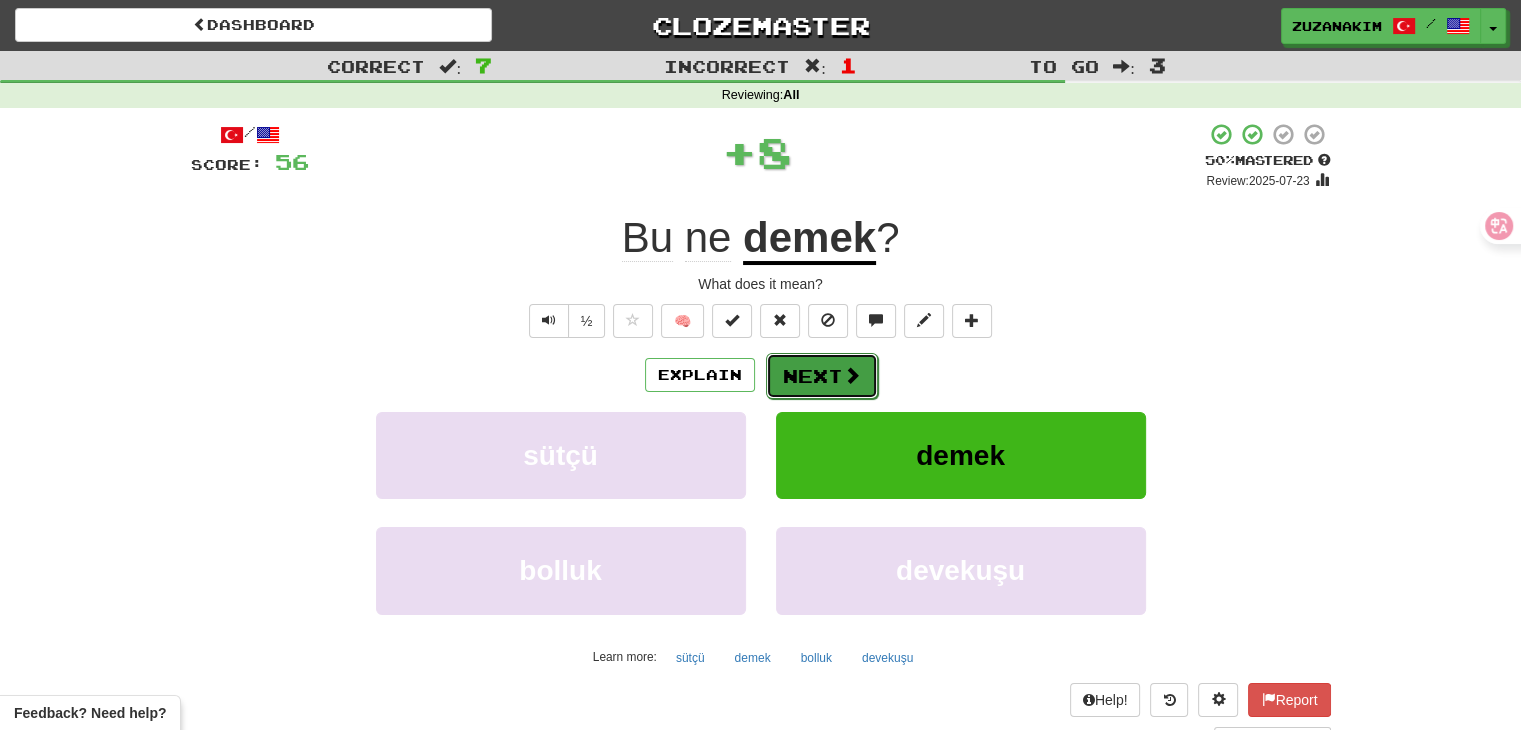 click on "Next" at bounding box center (822, 376) 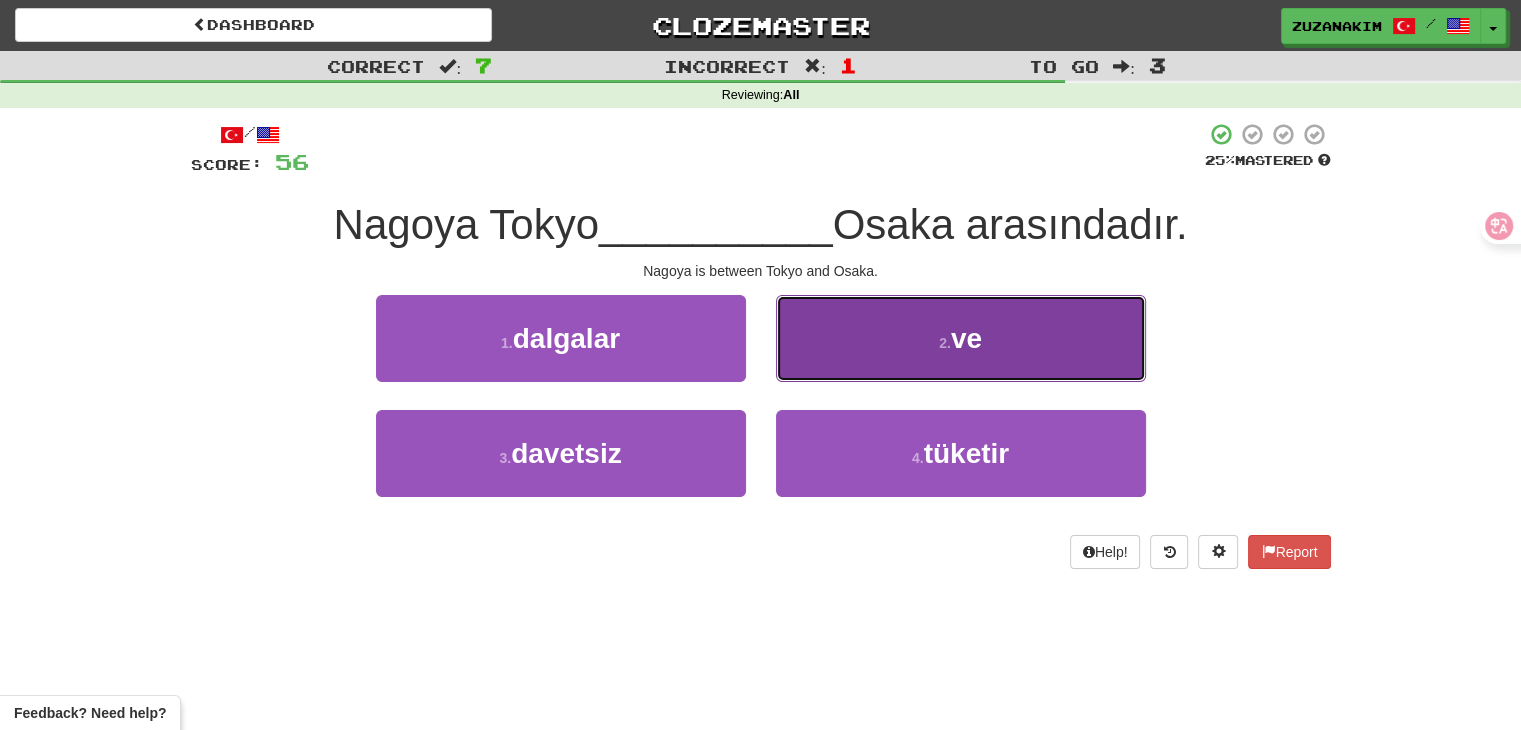 click on "2 .  ve" at bounding box center [961, 338] 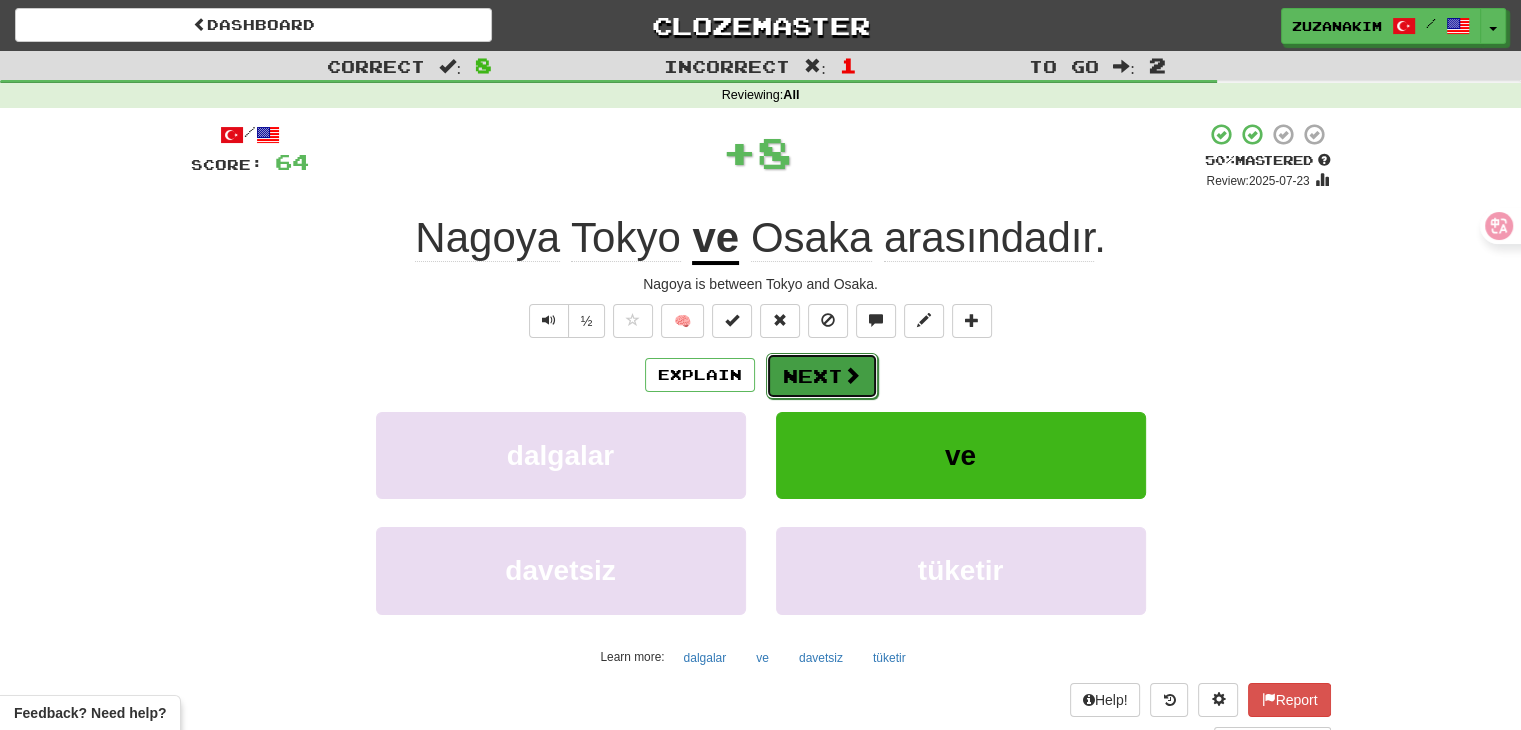 click on "Next" at bounding box center [822, 376] 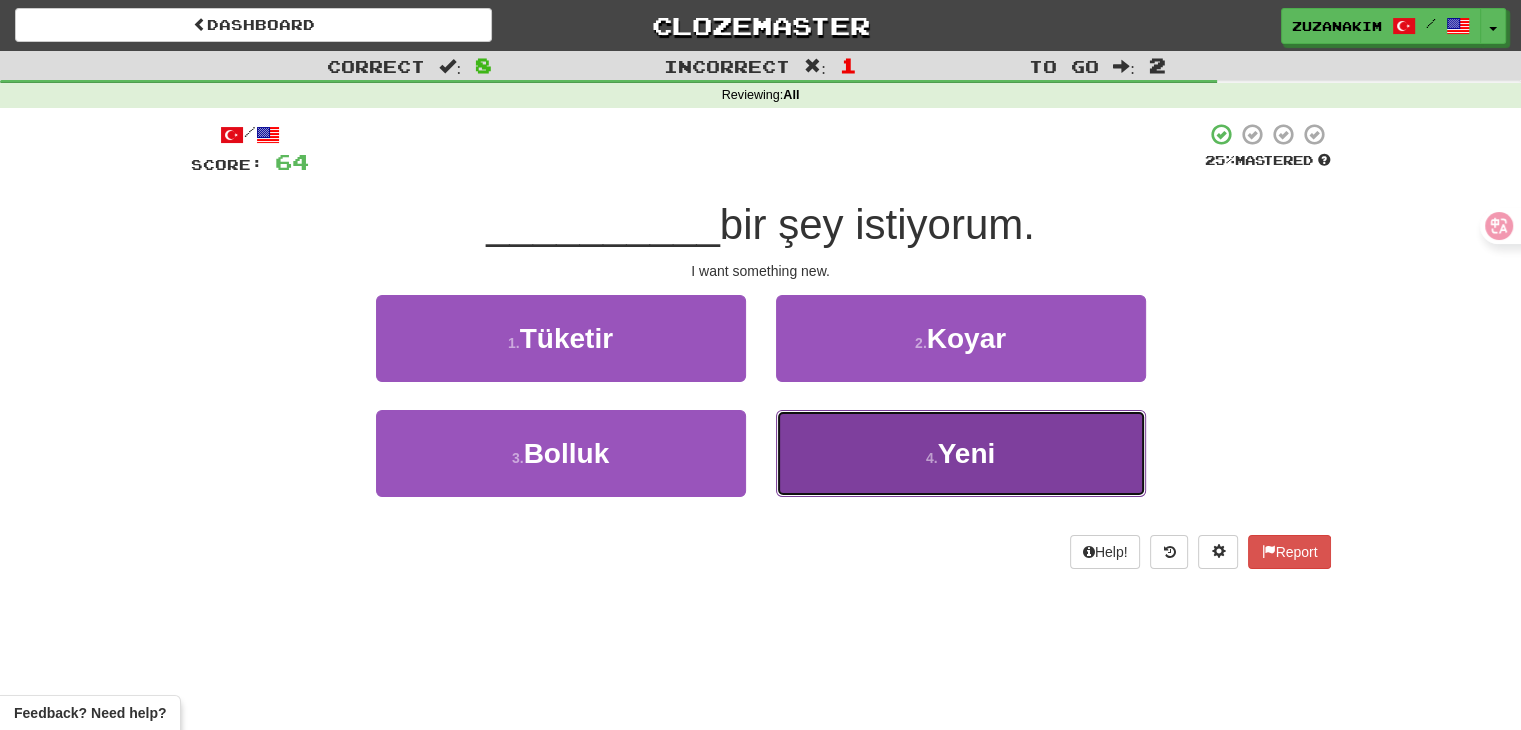 click on "4 .  Yeni" at bounding box center (961, 453) 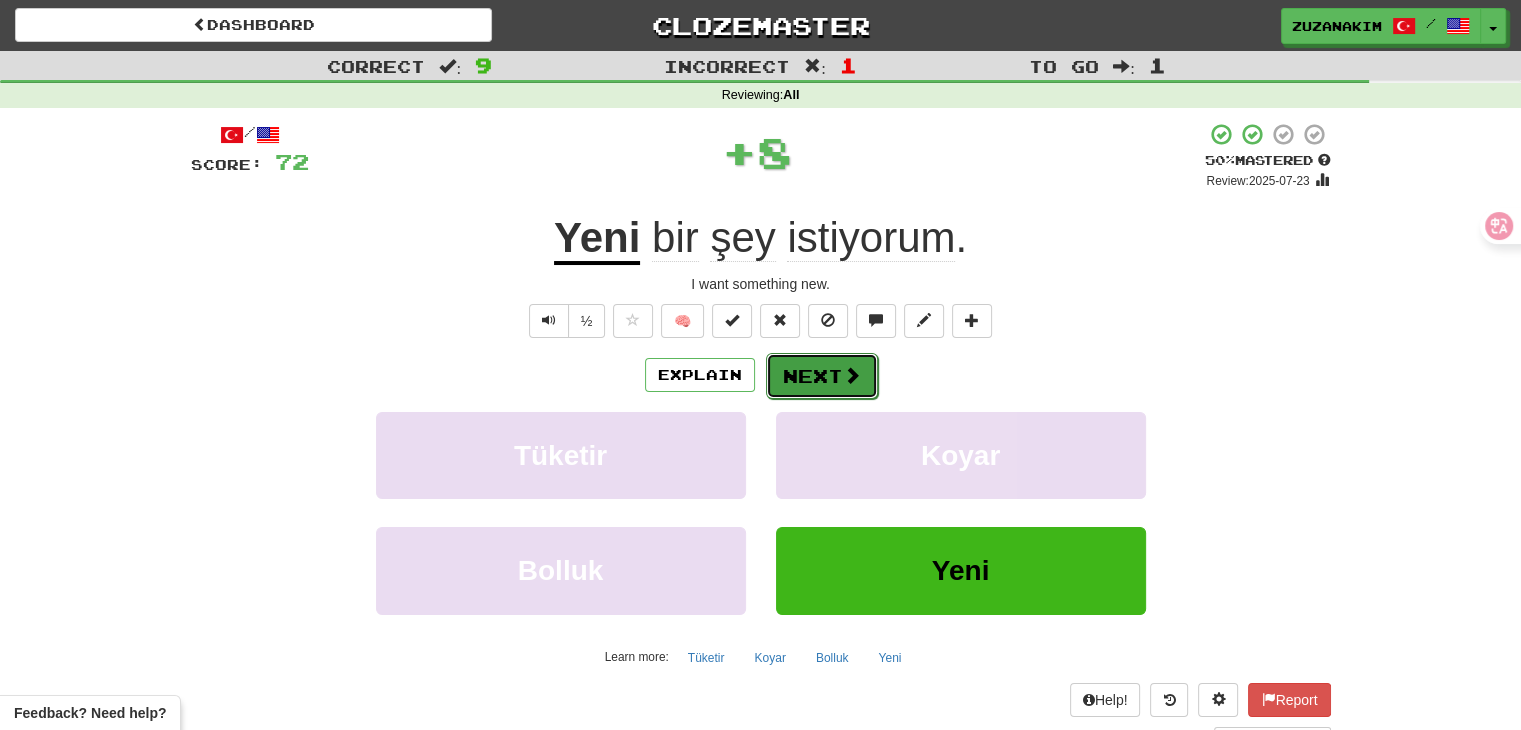 click on "Next" at bounding box center (822, 376) 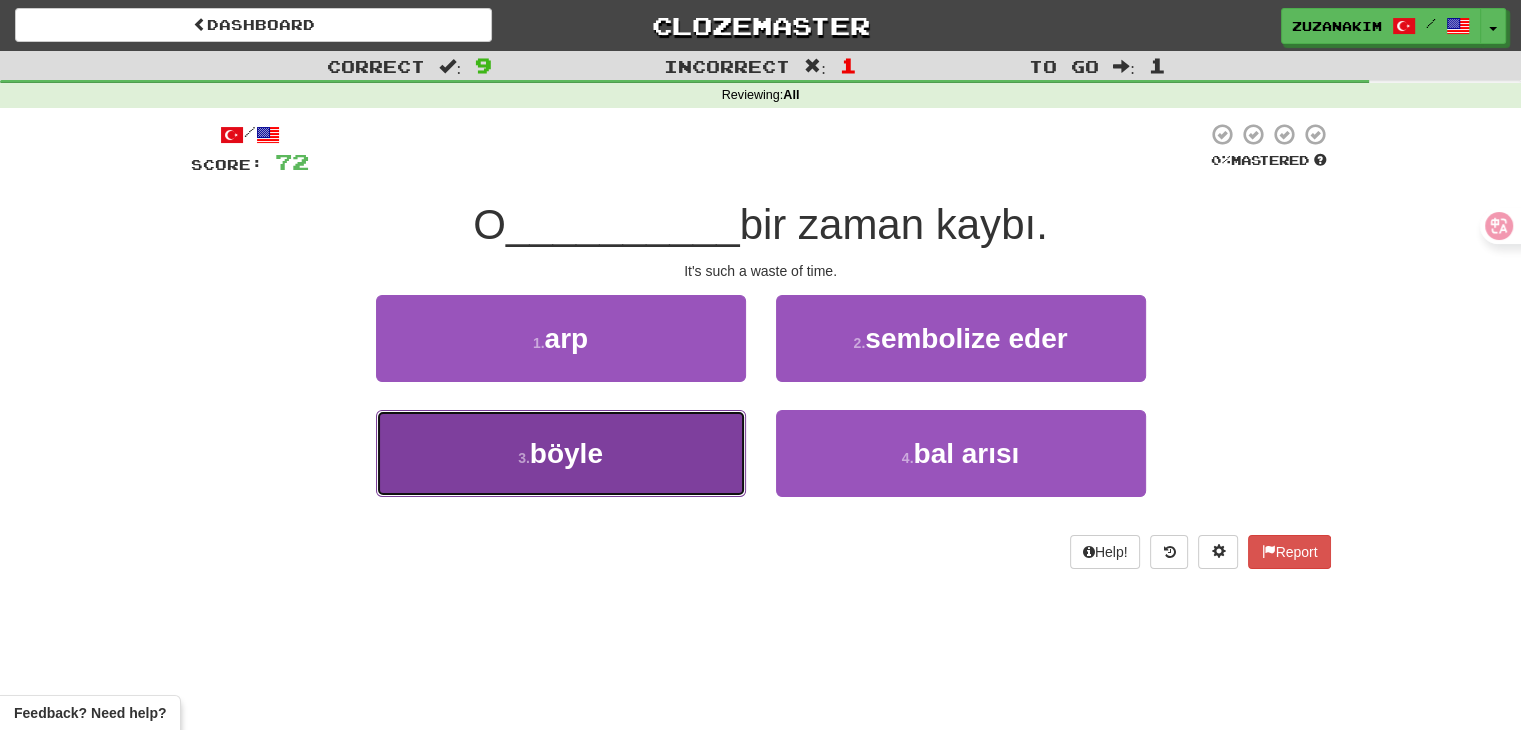 click on "3 . böyle" at bounding box center [561, 453] 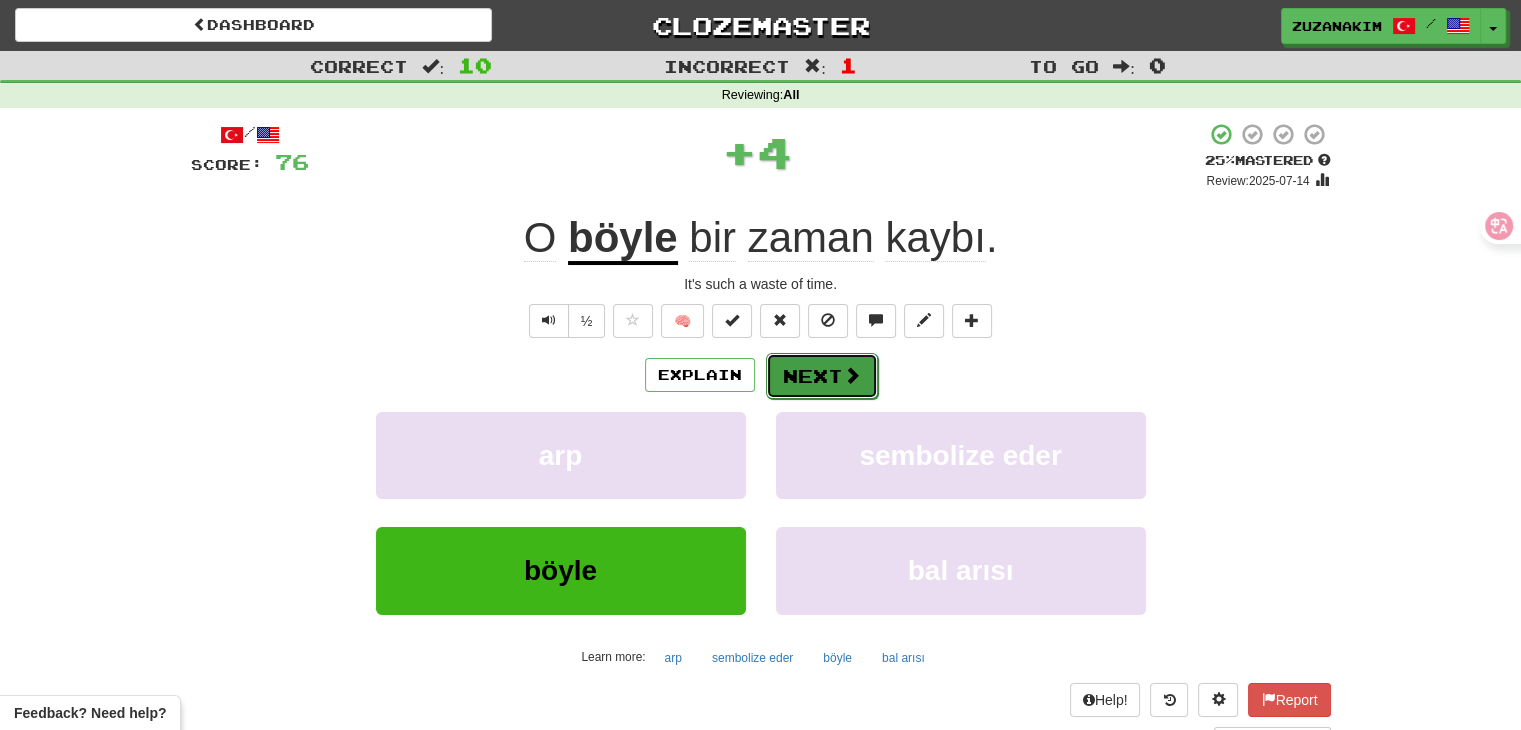 click on "Next" at bounding box center [822, 376] 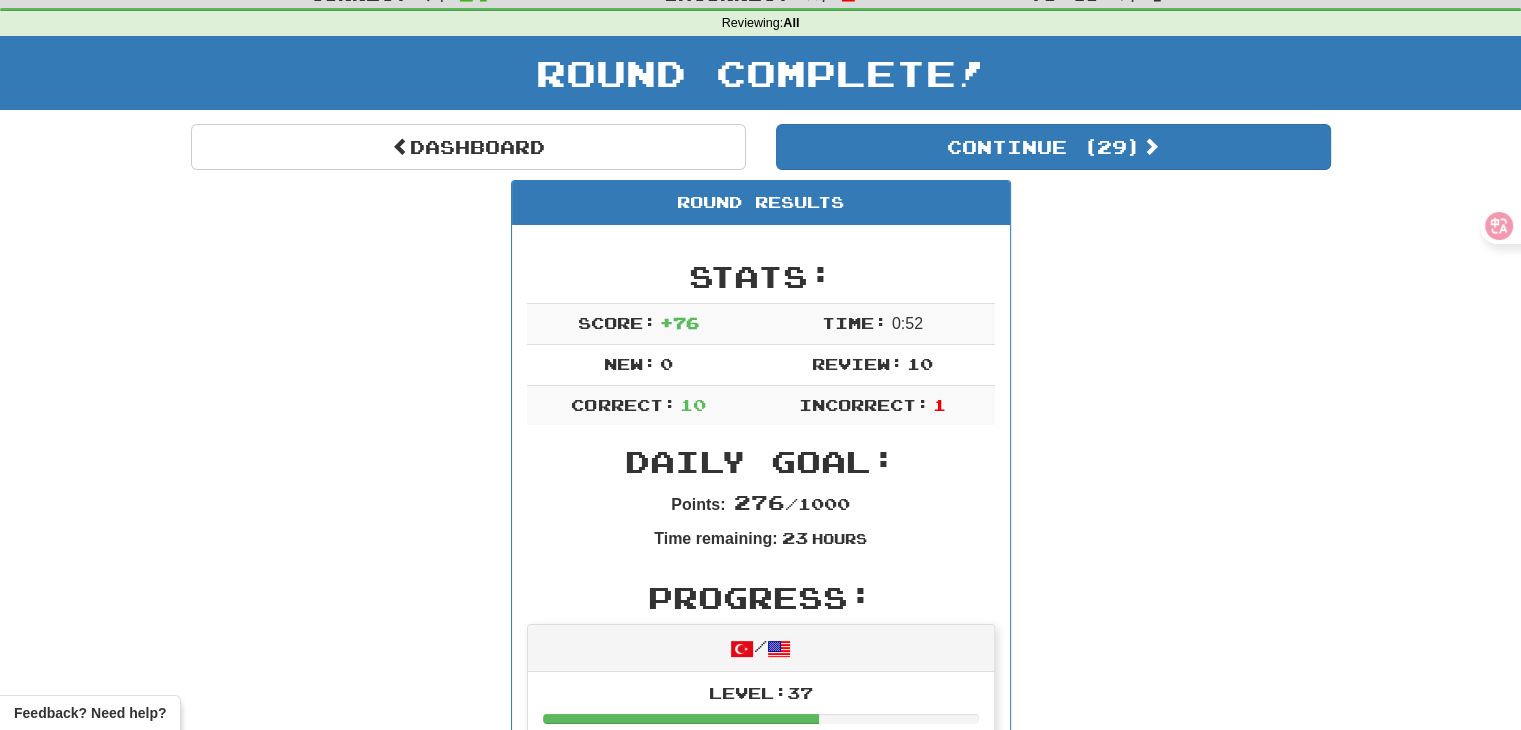 scroll, scrollTop: 0, scrollLeft: 0, axis: both 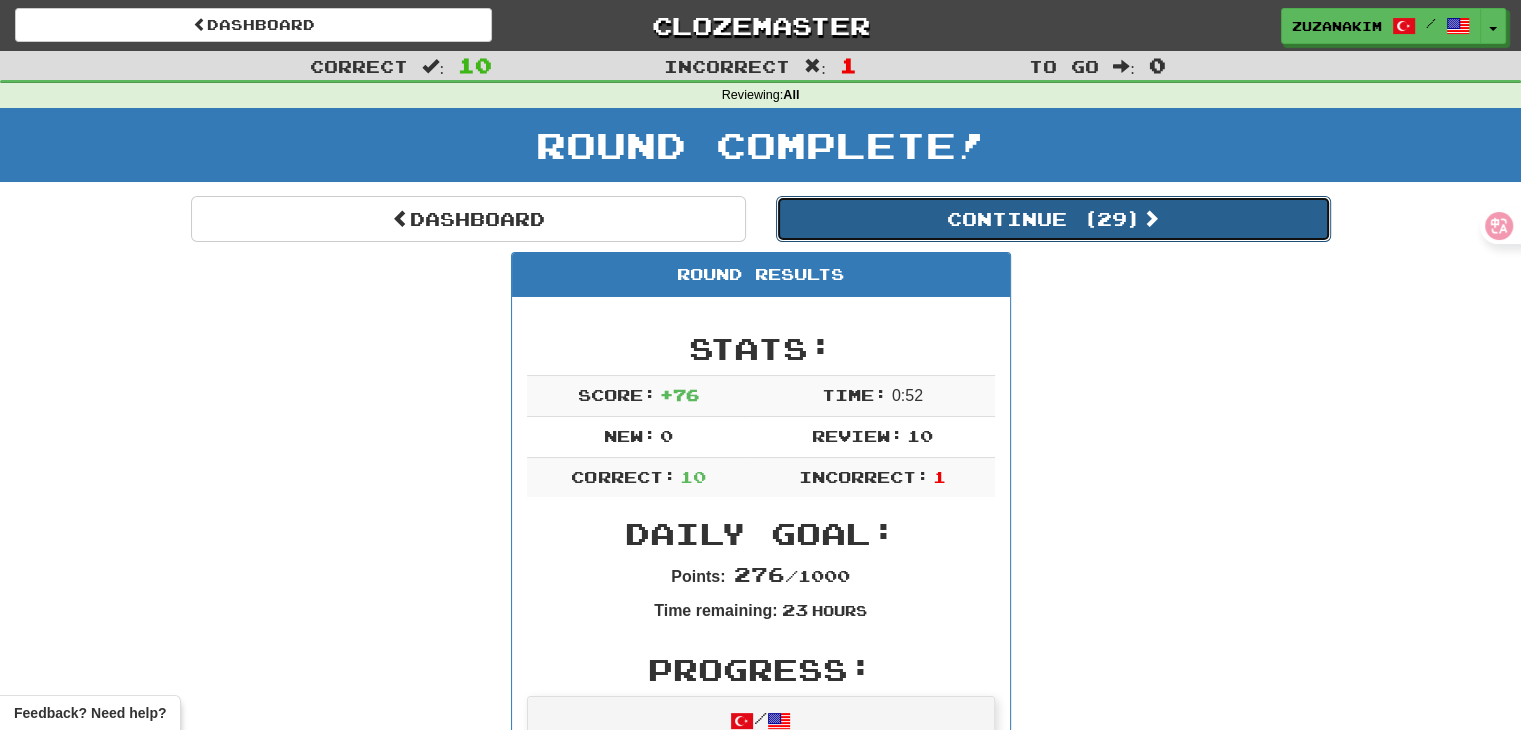 click on "Continue ( 29 )" at bounding box center (1053, 219) 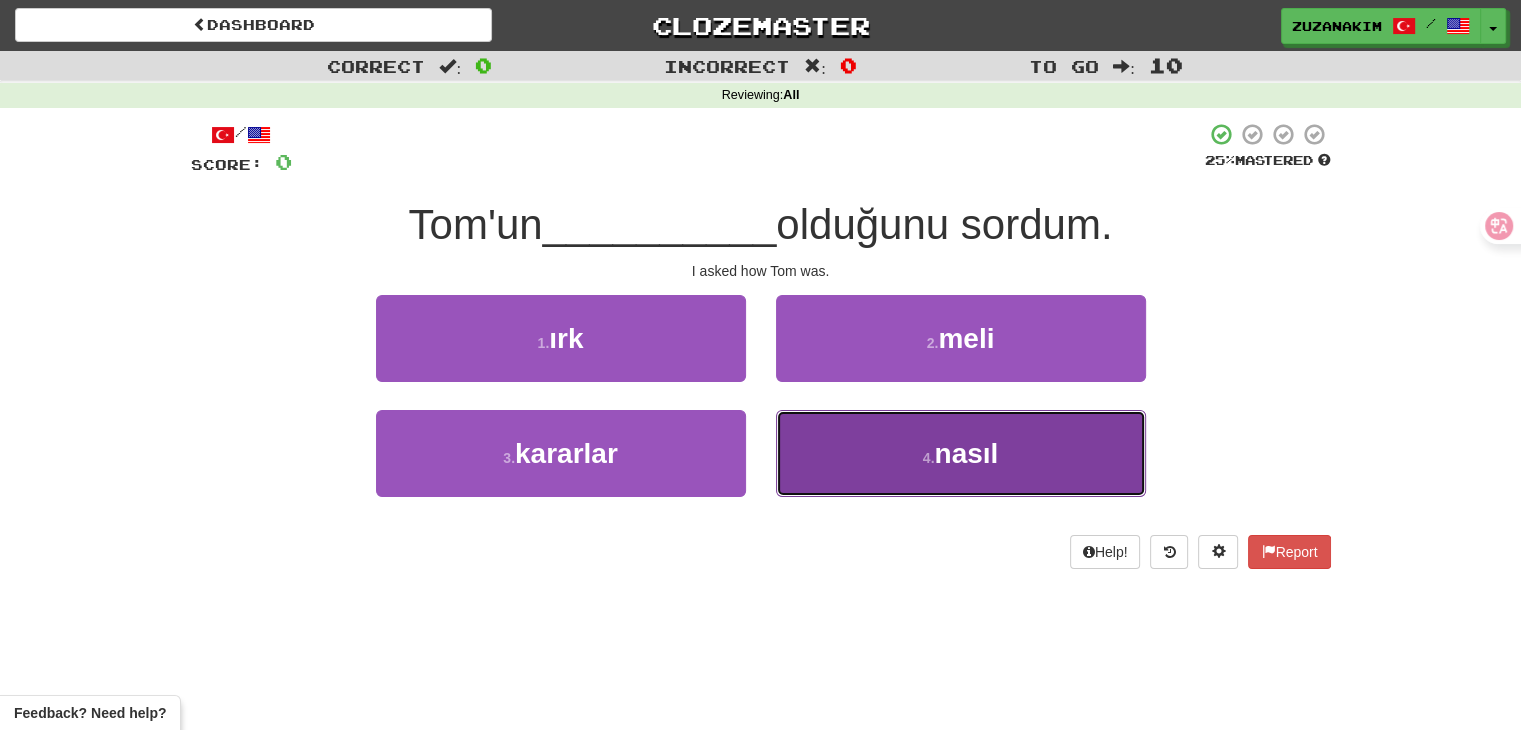 click on "4 .  nasıl" at bounding box center (961, 453) 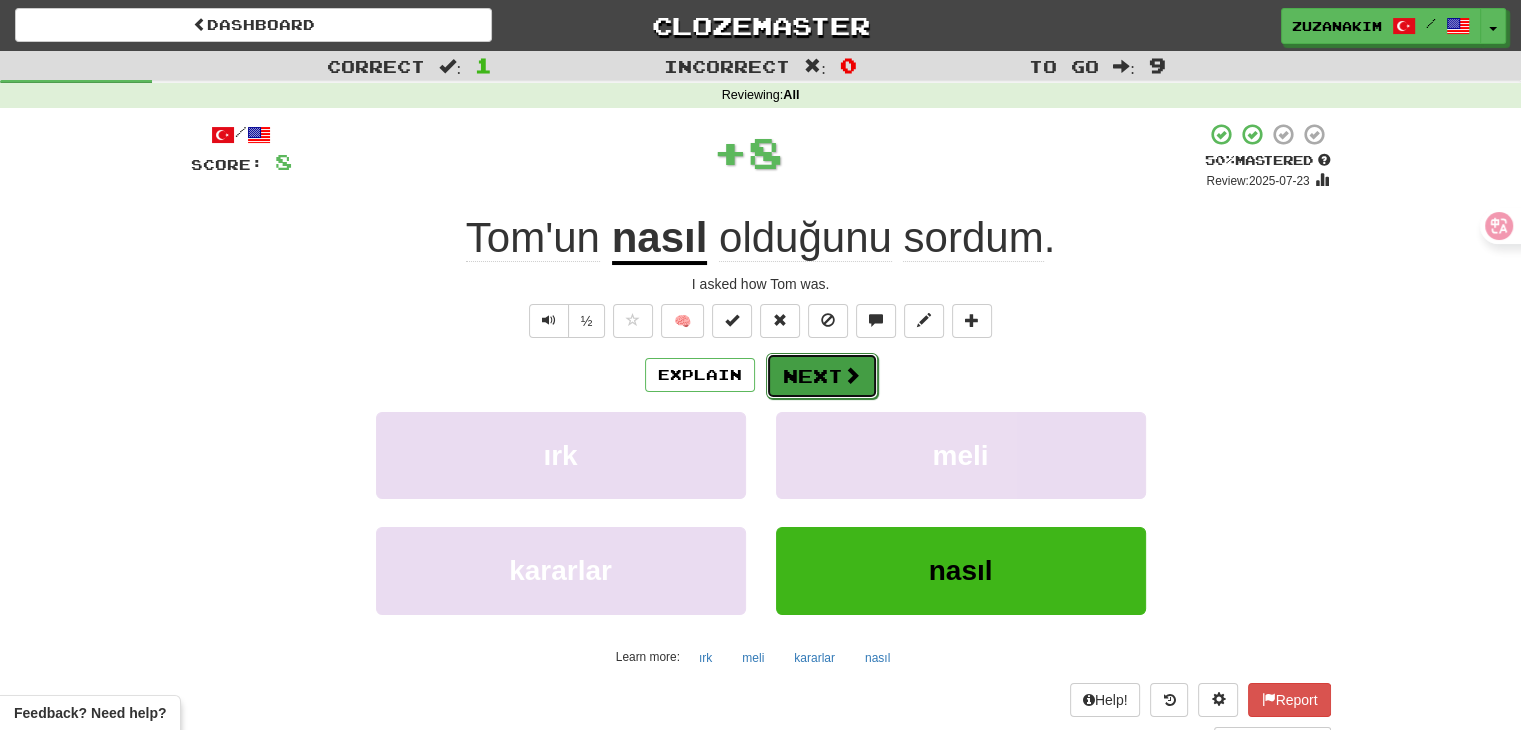 click on "Next" at bounding box center [822, 376] 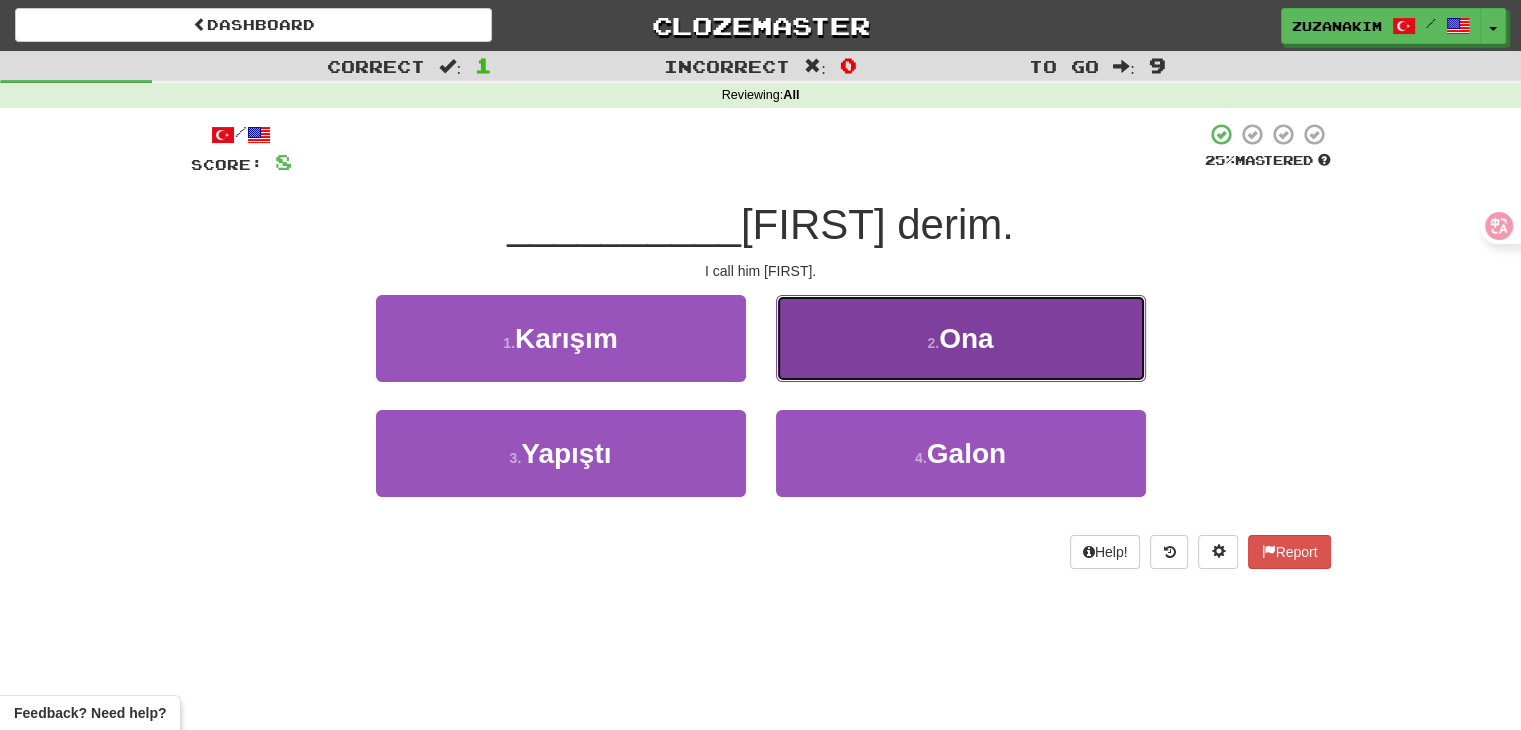 click on "2 .  Ona" at bounding box center (961, 338) 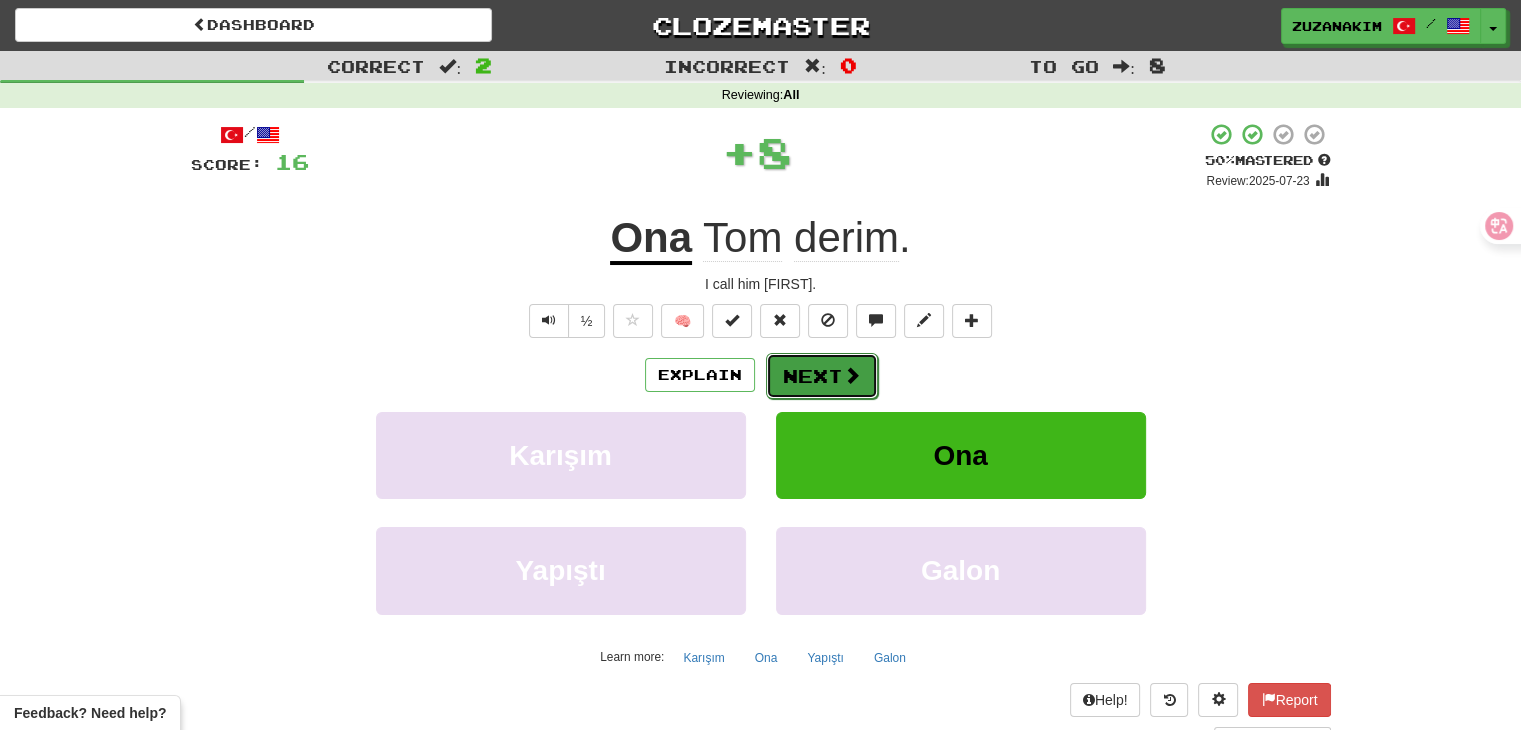 click on "Next" at bounding box center (822, 376) 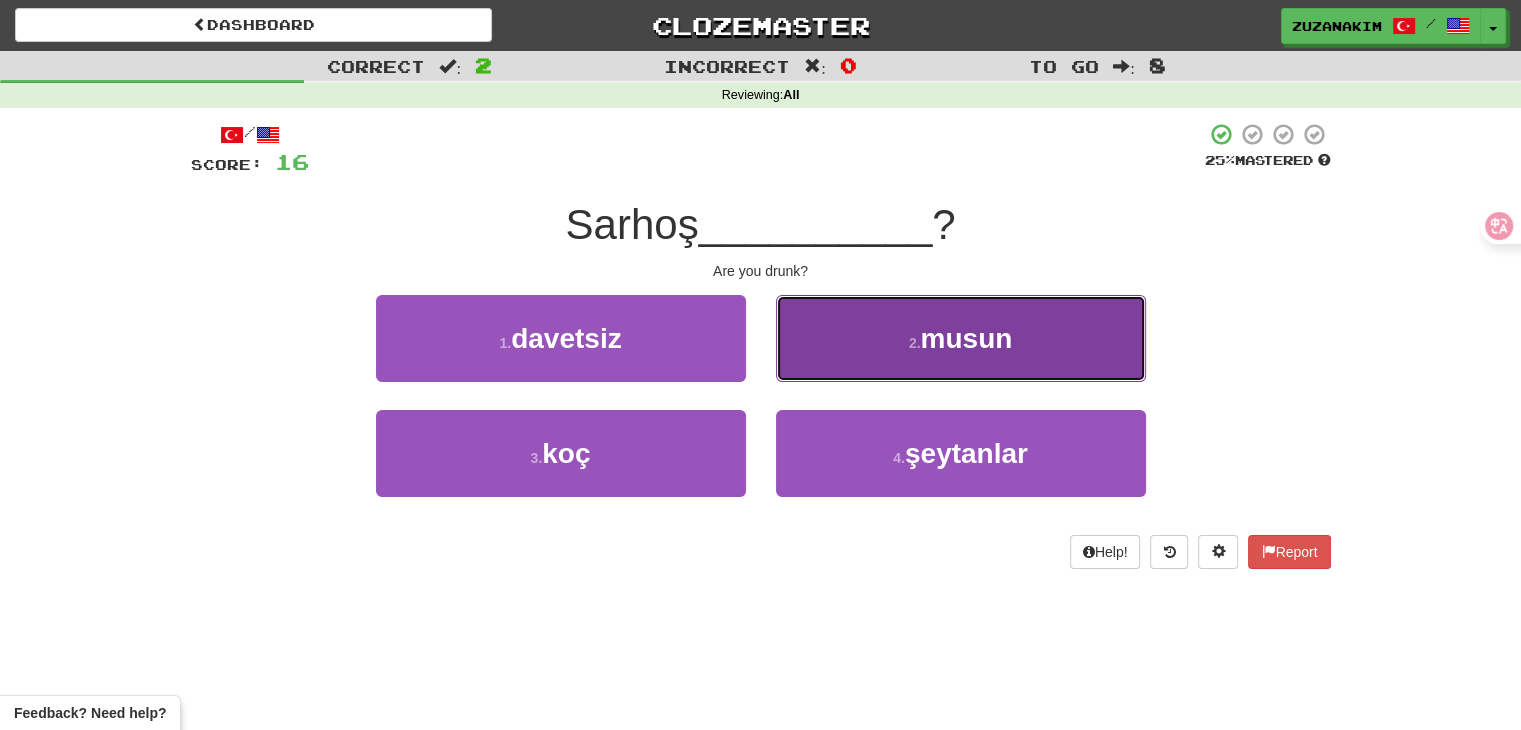 click on "2 .  musun" at bounding box center [961, 338] 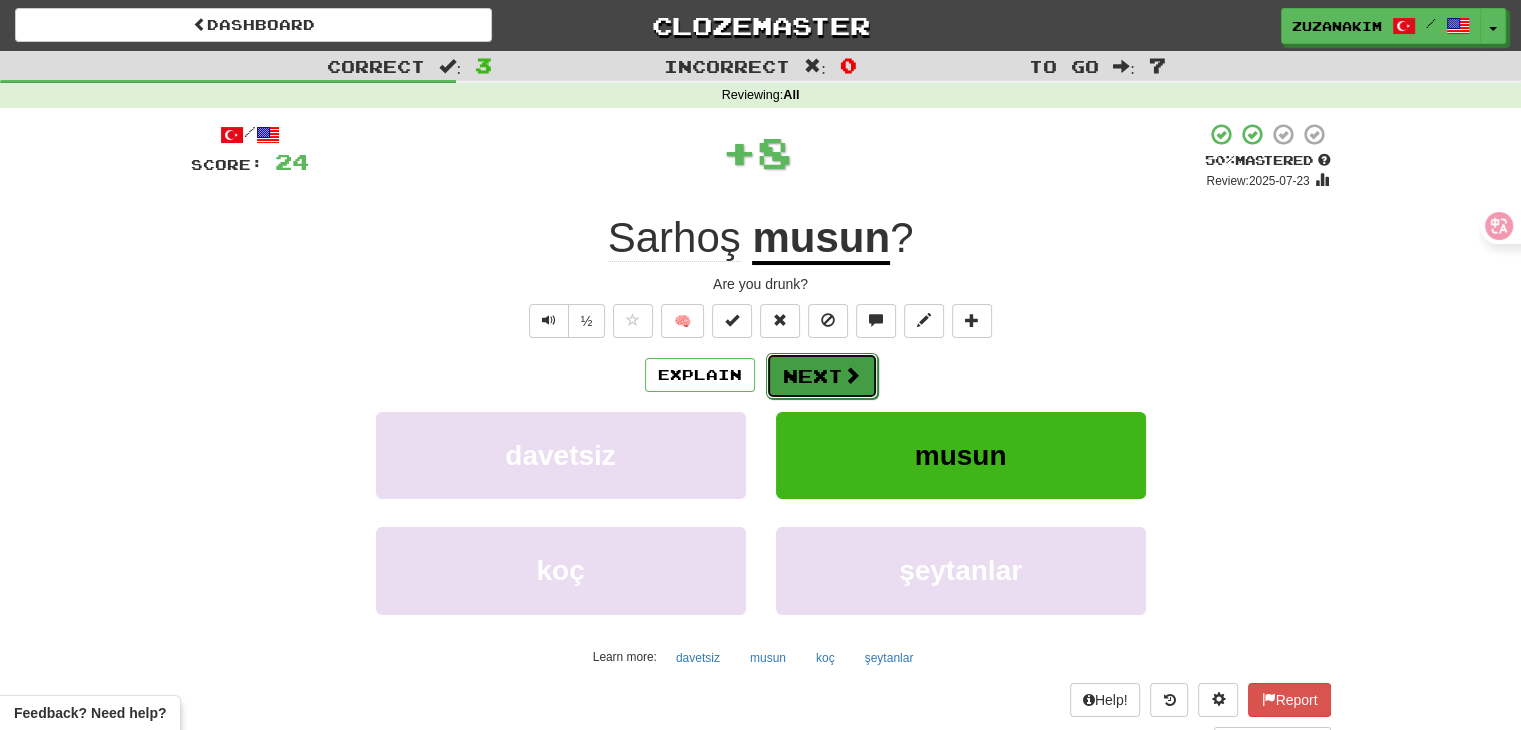 click on "Next" at bounding box center (822, 376) 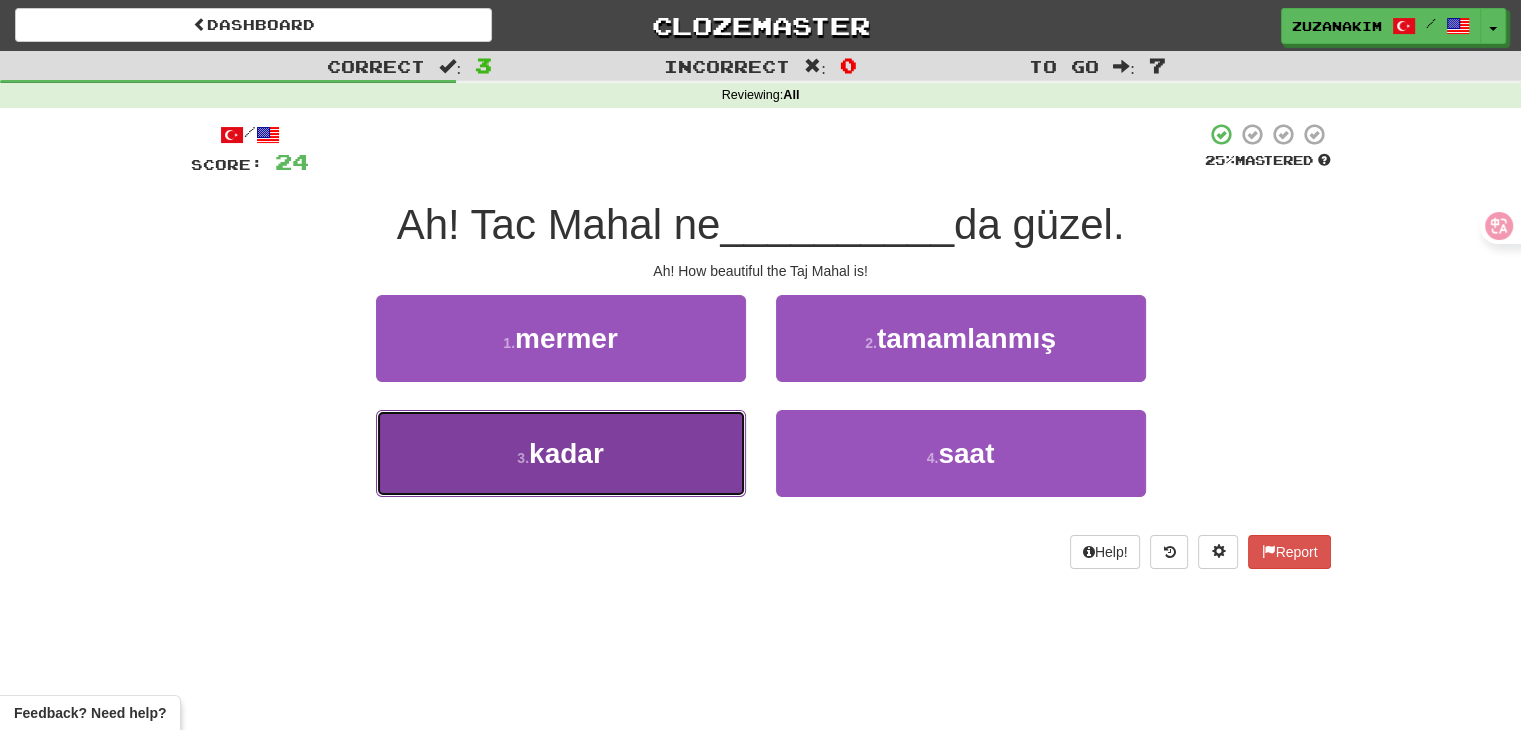 click on "3 .  kadar" at bounding box center (561, 453) 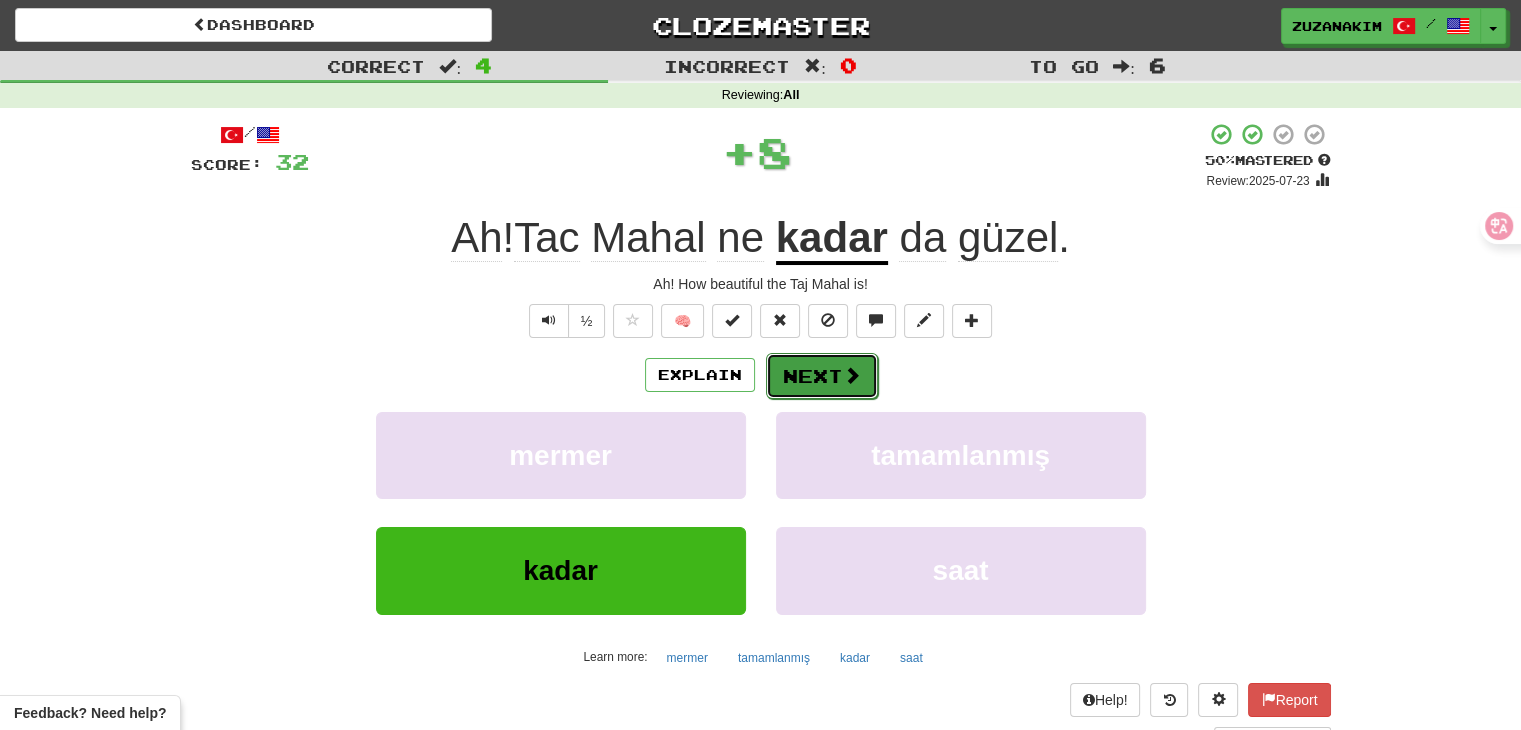 click on "Next" at bounding box center (822, 376) 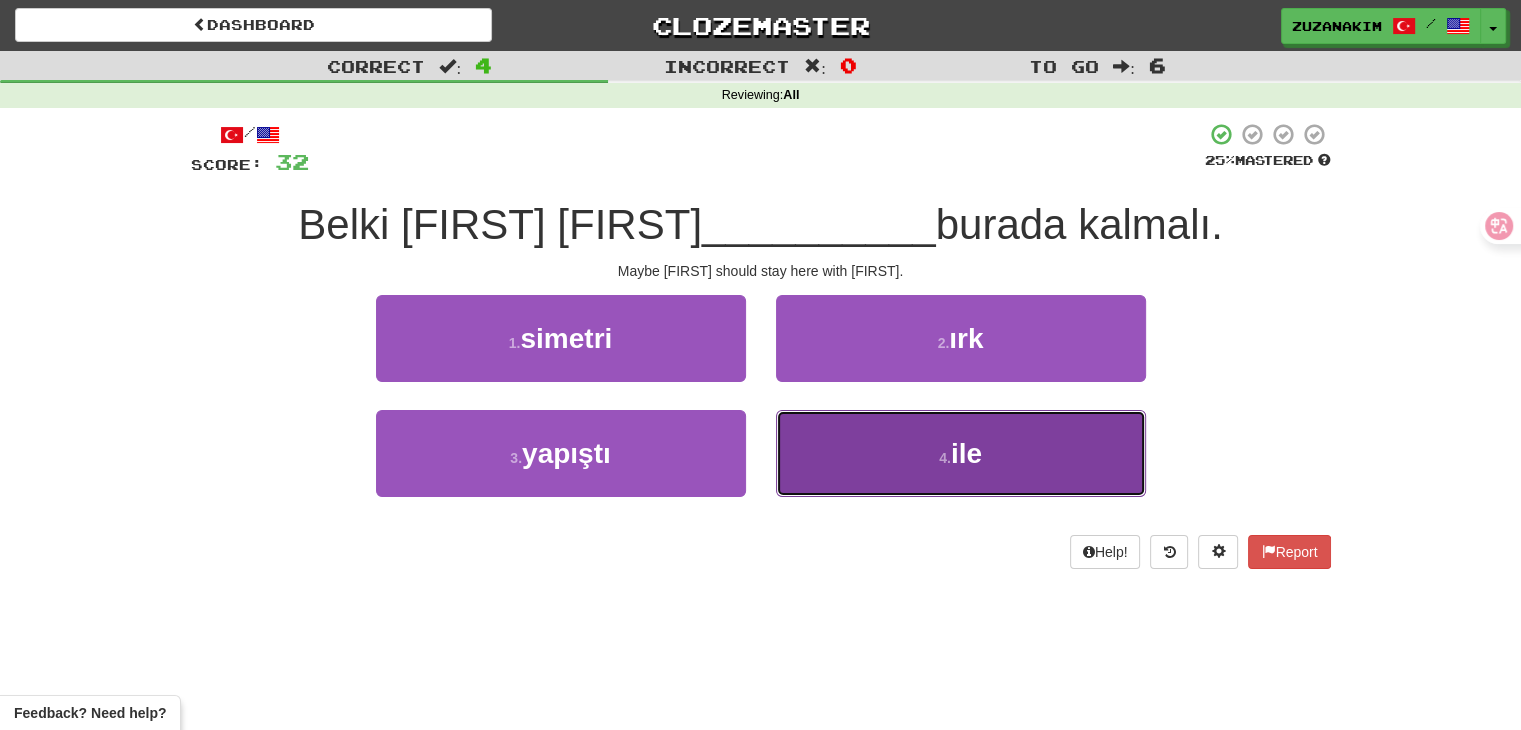 click on "4 .  ile" at bounding box center [961, 453] 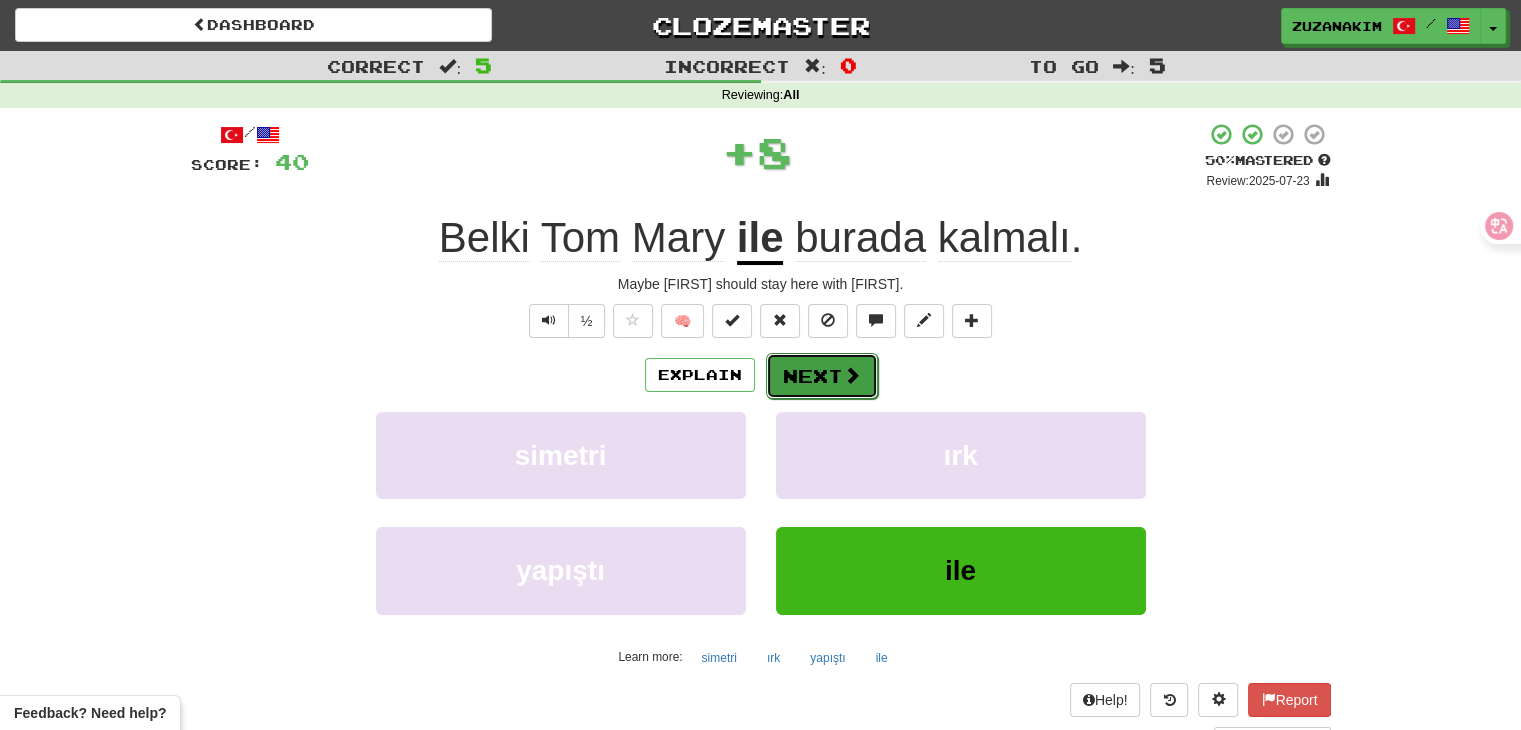 click at bounding box center (852, 375) 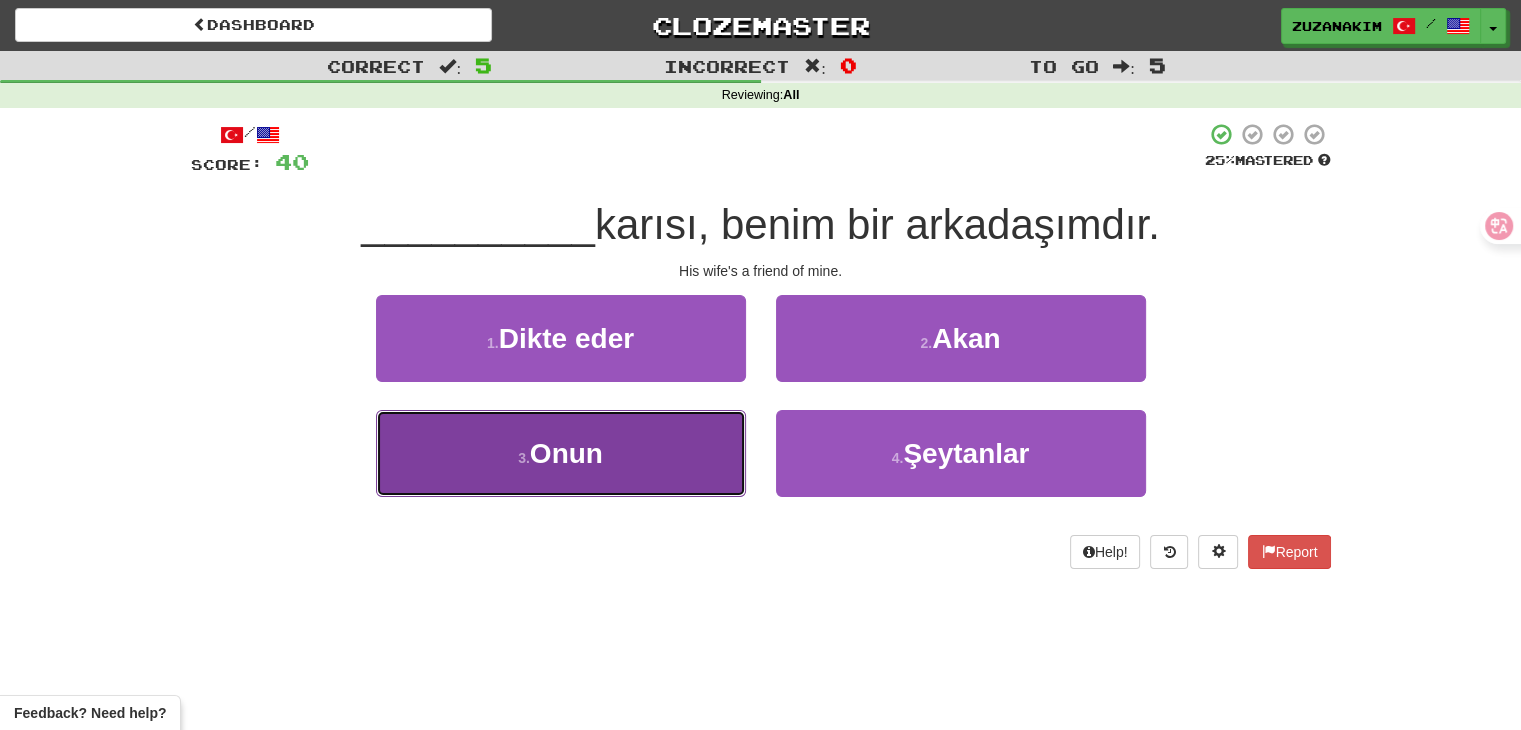 click on "3 .  Onun" at bounding box center [561, 453] 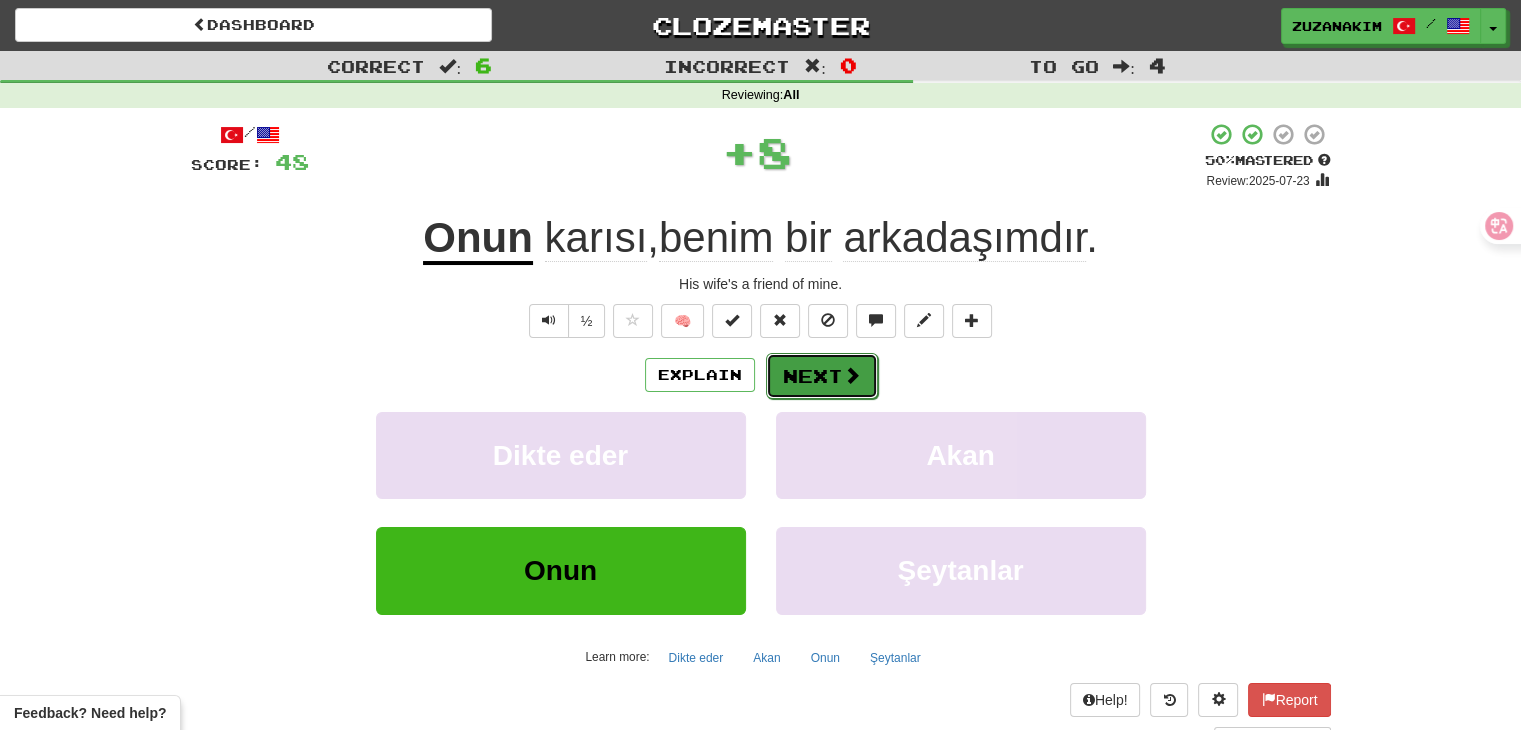 click on "Next" at bounding box center [822, 376] 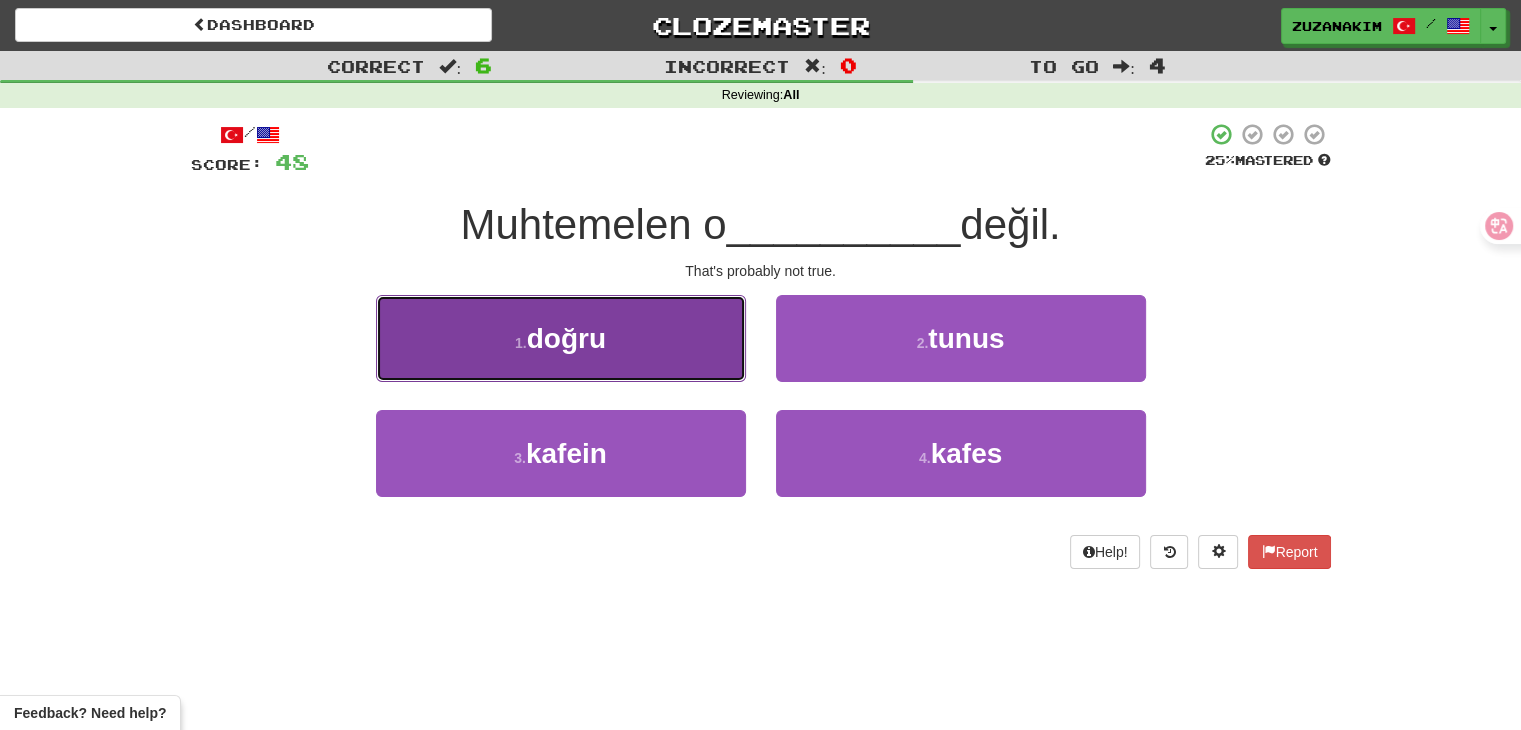 click on "doğru" at bounding box center [566, 338] 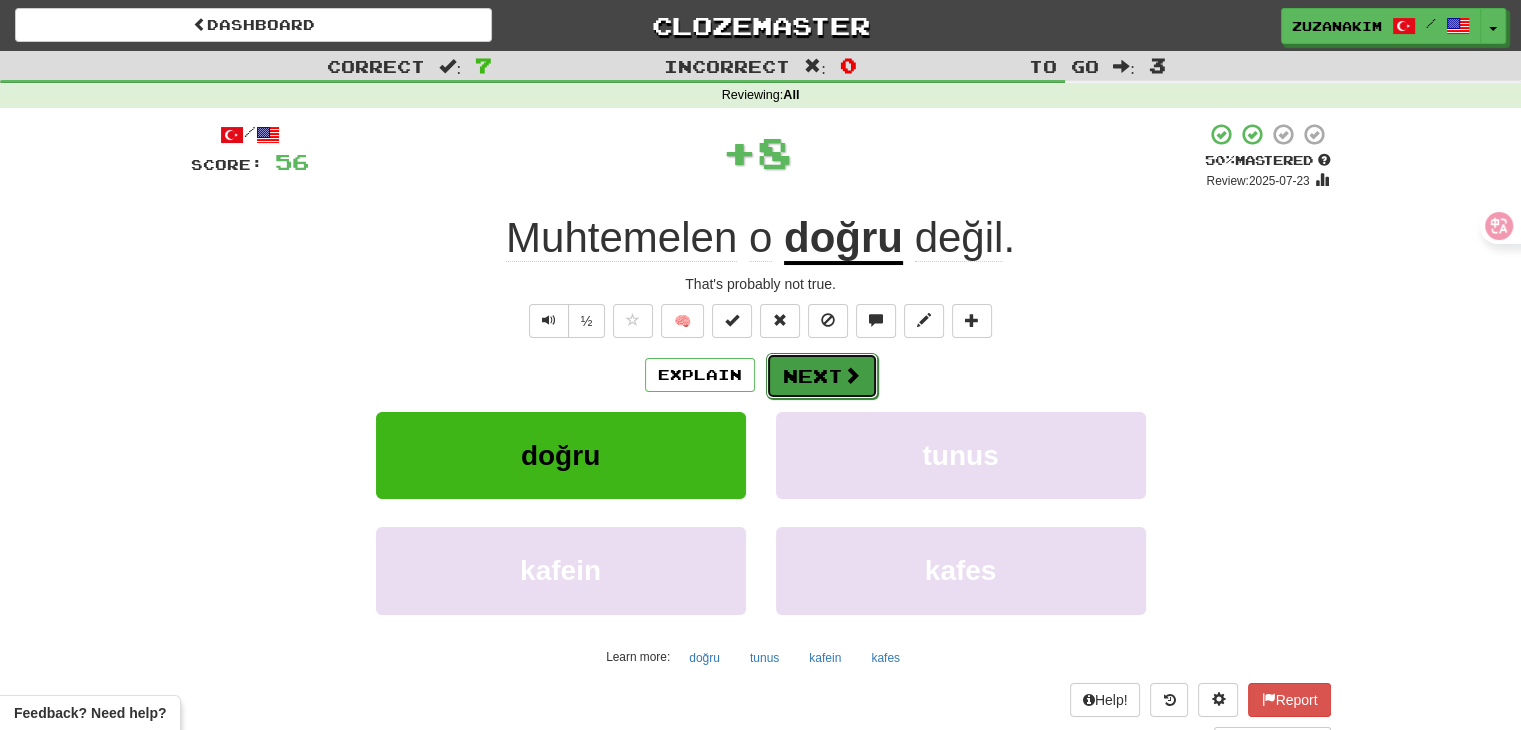 click on "Next" at bounding box center (822, 376) 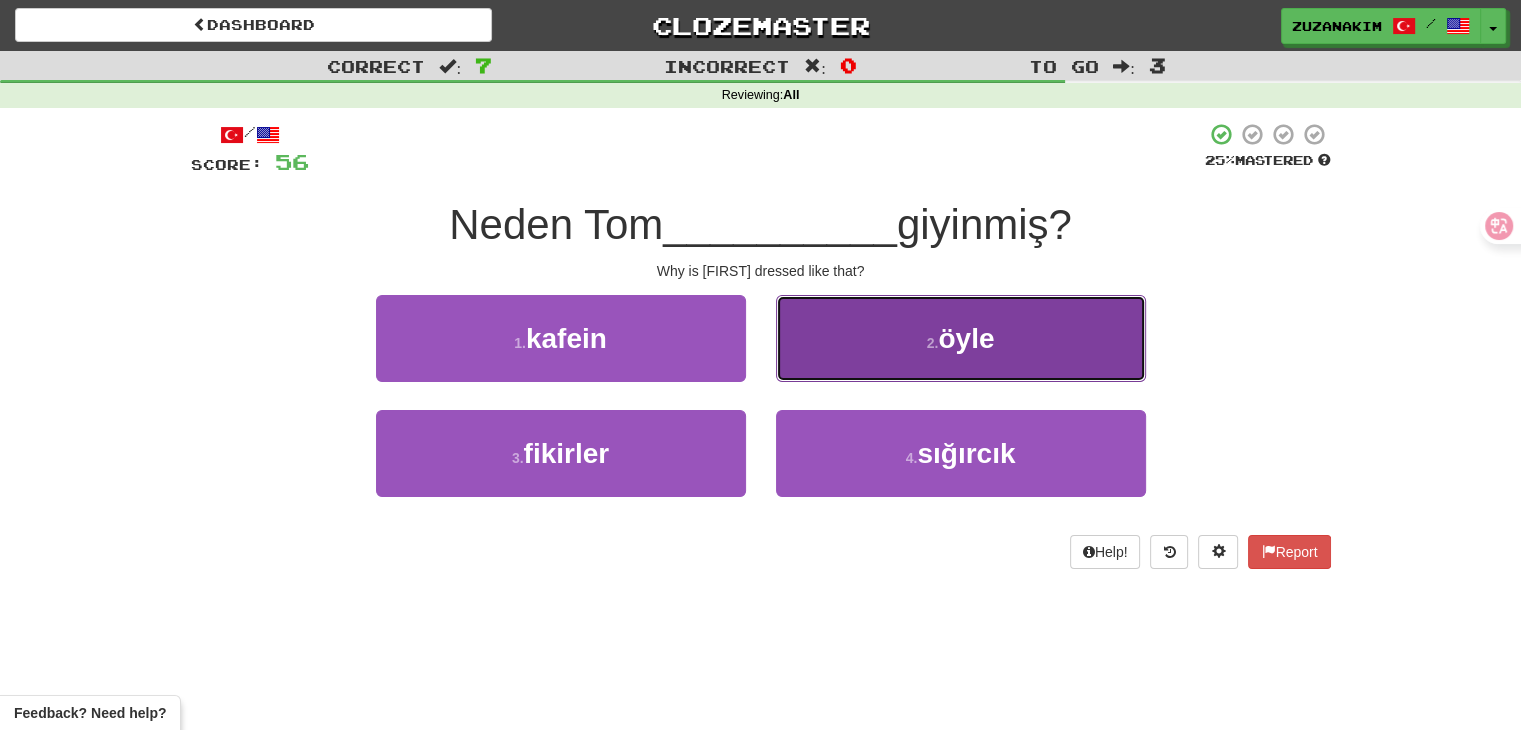 click on "öyle" at bounding box center (966, 338) 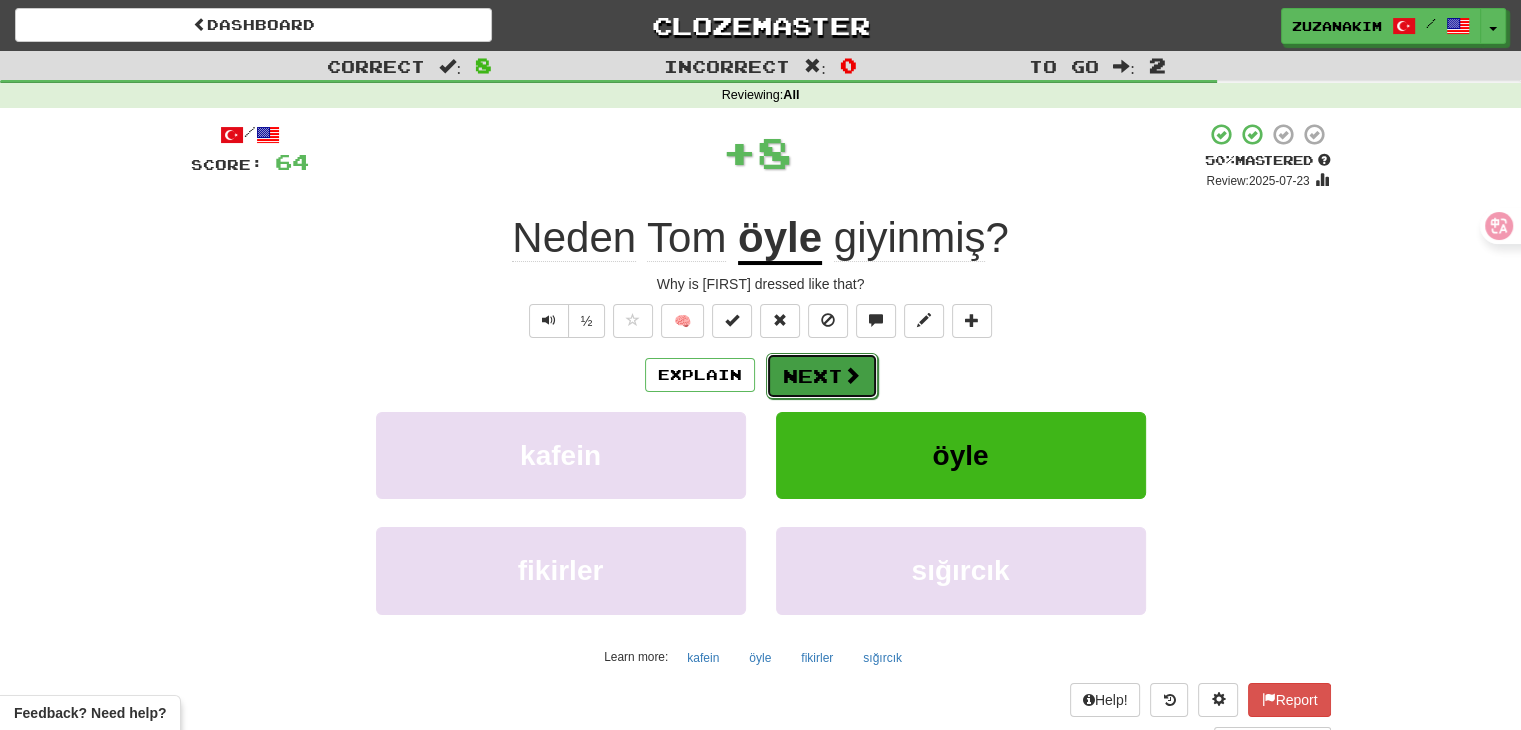 click on "Next" at bounding box center [822, 376] 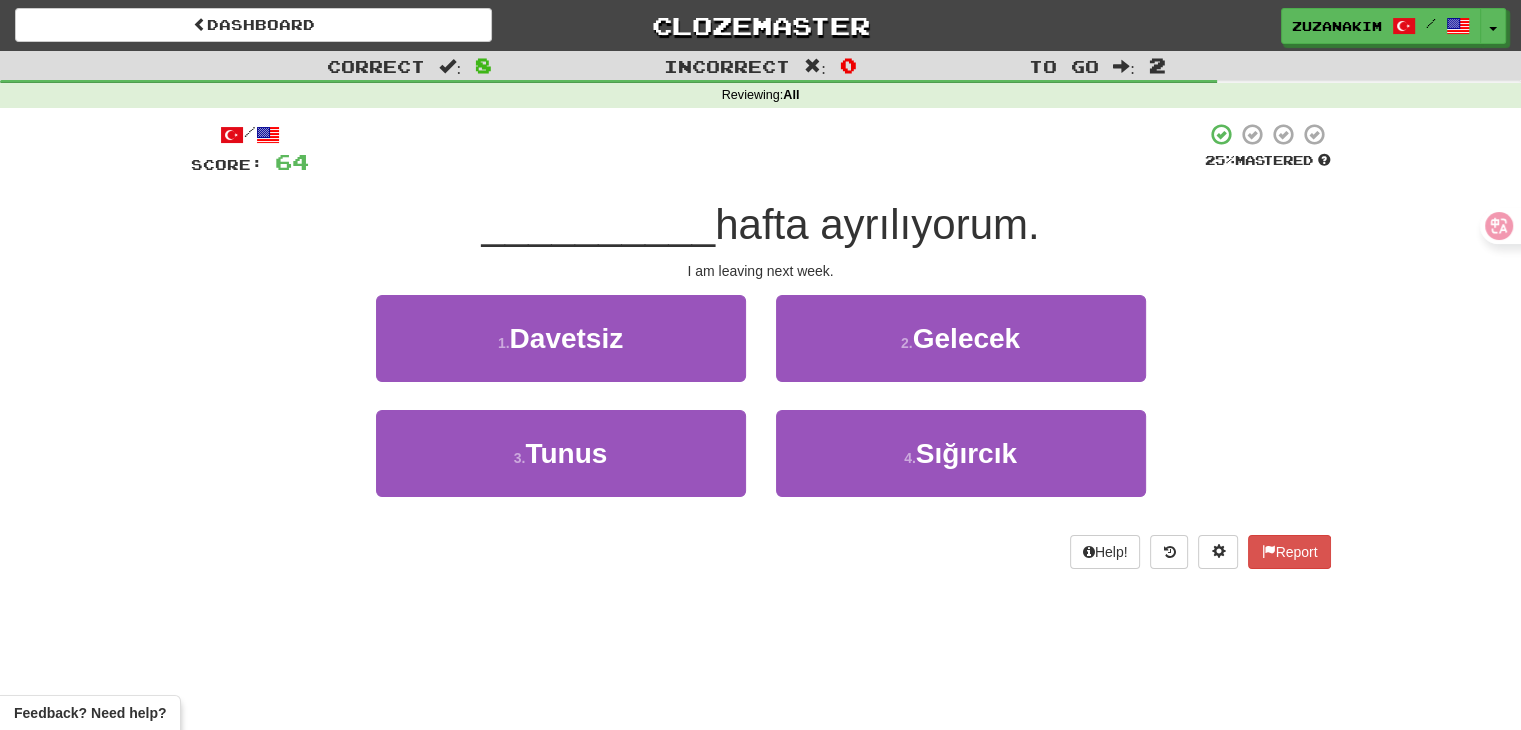 click on "I am leaving next week." at bounding box center (761, 271) 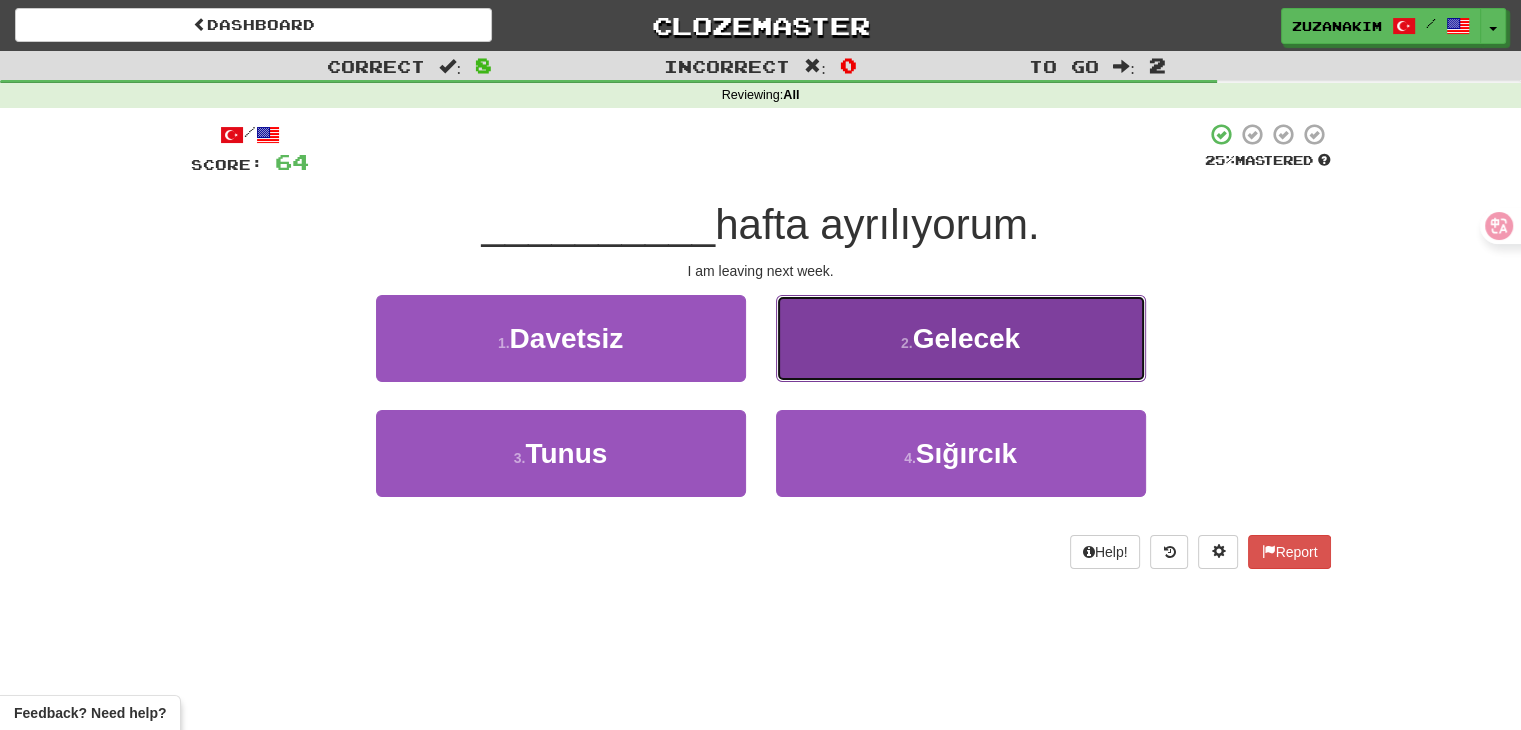 click on "2 . Gelecek" at bounding box center [961, 338] 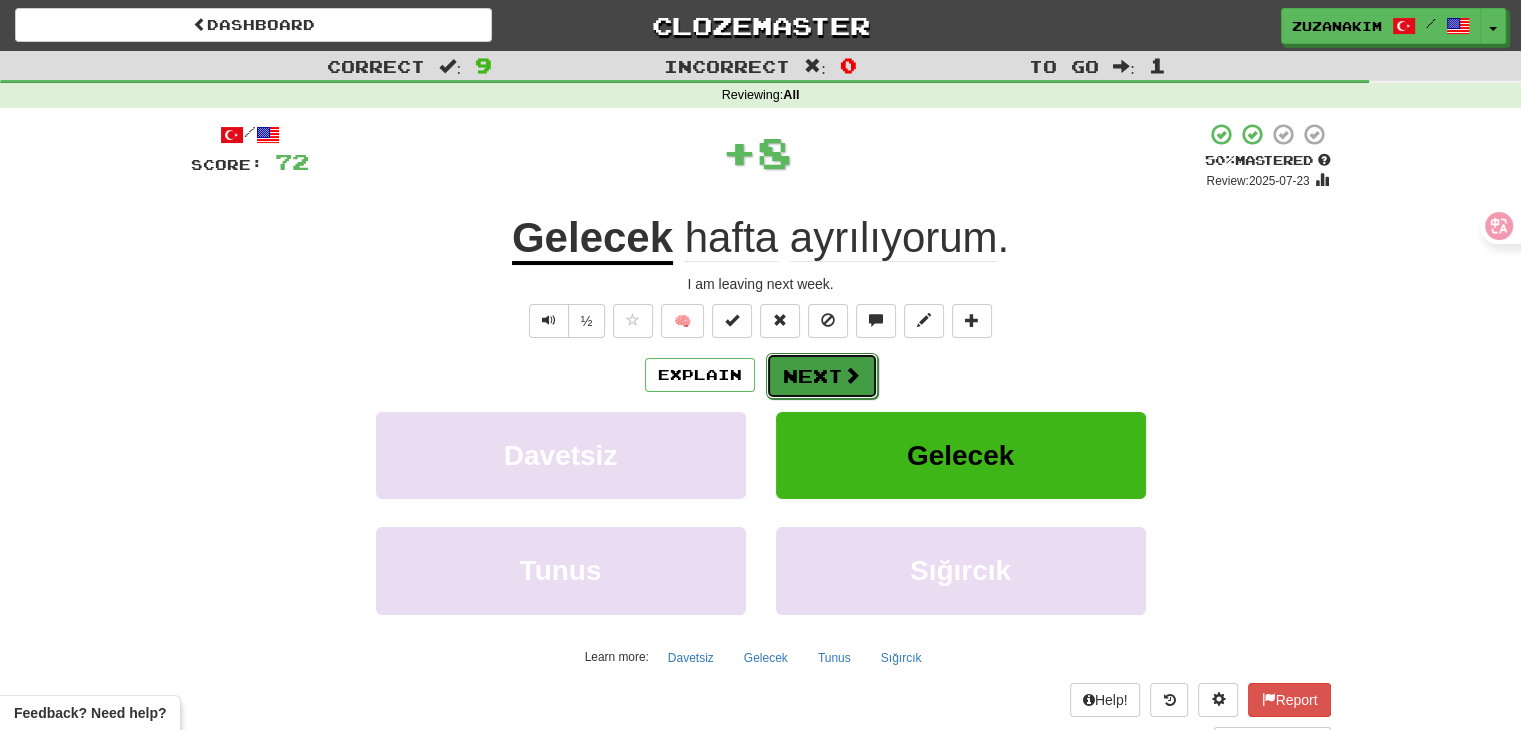 click on "Next" at bounding box center (822, 376) 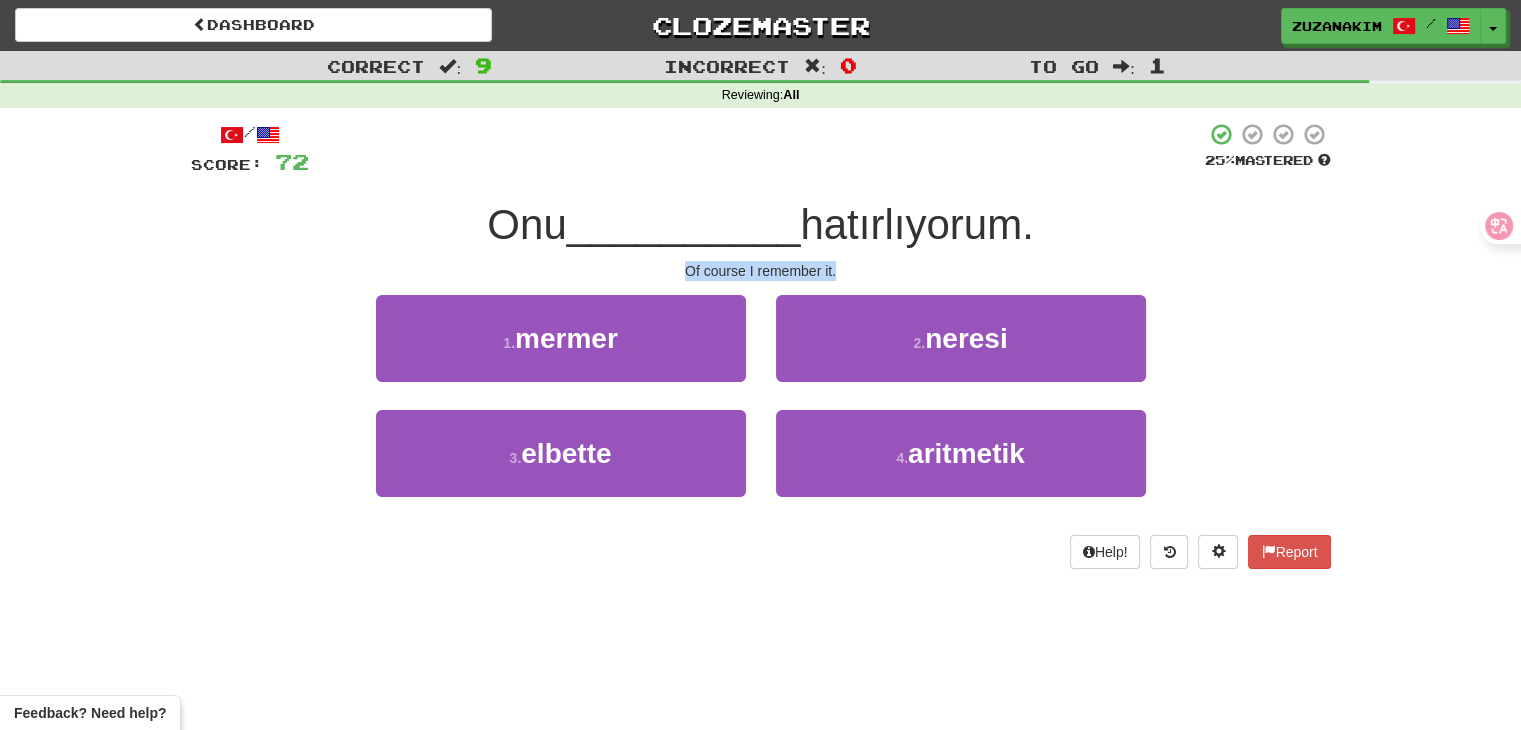 drag, startPoint x: 639, startPoint y: 272, endPoint x: 932, endPoint y: 272, distance: 293 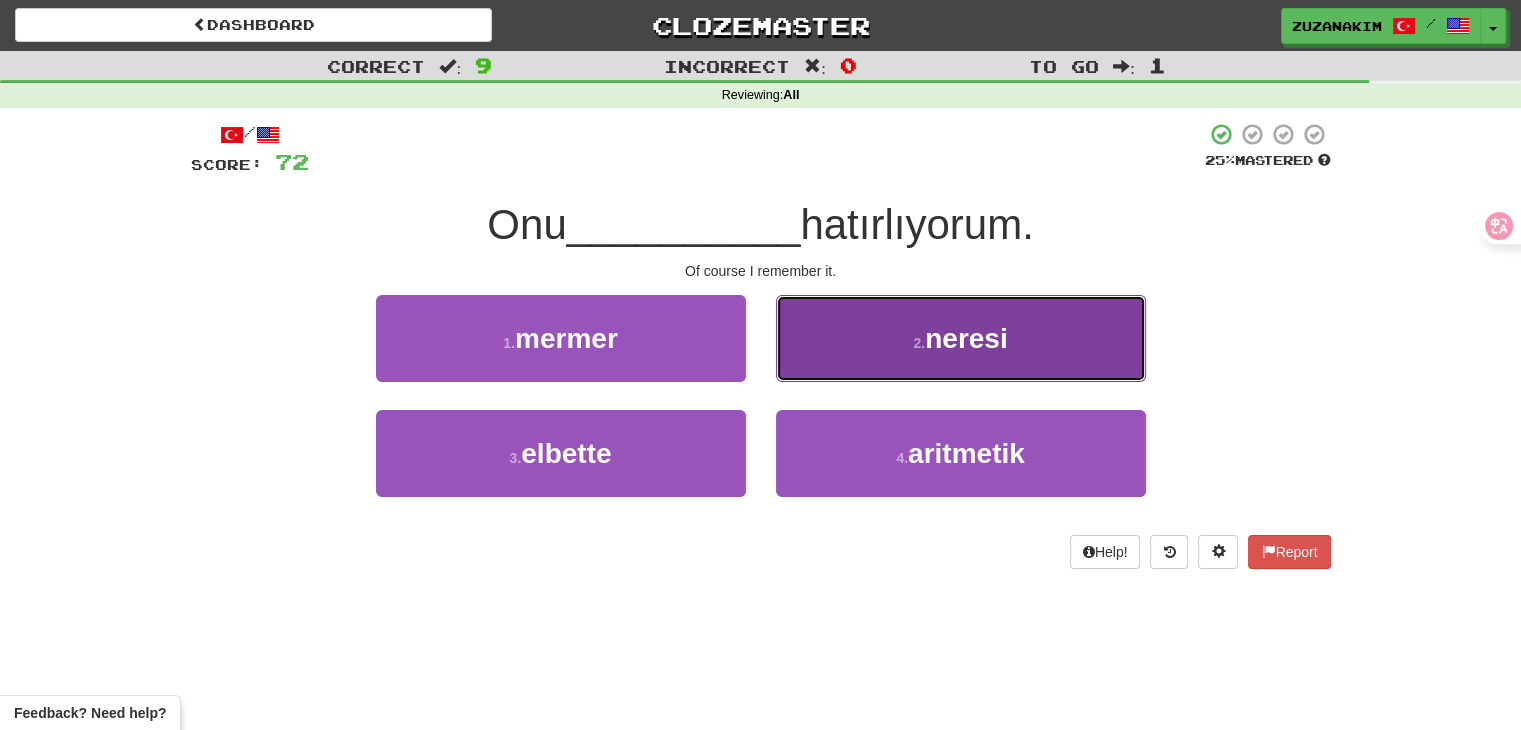 click on "neresi" at bounding box center (966, 338) 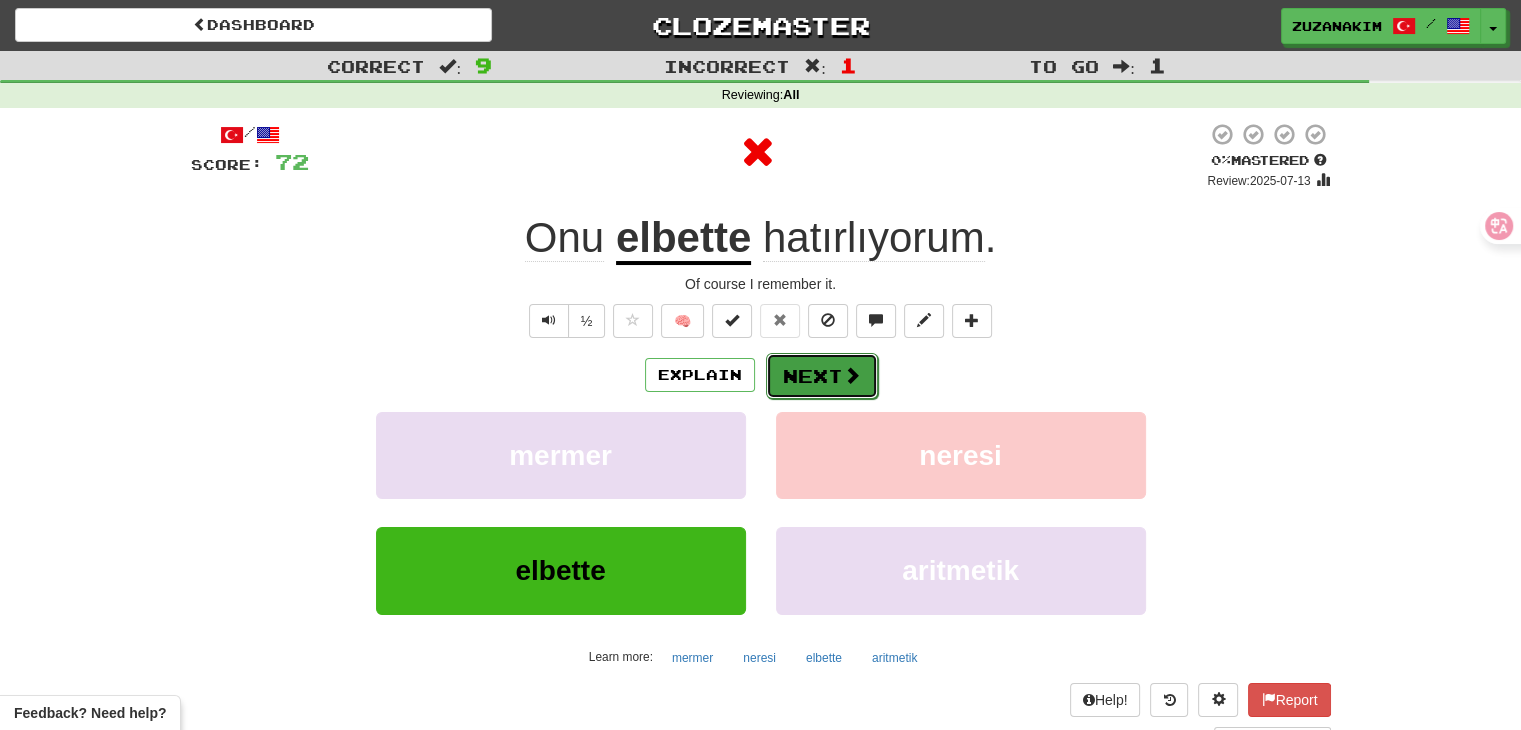 click on "Next" at bounding box center (822, 376) 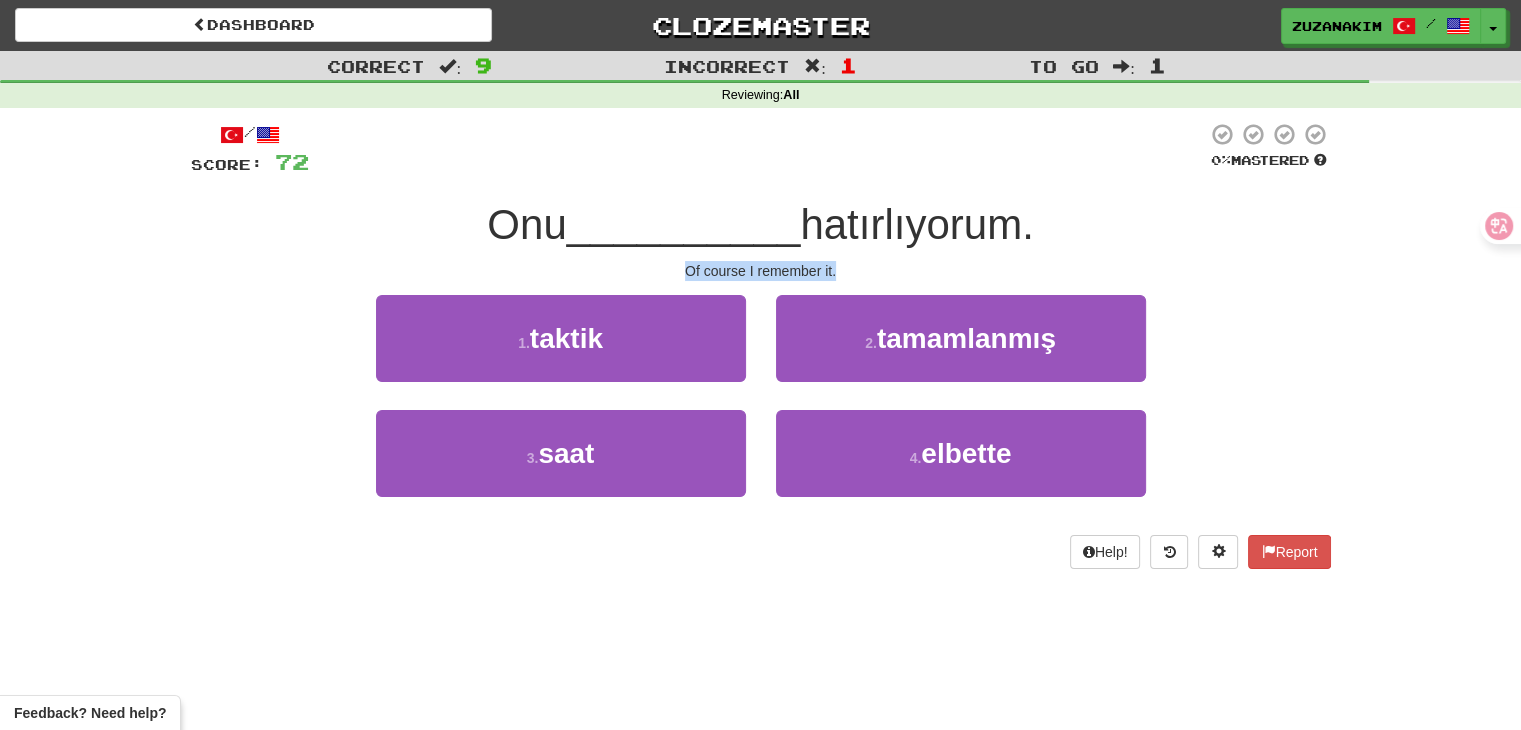drag, startPoint x: 640, startPoint y: 259, endPoint x: 904, endPoint y: 260, distance: 264.0019 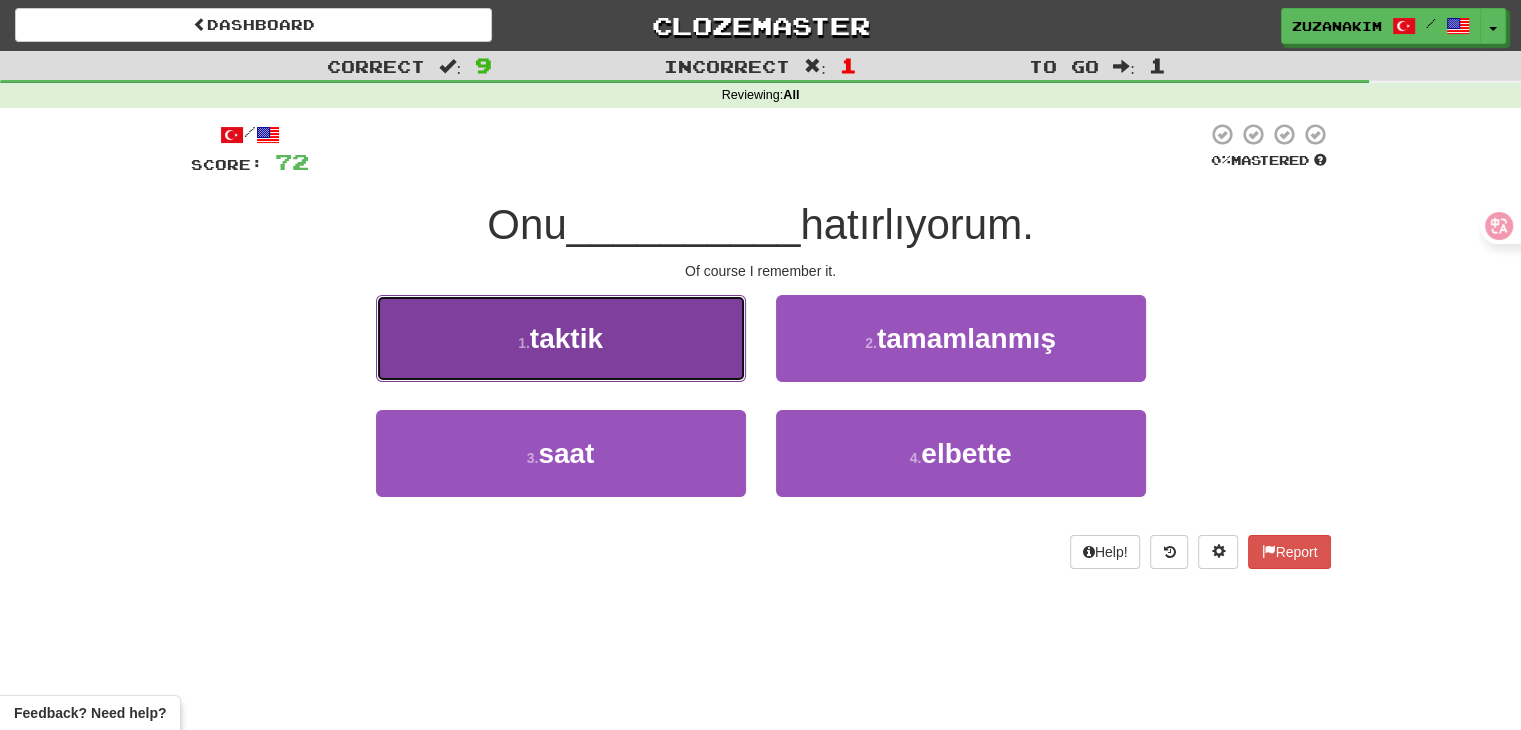 click on "1 . taktik" at bounding box center (561, 338) 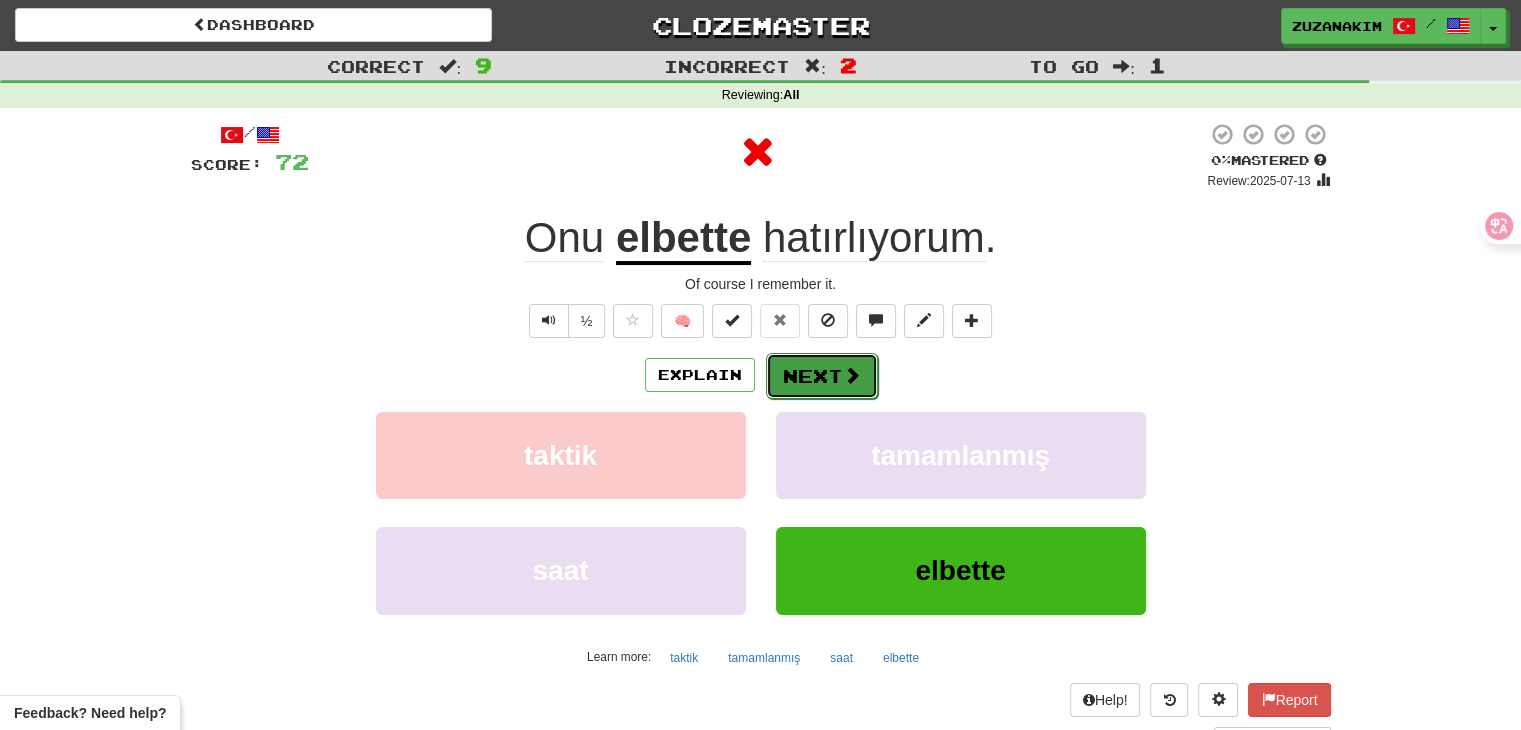 click on "Next" at bounding box center [822, 376] 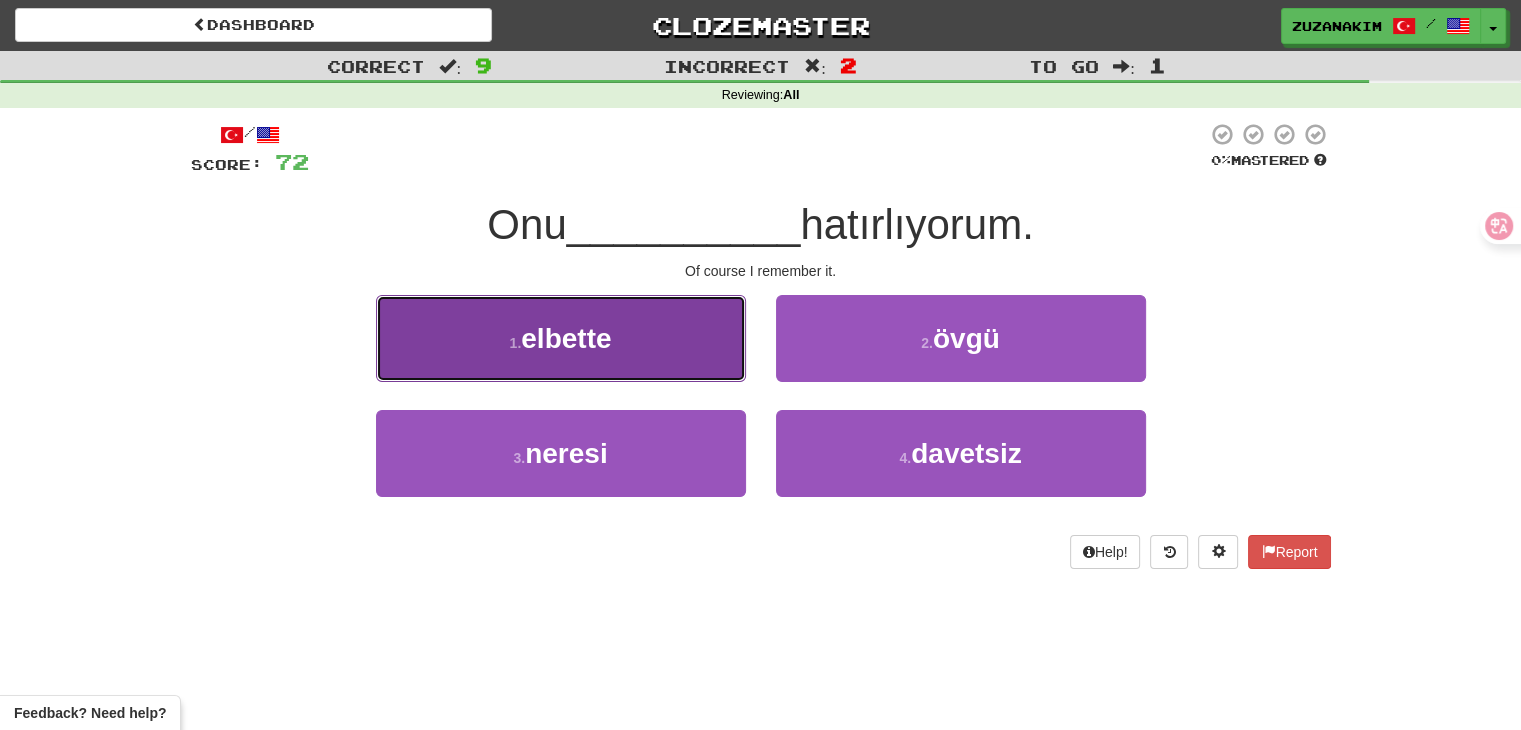 click on "1 . elbette" at bounding box center [561, 338] 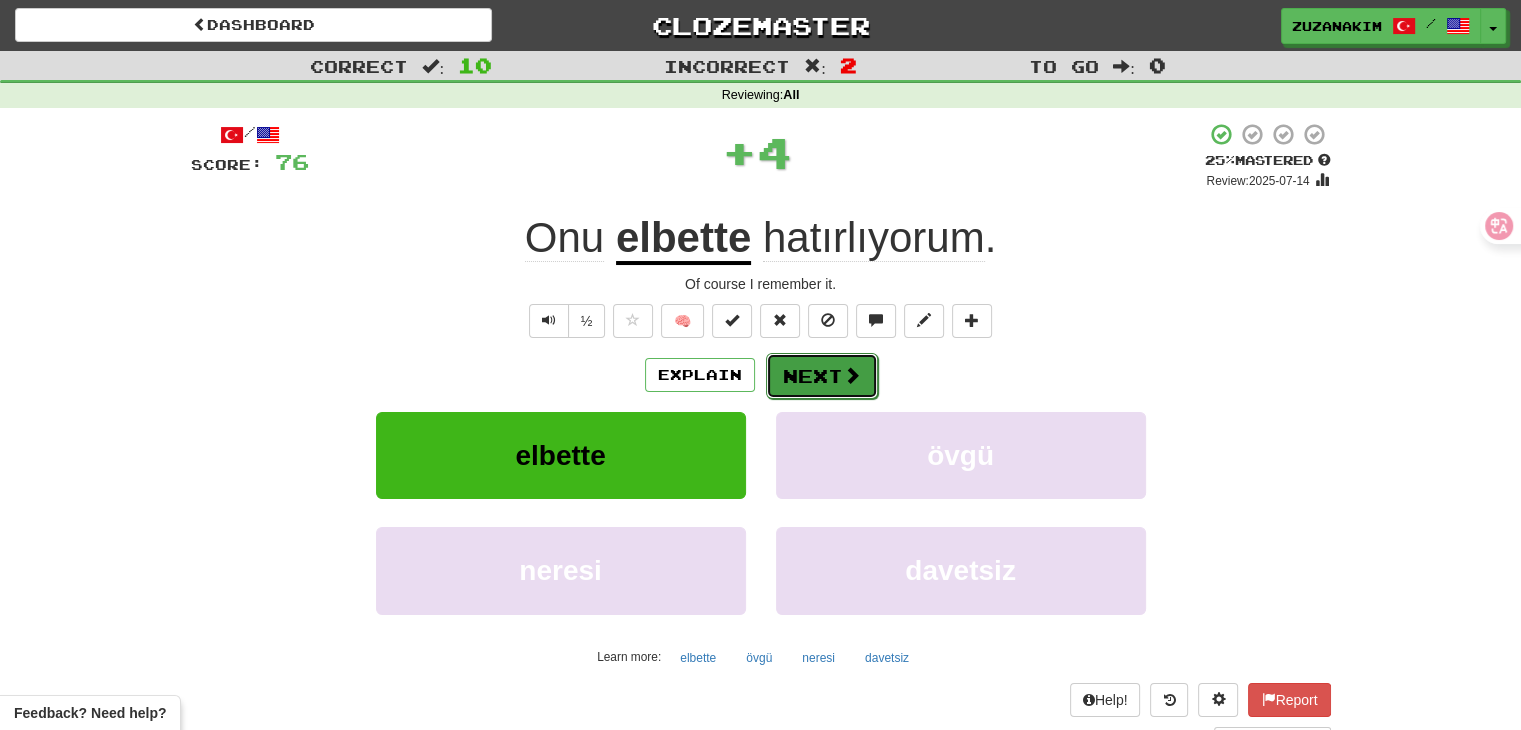 click on "Next" at bounding box center [822, 376] 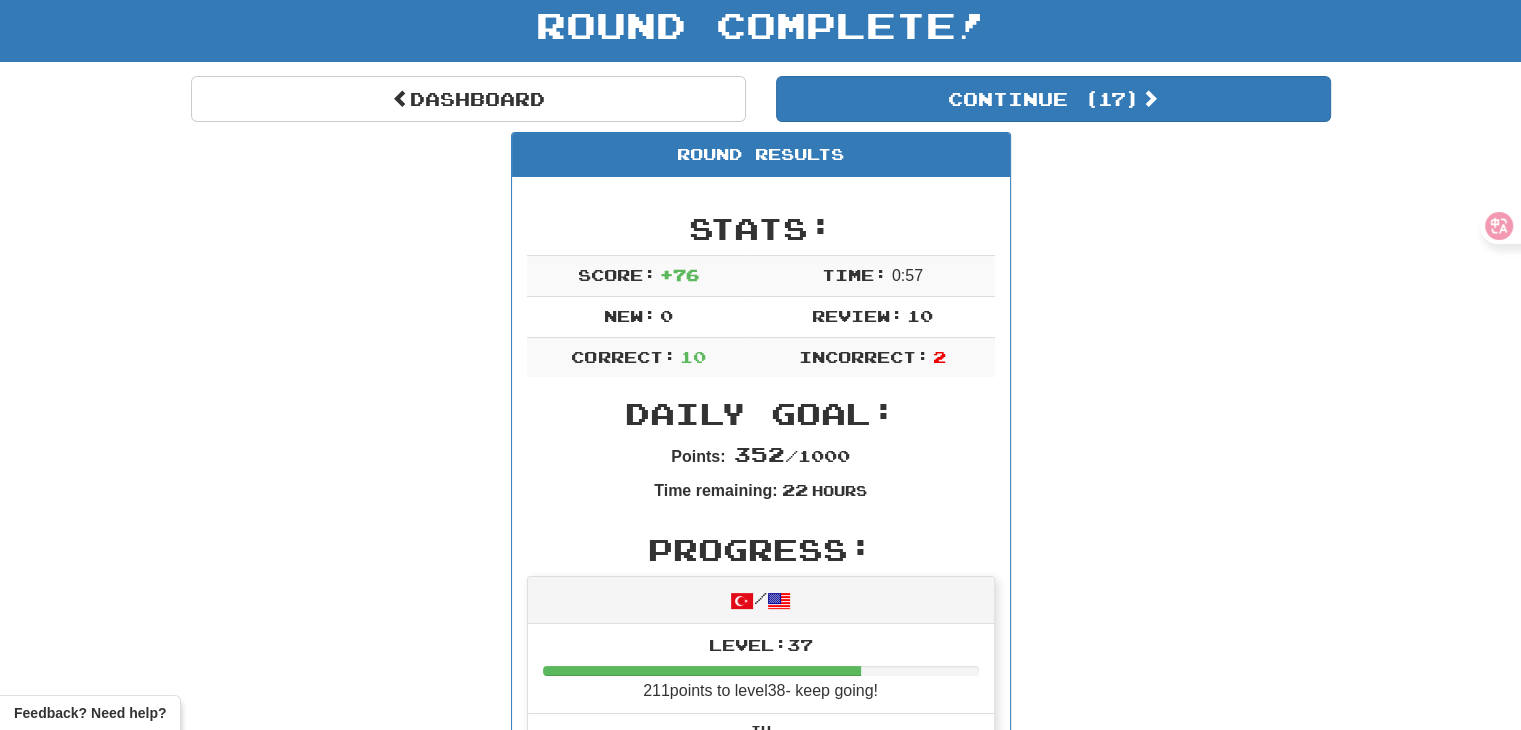 scroll, scrollTop: 0, scrollLeft: 0, axis: both 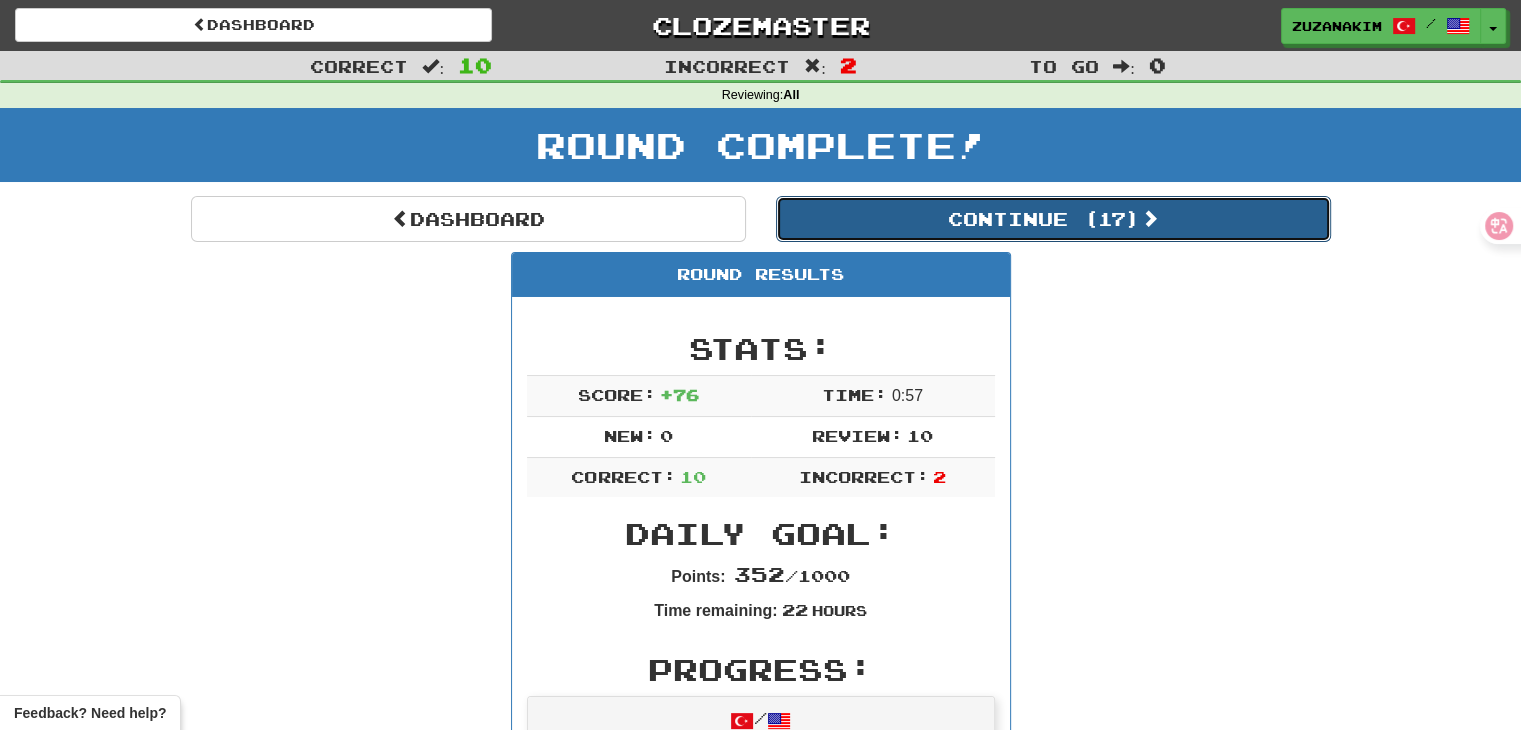 click on "Continue ( 17 )" at bounding box center [1053, 219] 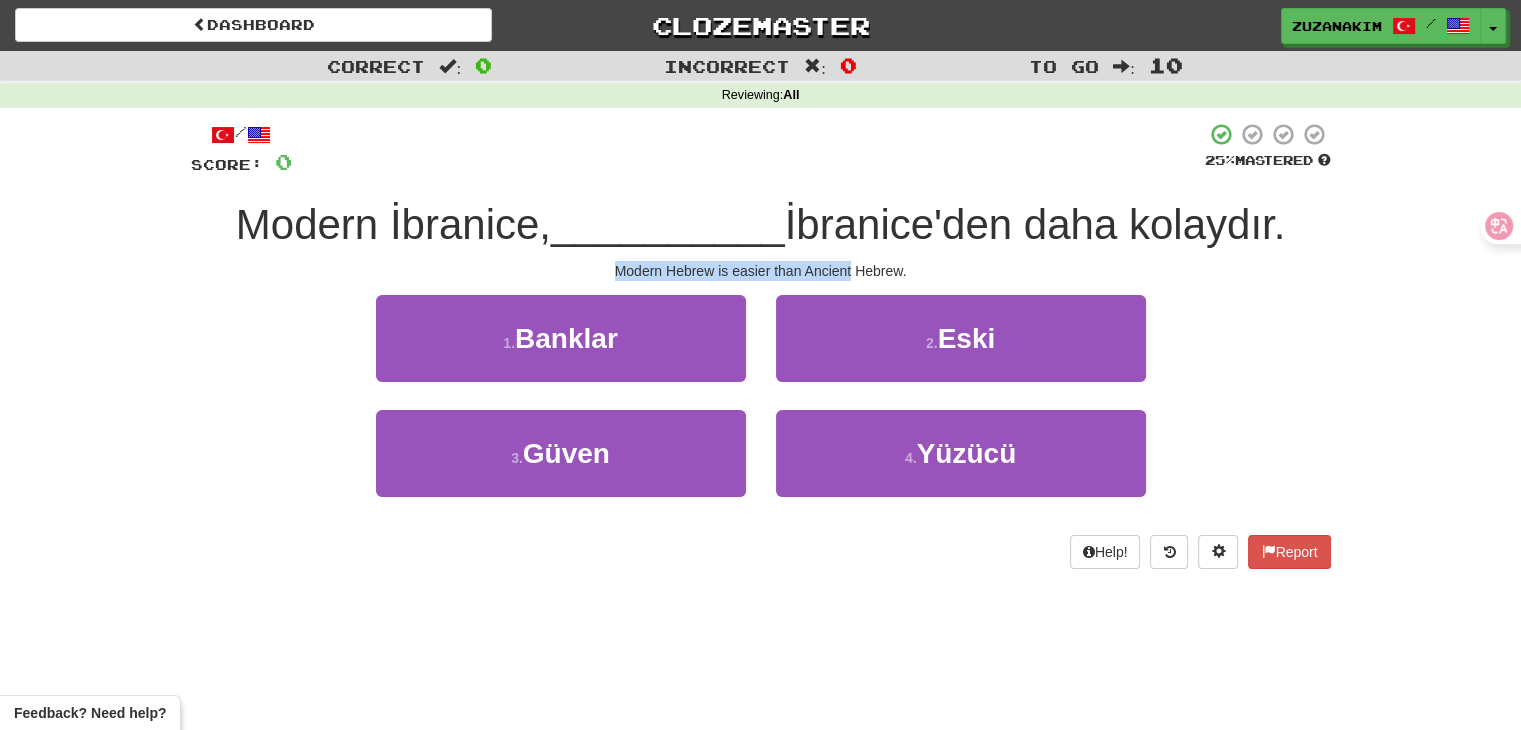 drag, startPoint x: 576, startPoint y: 264, endPoint x: 851, endPoint y: 268, distance: 275.02908 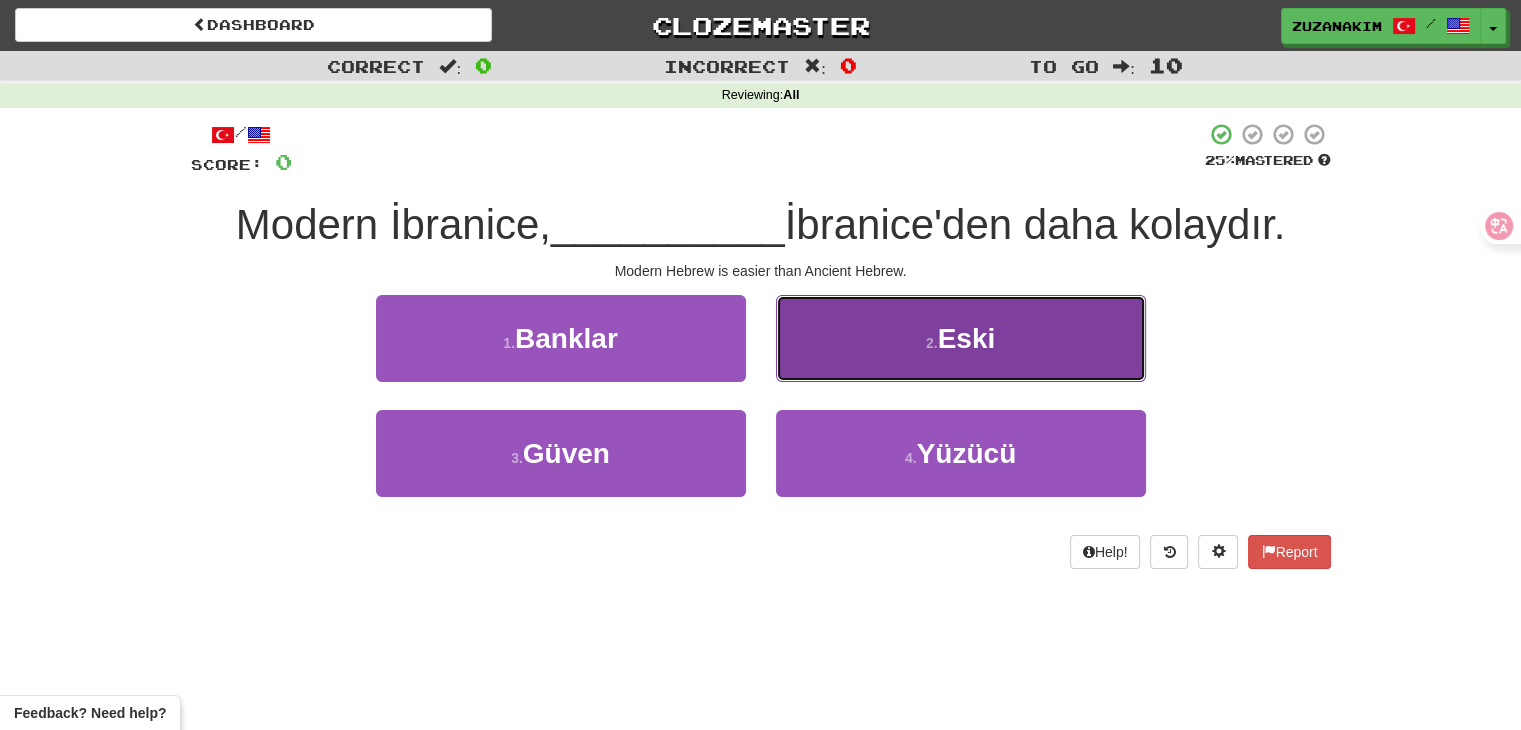 click on "2 . Eski" at bounding box center (961, 338) 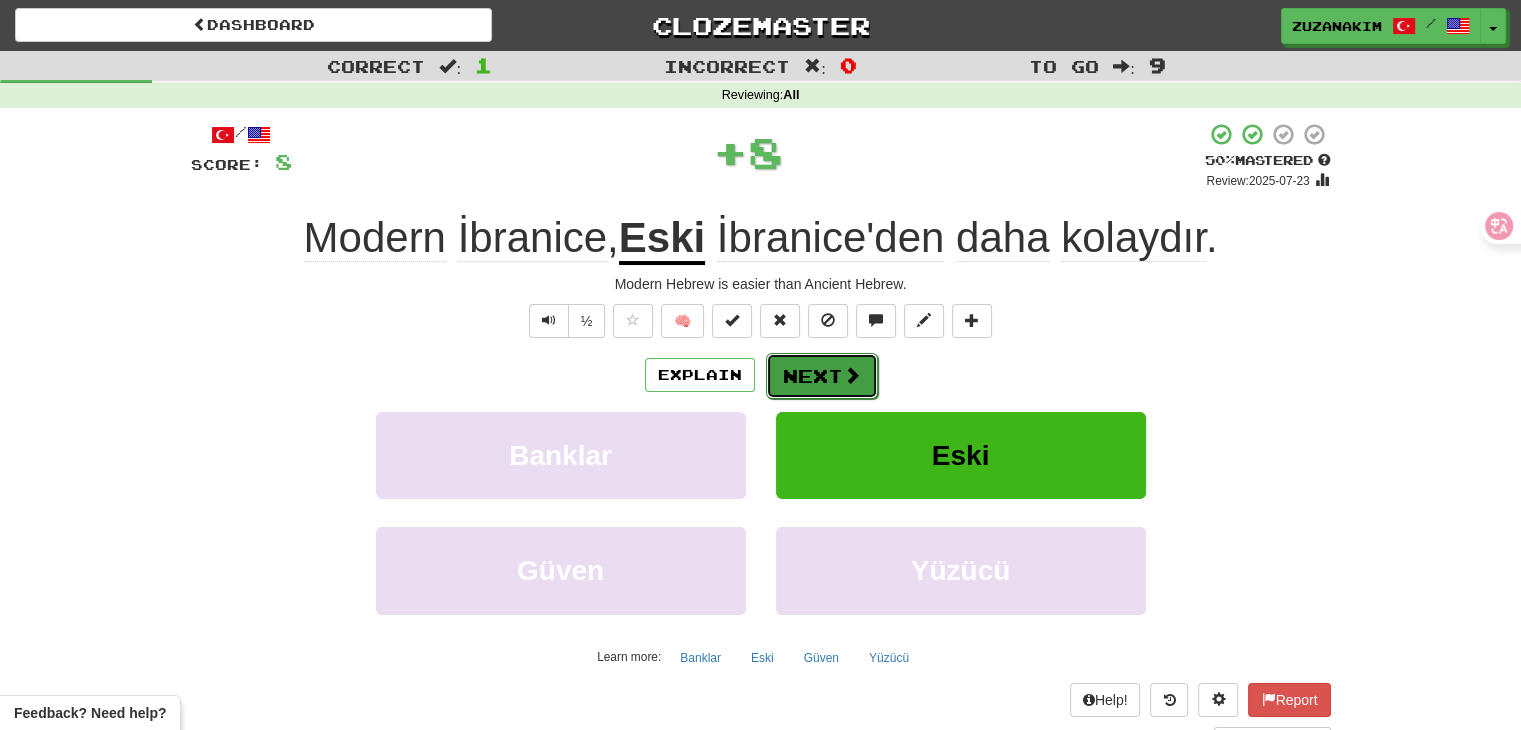 click on "Next" at bounding box center (822, 376) 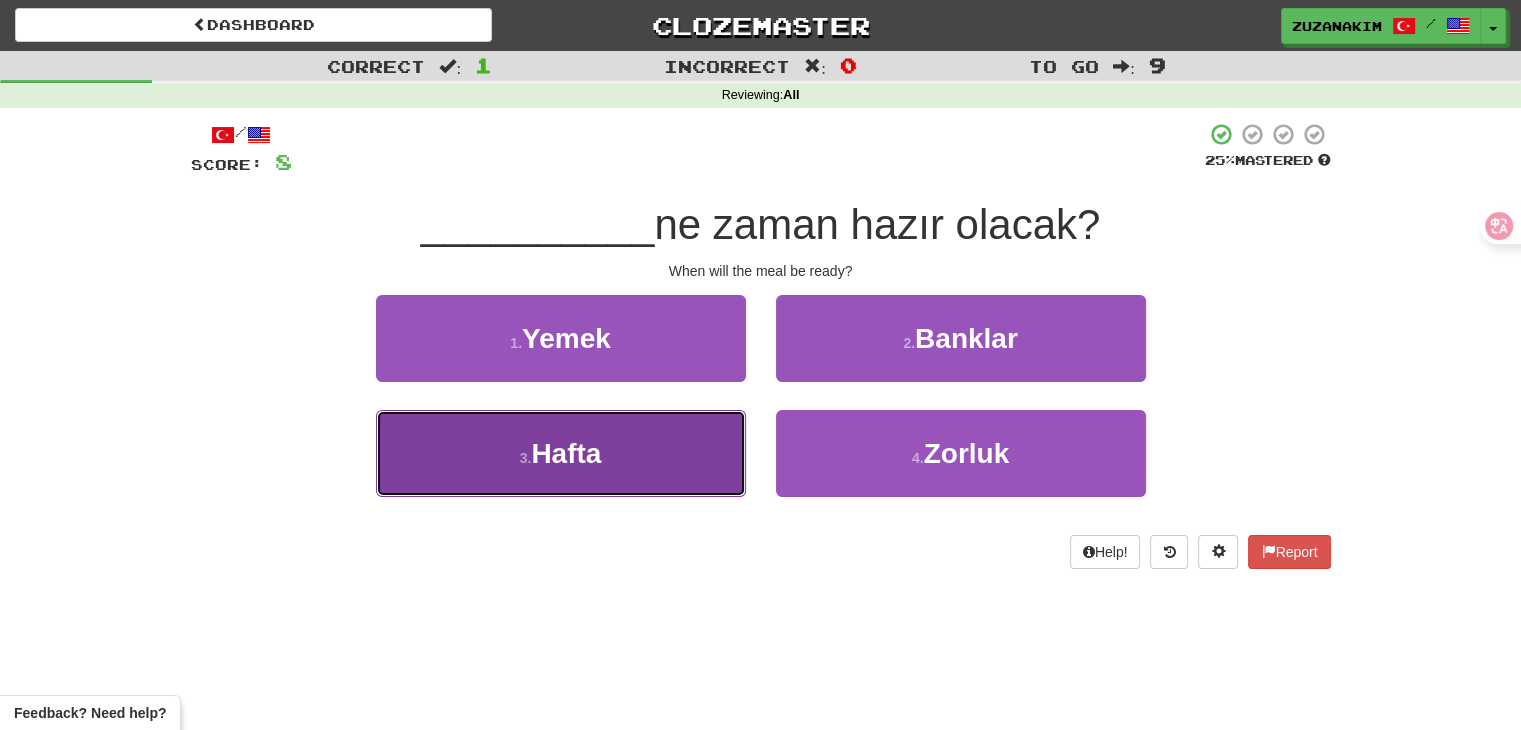 click on "3 . Hafta" at bounding box center (561, 453) 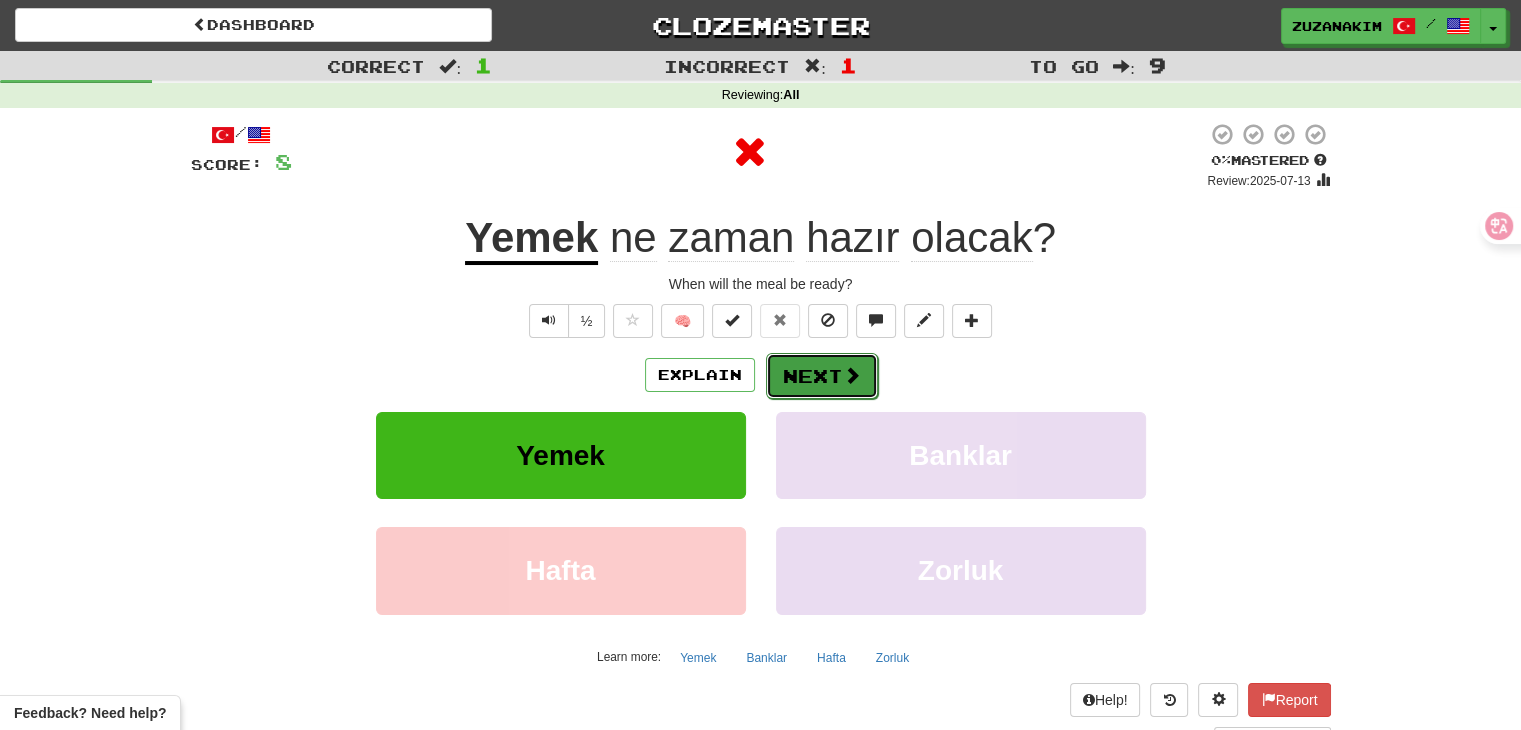 click on "Next" at bounding box center (822, 376) 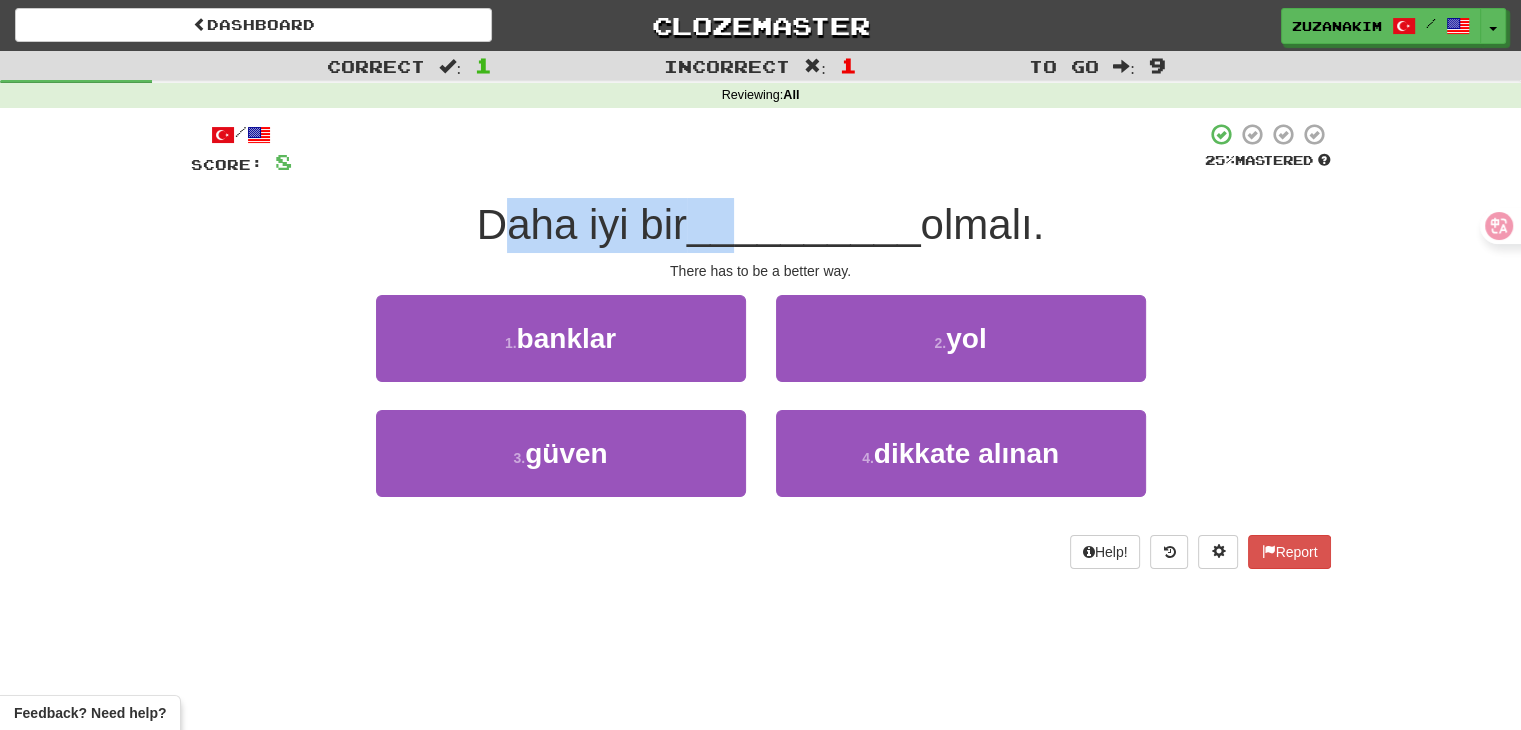 drag, startPoint x: 498, startPoint y: 226, endPoint x: 729, endPoint y: 226, distance: 231 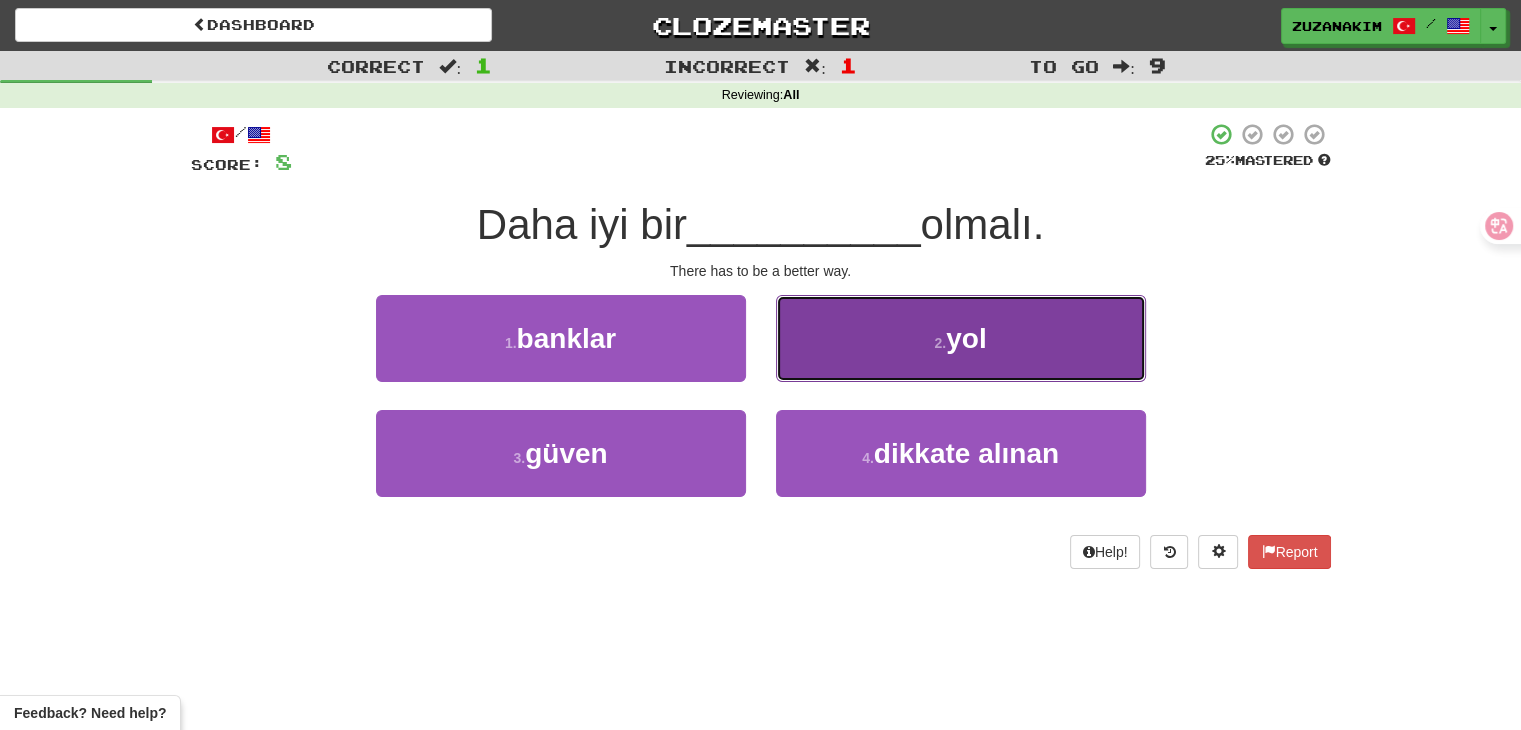 click on "2 . yol" at bounding box center (961, 338) 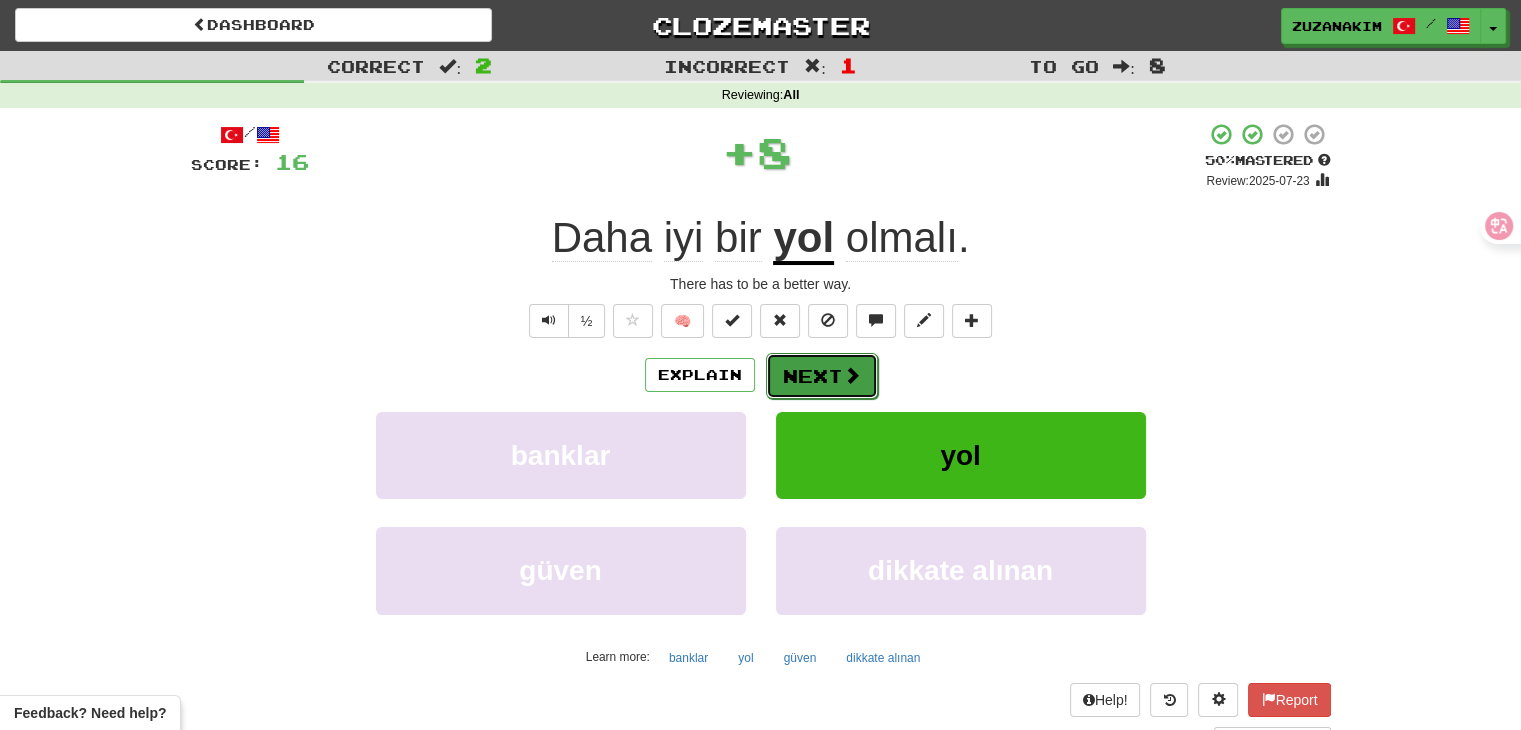 click on "Next" at bounding box center (822, 376) 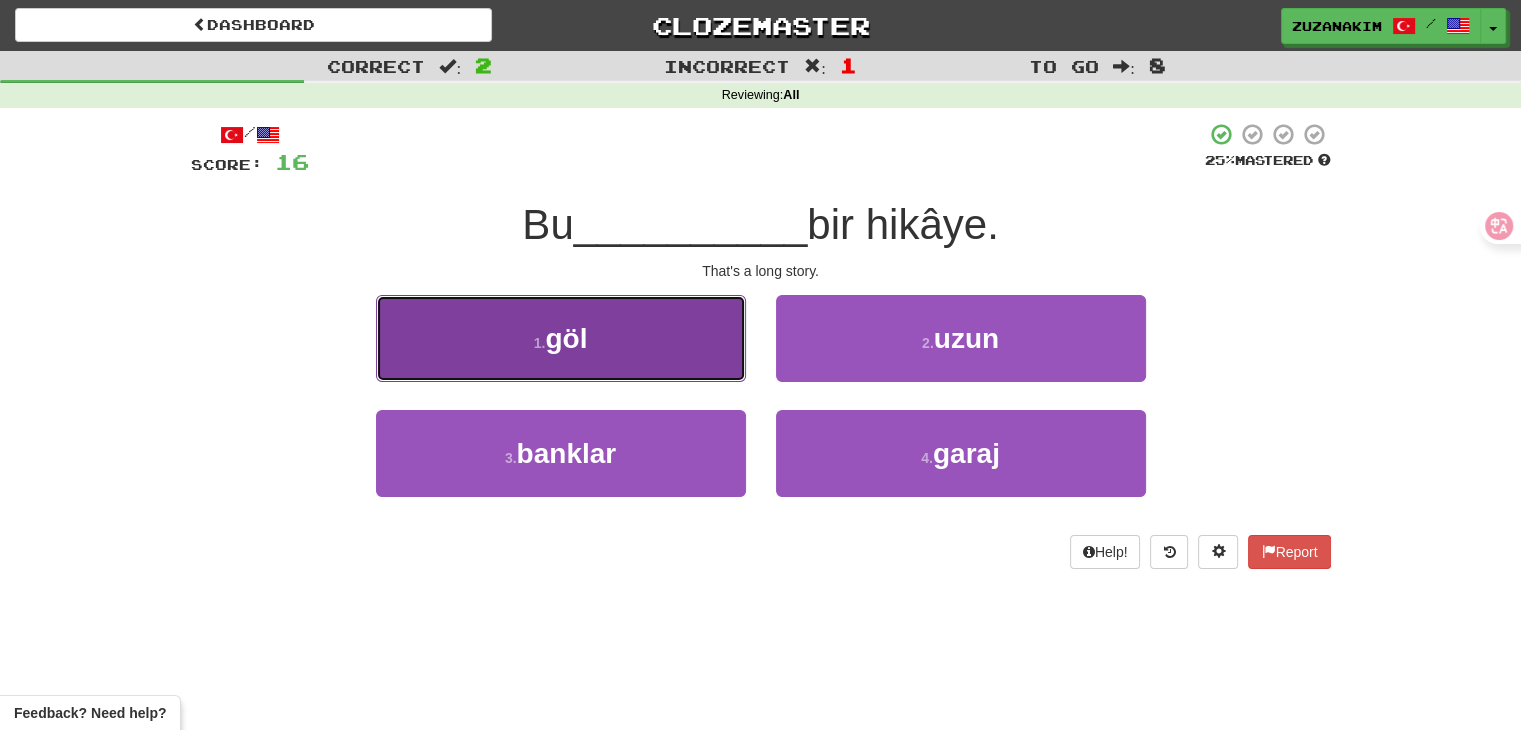 click on "1 . göl" at bounding box center [561, 338] 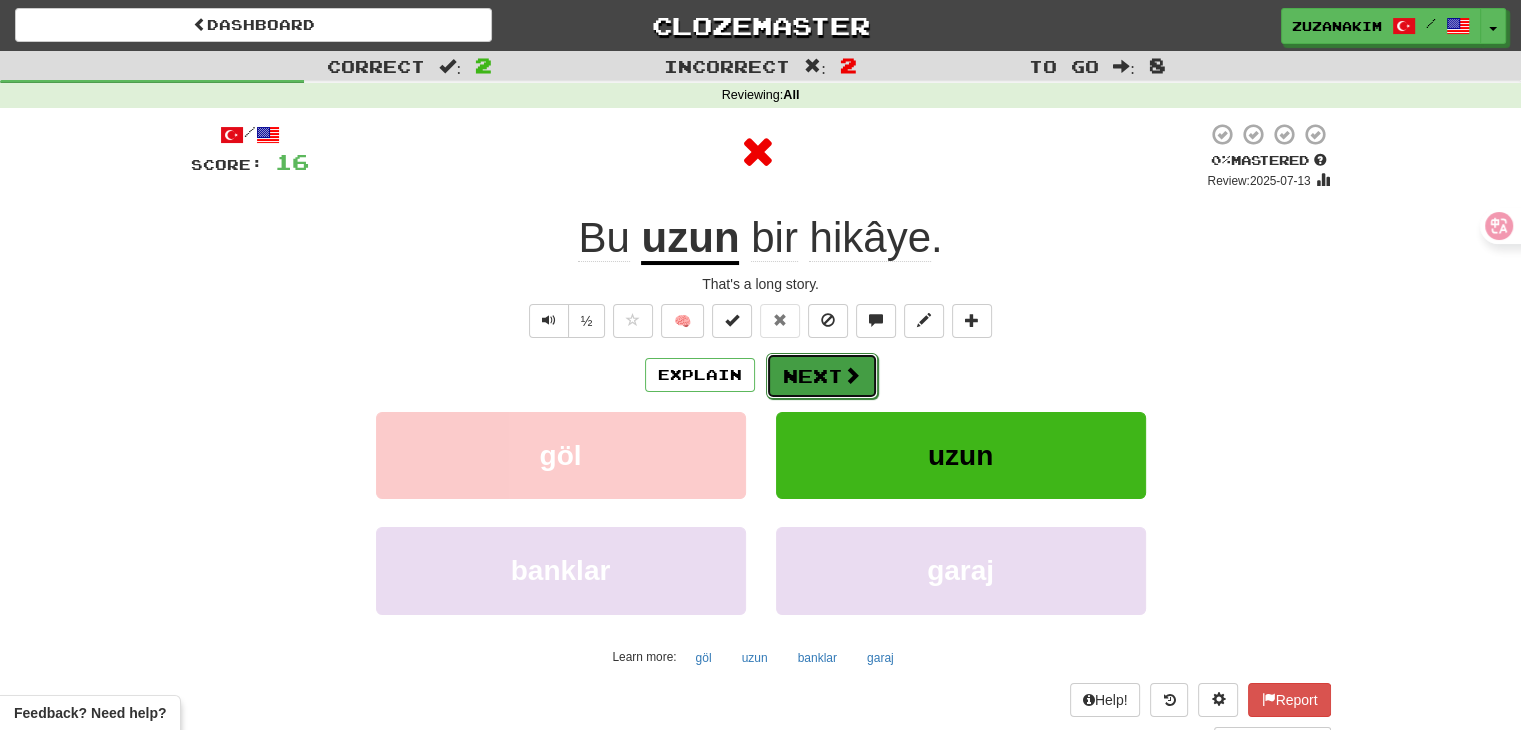 click on "Next" at bounding box center [822, 376] 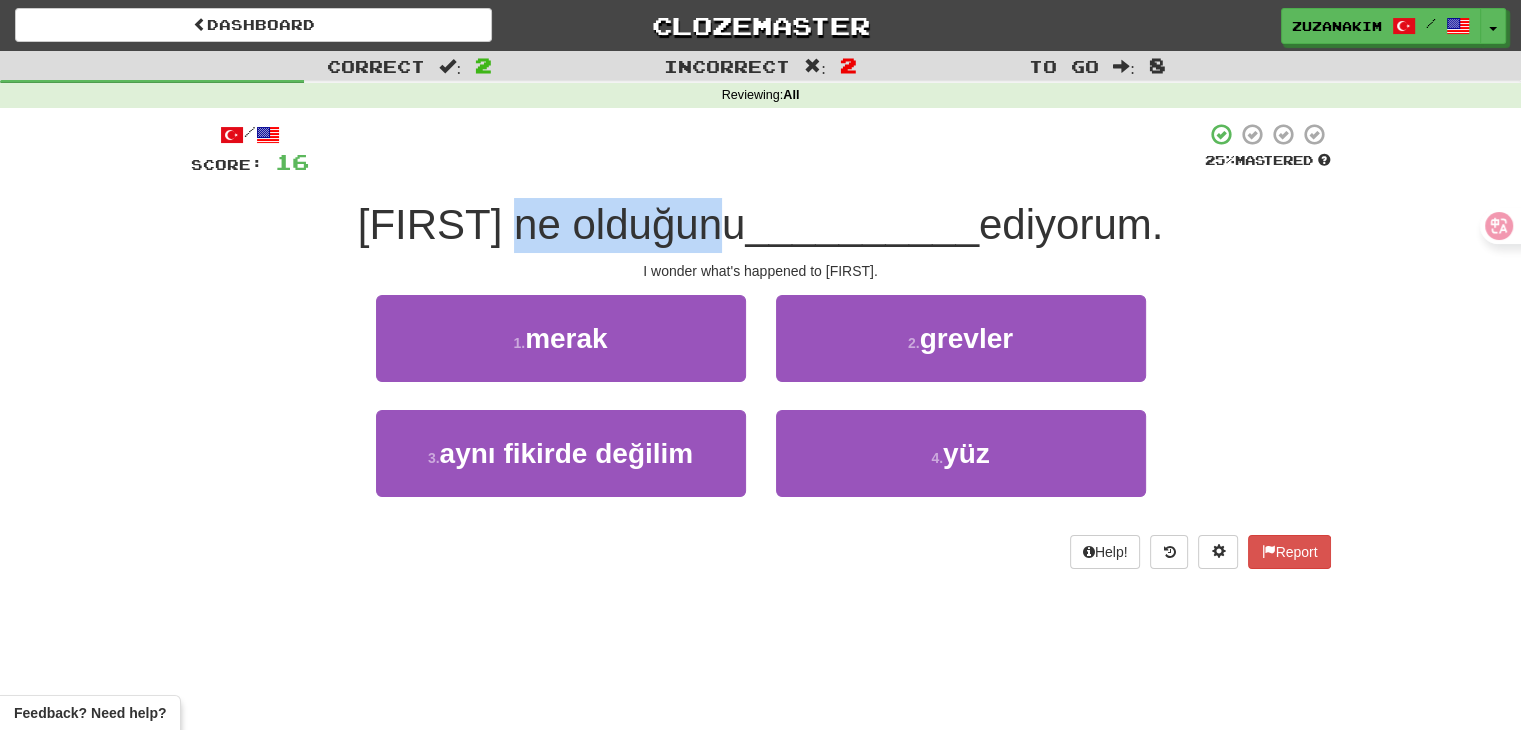 drag, startPoint x: 521, startPoint y: 203, endPoint x: 724, endPoint y: 203, distance: 203 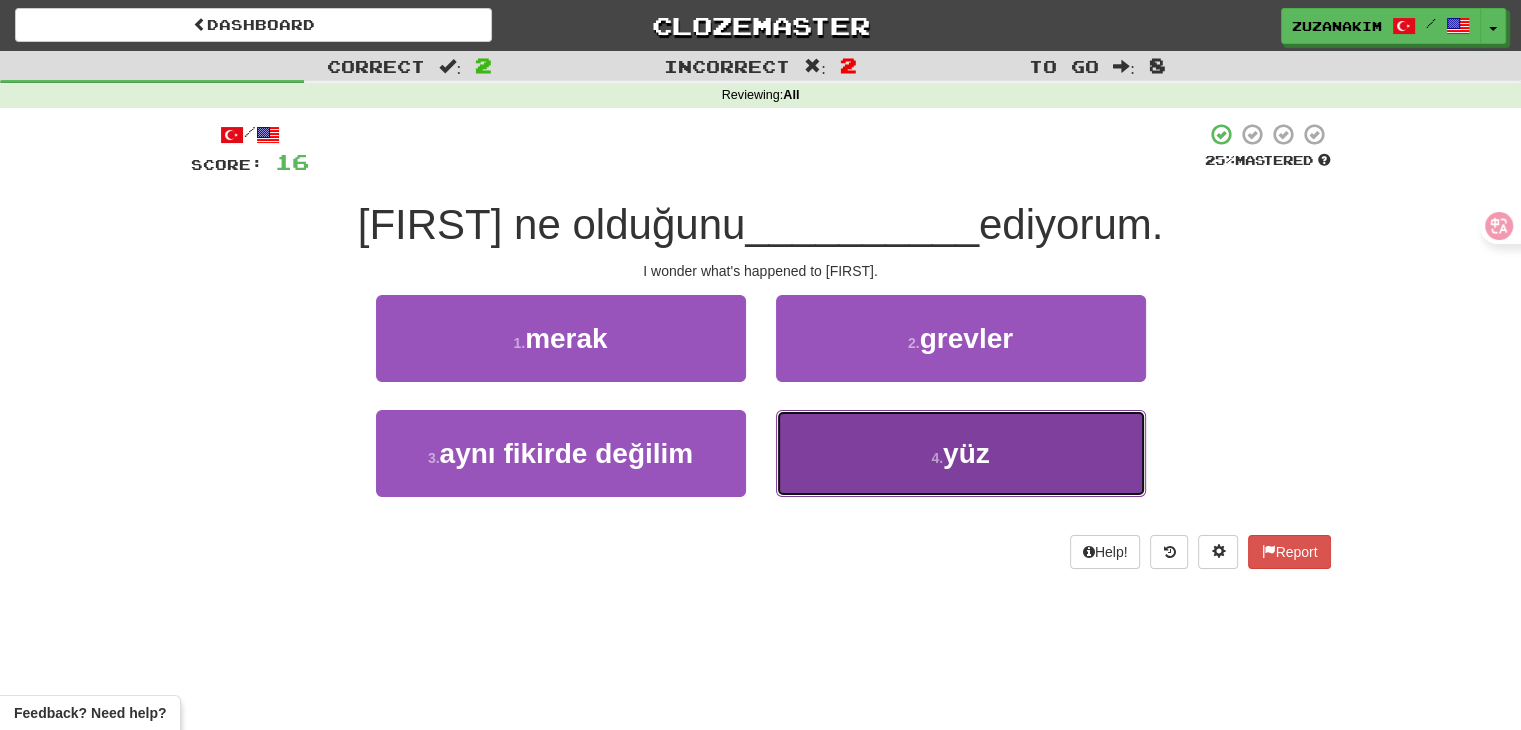 click on "4 . yüz" at bounding box center (961, 453) 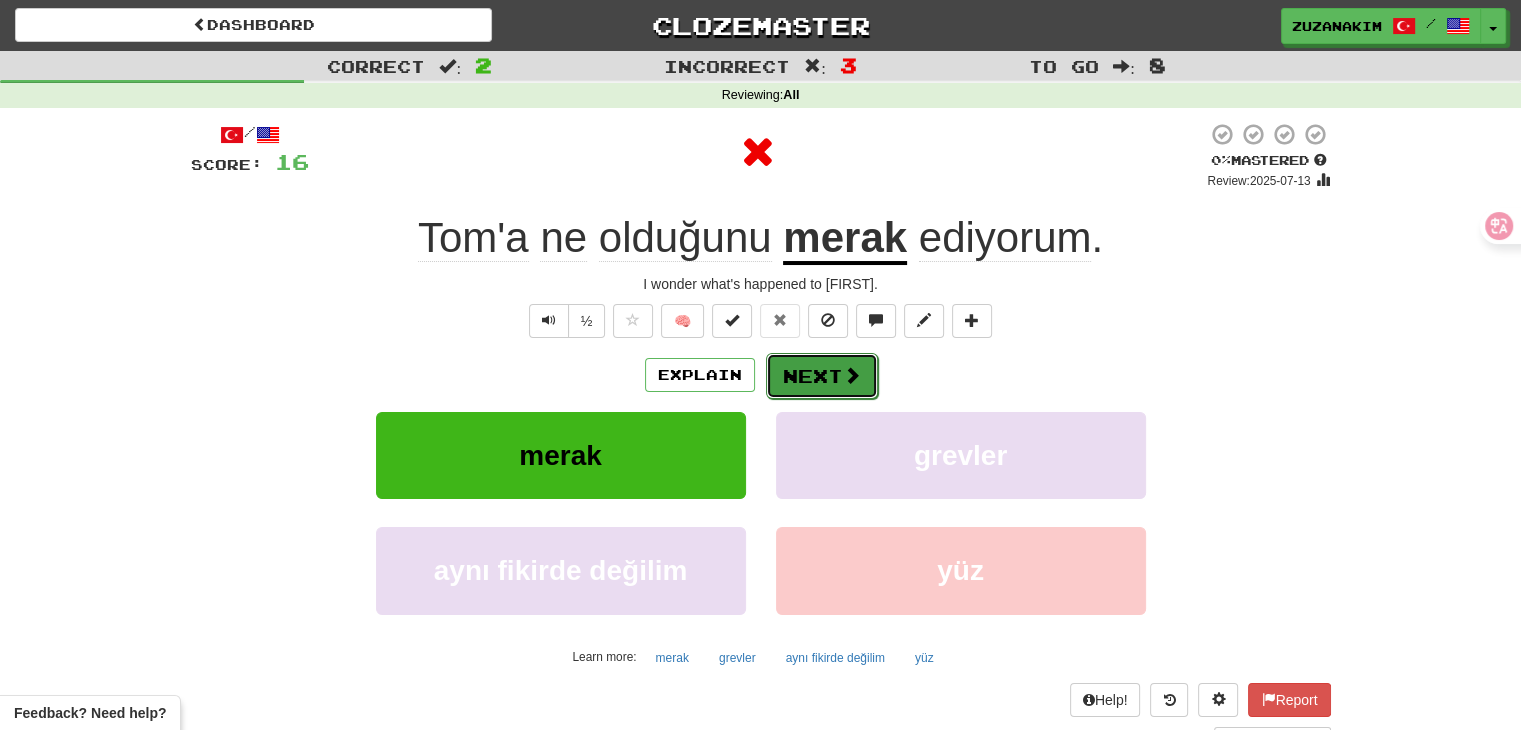 click on "Next" at bounding box center (822, 376) 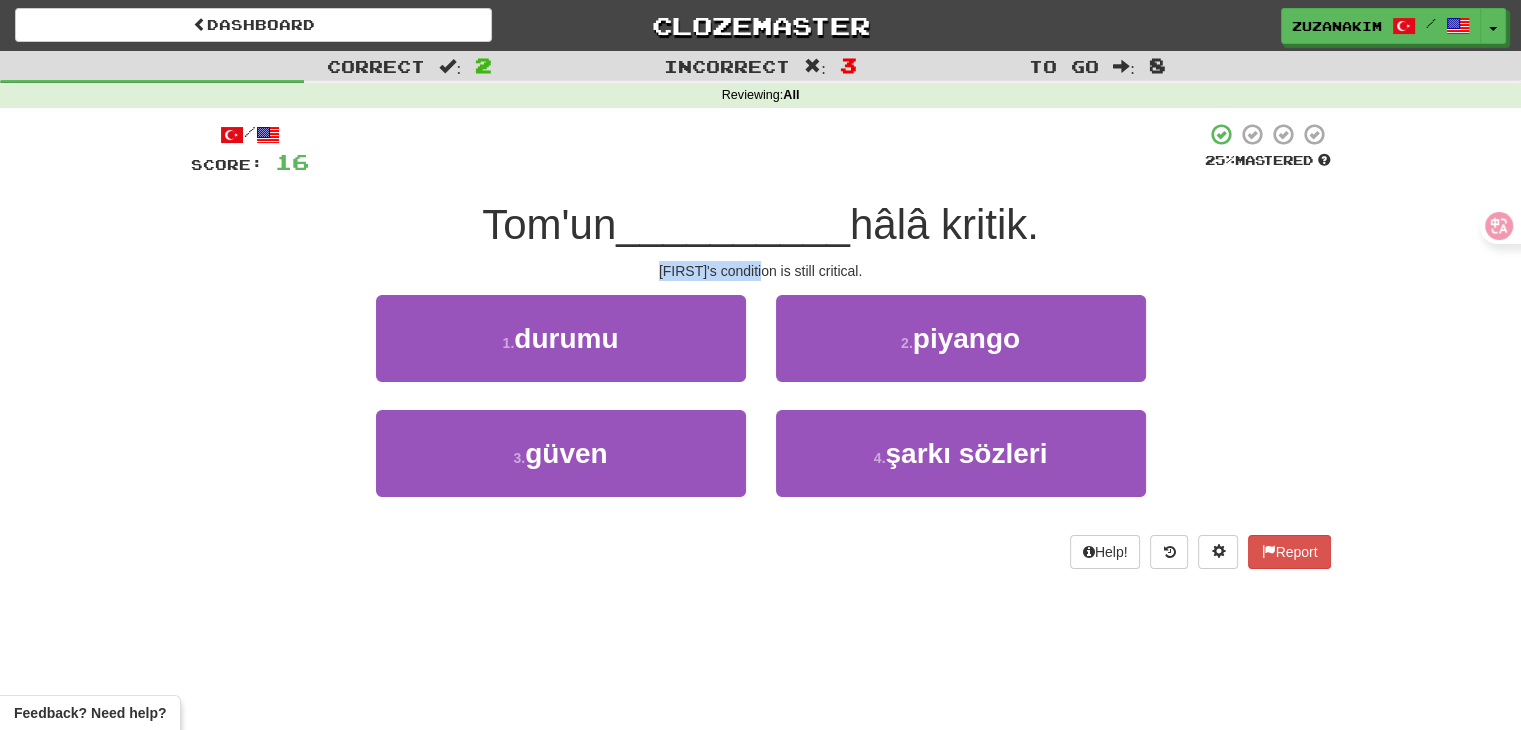 drag, startPoint x: 643, startPoint y: 262, endPoint x: 775, endPoint y: 261, distance: 132.00378 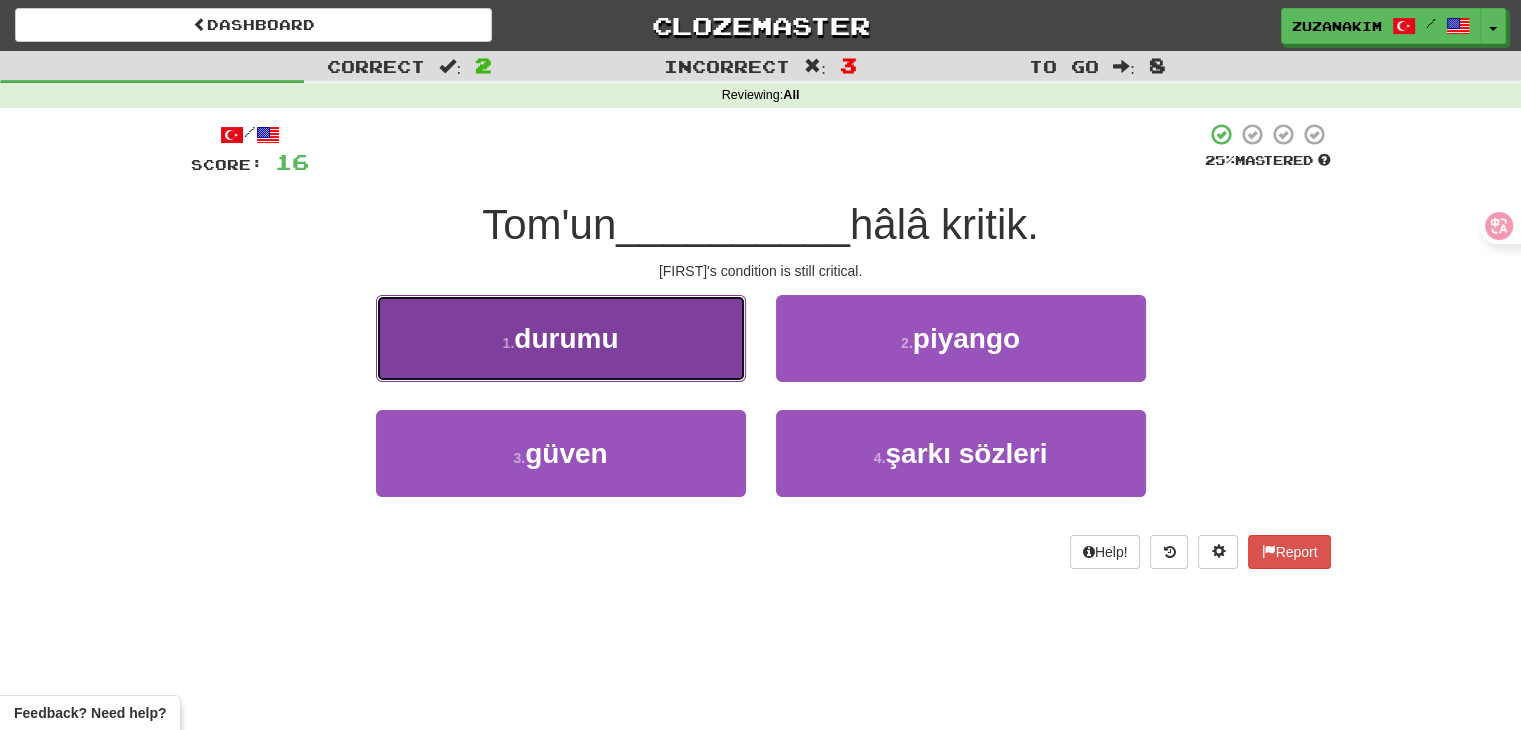 click on "1 . durumu" at bounding box center [561, 338] 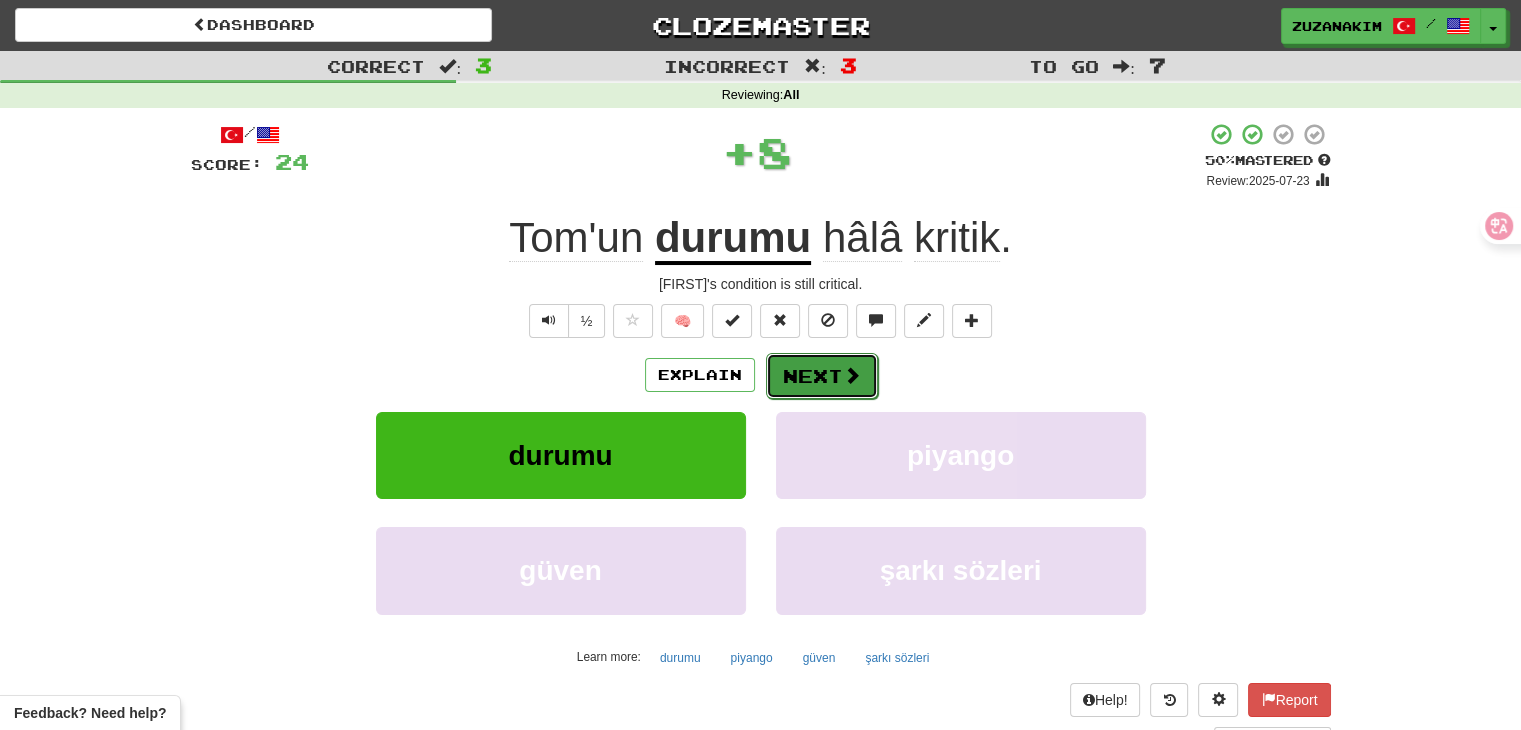 click on "Next" at bounding box center [822, 376] 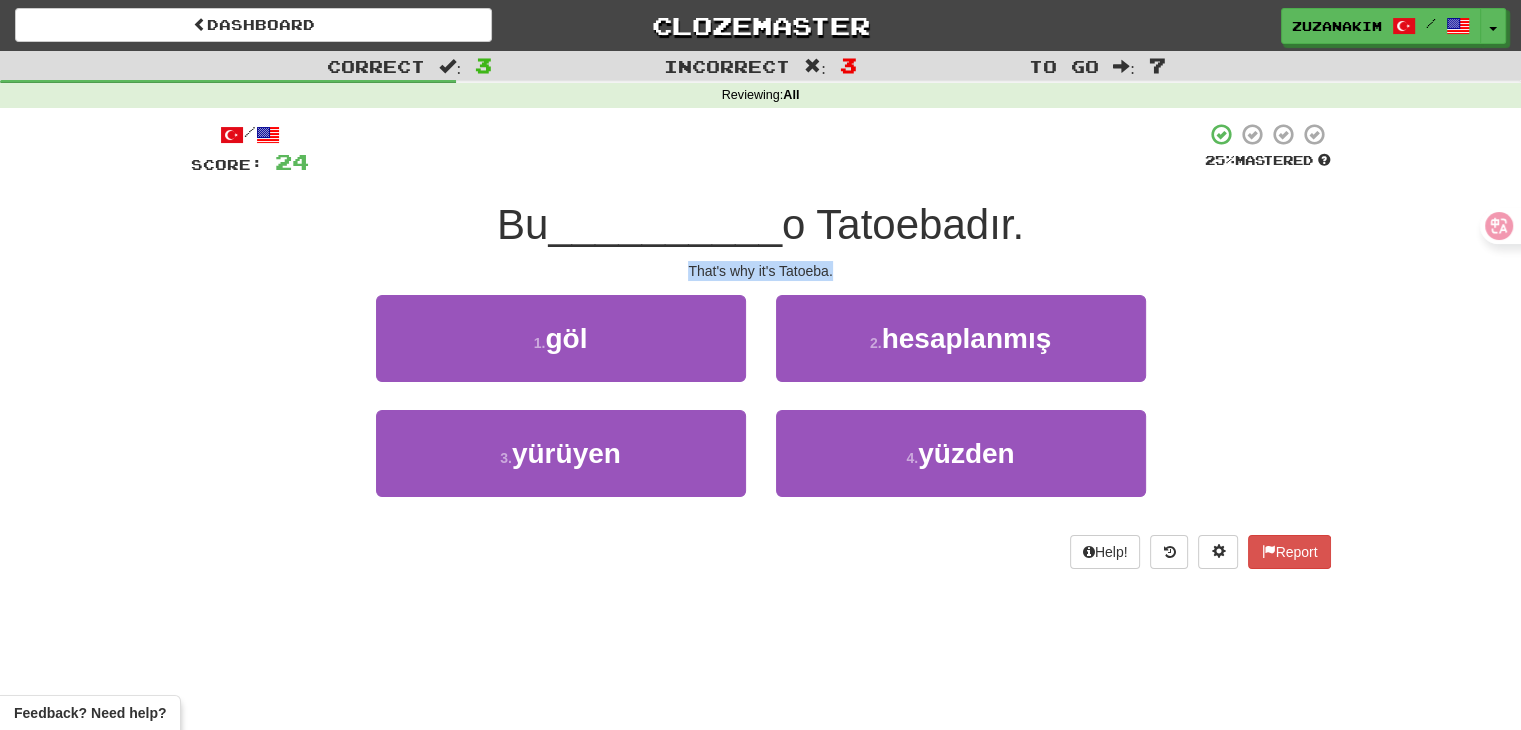 drag, startPoint x: 660, startPoint y: 258, endPoint x: 859, endPoint y: 261, distance: 199.02261 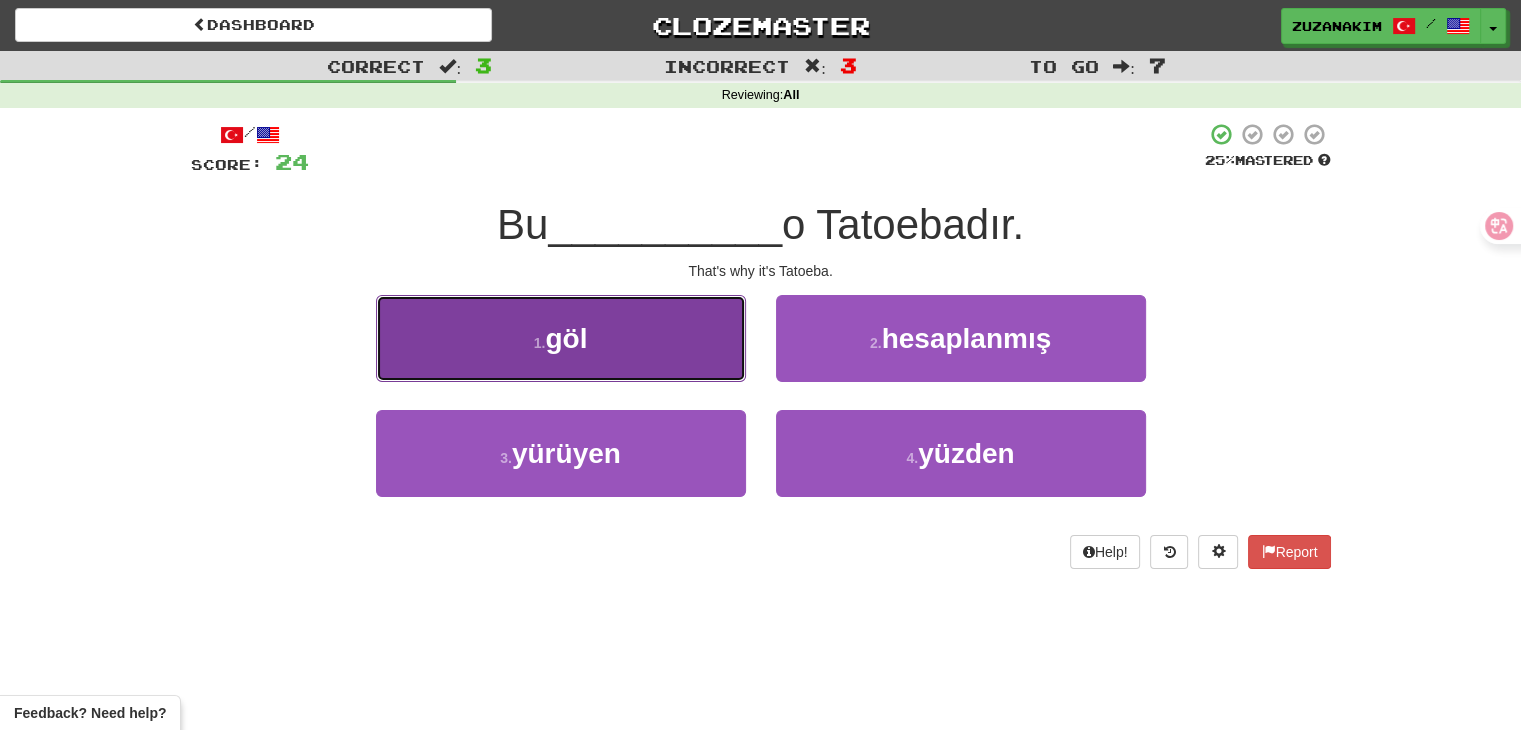 click on "1 . göl" at bounding box center [561, 338] 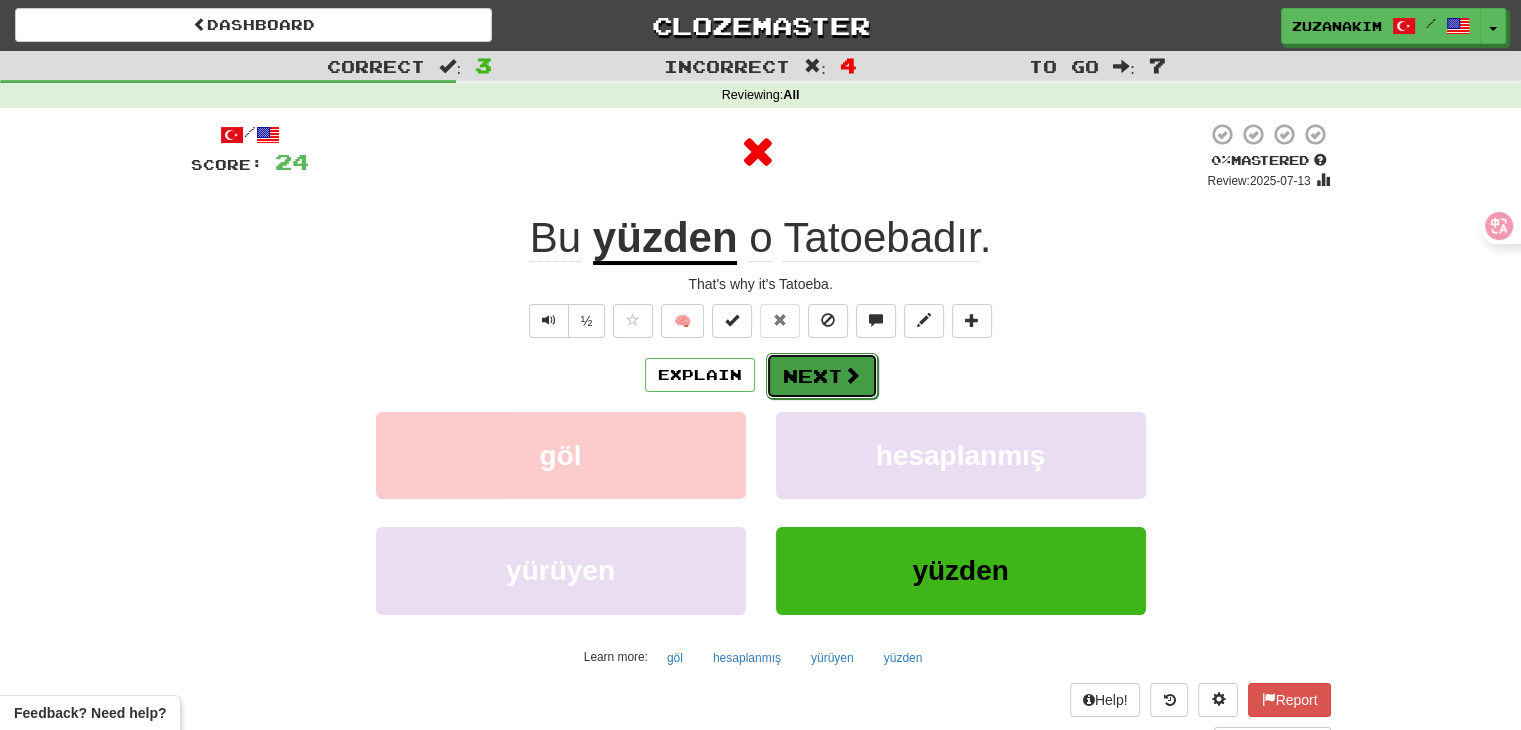 click on "Next" at bounding box center [822, 376] 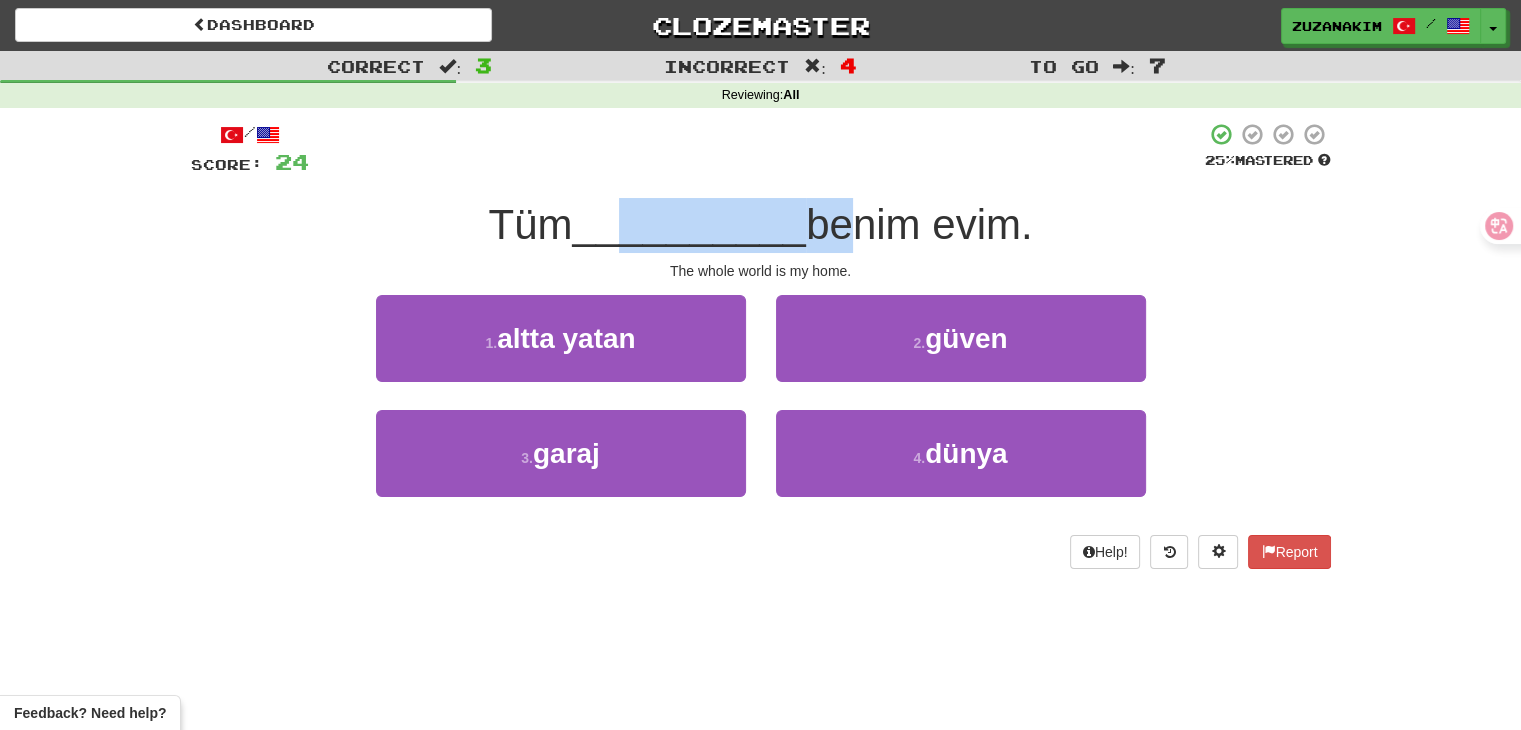 drag, startPoint x: 622, startPoint y: 250, endPoint x: 844, endPoint y: 251, distance: 222.00226 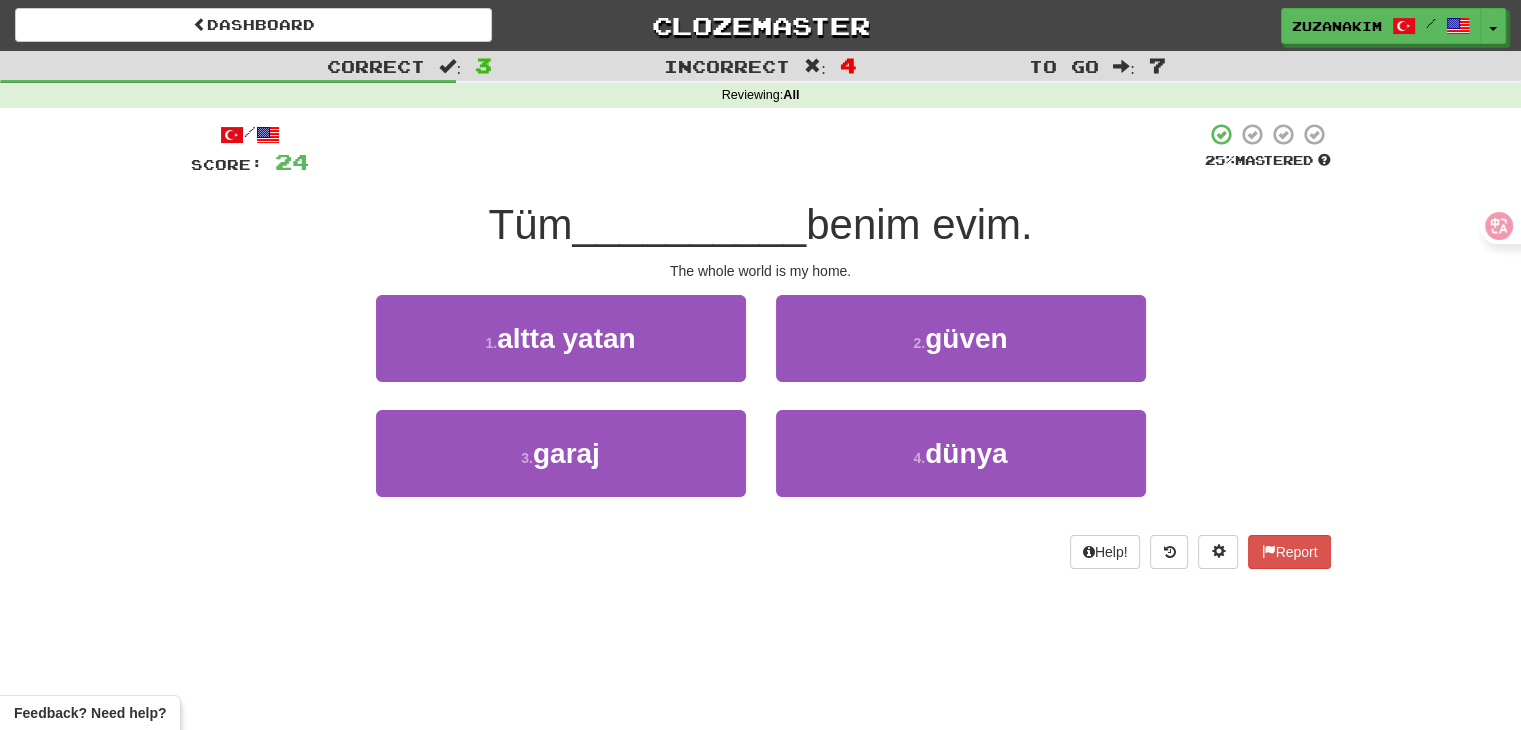 click on "/ Score: 24 25 % Mastered Tüm __________ benim evim. The whole world is my home. 1 . altta yatan 2 . güven 3 . garaj 4 . dünya Help! Report" at bounding box center (761, 345) 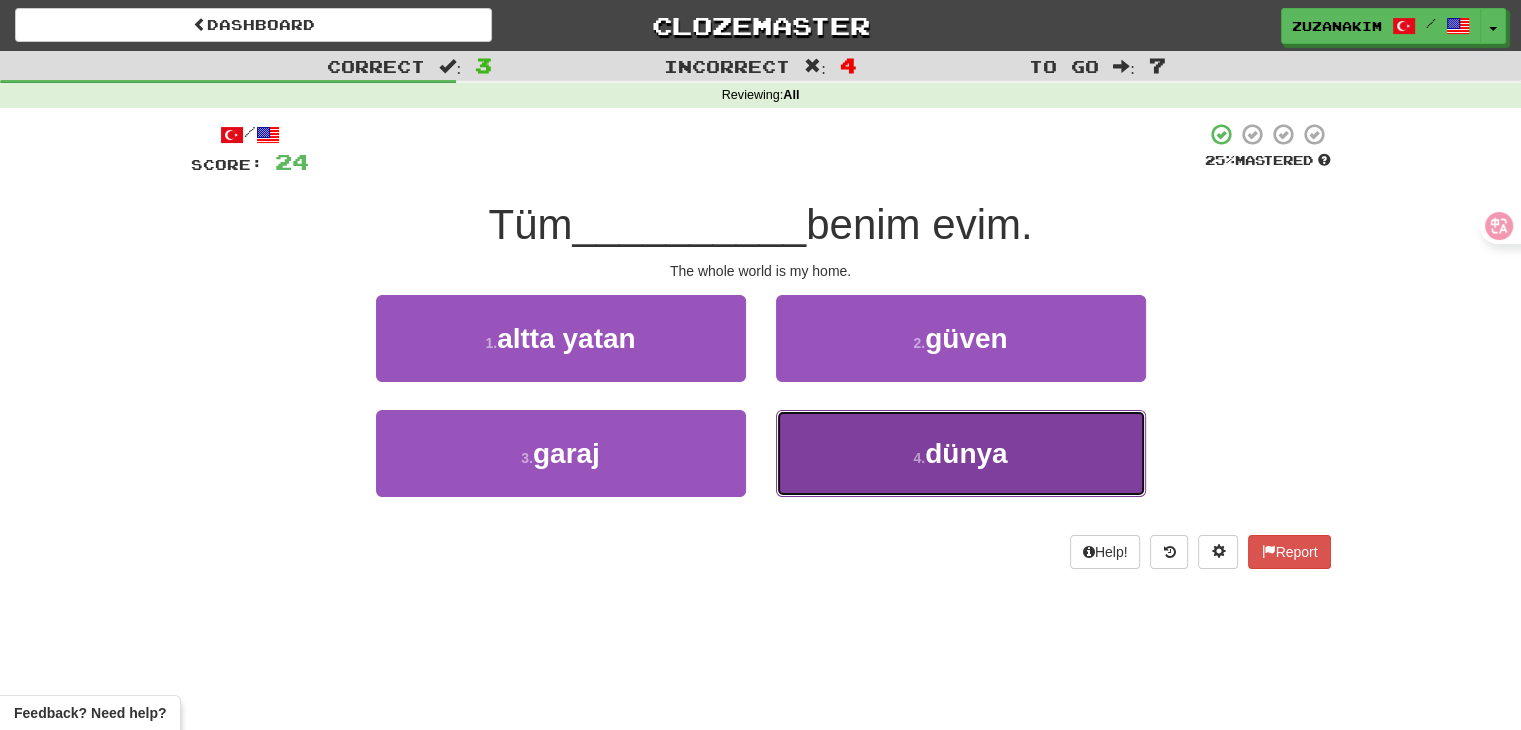 click on "4 .  dünya" at bounding box center [961, 453] 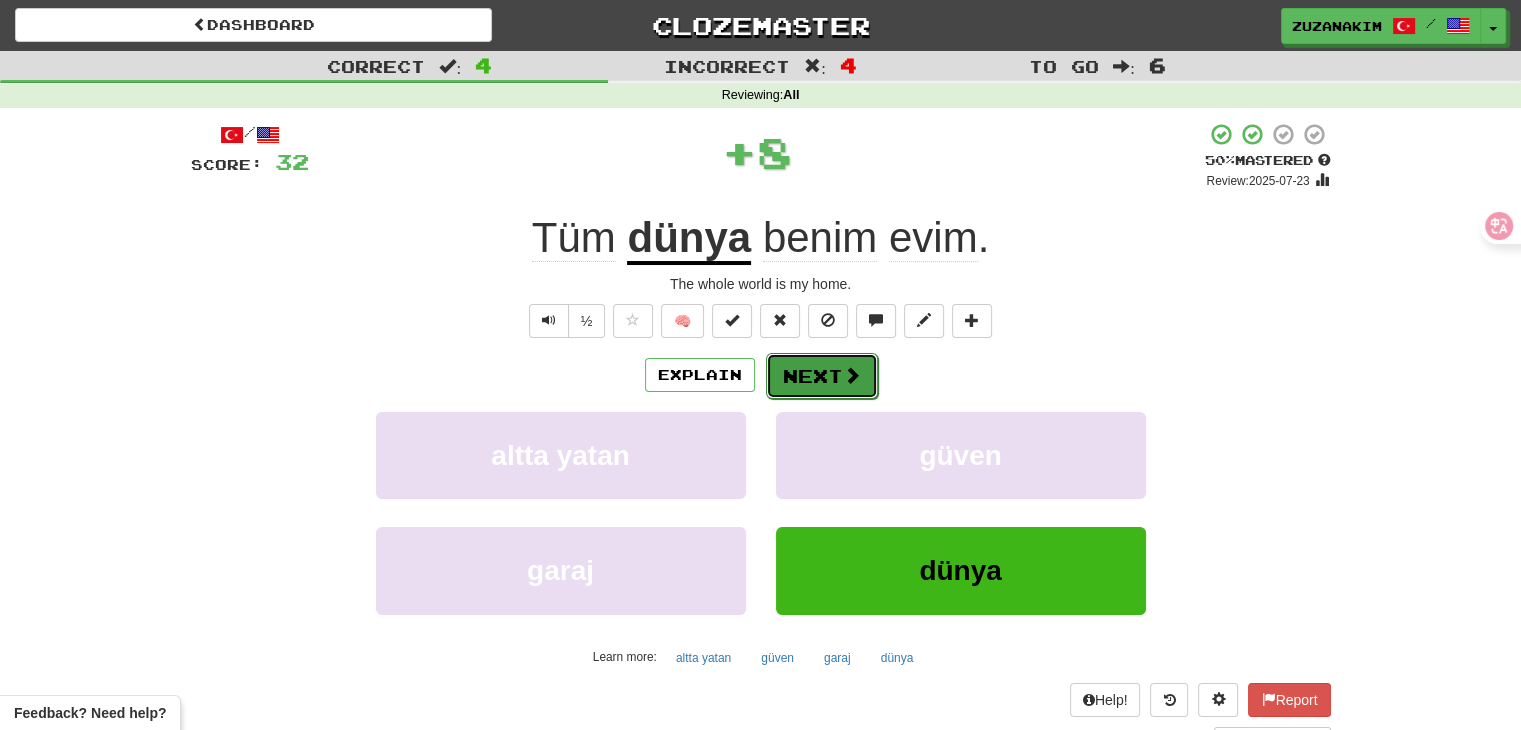 click on "Next" at bounding box center (822, 376) 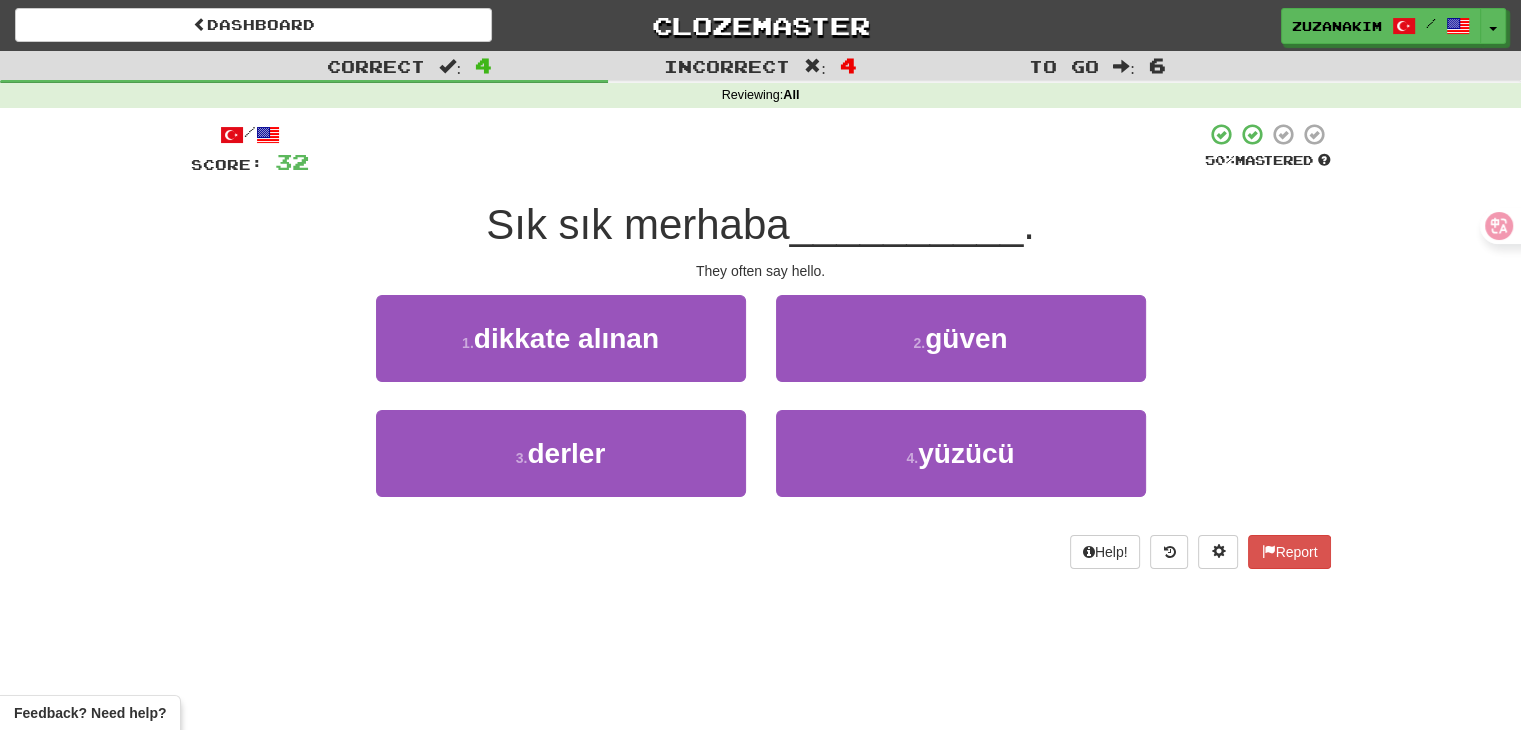 drag, startPoint x: 585, startPoint y: 245, endPoint x: 789, endPoint y: 224, distance: 205.07803 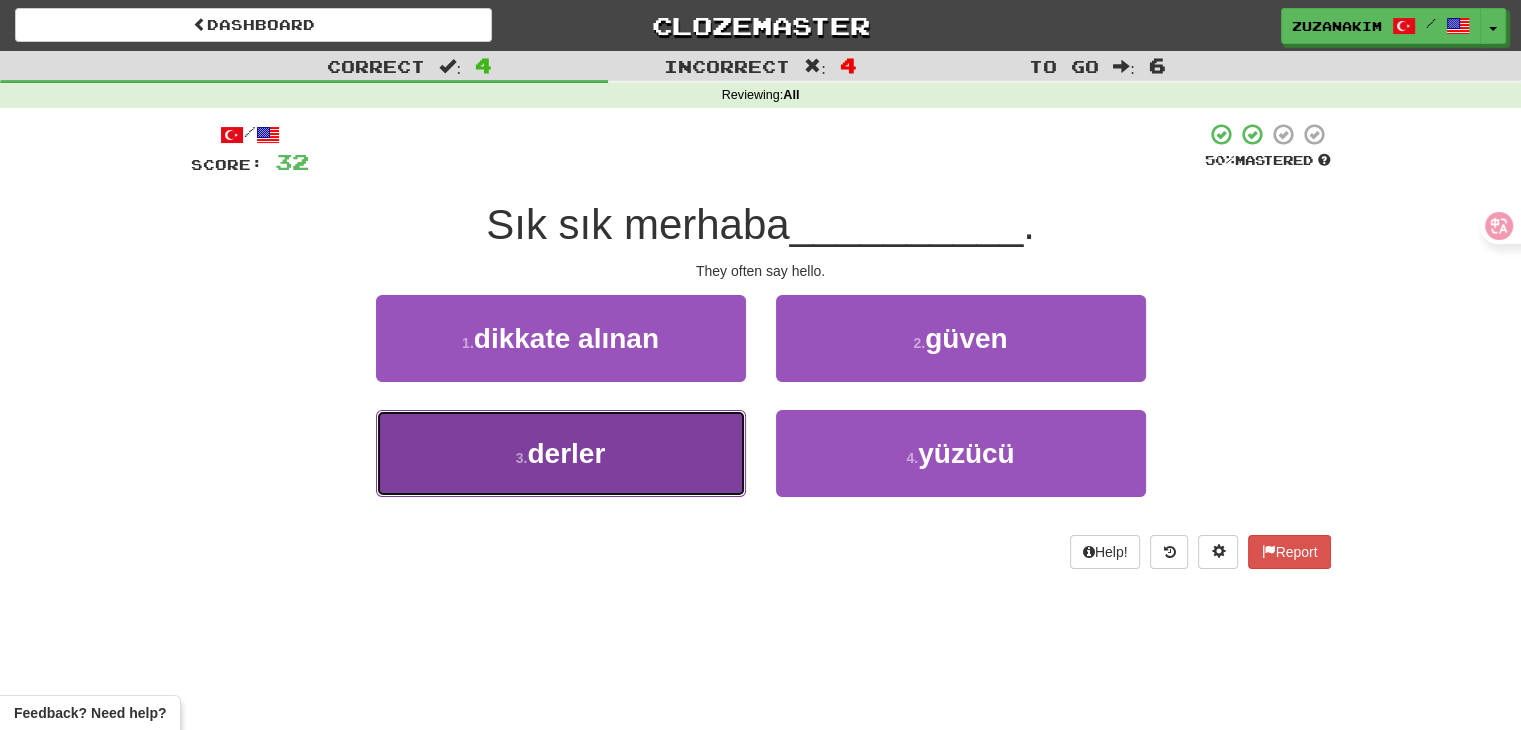 click on "3 . derler" at bounding box center (561, 453) 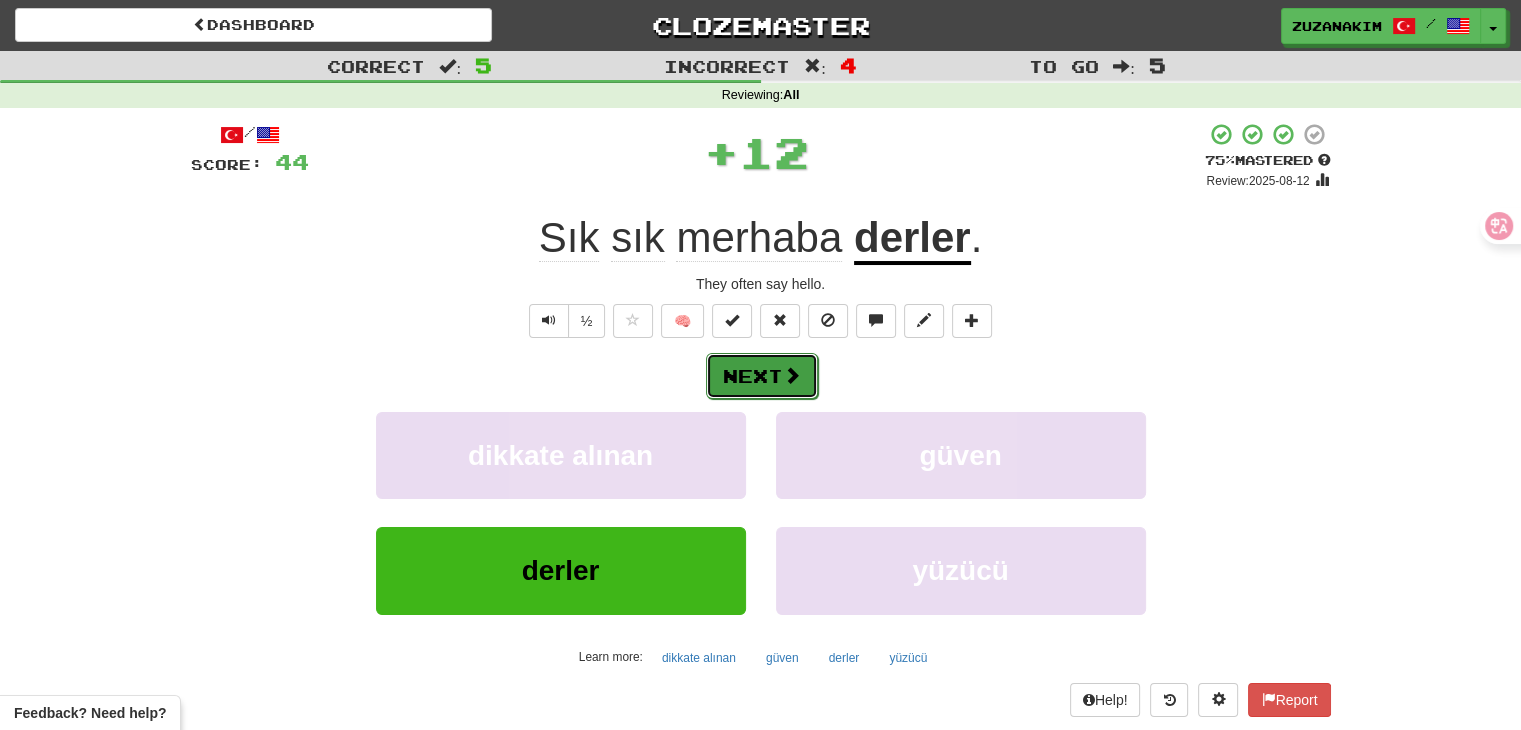 click on "Next" at bounding box center [762, 376] 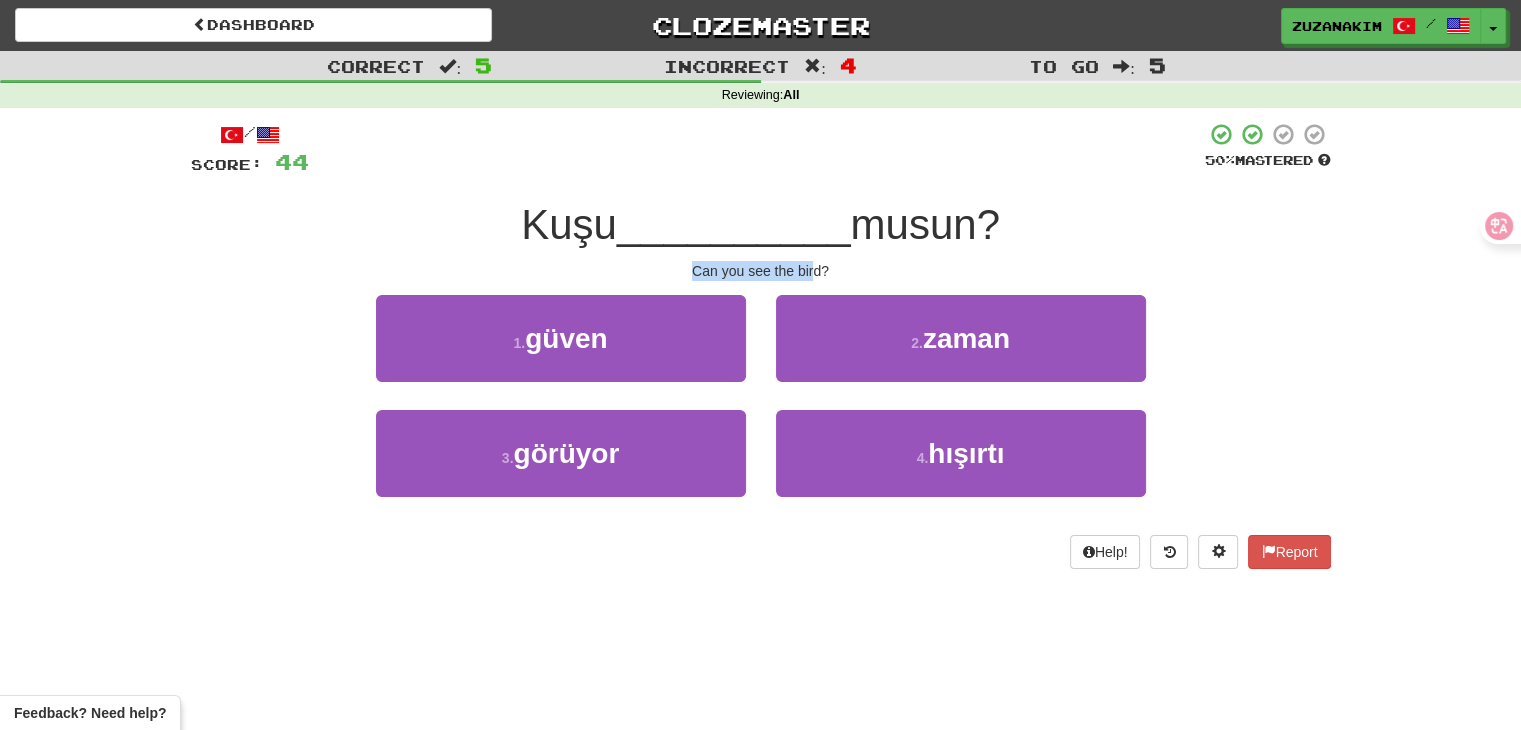 drag, startPoint x: 680, startPoint y: 269, endPoint x: 815, endPoint y: 269, distance: 135 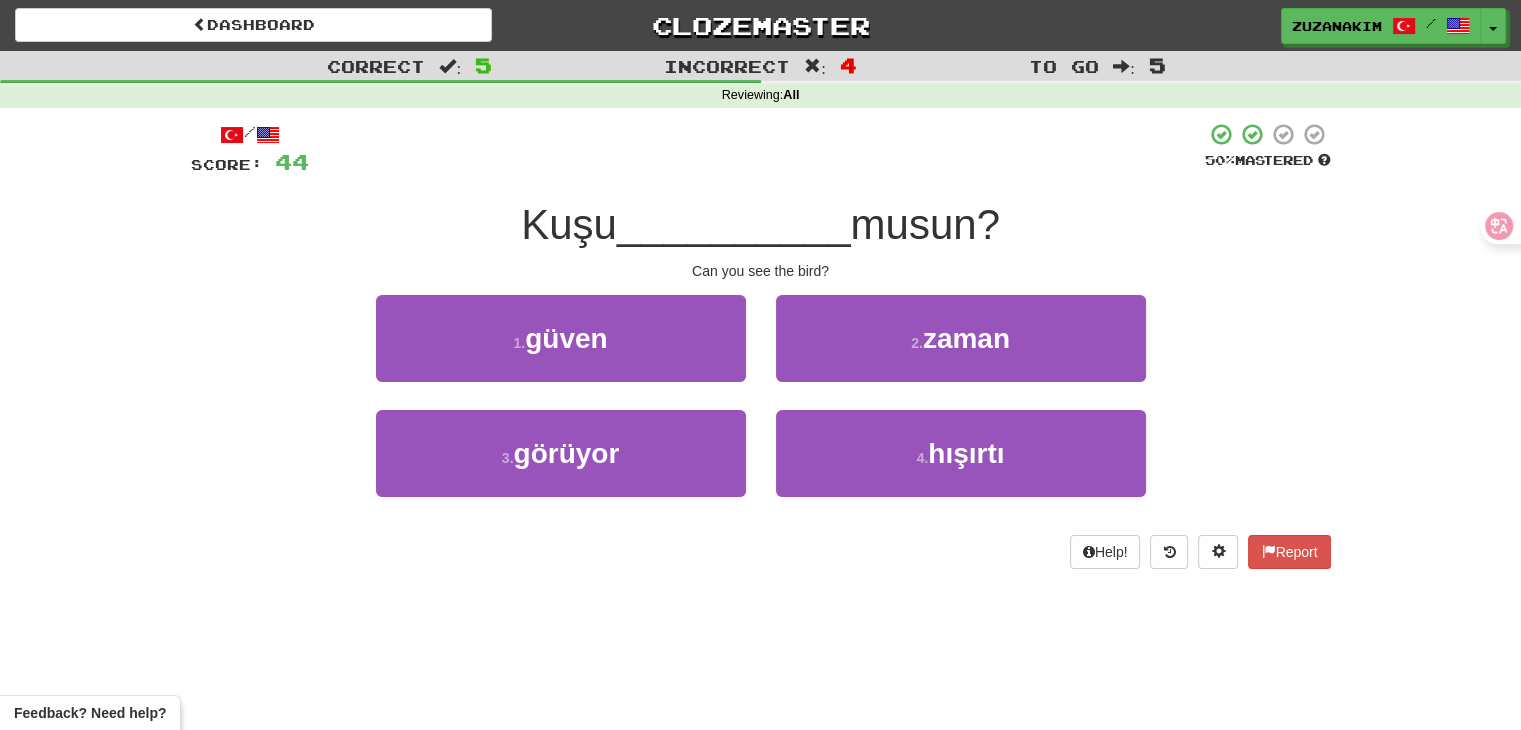 click on "/ Score: 44 50 % Mastered Kuşu __________ musun? Can you see the bird? 1 . güven 2 . zaman 3 . görüyor 4 . hışırtı Help! Report" at bounding box center [761, 345] 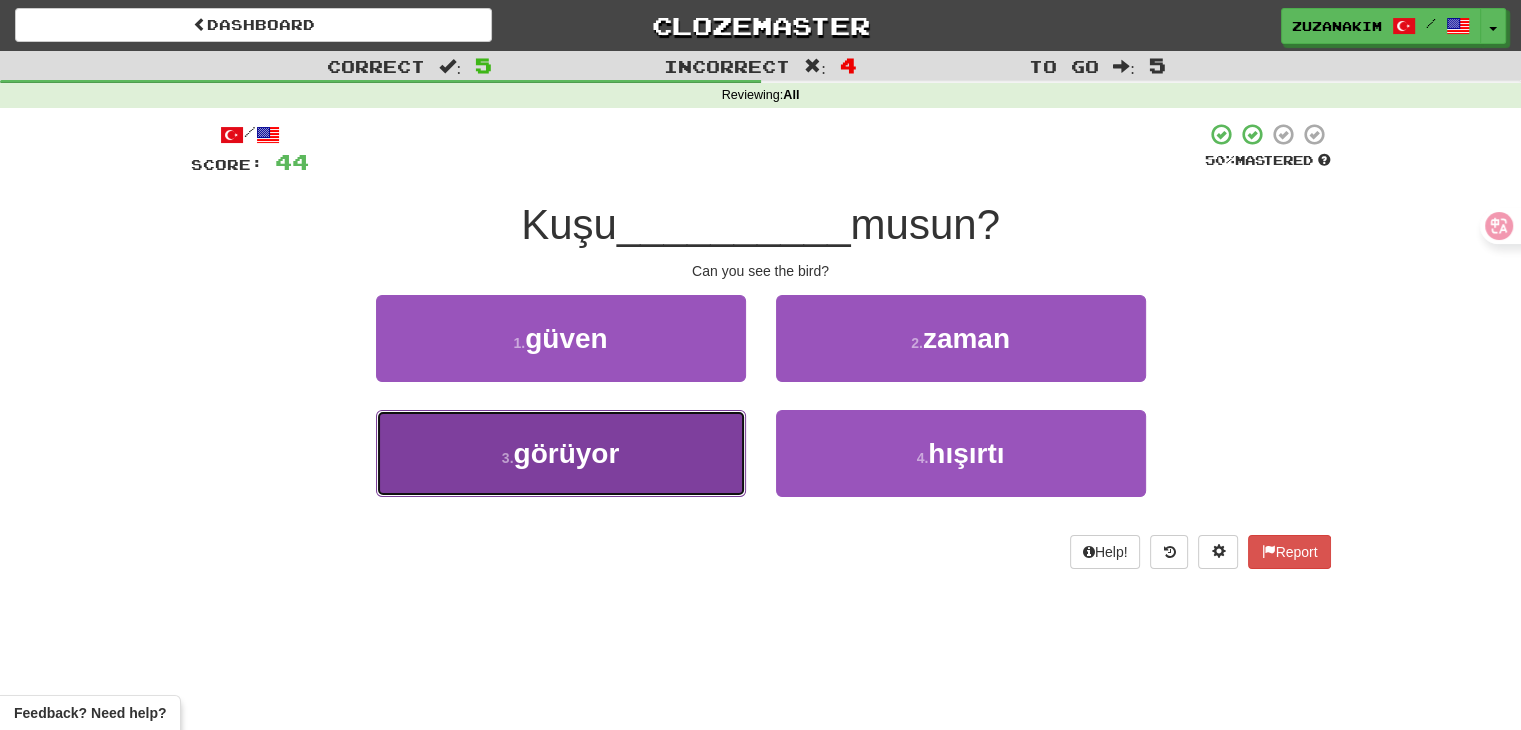 click on "3 . görüyor" at bounding box center [561, 453] 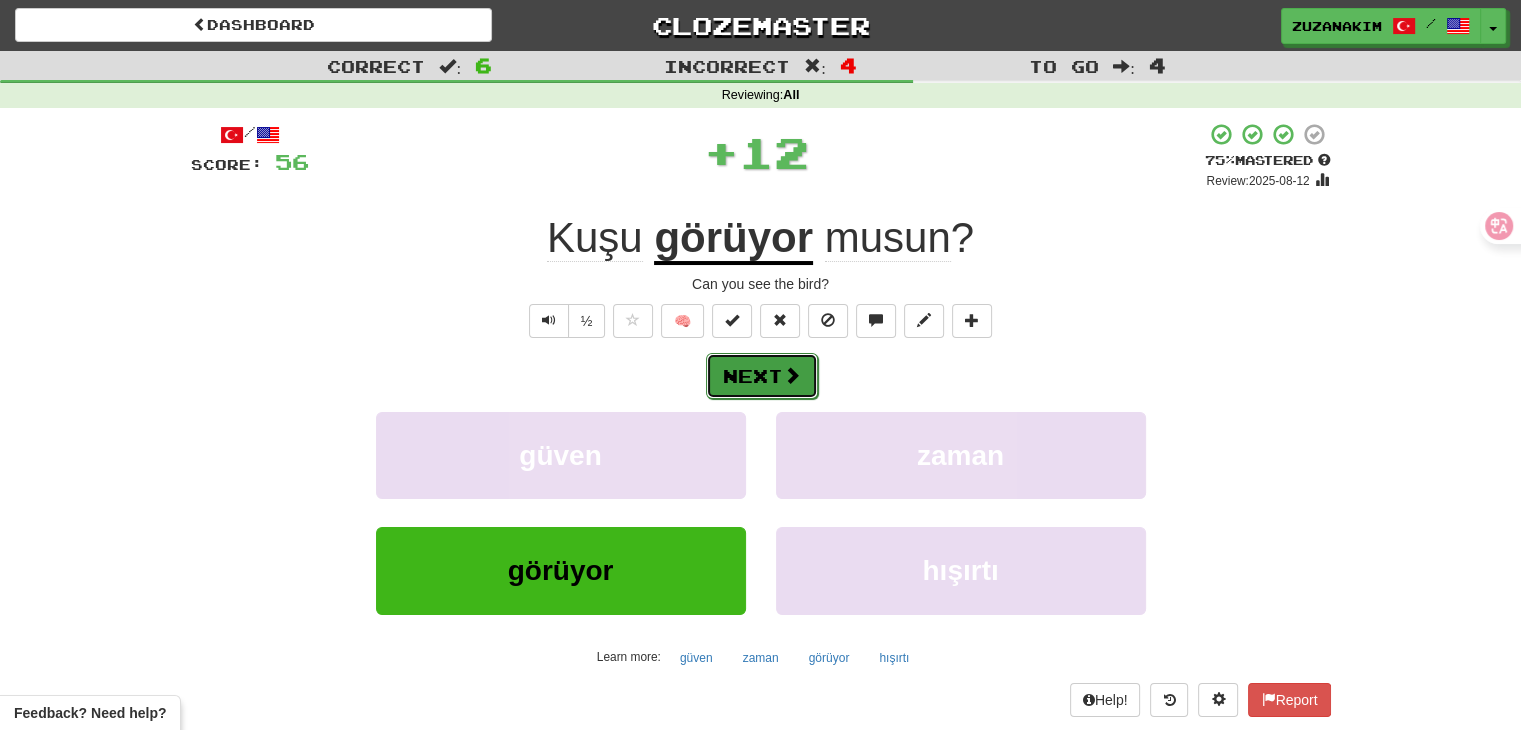 click on "Next" at bounding box center (762, 376) 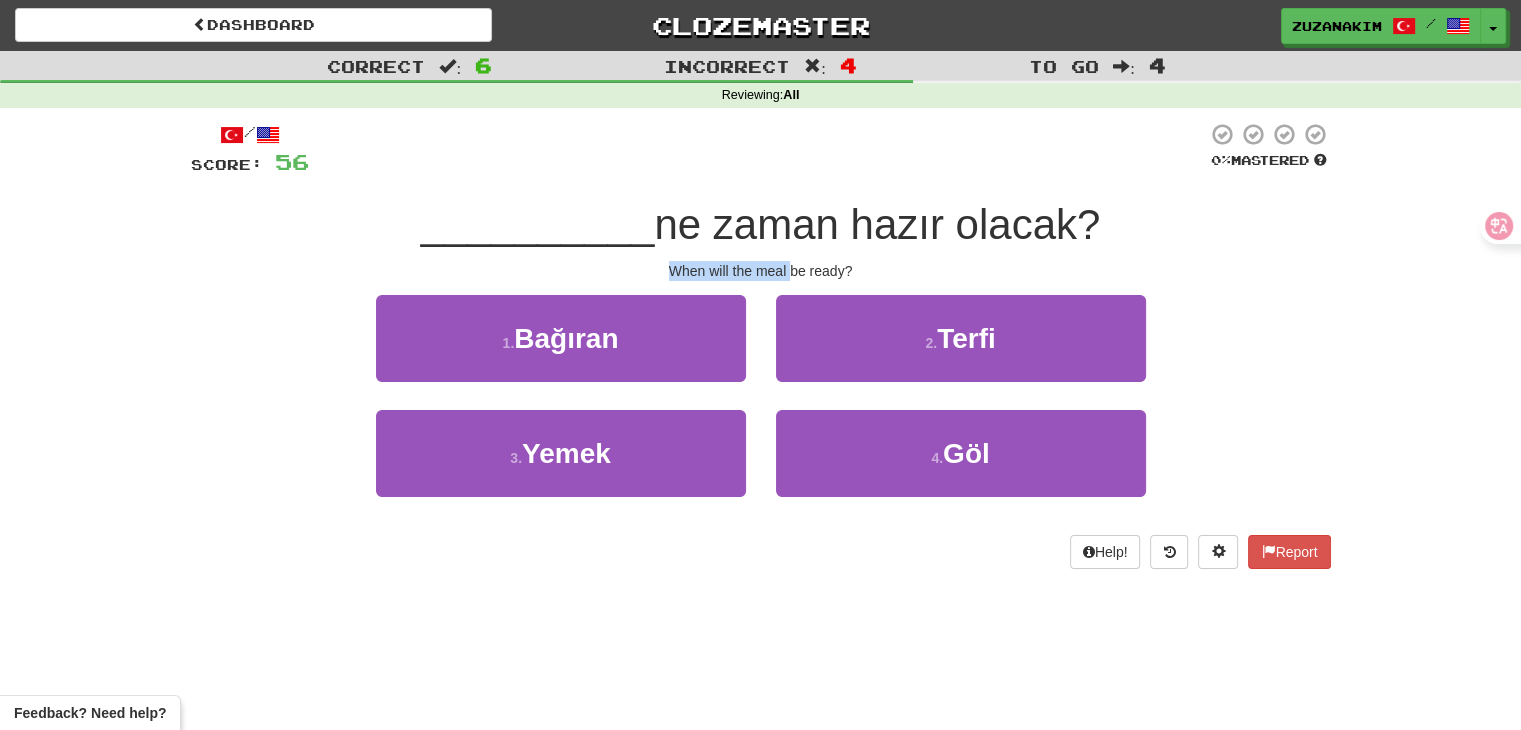 drag, startPoint x: 668, startPoint y: 270, endPoint x: 789, endPoint y: 269, distance: 121.004135 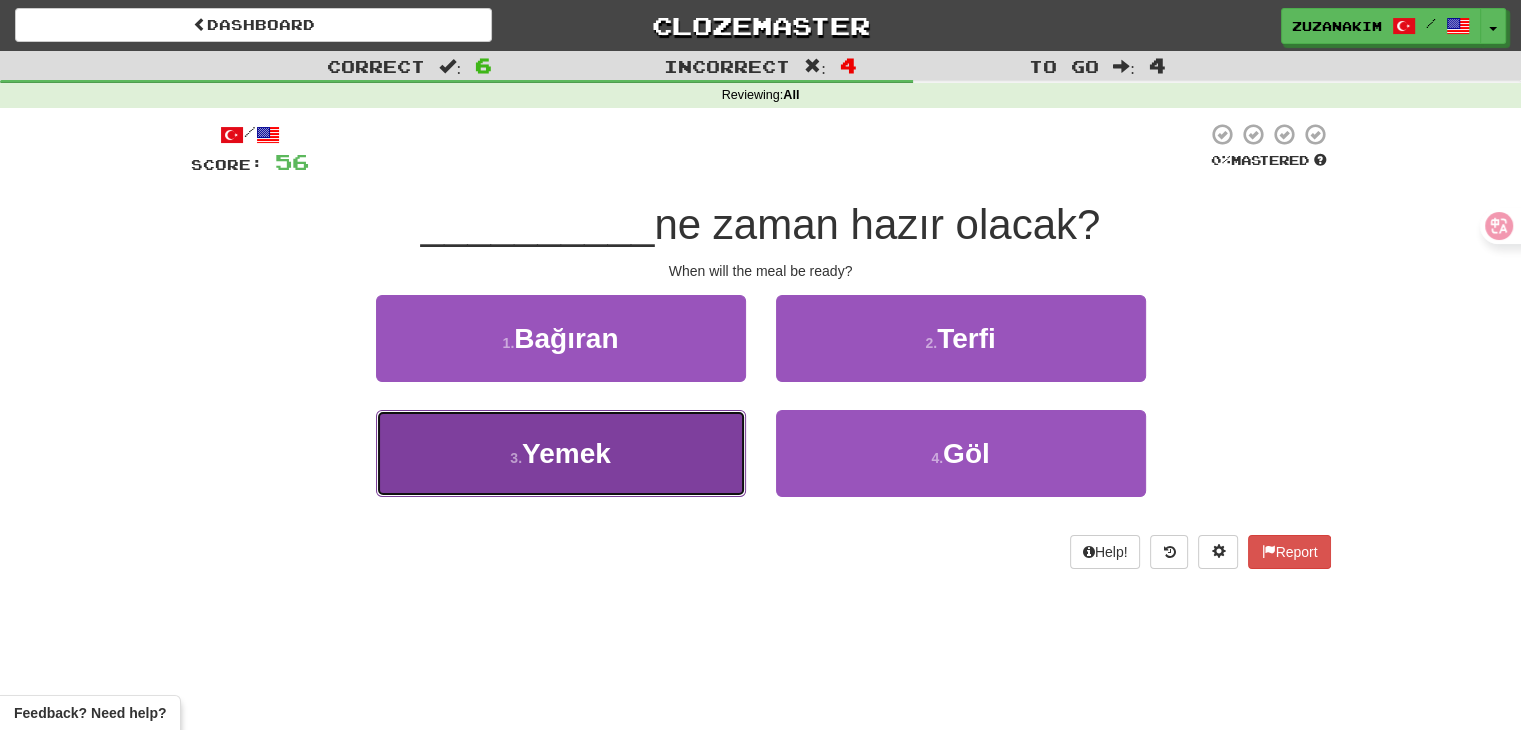 click on "3 . Yemek" at bounding box center (561, 453) 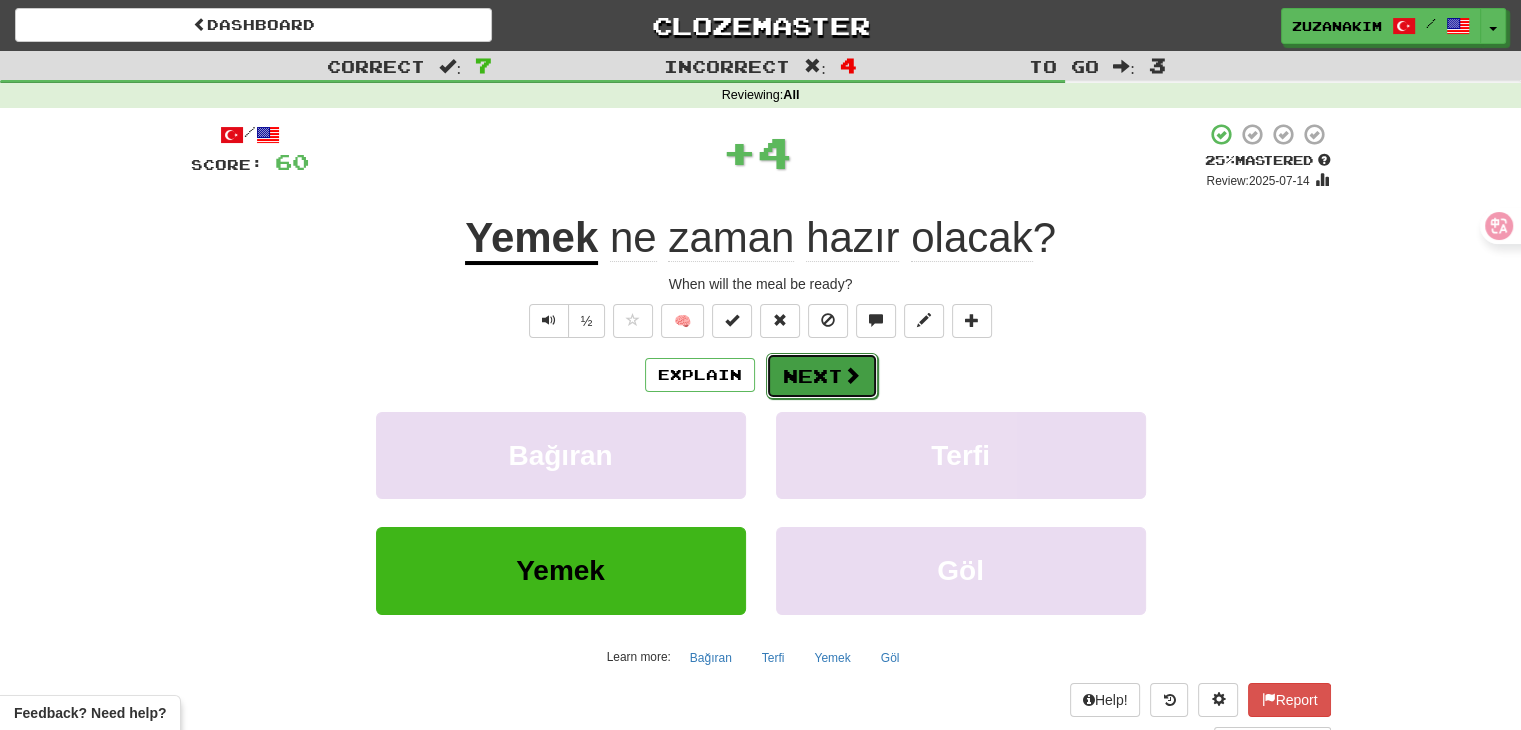 click on "Next" at bounding box center (822, 376) 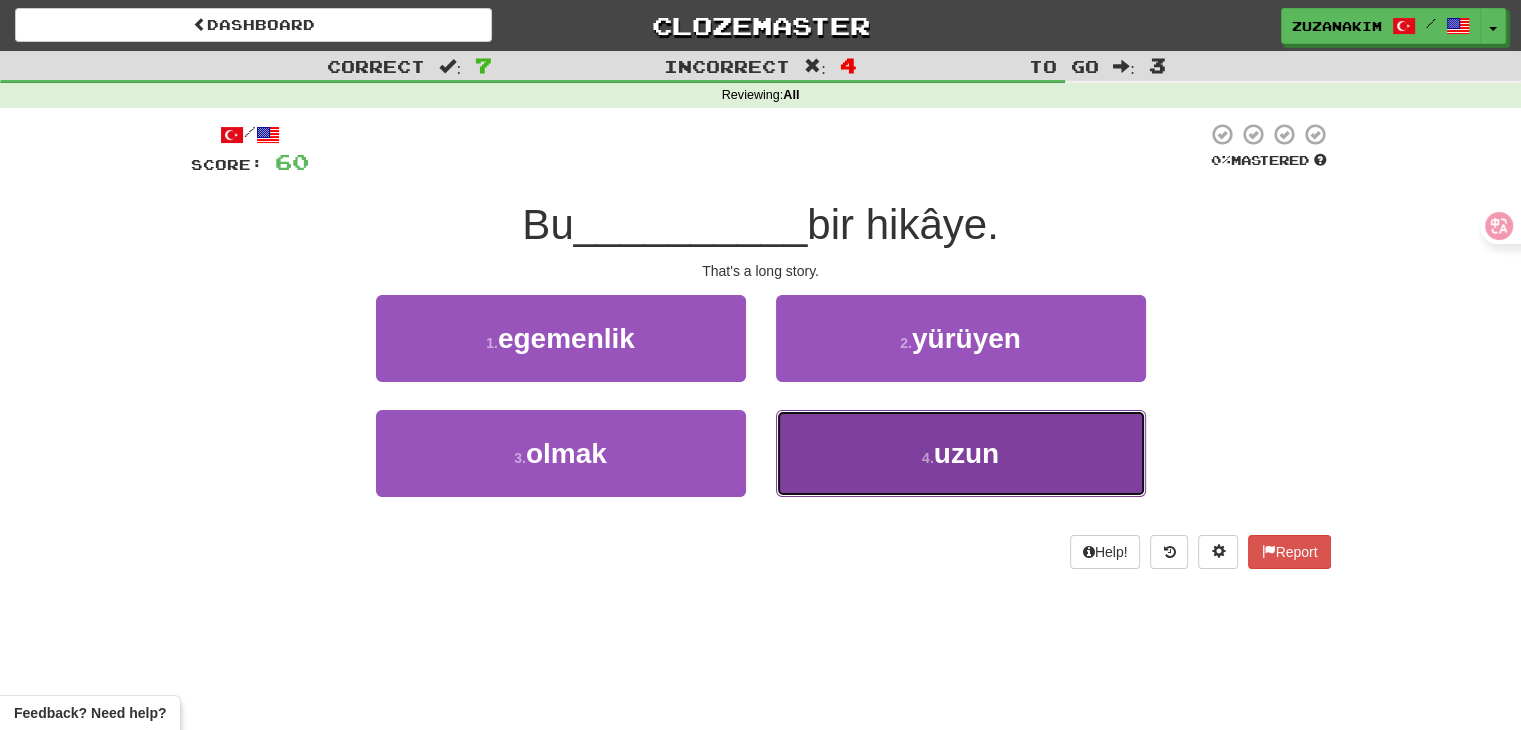 click on "4 . uzun" at bounding box center (961, 453) 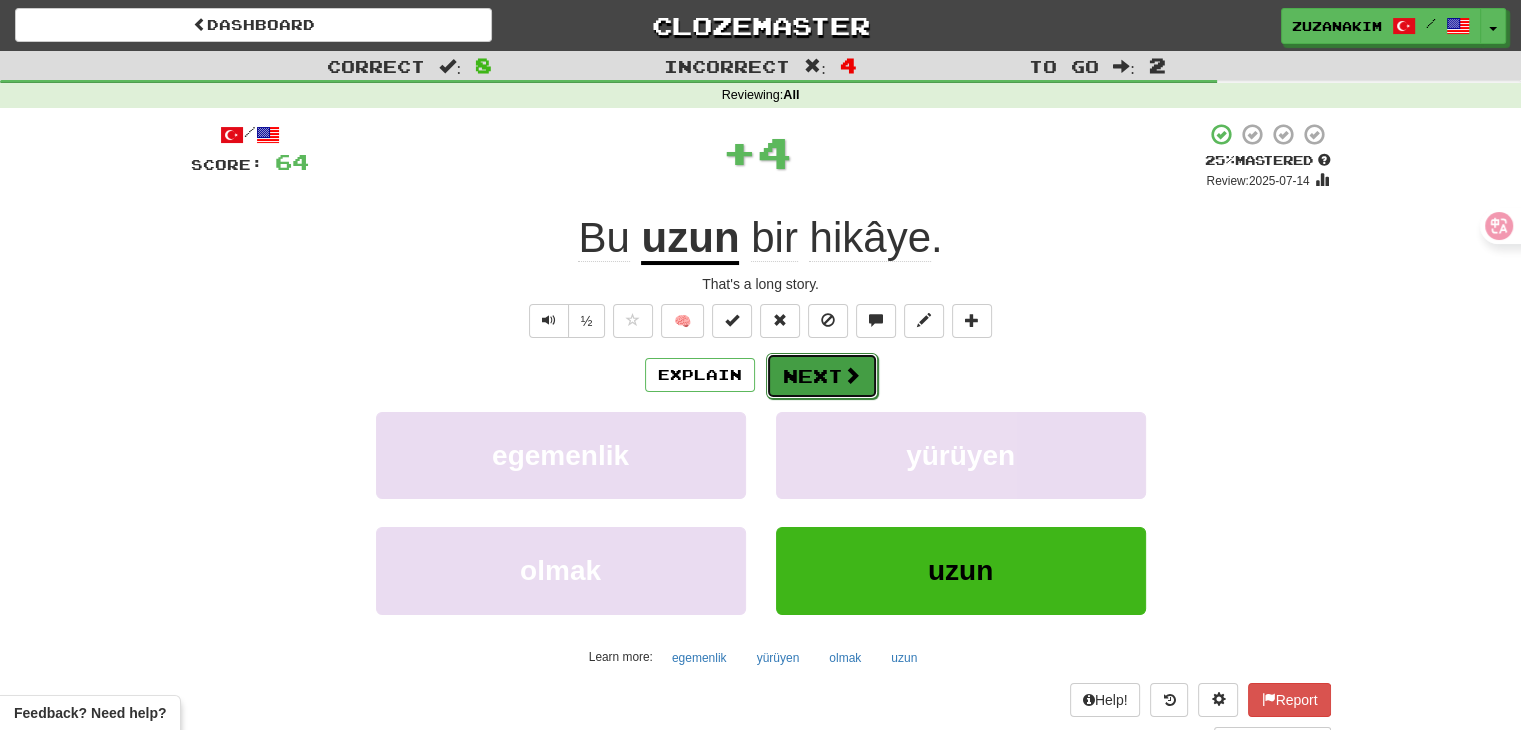 click on "Next" at bounding box center [822, 376] 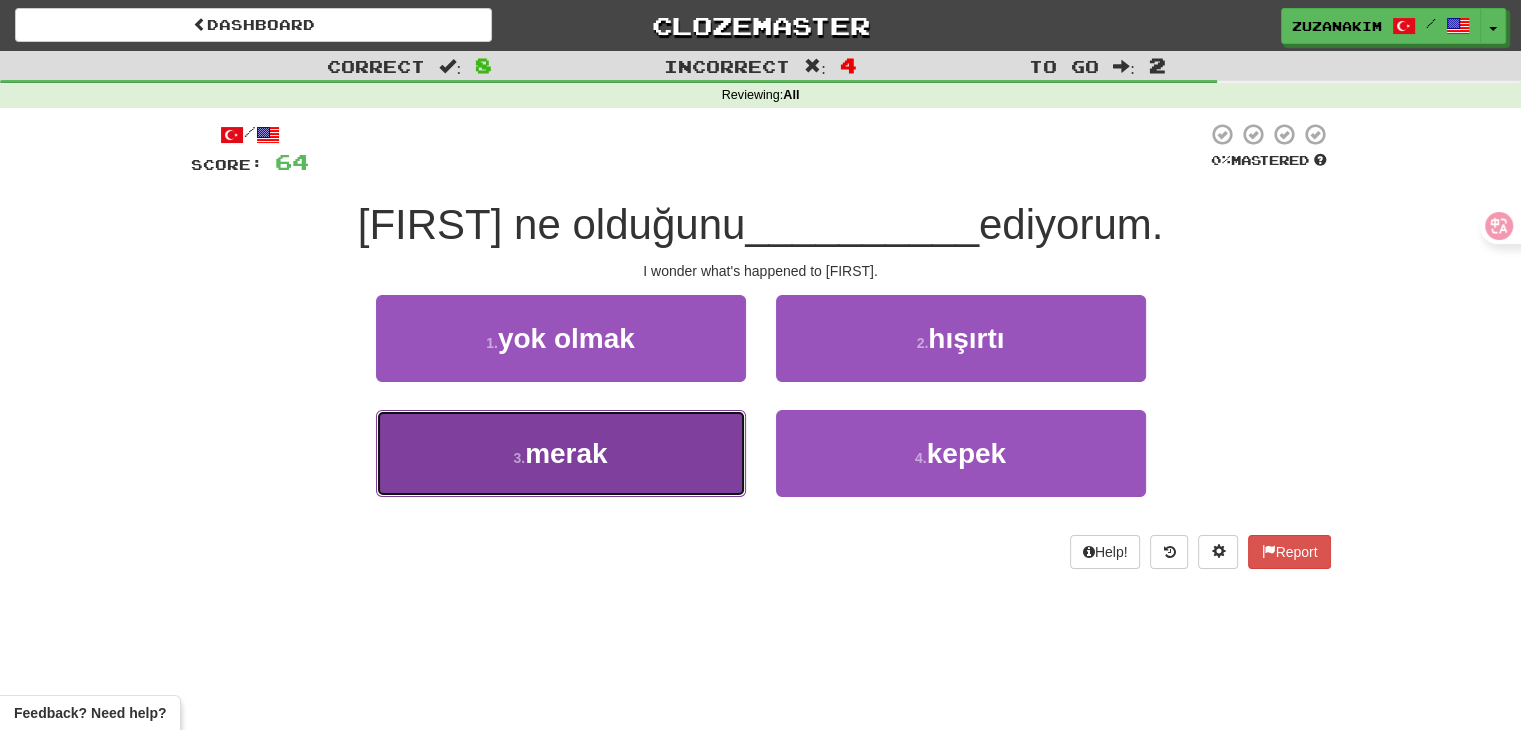 click on "3 .  merak" at bounding box center [561, 453] 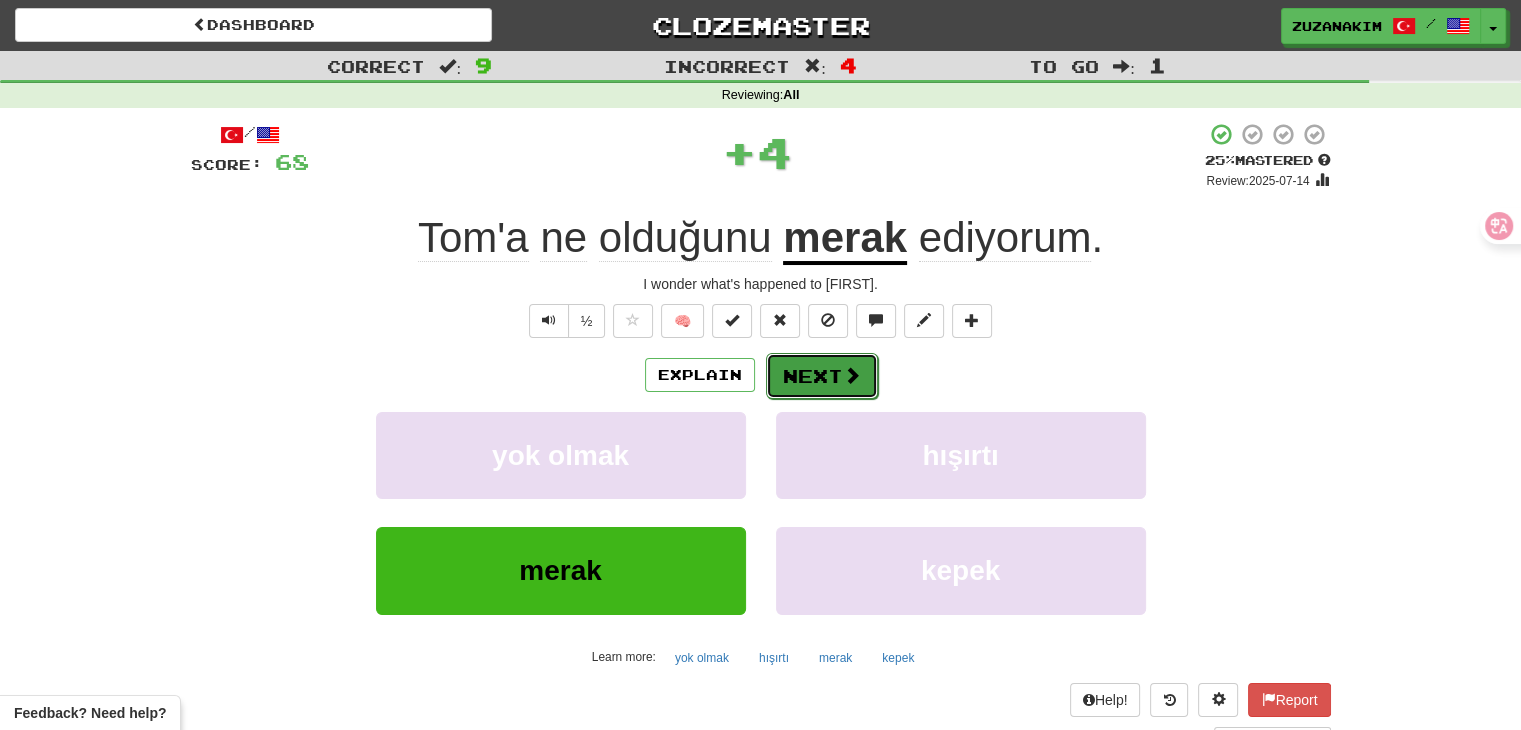 click on "Next" at bounding box center (822, 376) 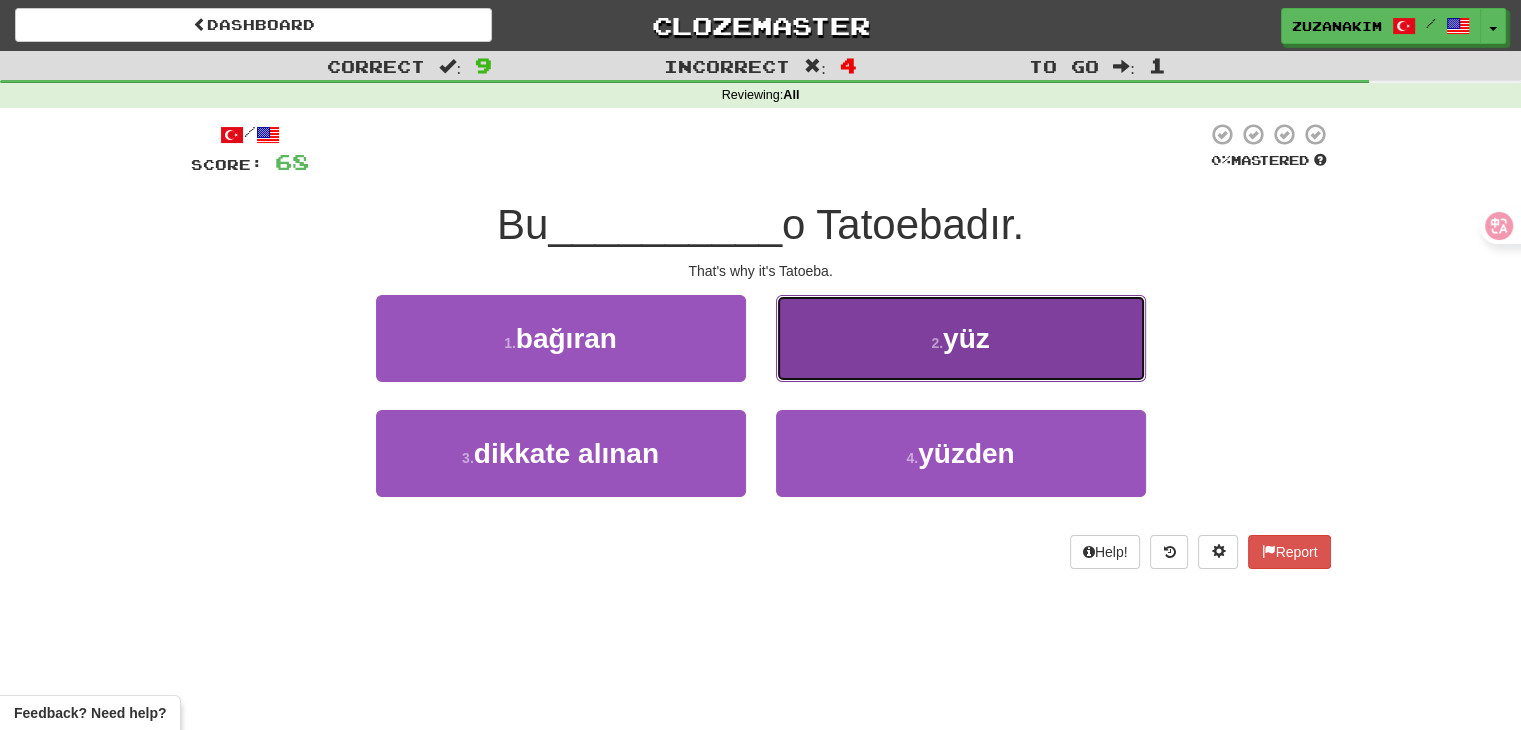 click on "2 . yüz" at bounding box center (961, 338) 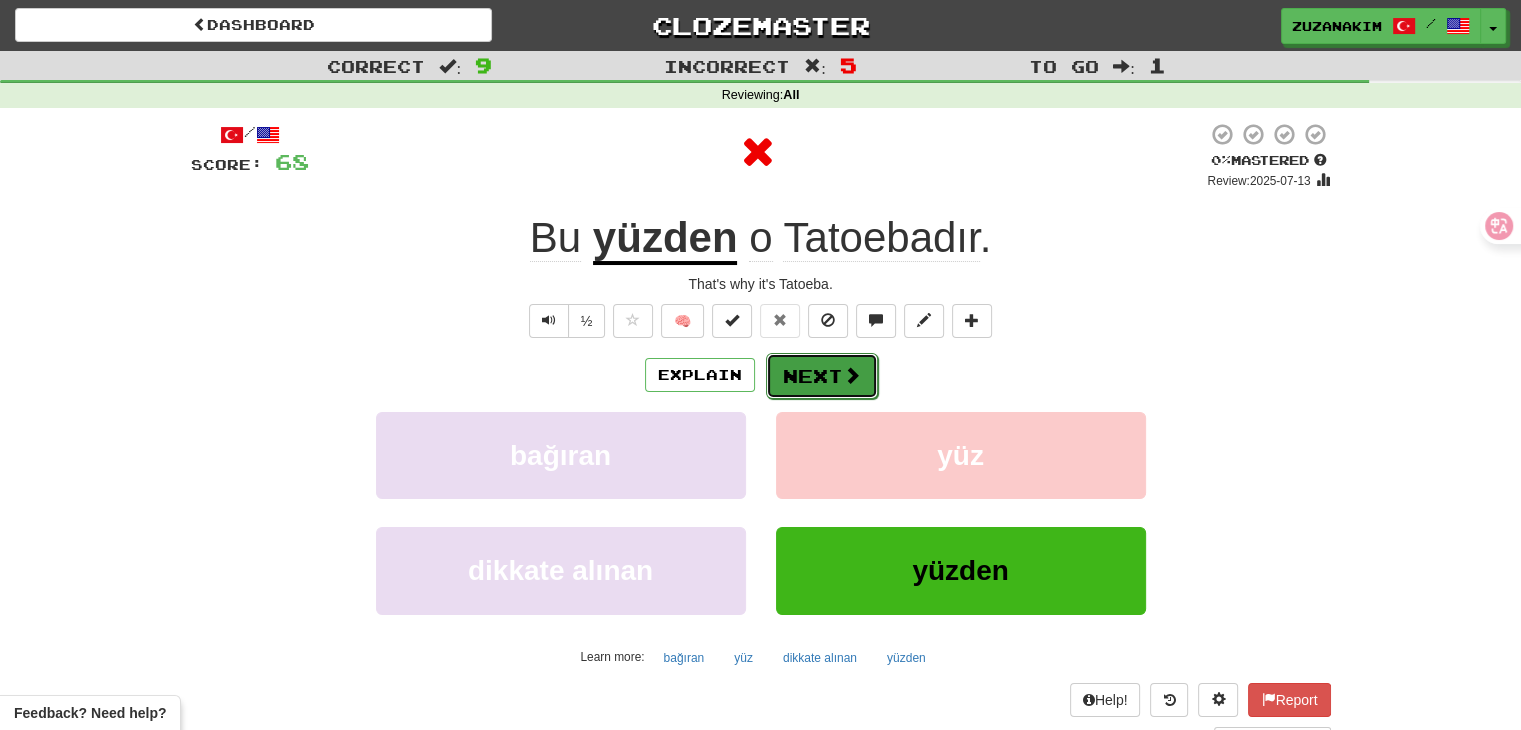 click on "Next" at bounding box center (822, 376) 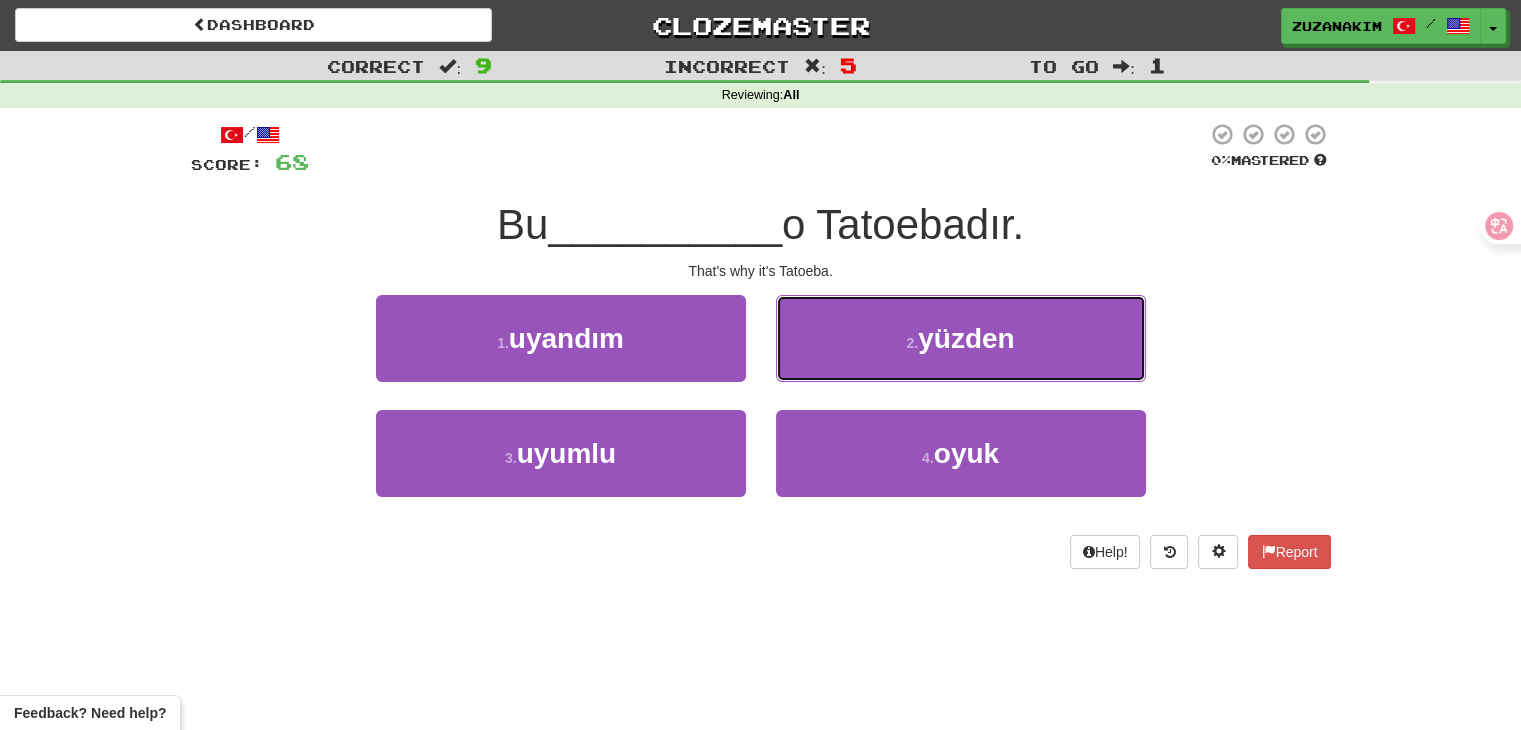 drag, startPoint x: 908, startPoint y: 332, endPoint x: 889, endPoint y: 397, distance: 67.72001 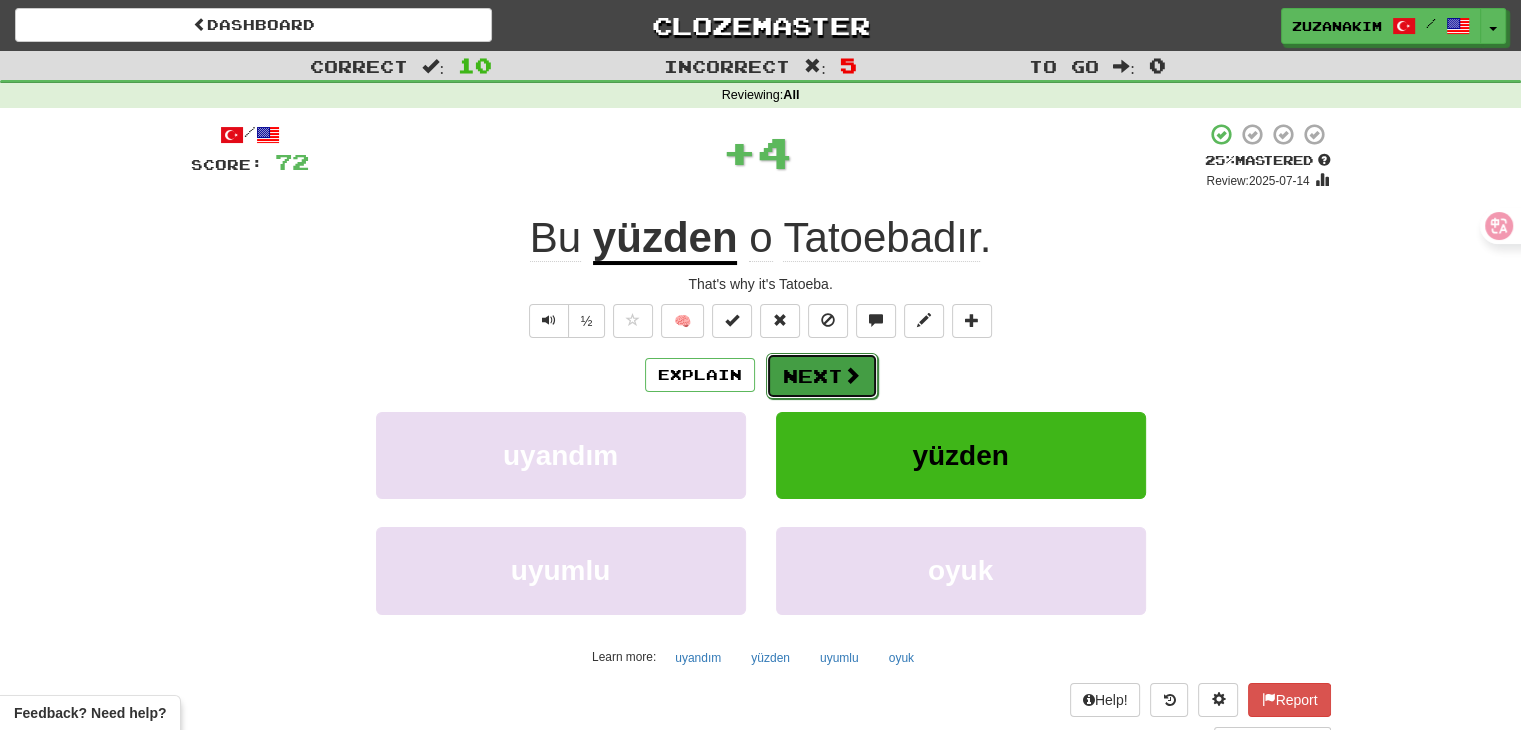 click on "Next" at bounding box center (822, 376) 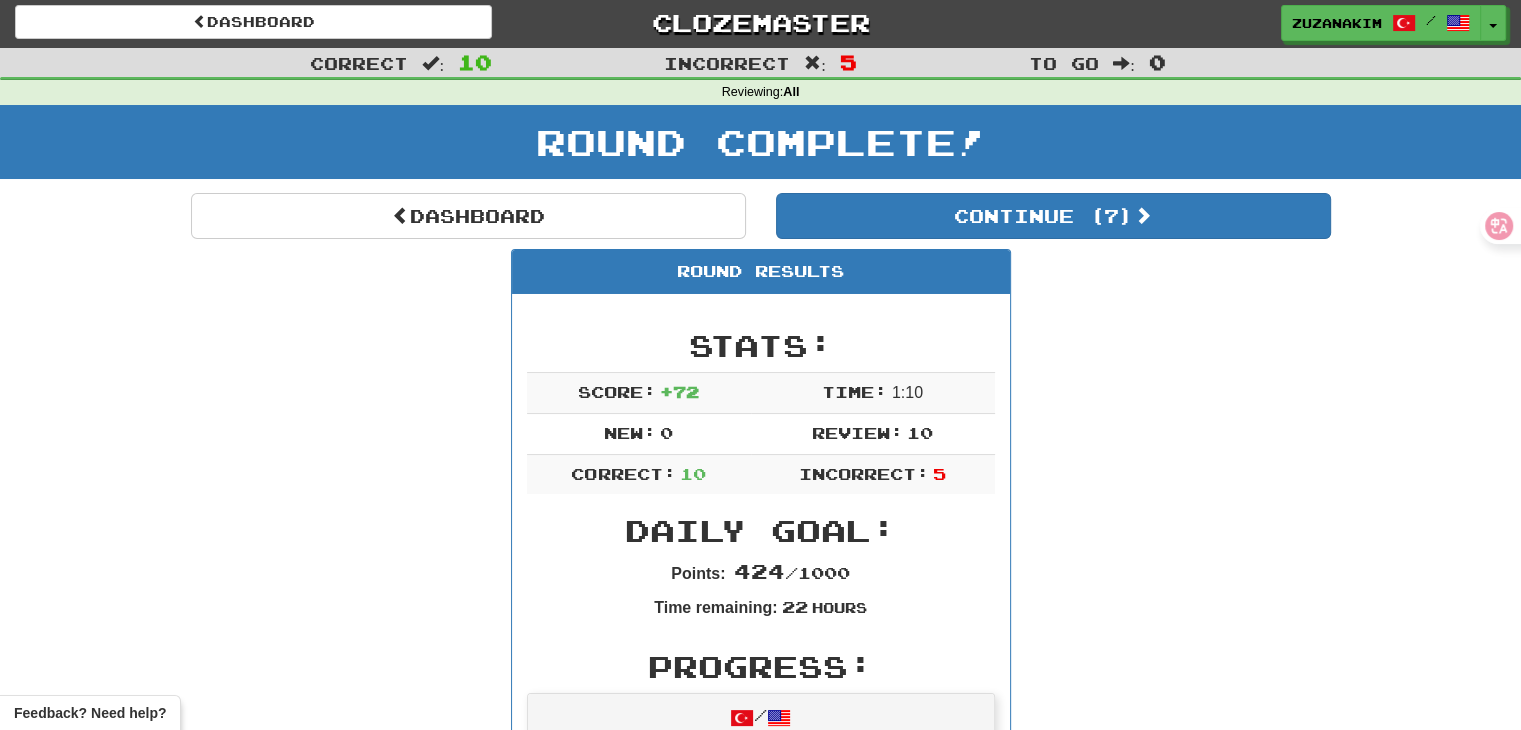 scroll, scrollTop: 0, scrollLeft: 0, axis: both 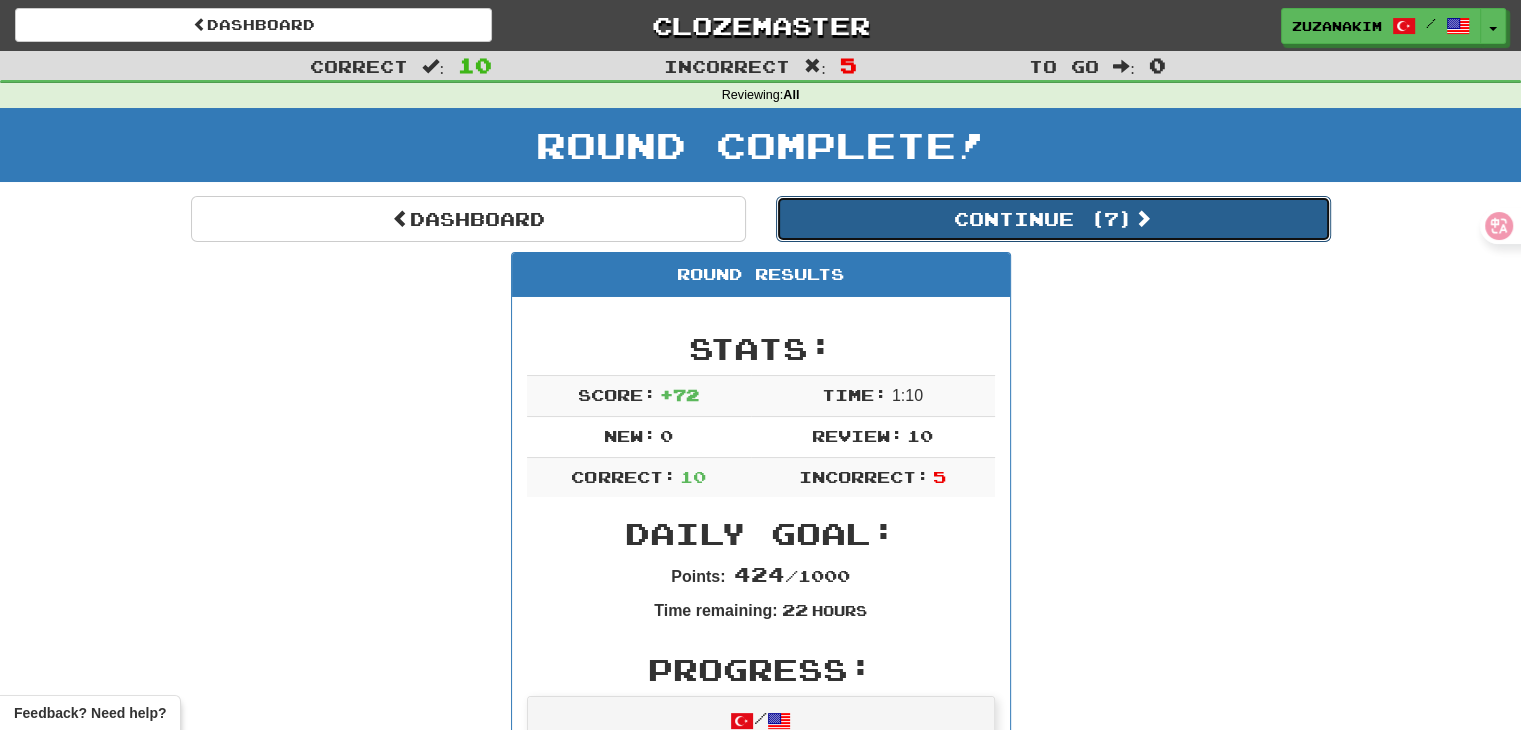 click on "Continue ( 7 )" at bounding box center [1053, 219] 